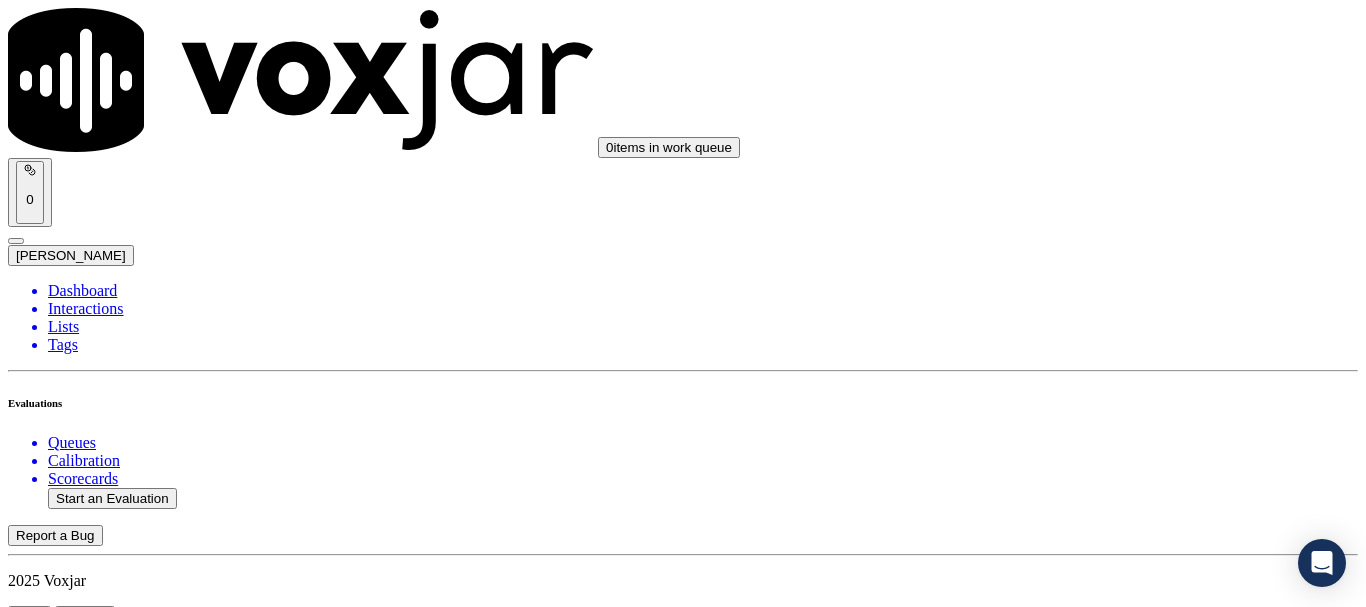 scroll, scrollTop: 0, scrollLeft: 0, axis: both 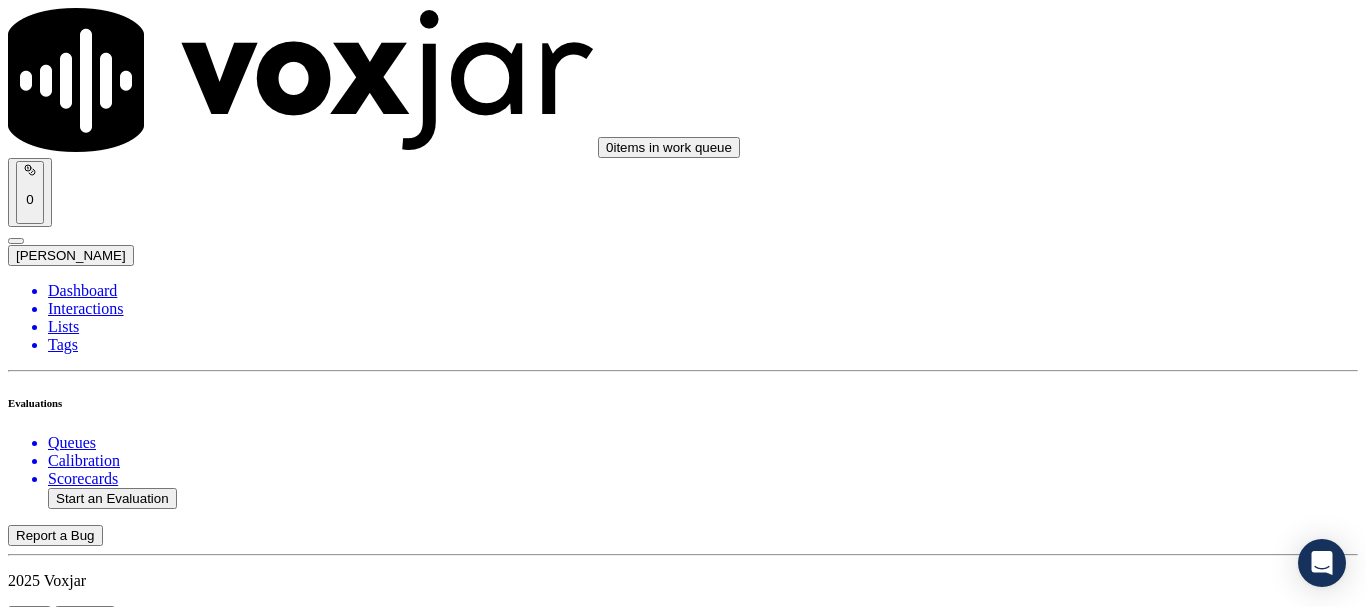 type on "20250723-155211_3308800670-all.mp3" 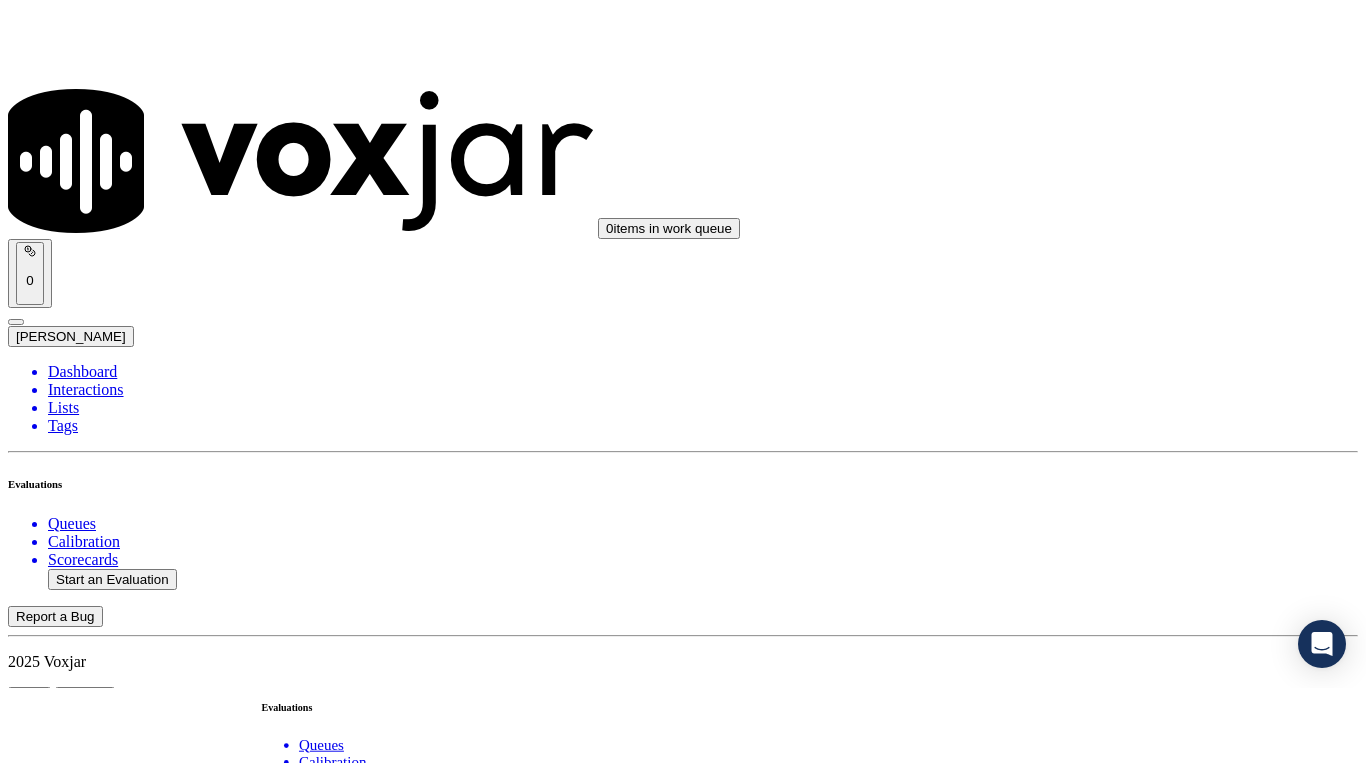 scroll, scrollTop: 175, scrollLeft: 0, axis: vertical 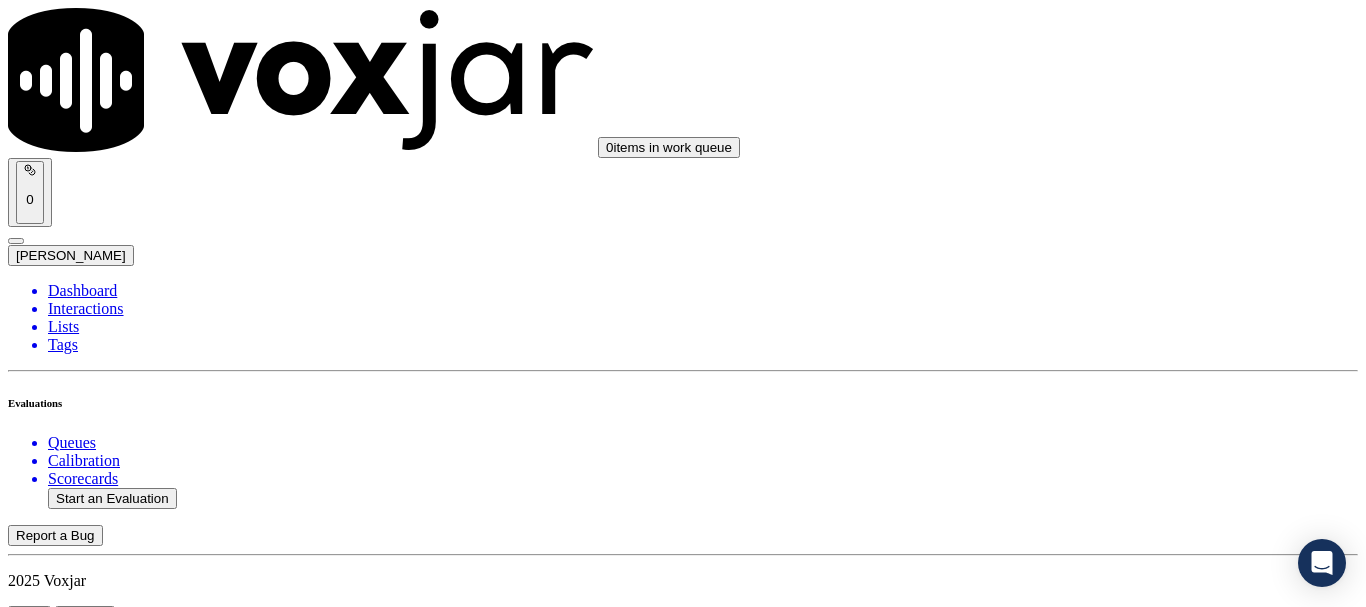 click on "Sale Interaction" 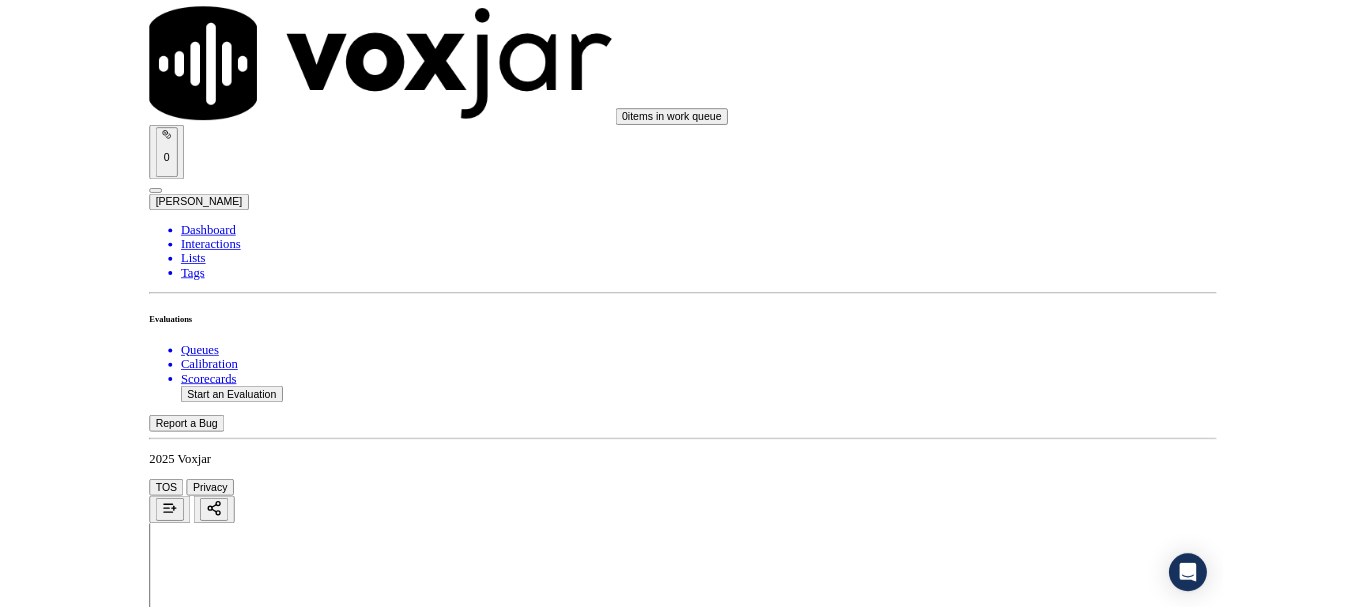 scroll, scrollTop: 251, scrollLeft: 0, axis: vertical 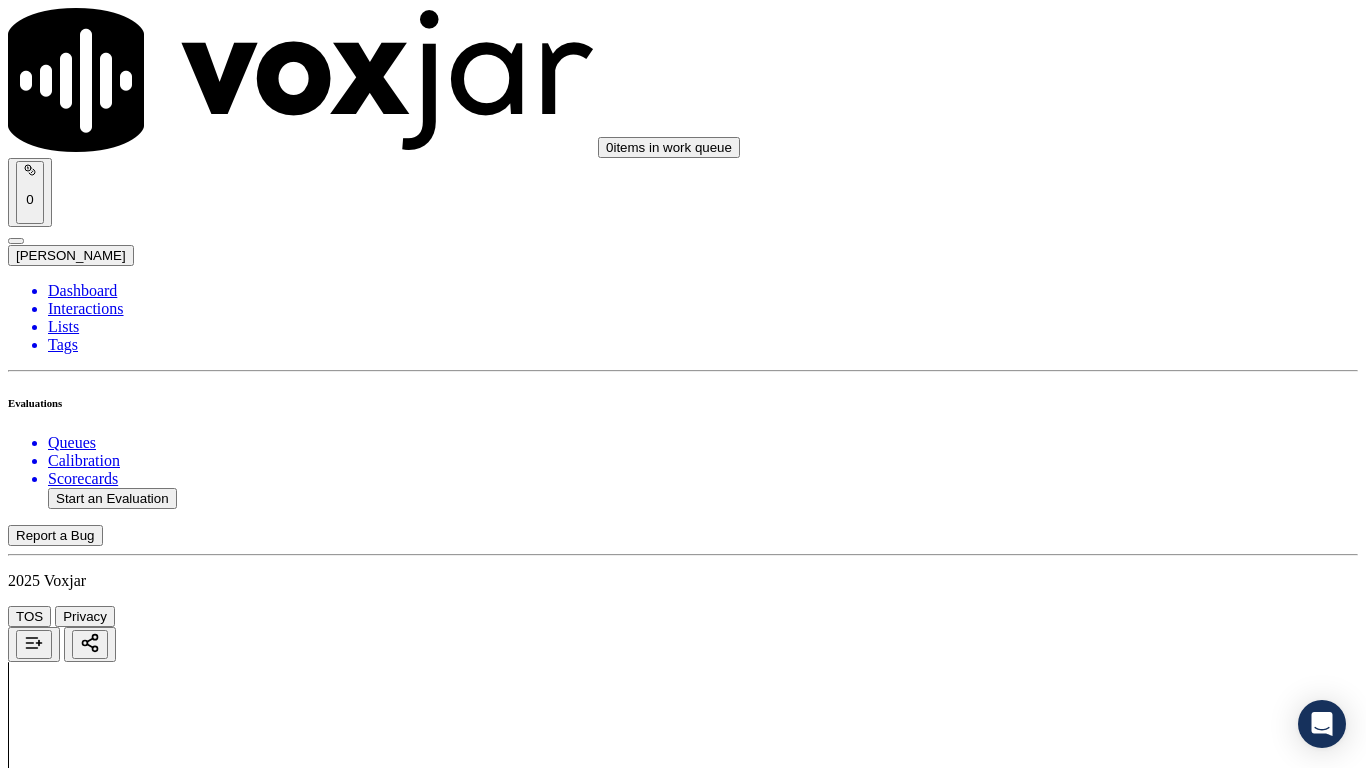 click on "Upload interaction to start evaluation" at bounding box center (124, 2674) 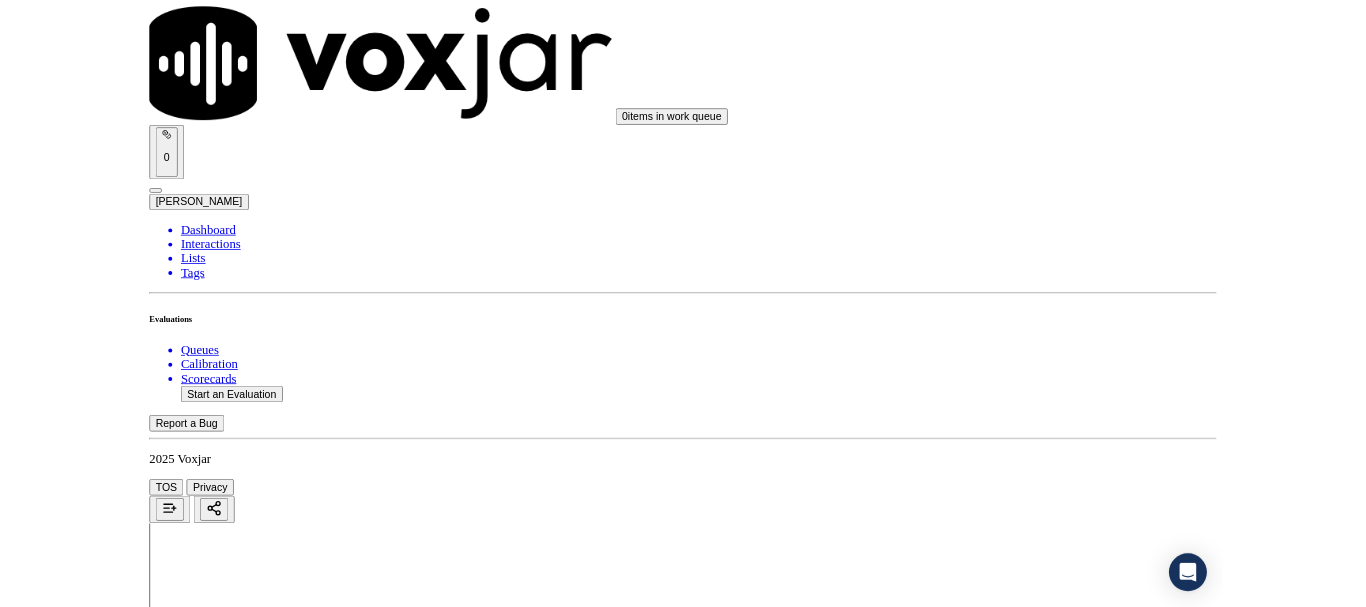 scroll, scrollTop: 300, scrollLeft: 0, axis: vertical 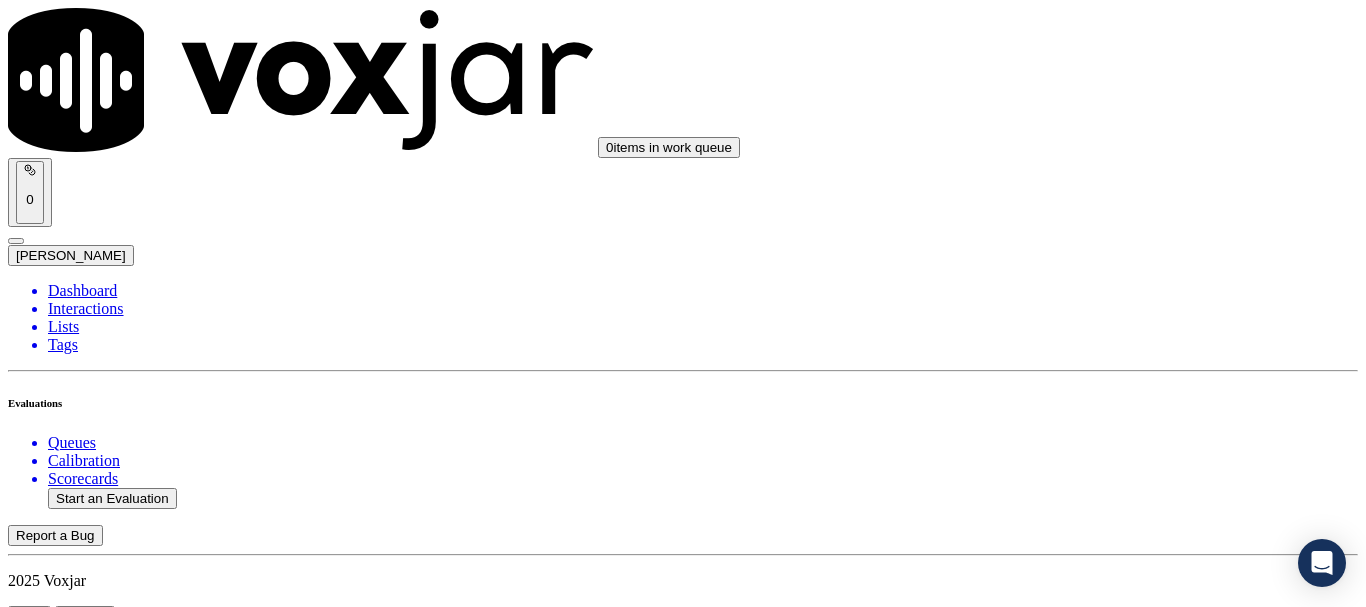 click 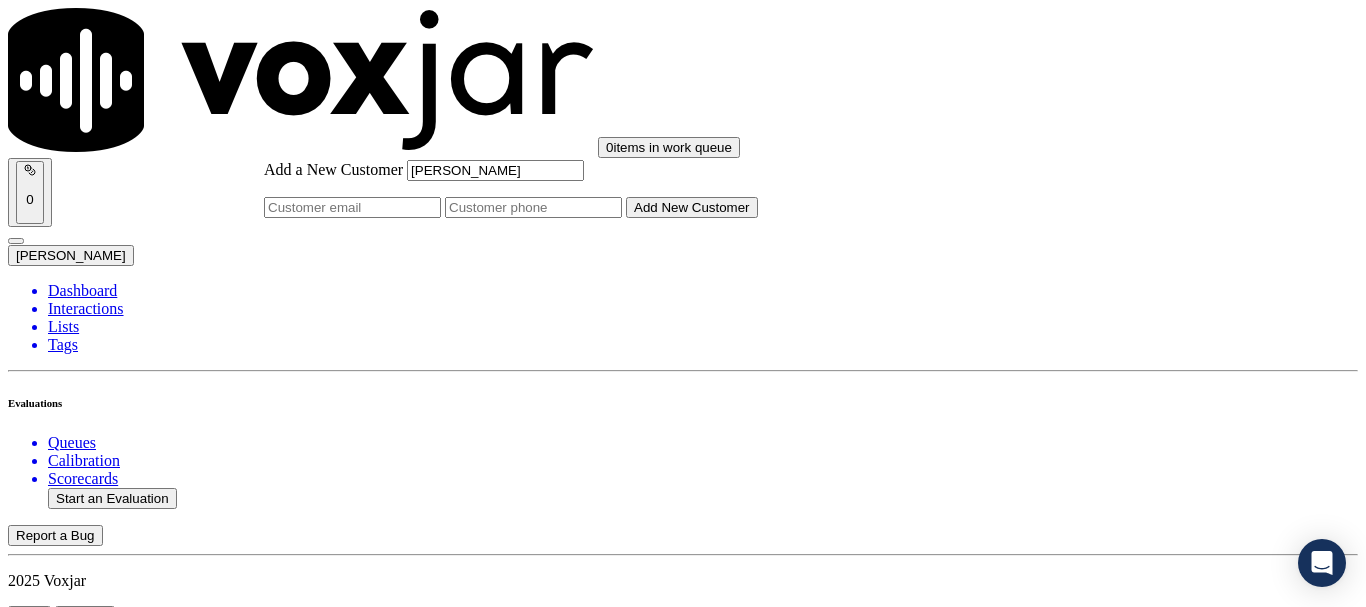 type on "[PERSON_NAME]" 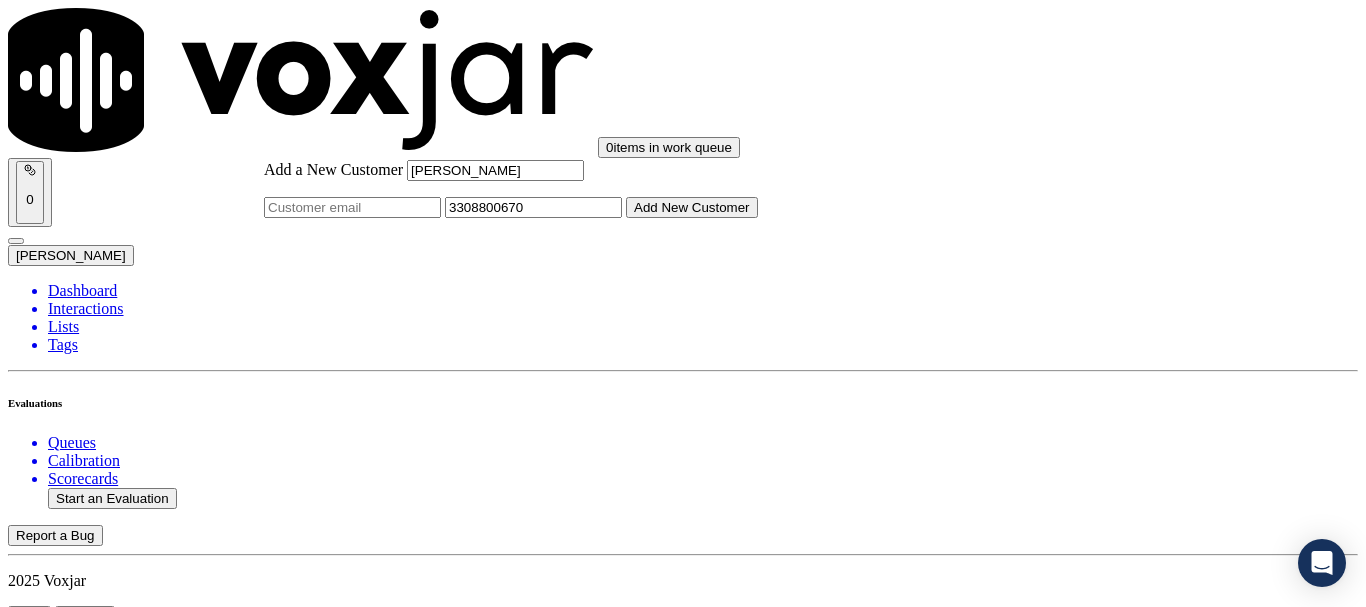 type on "3308800670" 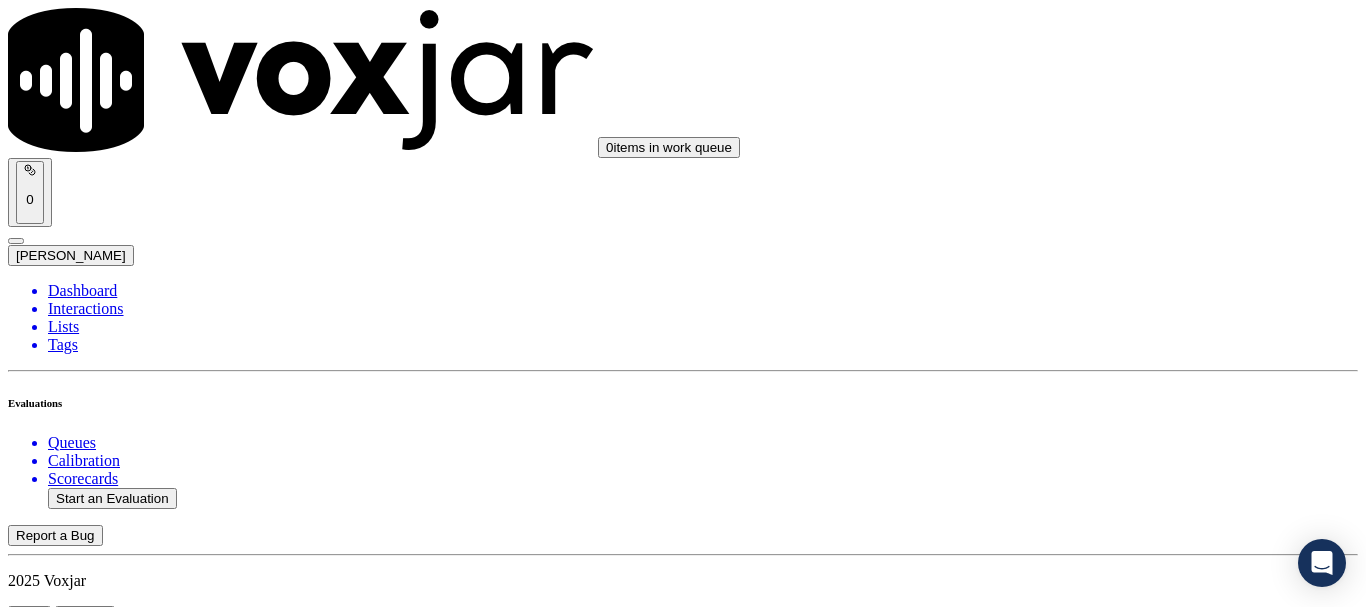 click on "[PERSON_NAME]" at bounding box center (683, 2164) 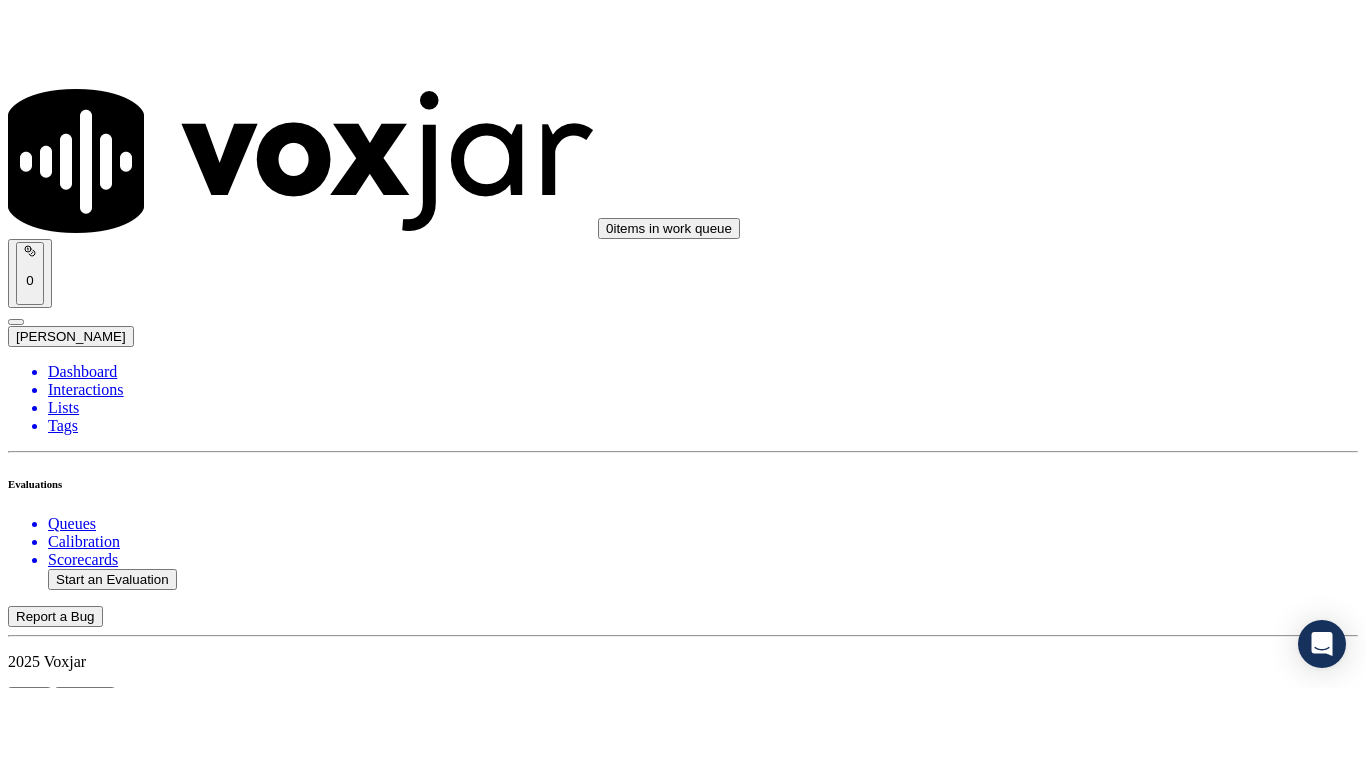 scroll, scrollTop: 200, scrollLeft: 0, axis: vertical 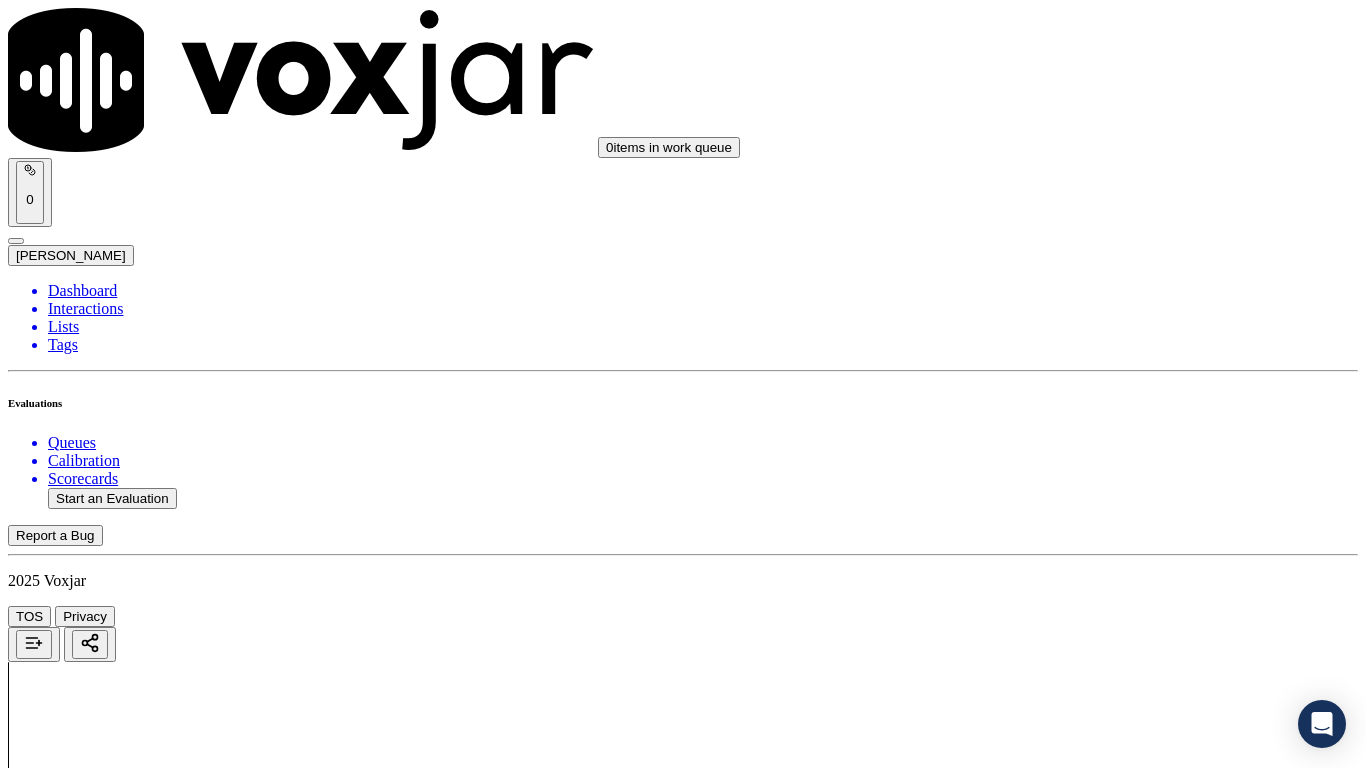 click on "Select an answer" at bounding box center [683, 2402] 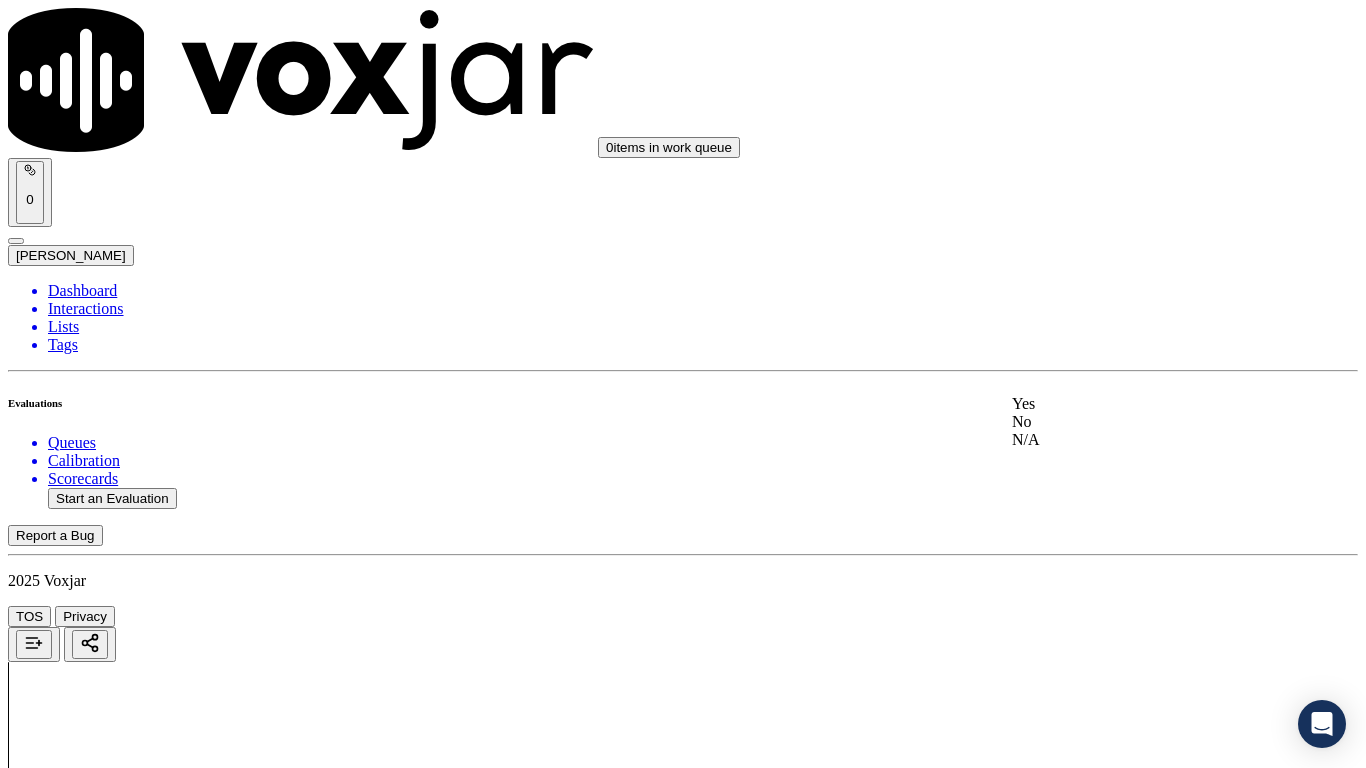 click on "Yes" at bounding box center (1139, 404) 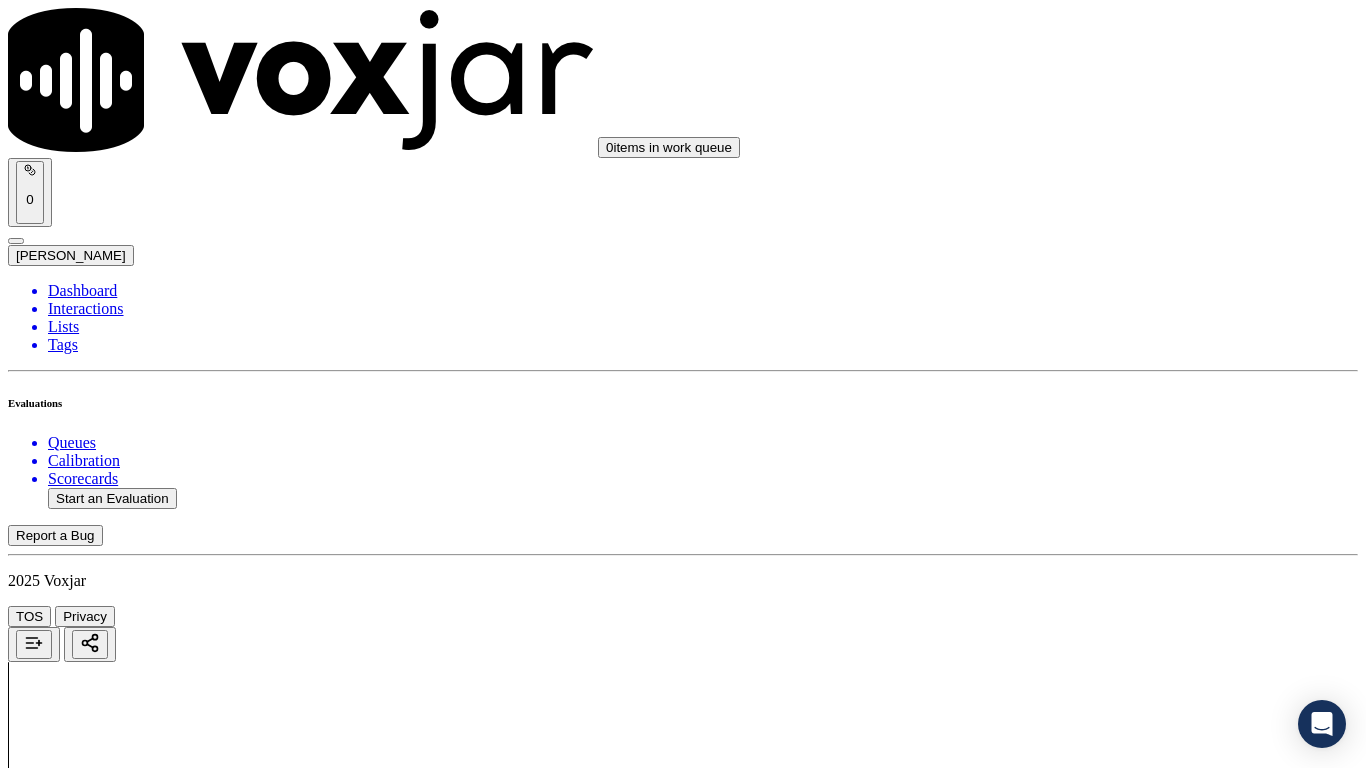 scroll, scrollTop: 500, scrollLeft: 0, axis: vertical 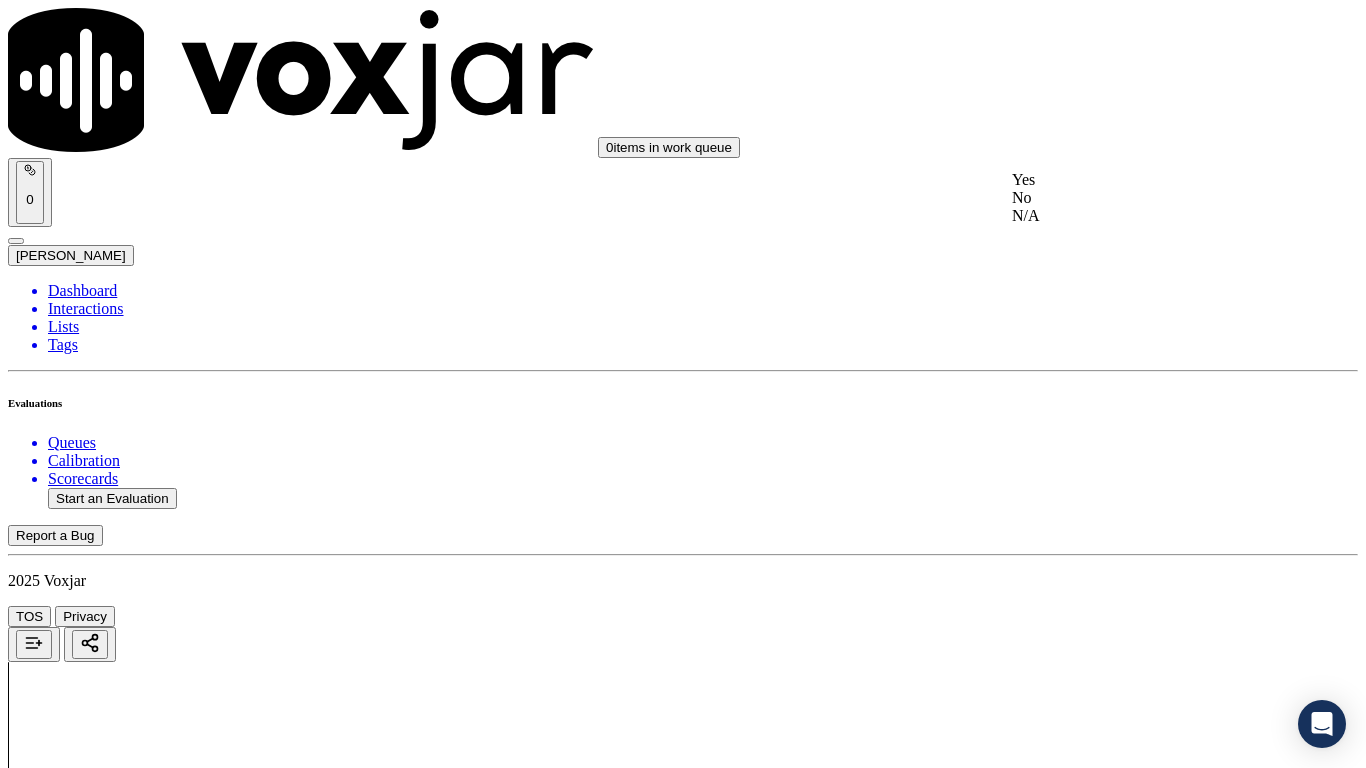 click on "Yes" at bounding box center [1139, 180] 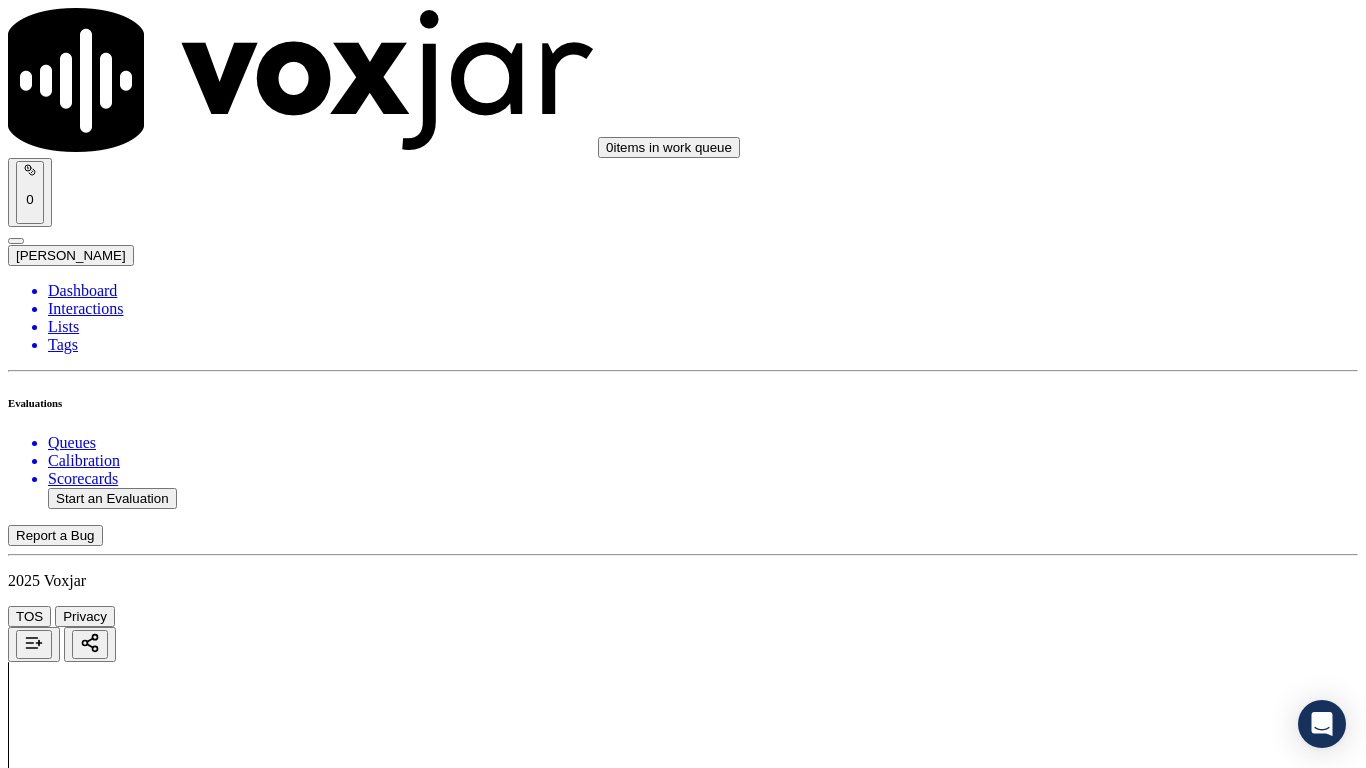 click on "Select an answer" at bounding box center (67, 2861) 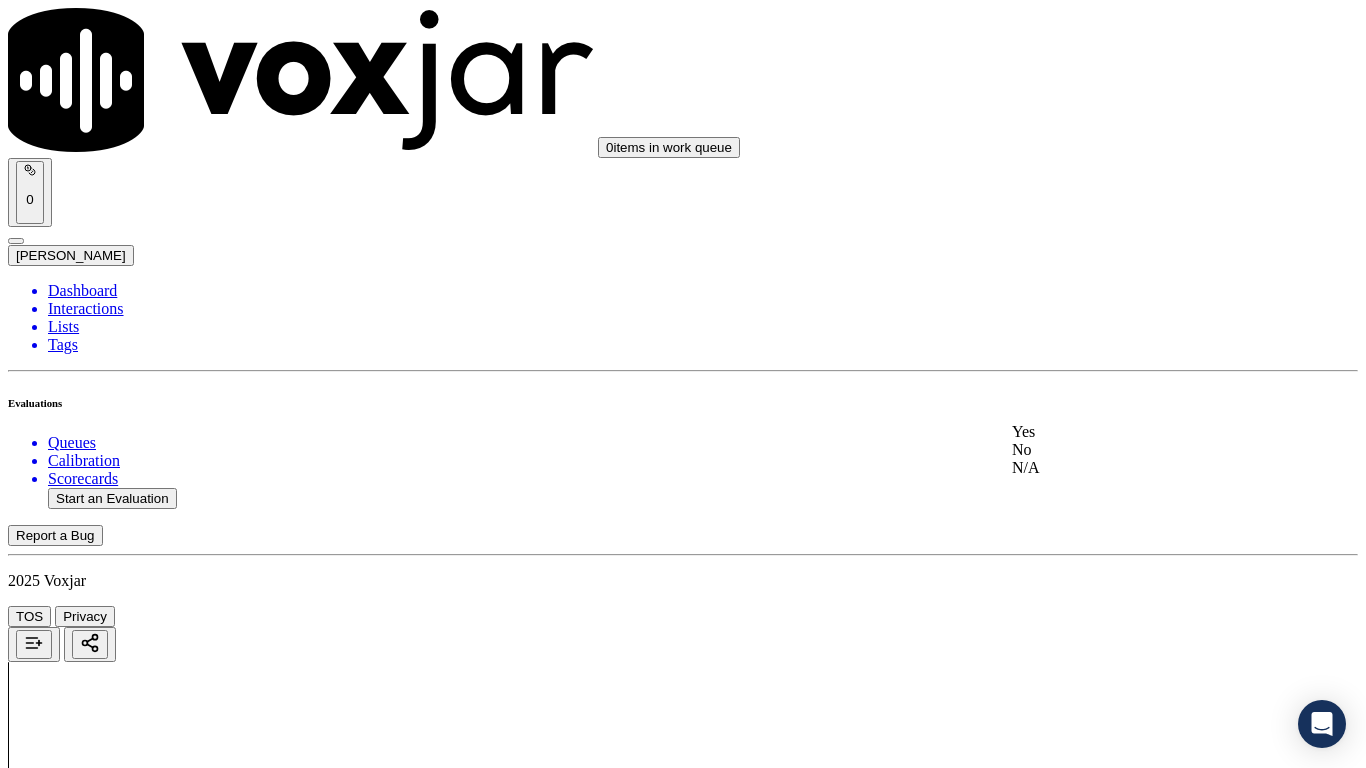 drag, startPoint x: 1103, startPoint y: 452, endPoint x: 1103, endPoint y: 465, distance: 13 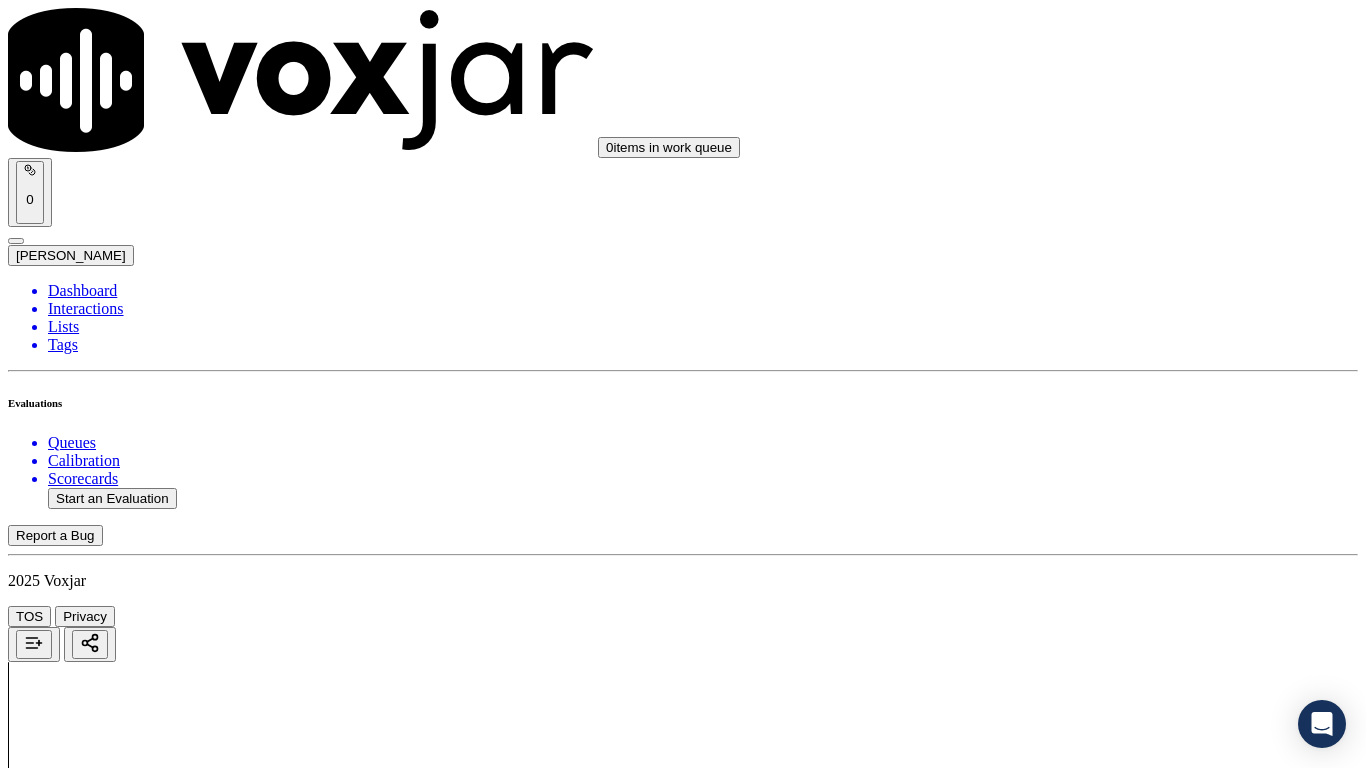 click on "Select an answer" at bounding box center [67, 3098] 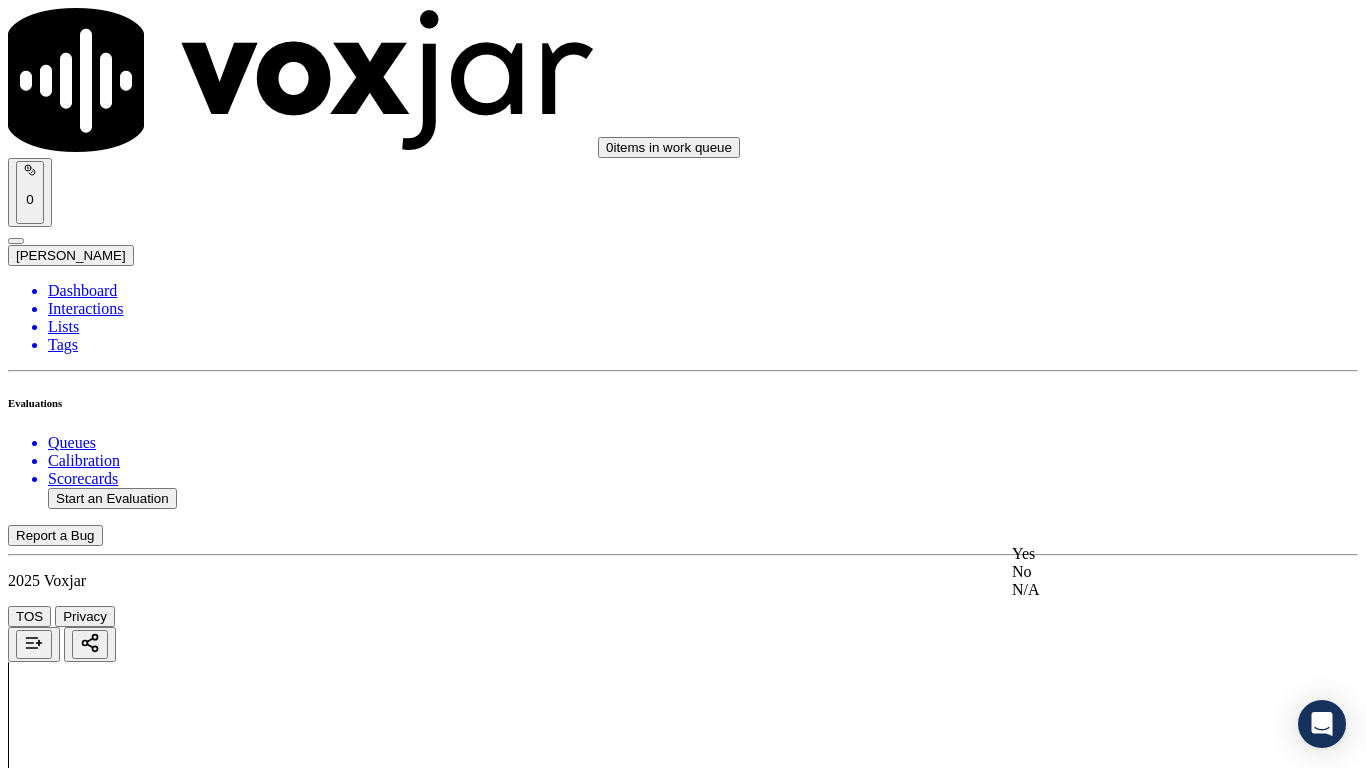 click on "N/A" 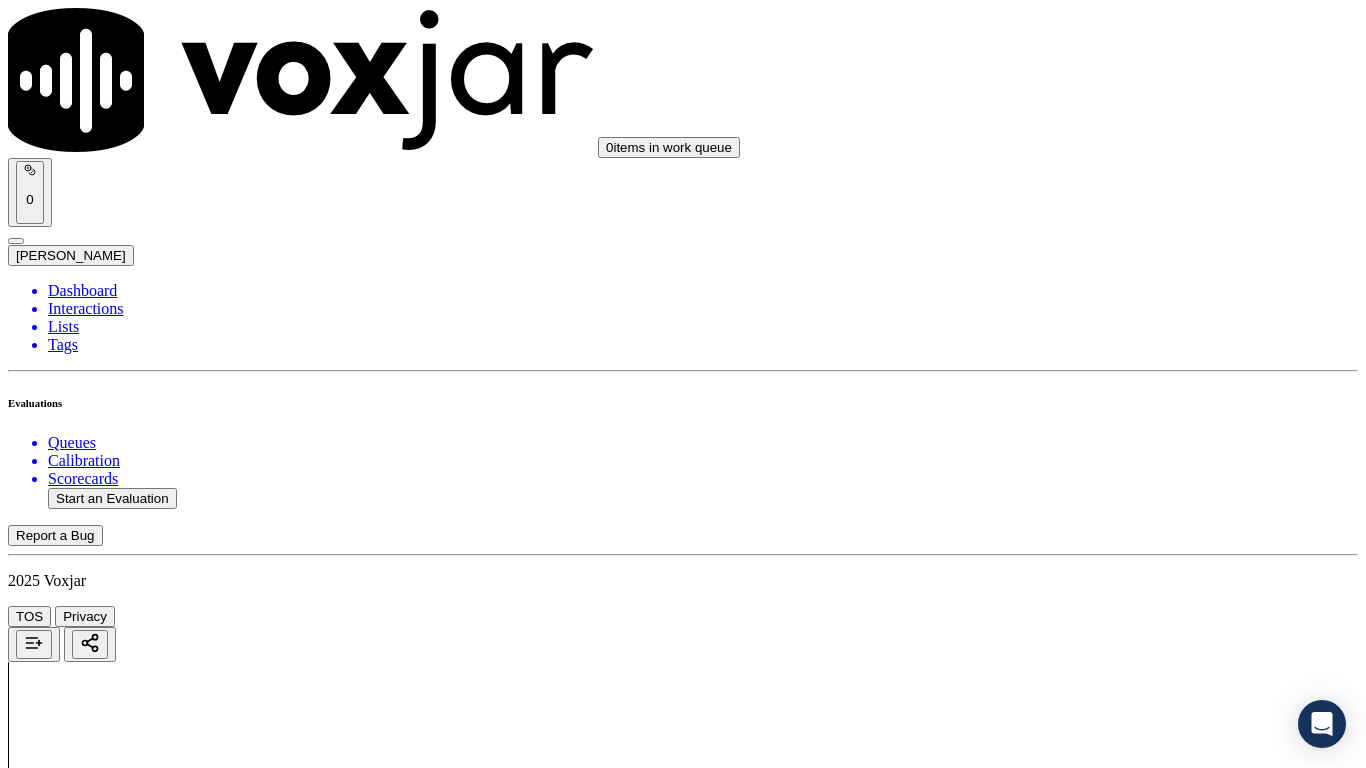 scroll, scrollTop: 1200, scrollLeft: 0, axis: vertical 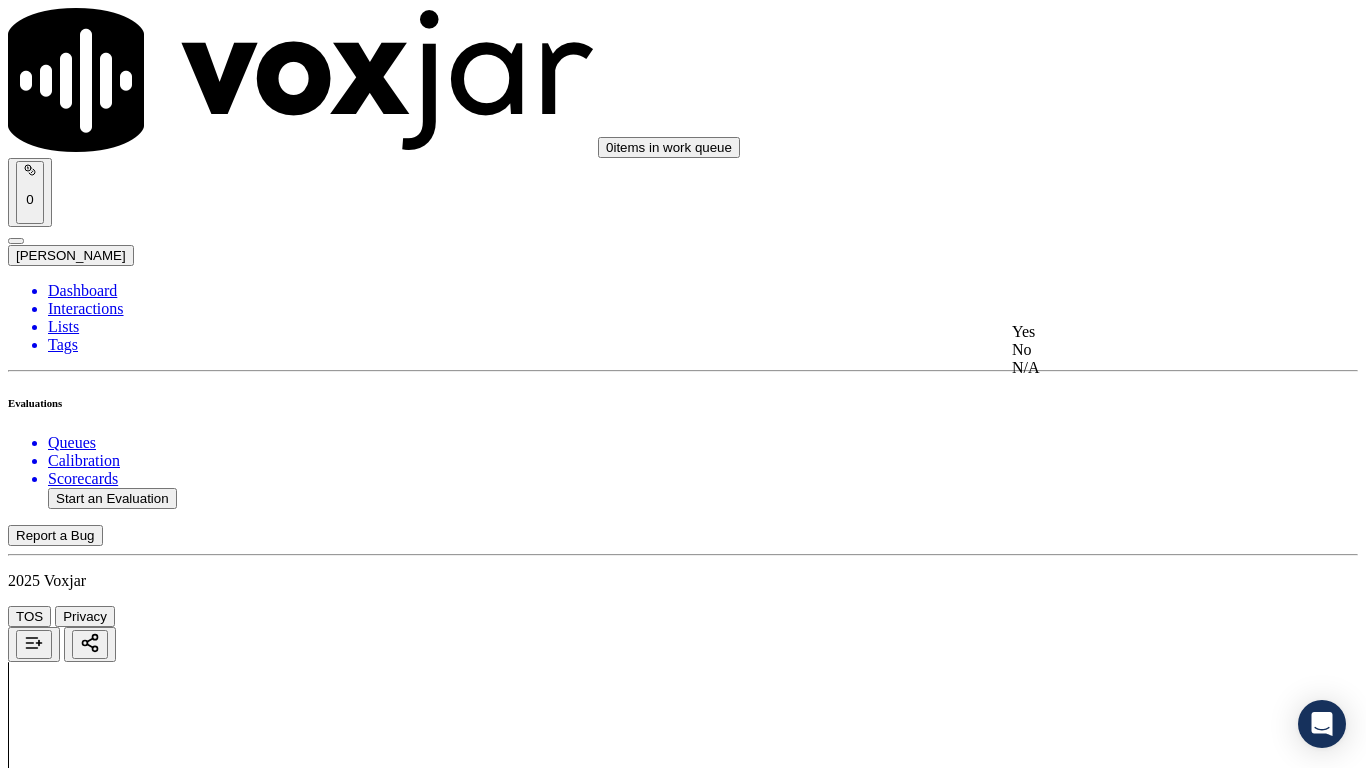 click on "N/A" 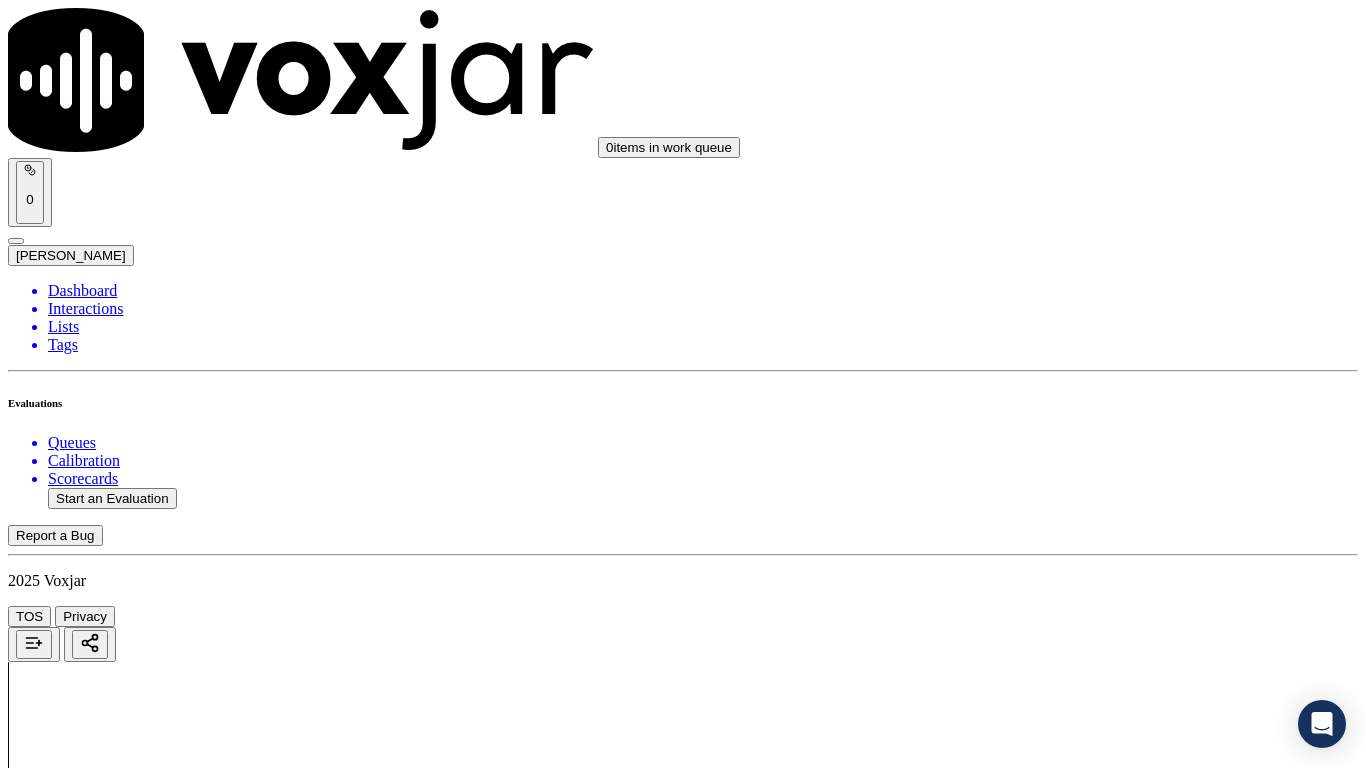 click on "Select an answer" at bounding box center (67, 3585) 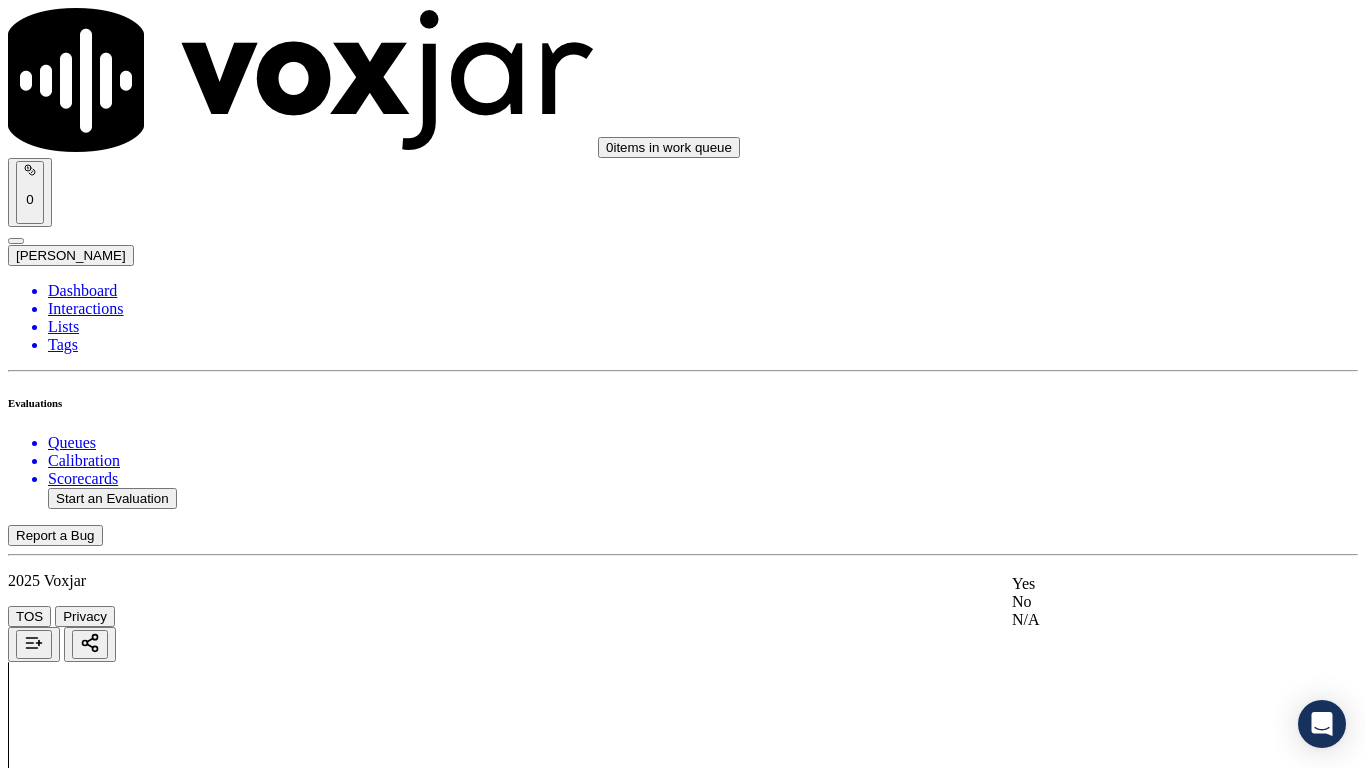 click on "Yes" at bounding box center [1139, 584] 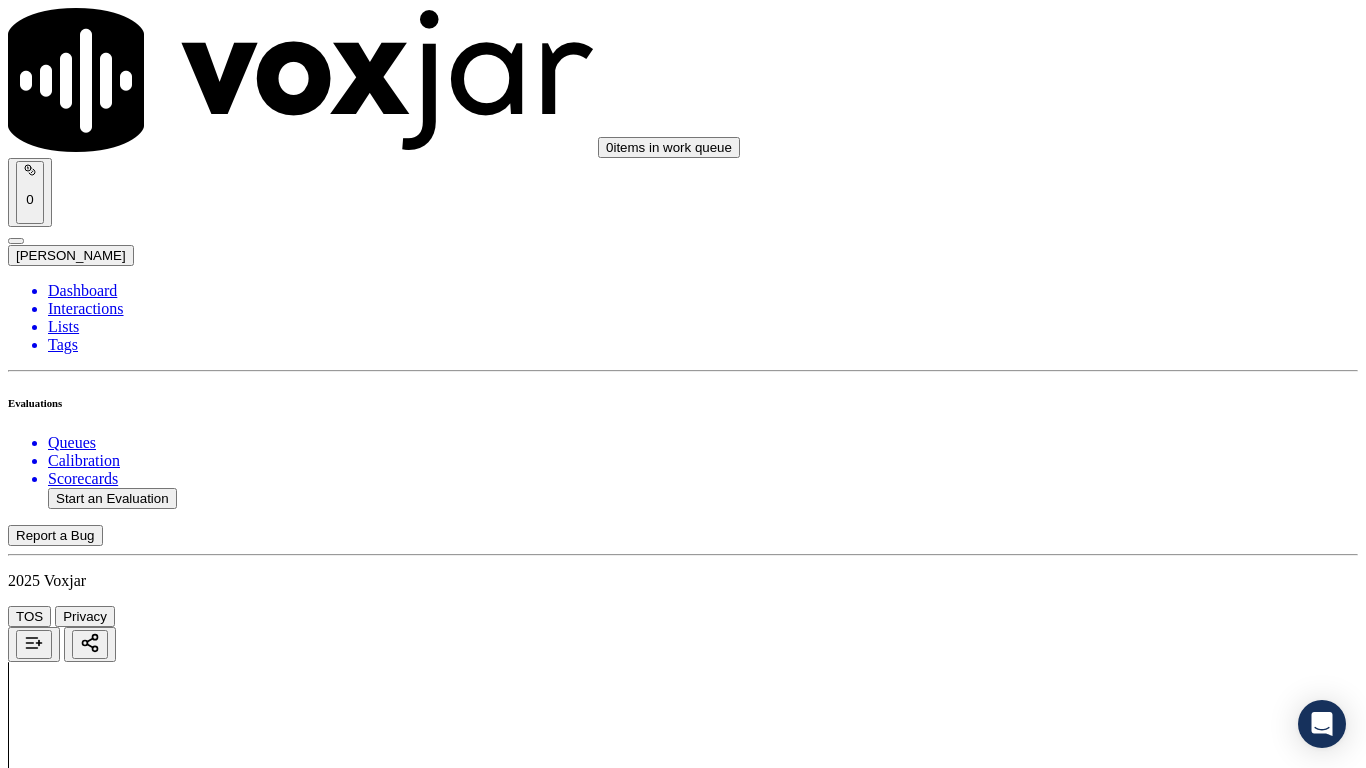 scroll, scrollTop: 1700, scrollLeft: 0, axis: vertical 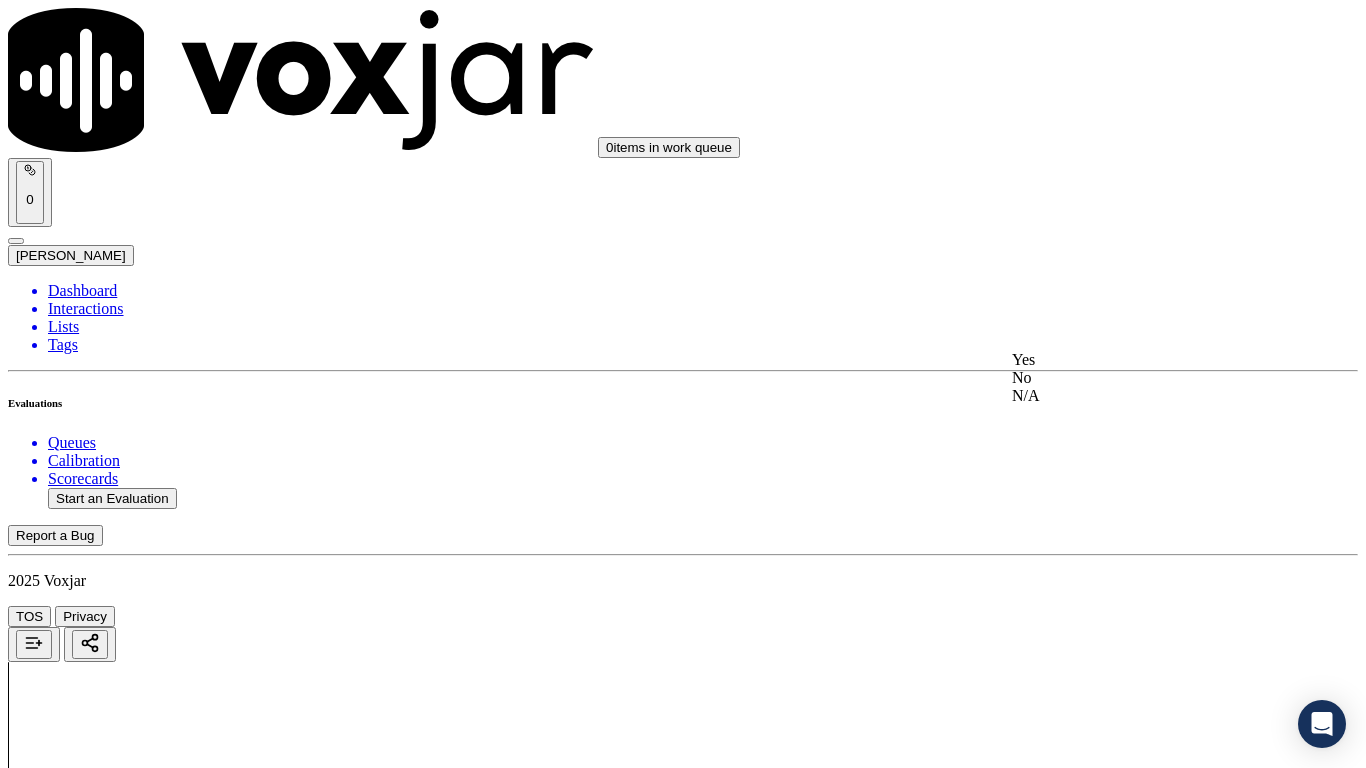 click on "Yes" at bounding box center (1139, 360) 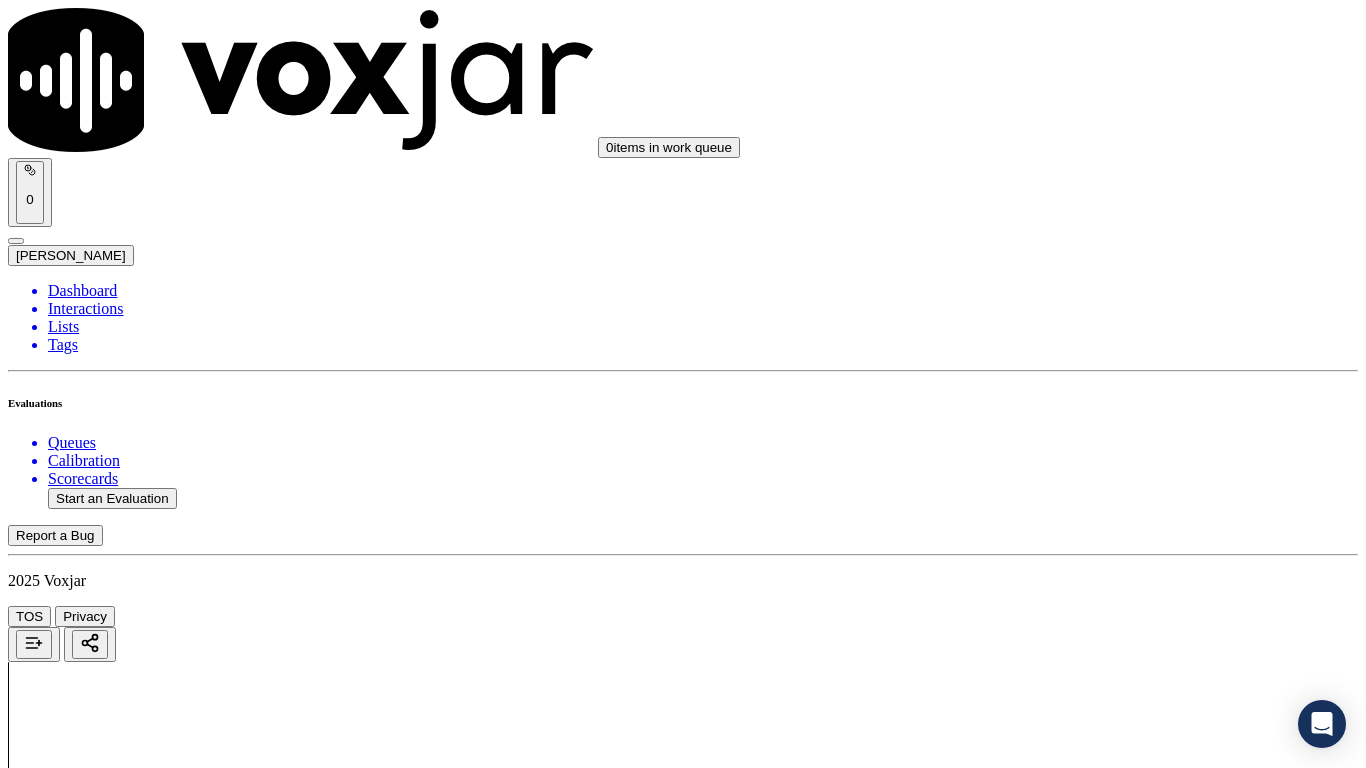 click on "Select an answer" at bounding box center (67, 4044) 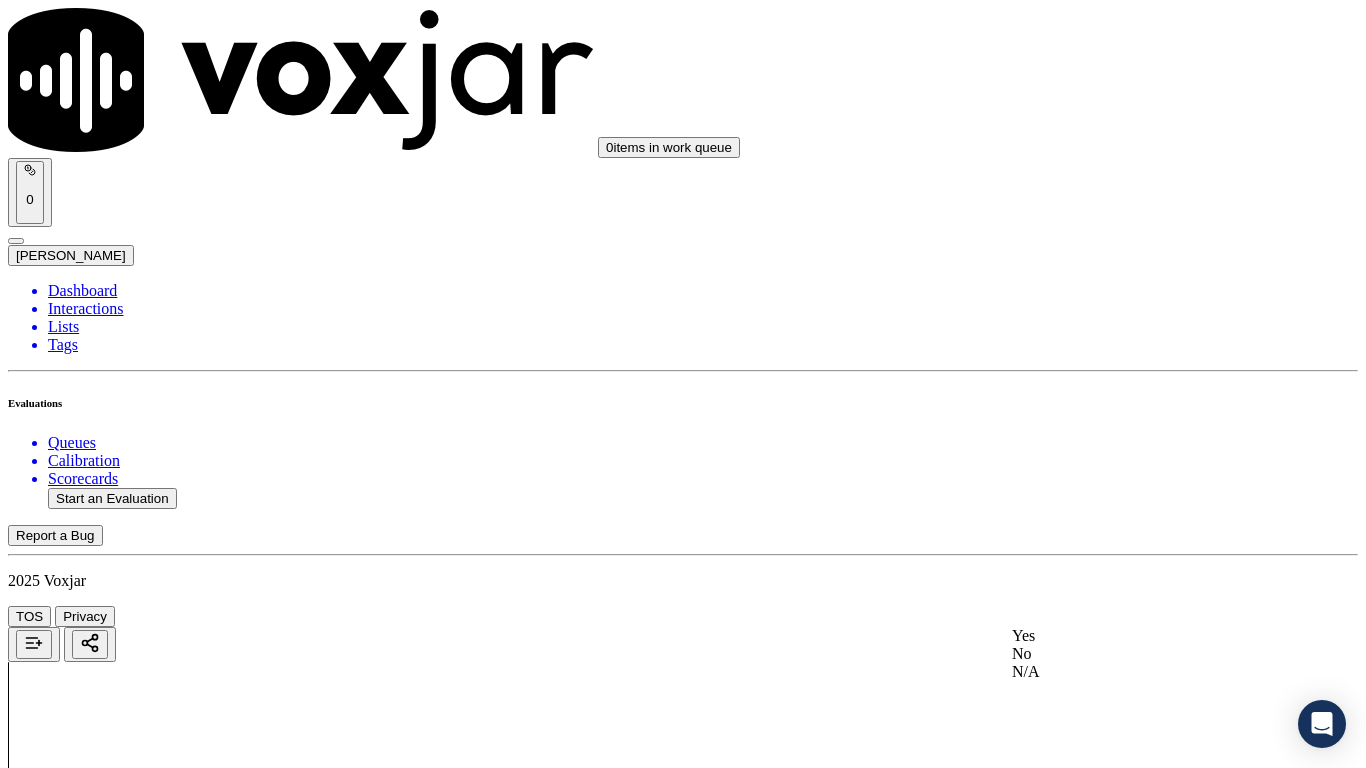 click on "Yes" at bounding box center (1139, 636) 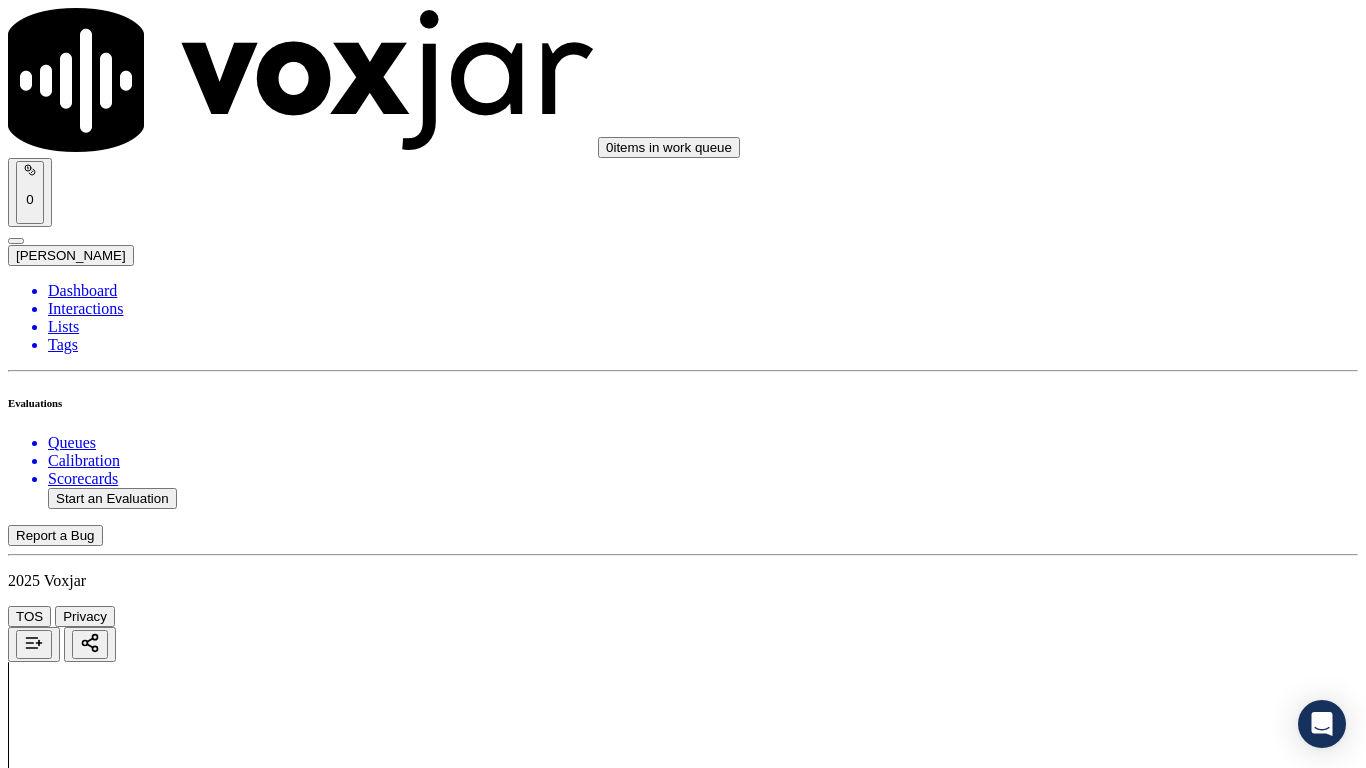scroll, scrollTop: 2300, scrollLeft: 0, axis: vertical 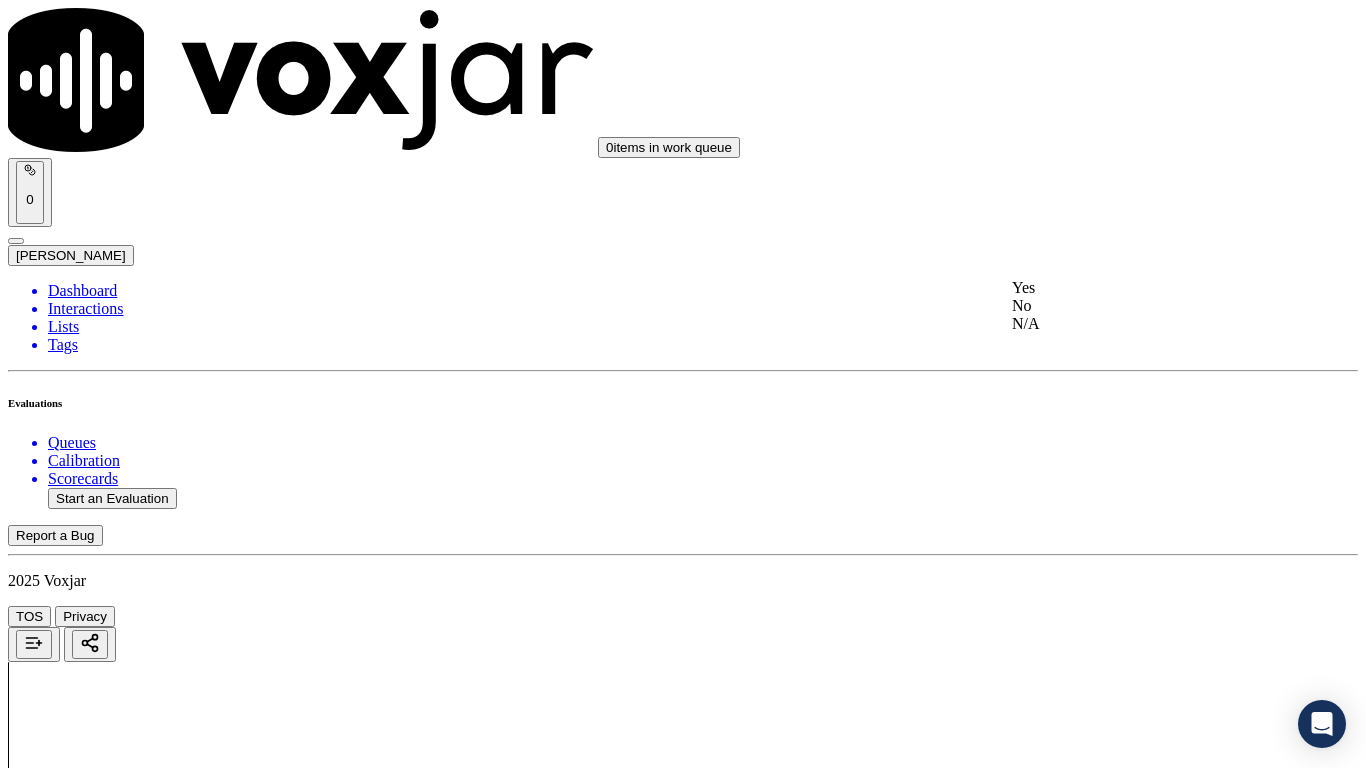 drag, startPoint x: 1067, startPoint y: 299, endPoint x: 1093, endPoint y: 354, distance: 60.835846 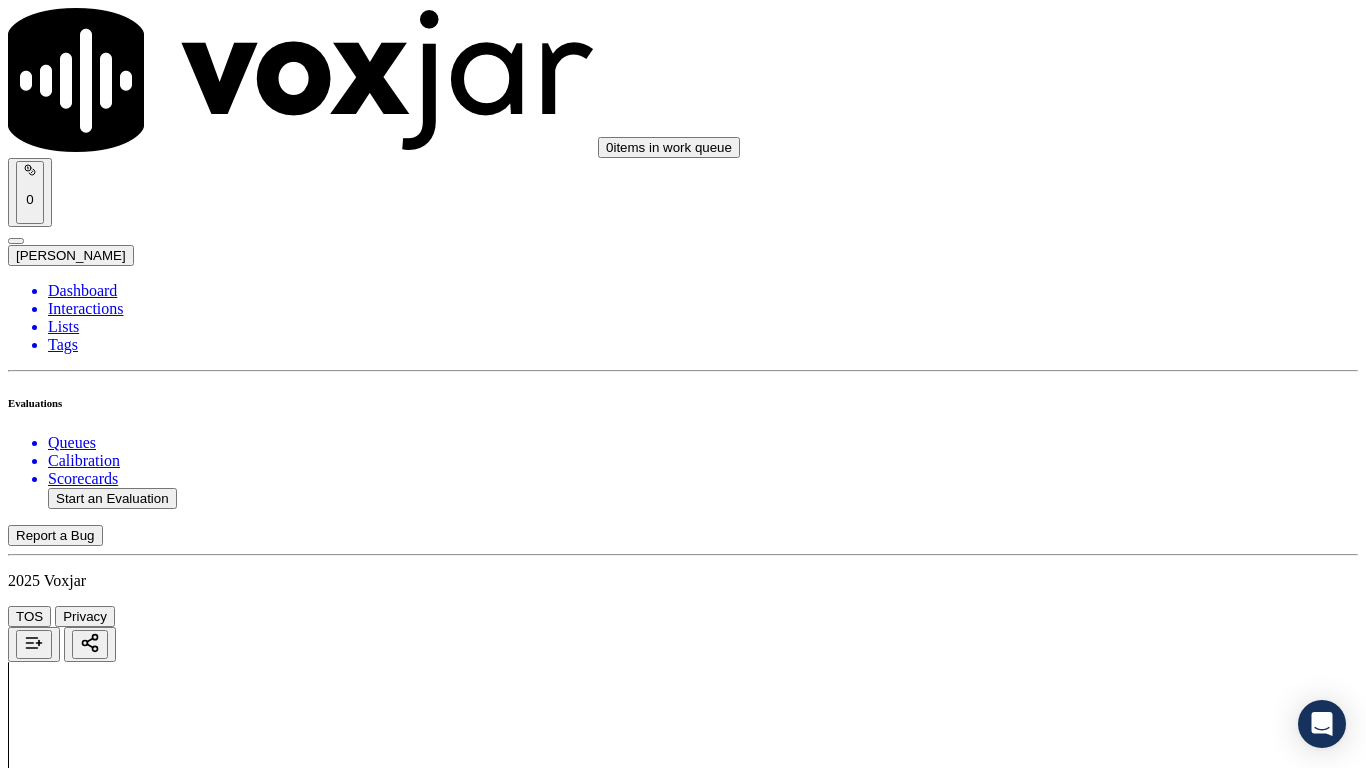 click on "Select an answer" at bounding box center [67, 4516] 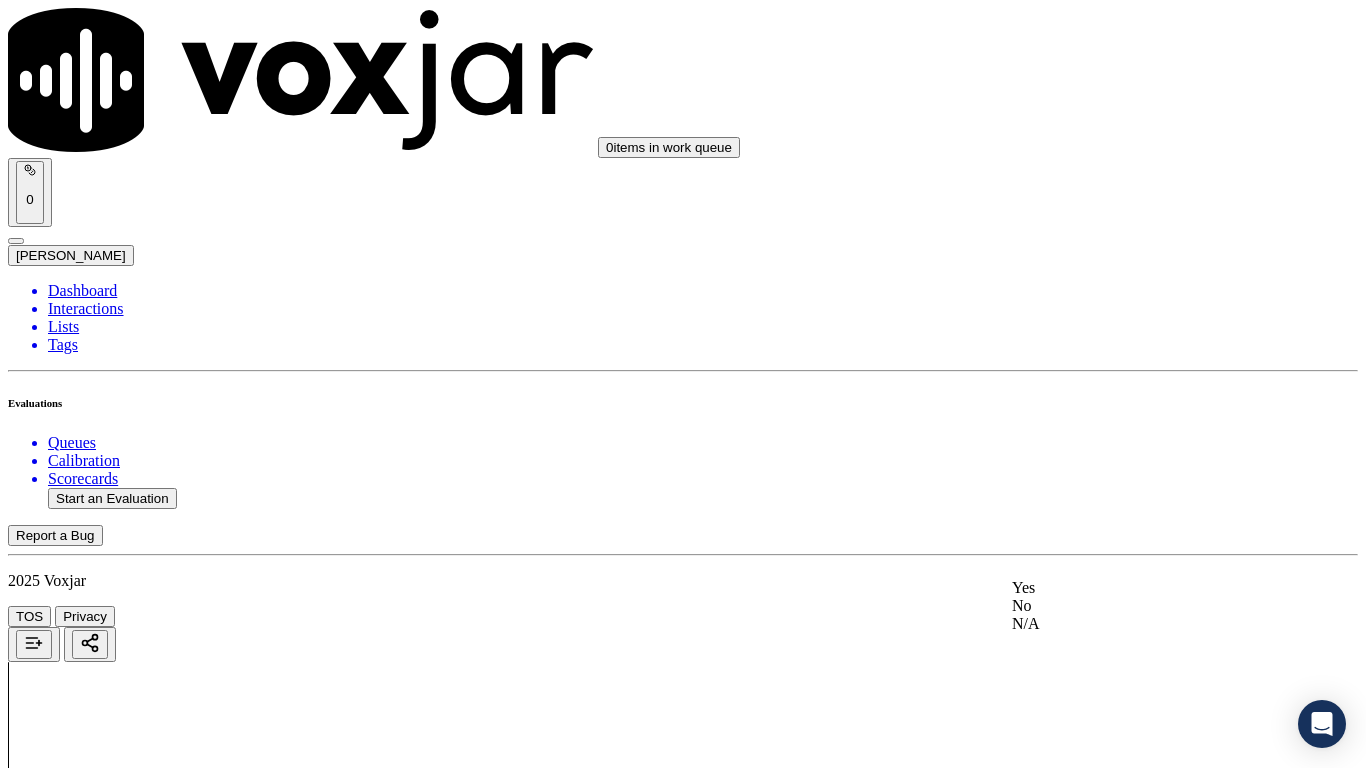 click on "Yes" at bounding box center [1139, 588] 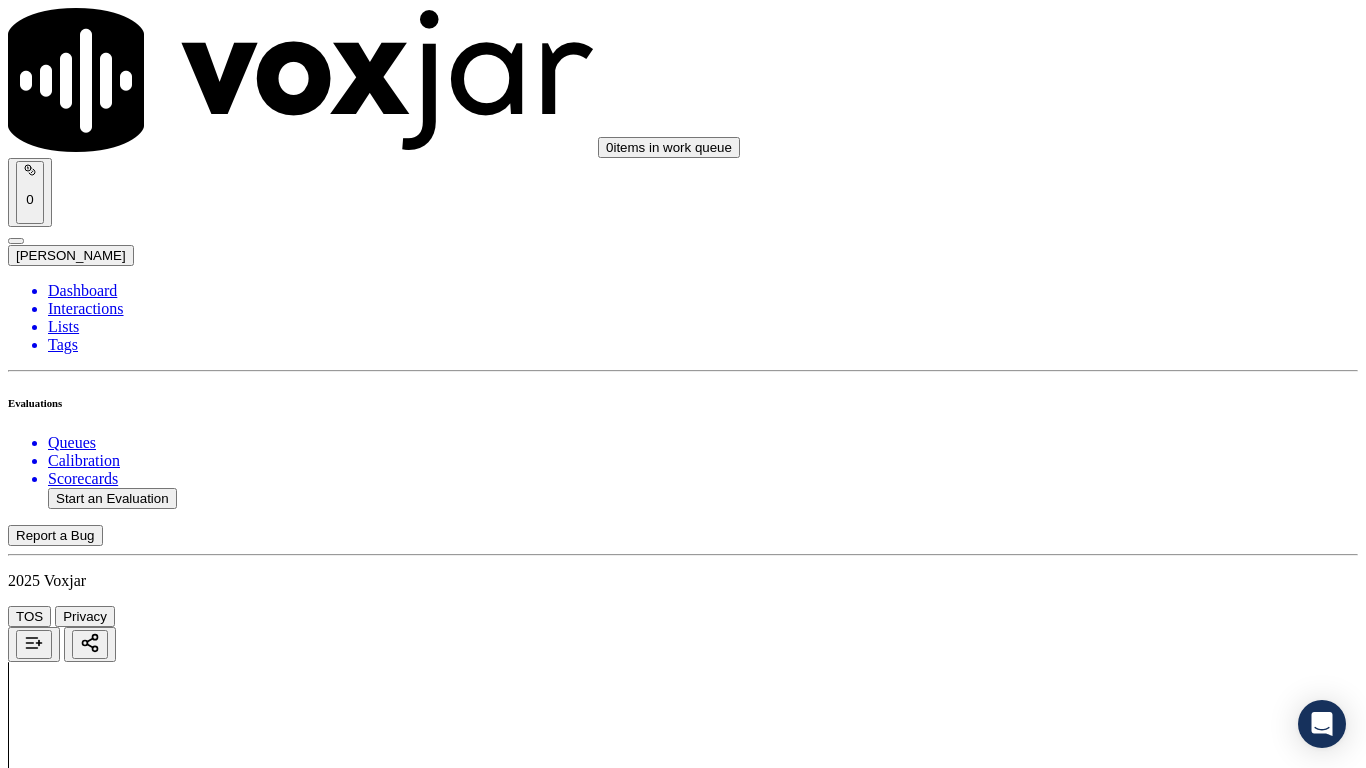 scroll, scrollTop: 3000, scrollLeft: 0, axis: vertical 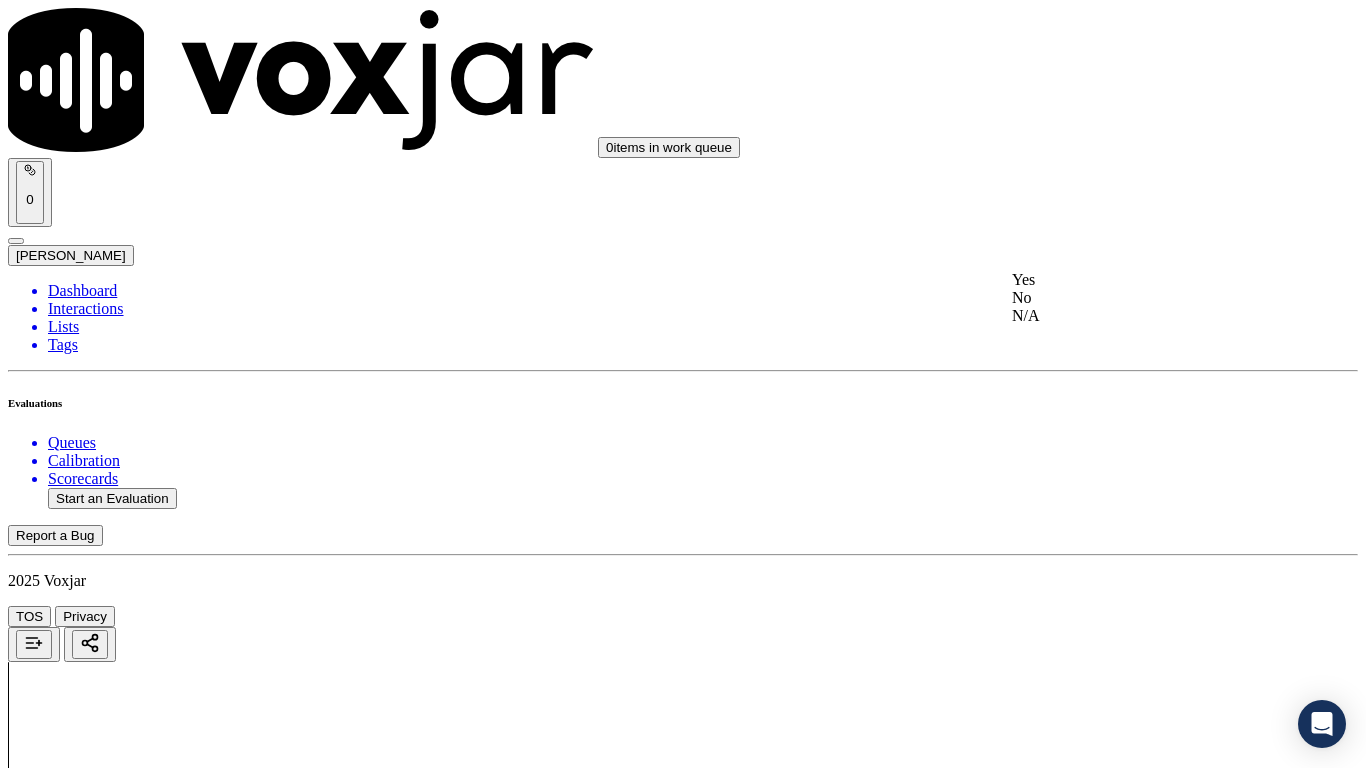 click on "Yes" at bounding box center [1139, 280] 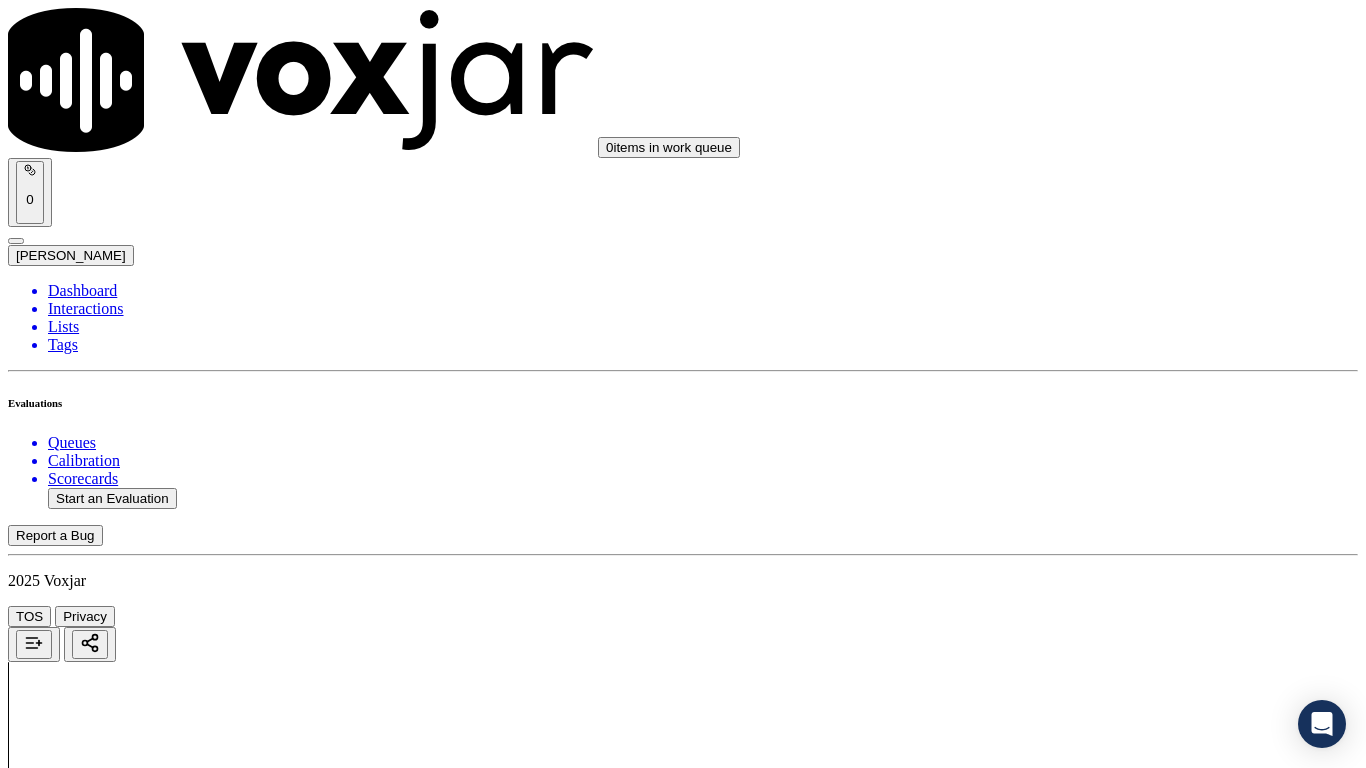 drag, startPoint x: 1167, startPoint y: 598, endPoint x: 1167, endPoint y: 612, distance: 14 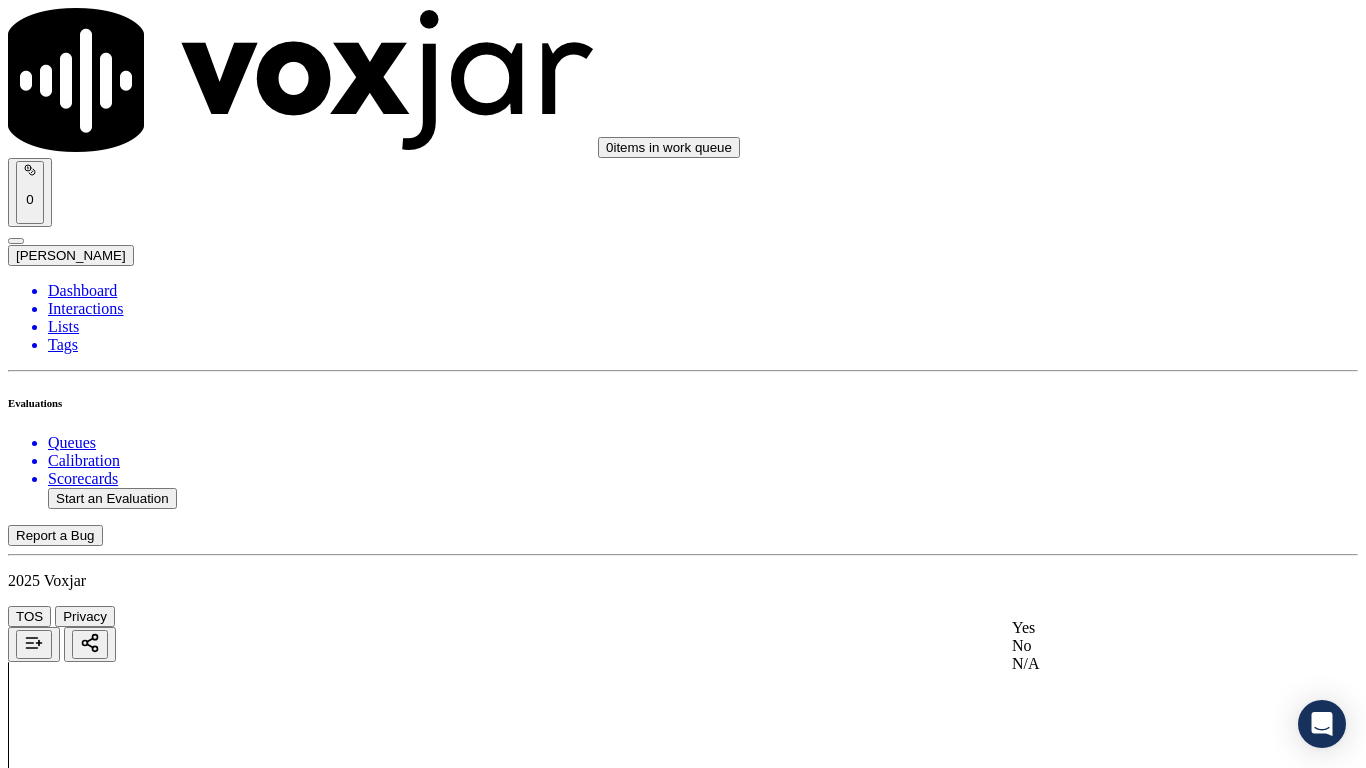 click on "Yes" at bounding box center (1139, 628) 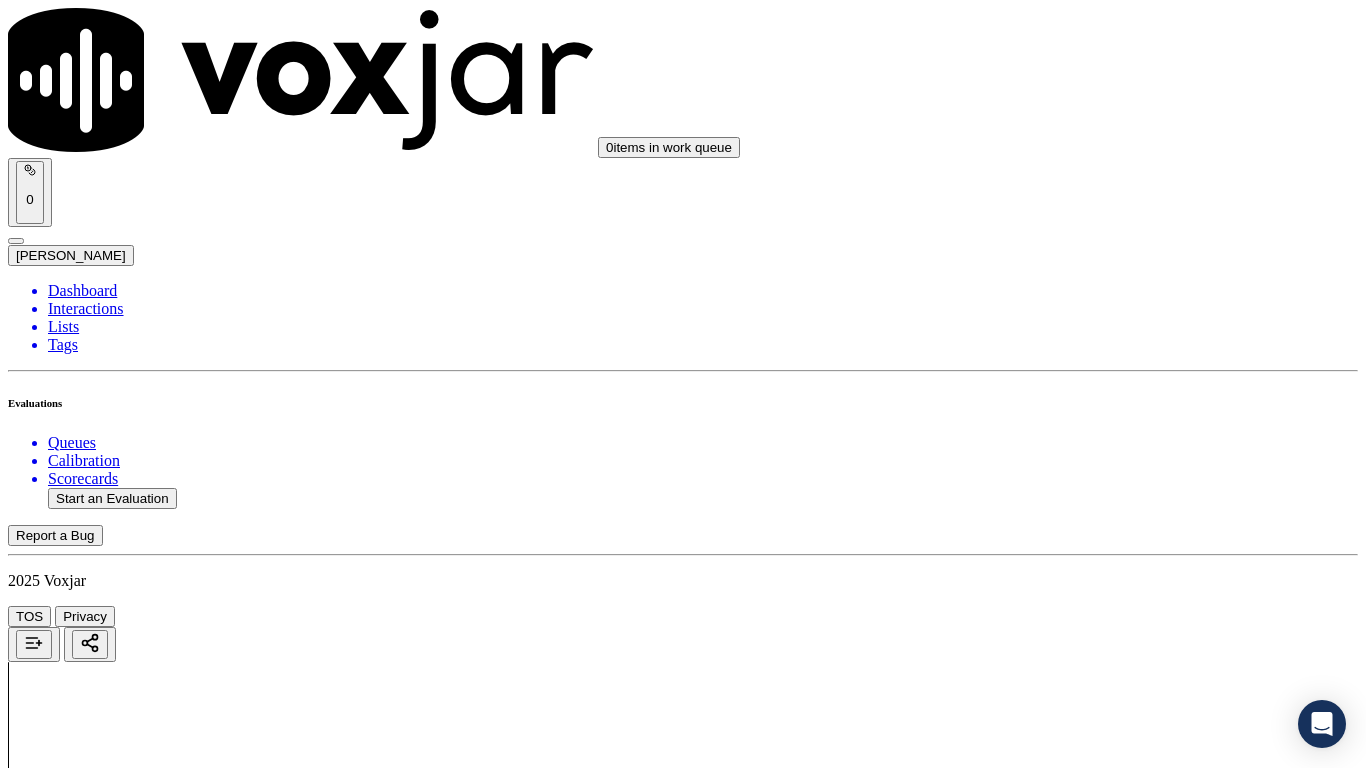scroll, scrollTop: 3700, scrollLeft: 0, axis: vertical 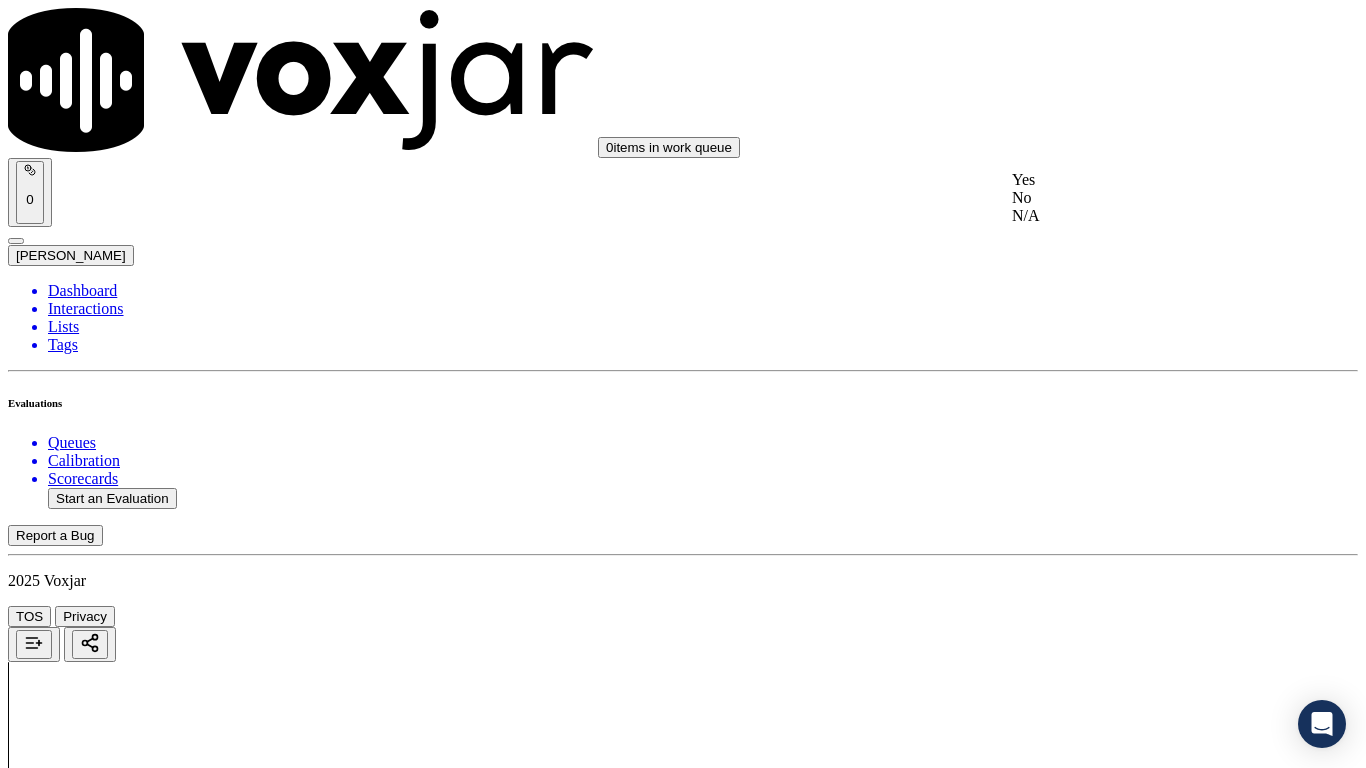 drag, startPoint x: 1073, startPoint y: 162, endPoint x: 1083, endPoint y: 254, distance: 92.541885 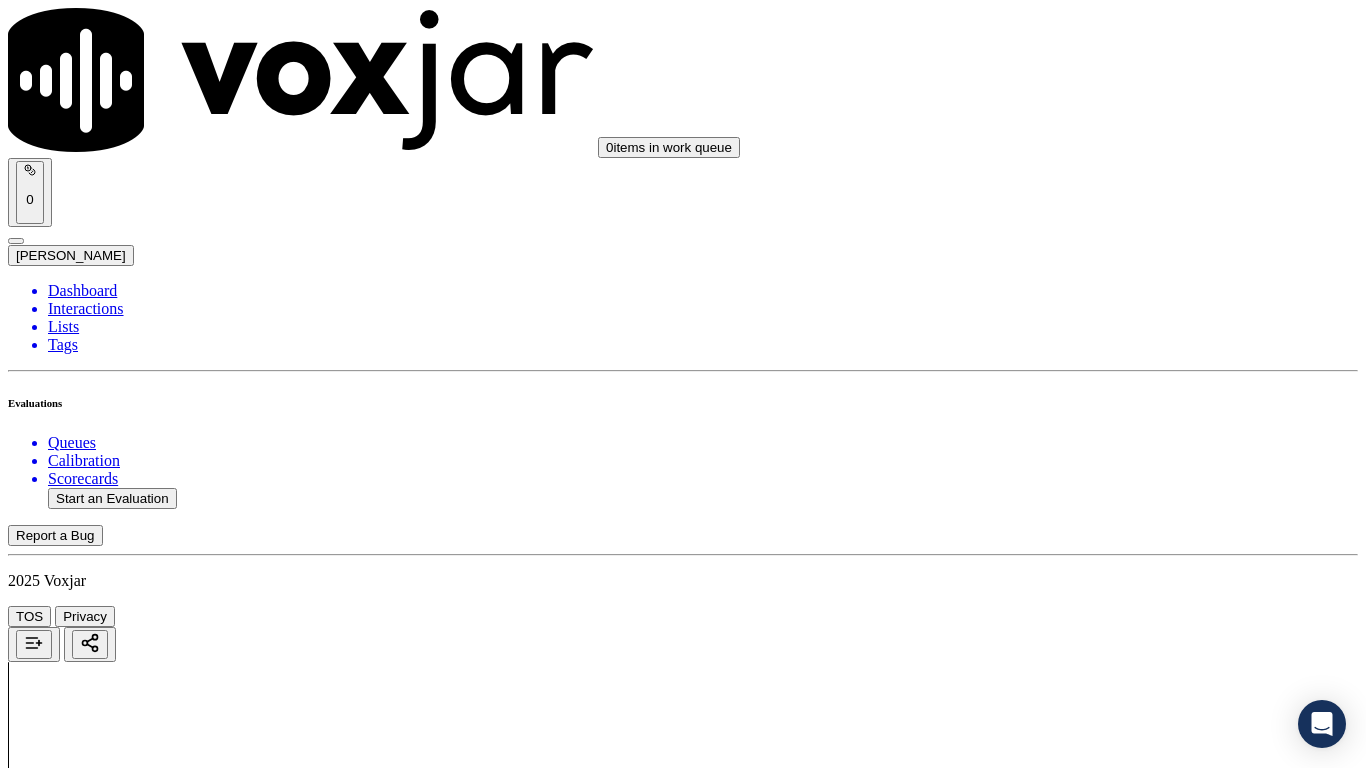 click on "Select an answer" at bounding box center (67, 5540) 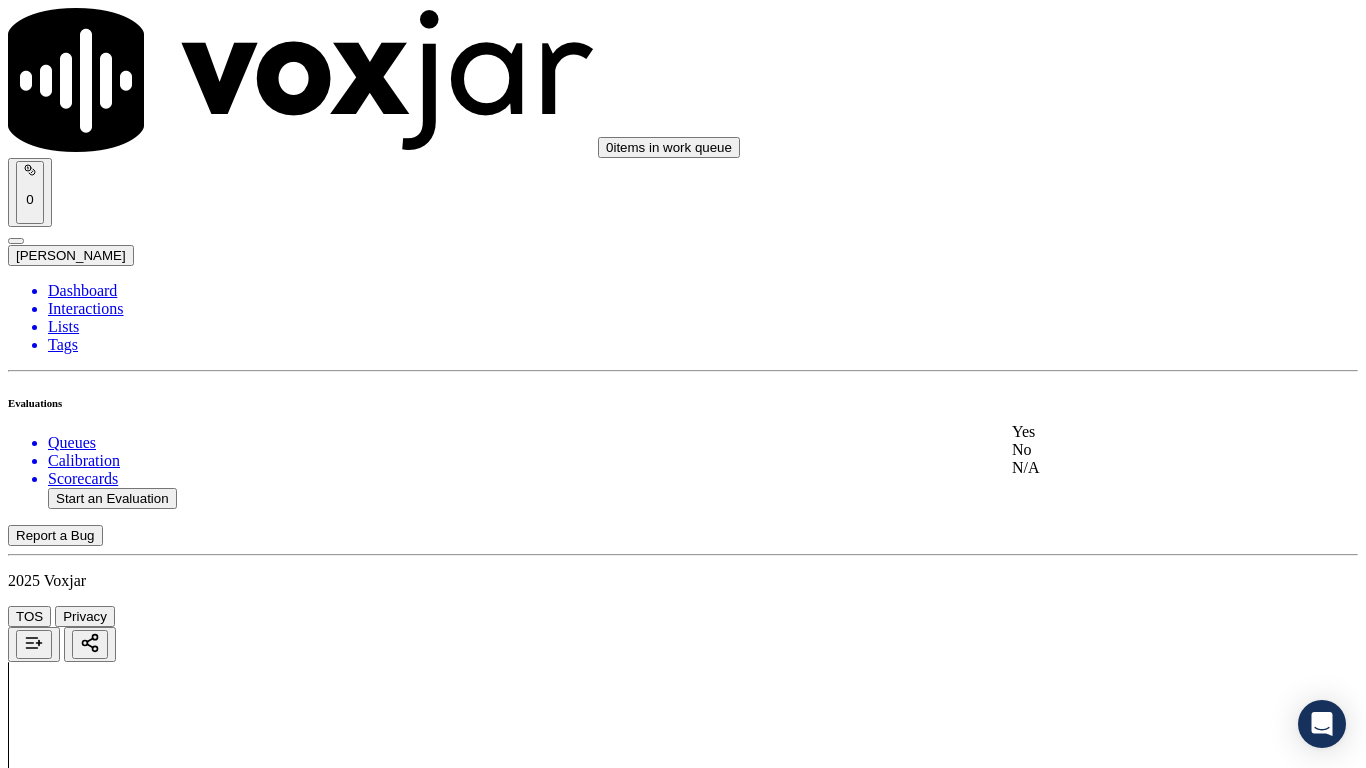 click on "Yes" at bounding box center [1139, 432] 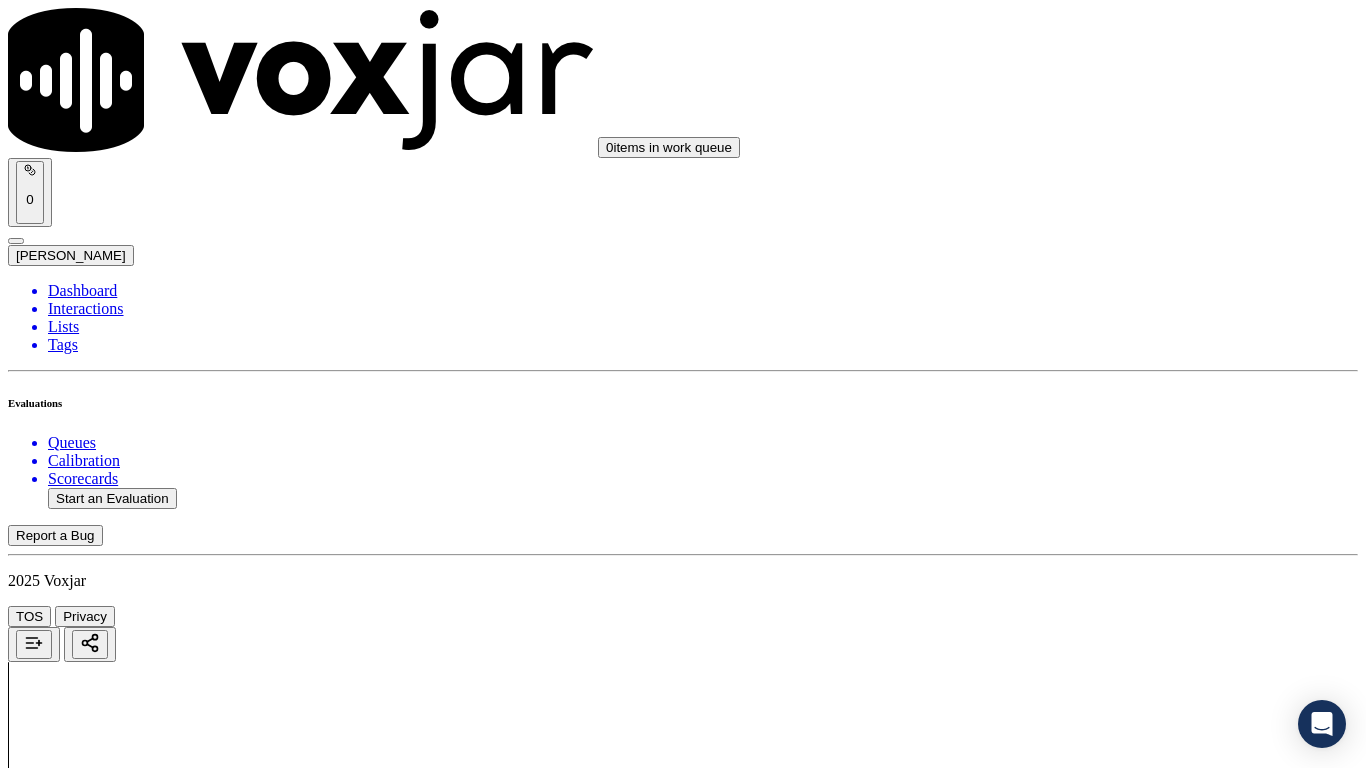 scroll, scrollTop: 4200, scrollLeft: 0, axis: vertical 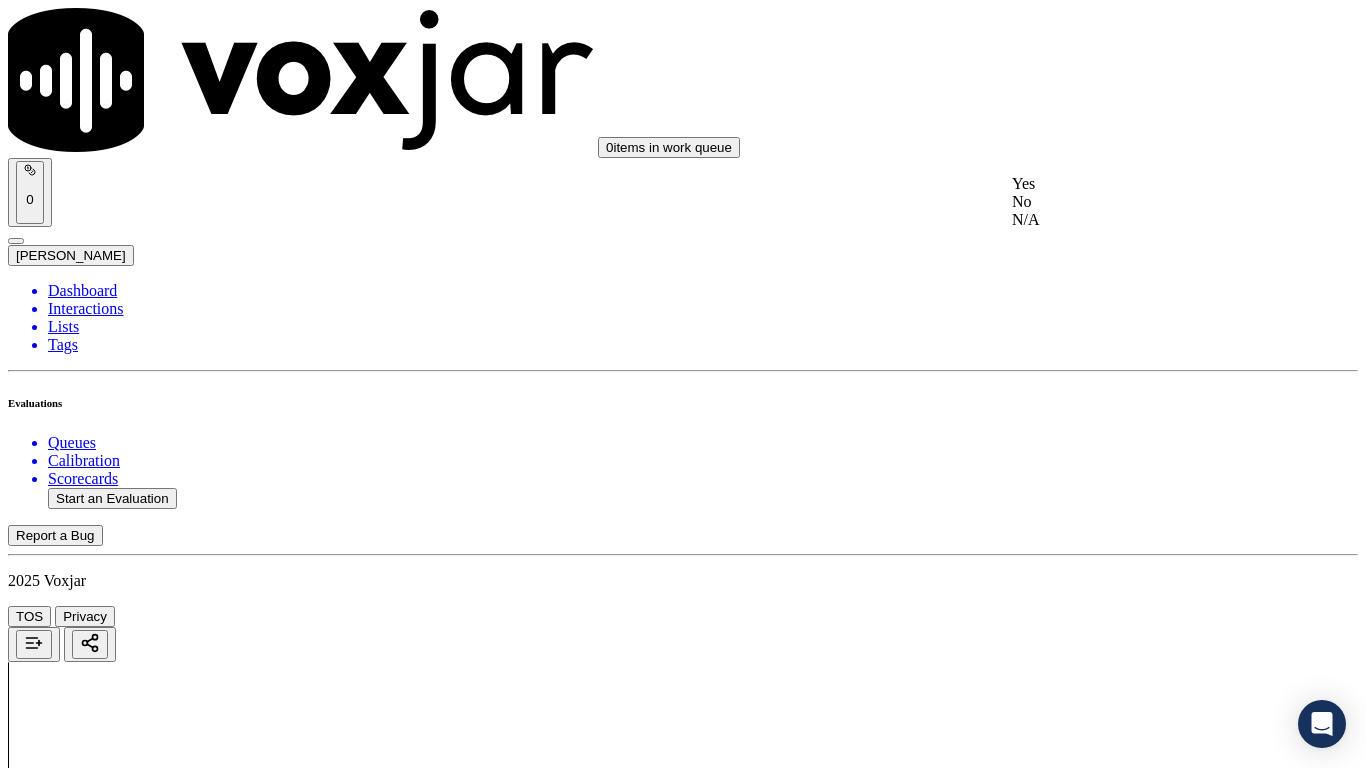 click on "Yes" at bounding box center [1139, 184] 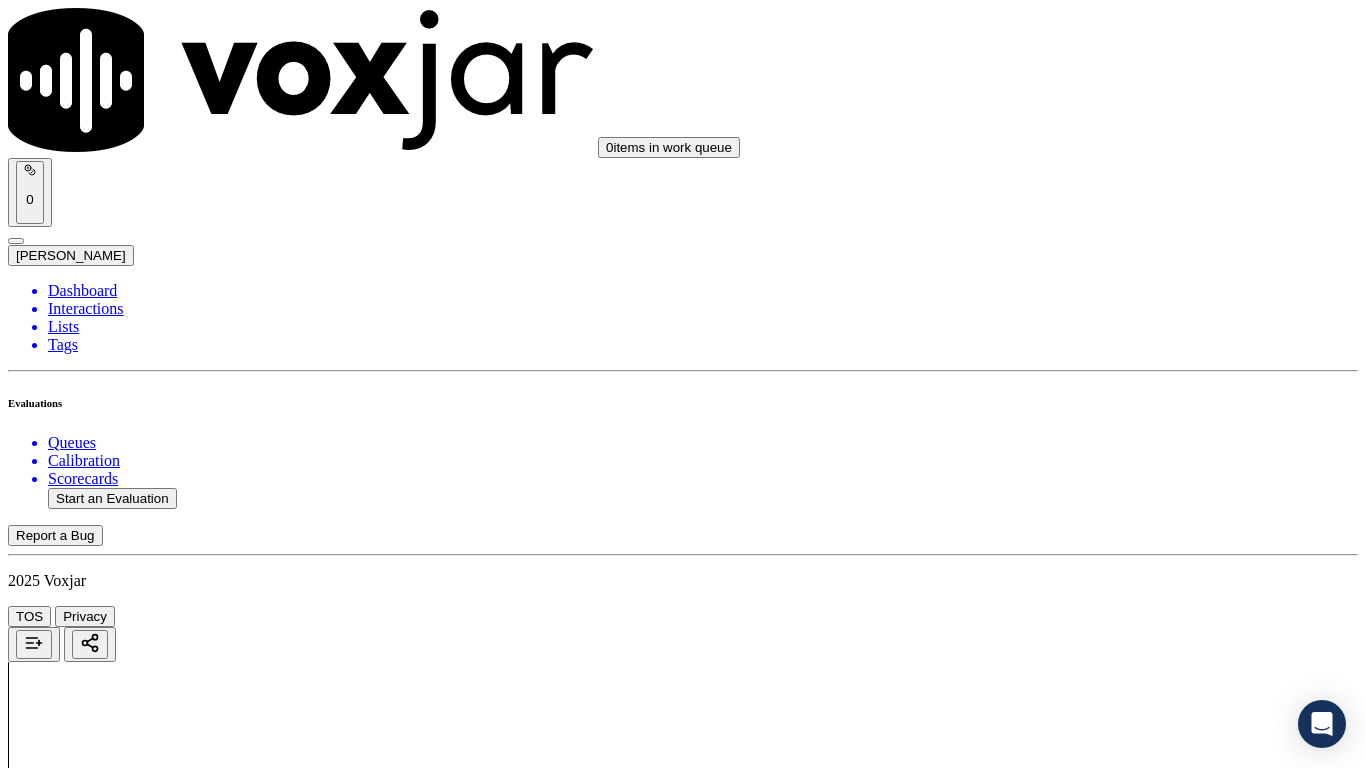 click on "Select an answer" at bounding box center [67, 6026] 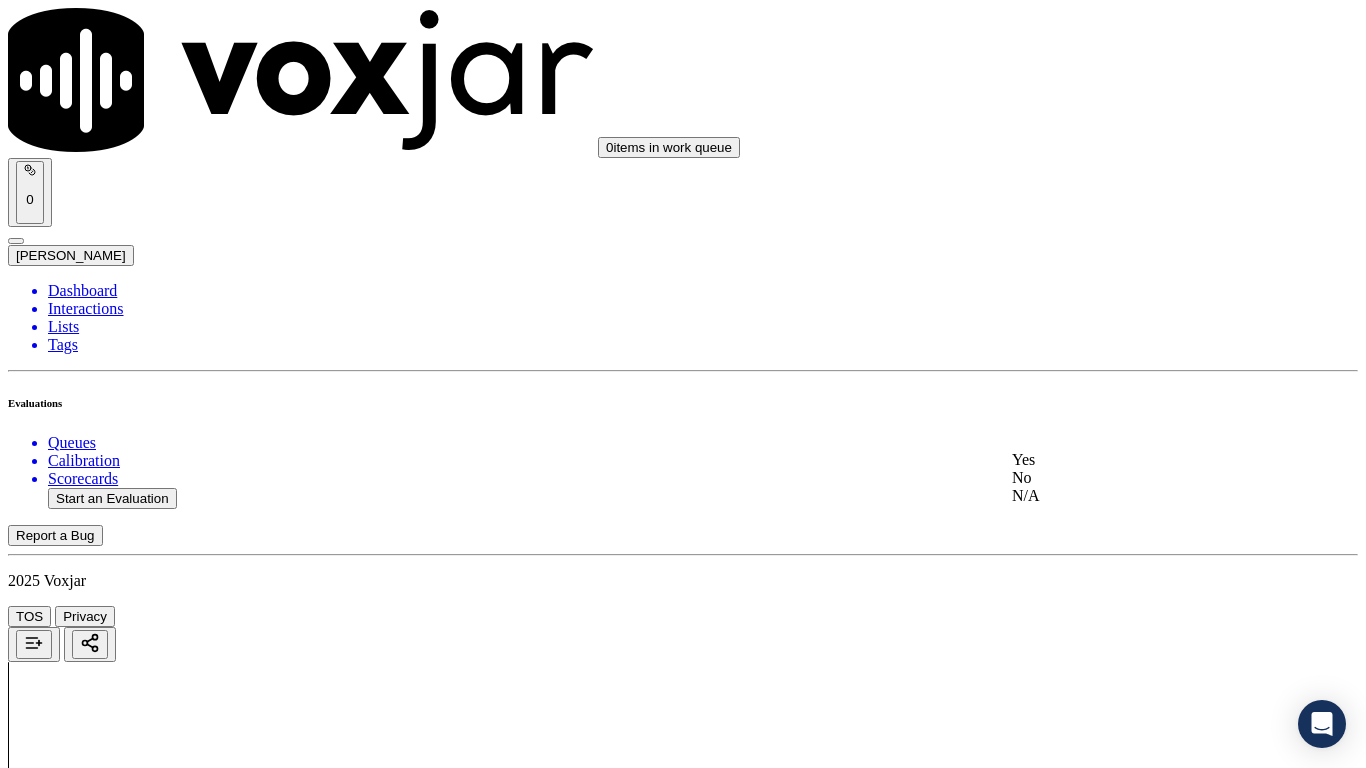 click on "Yes" at bounding box center [1139, 460] 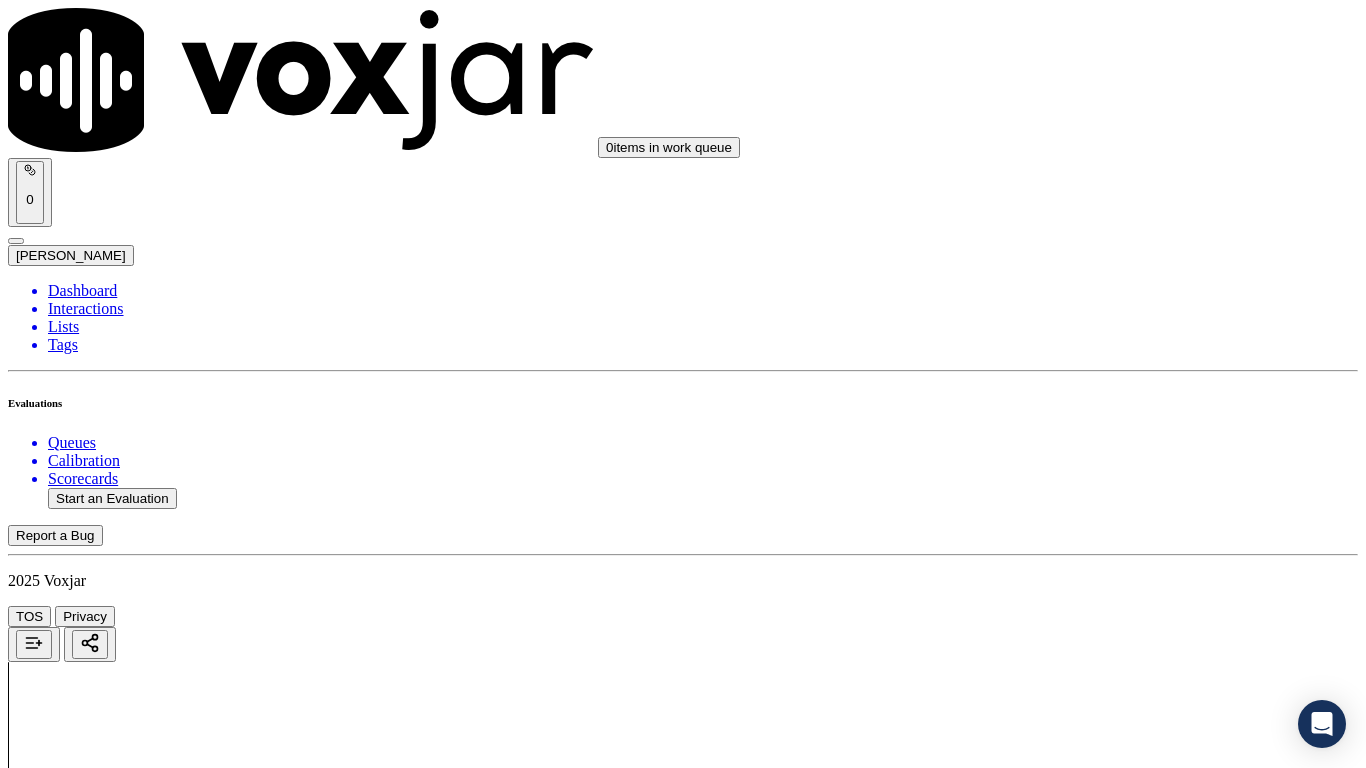 scroll, scrollTop: 4800, scrollLeft: 0, axis: vertical 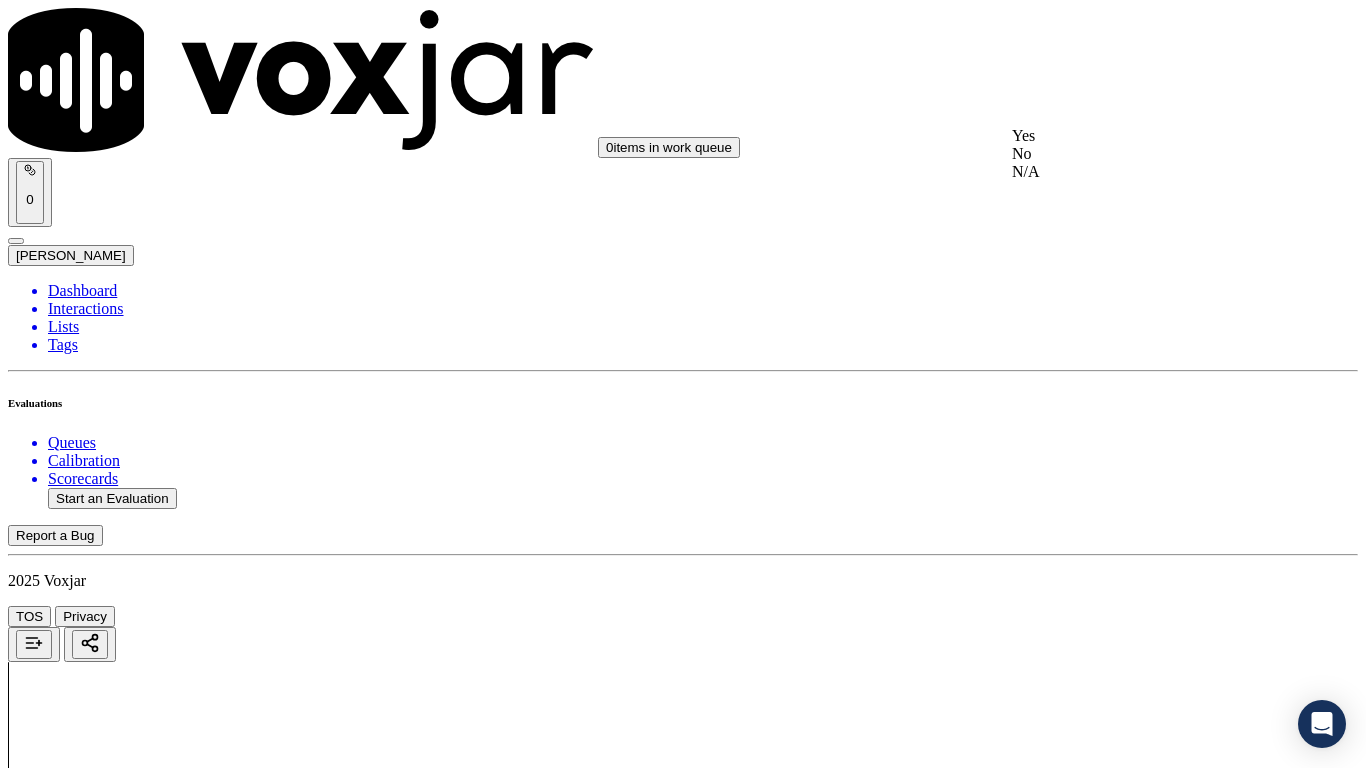 click on "Yes" at bounding box center [1139, 136] 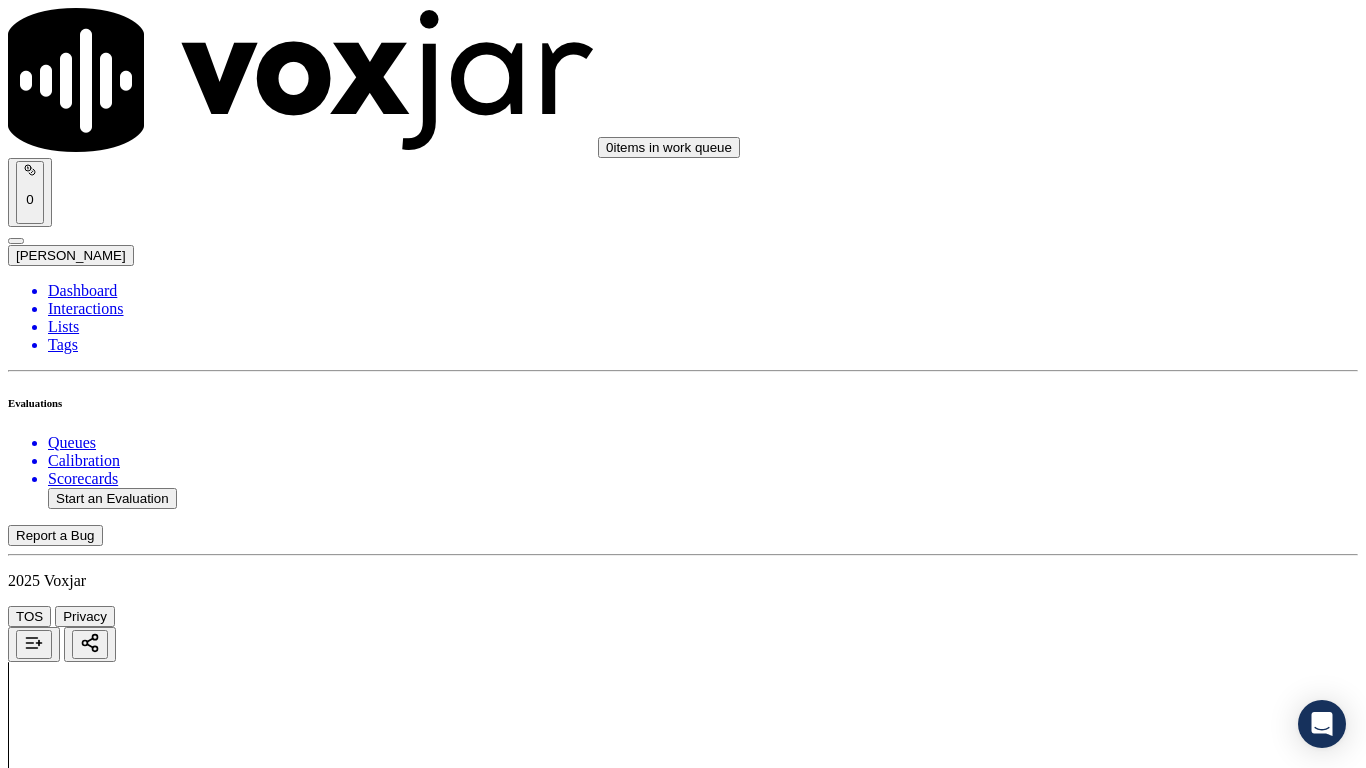 click on "Select an answer" at bounding box center (67, 6499) 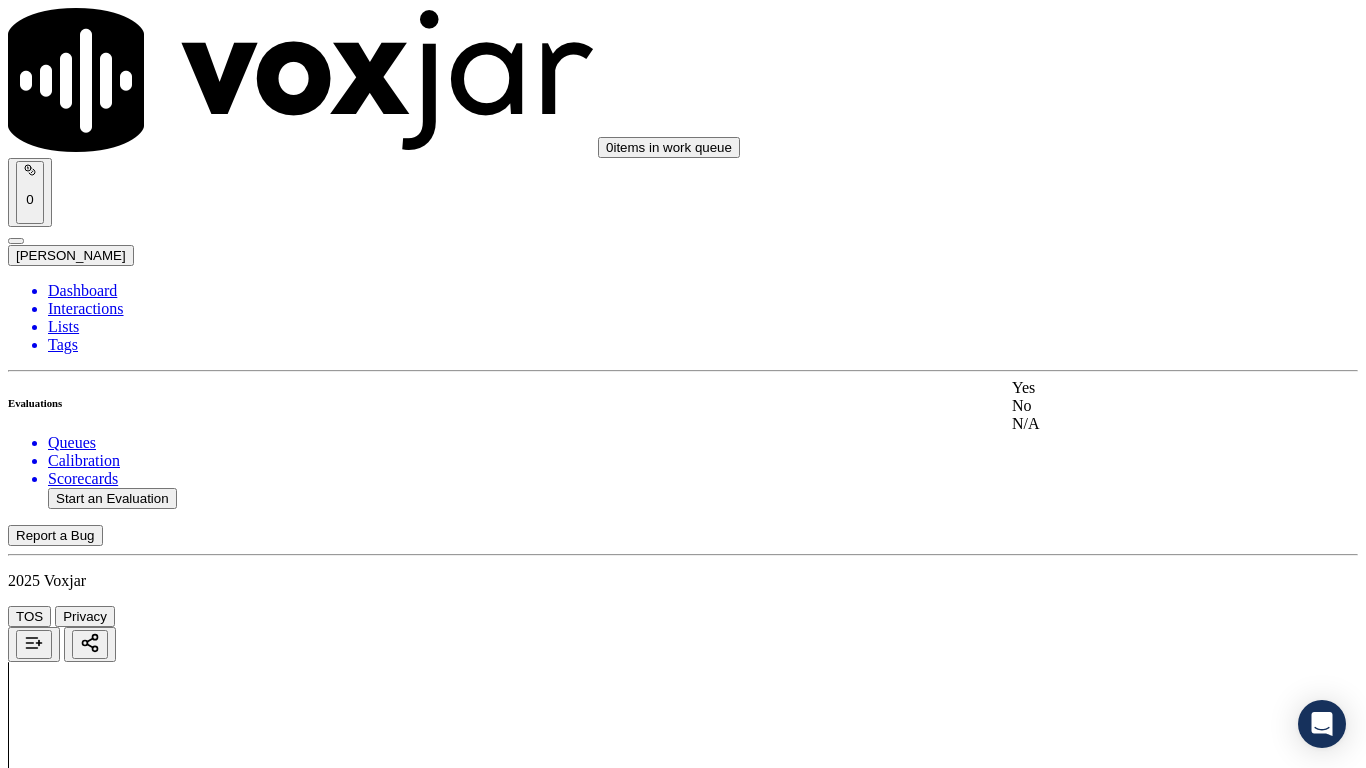 click on "Yes" at bounding box center [1139, 388] 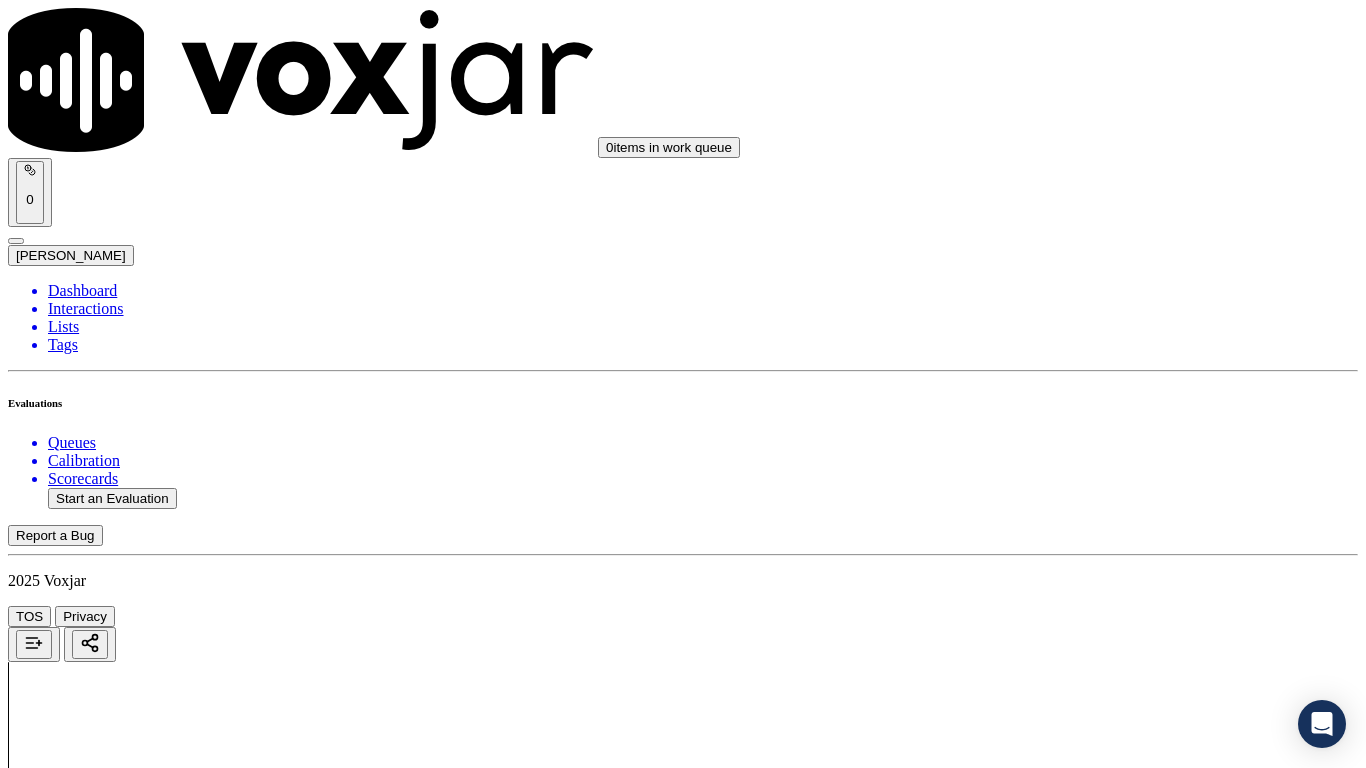 scroll, scrollTop: 5200, scrollLeft: 0, axis: vertical 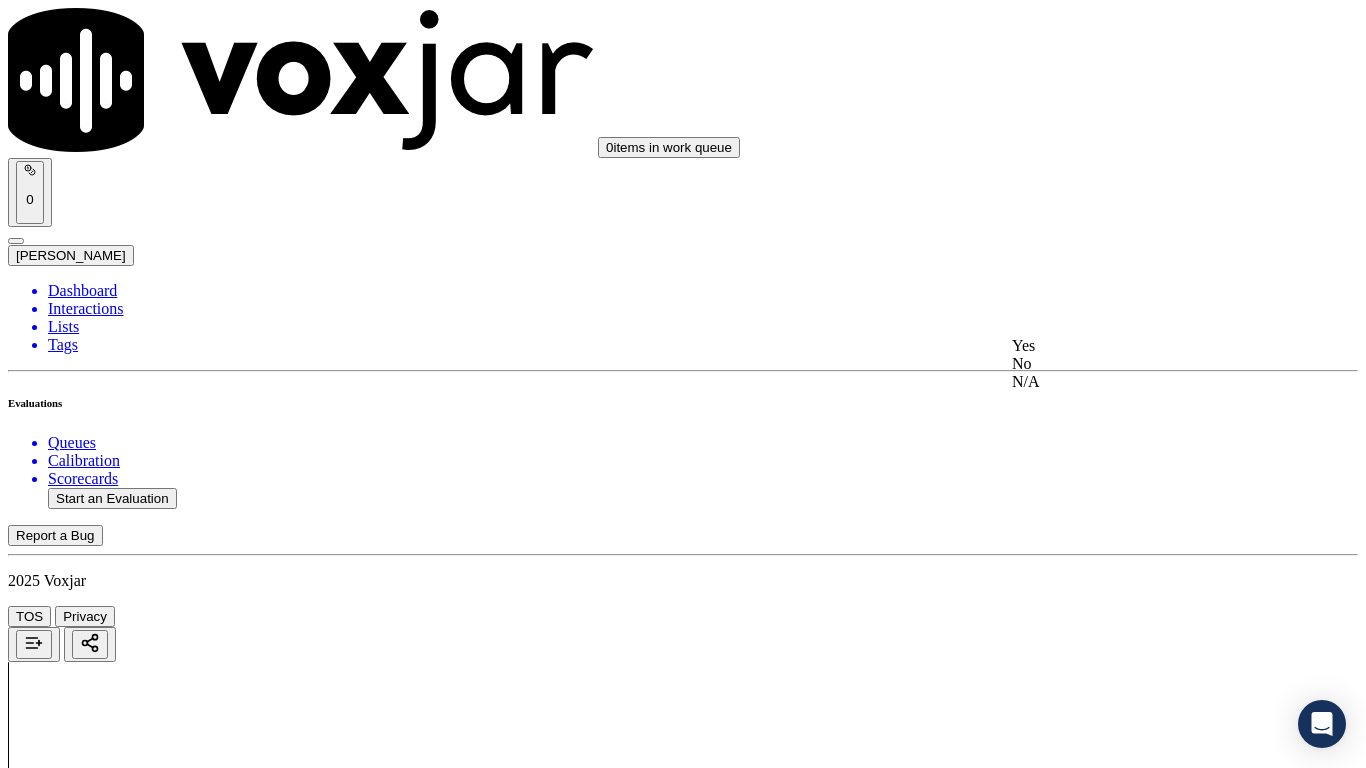 click on "Yes" at bounding box center [1139, 346] 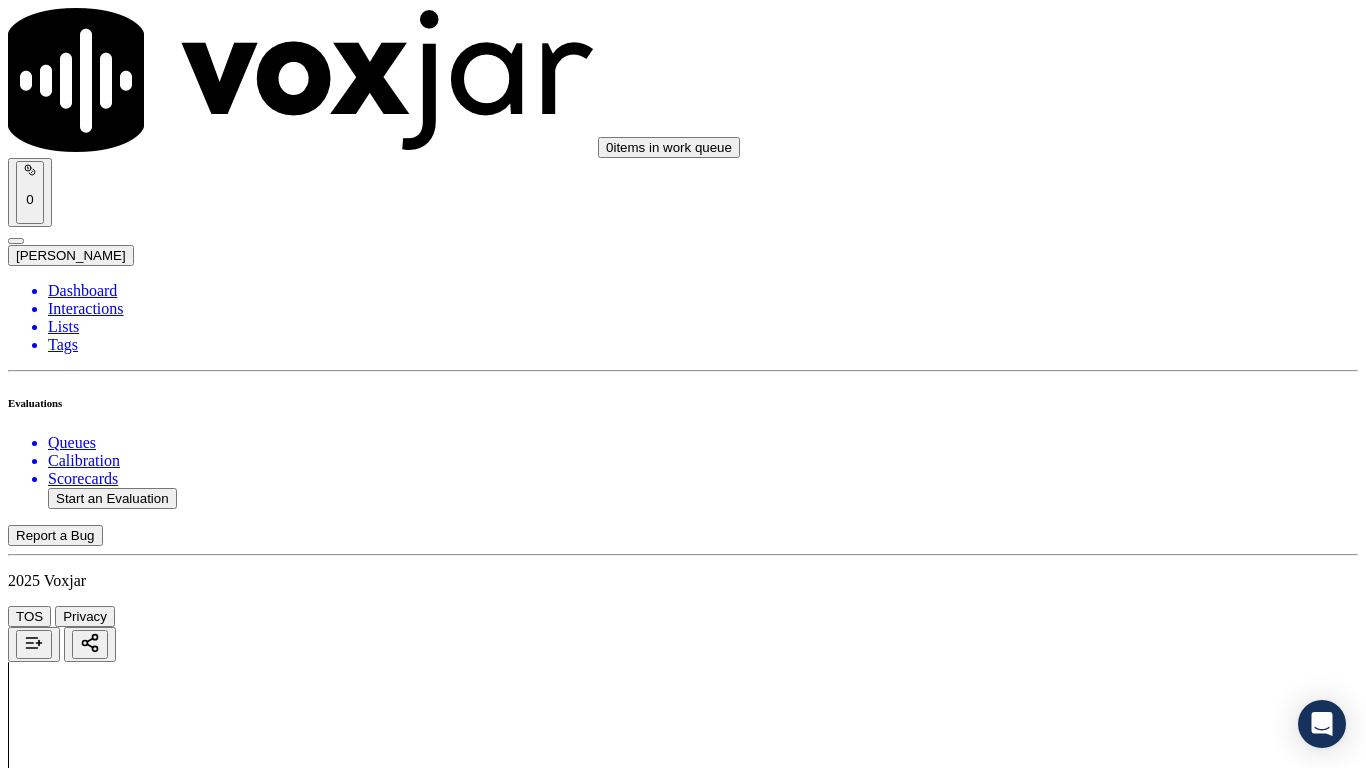 drag, startPoint x: 1141, startPoint y: 559, endPoint x: 1140, endPoint y: 575, distance: 16.03122 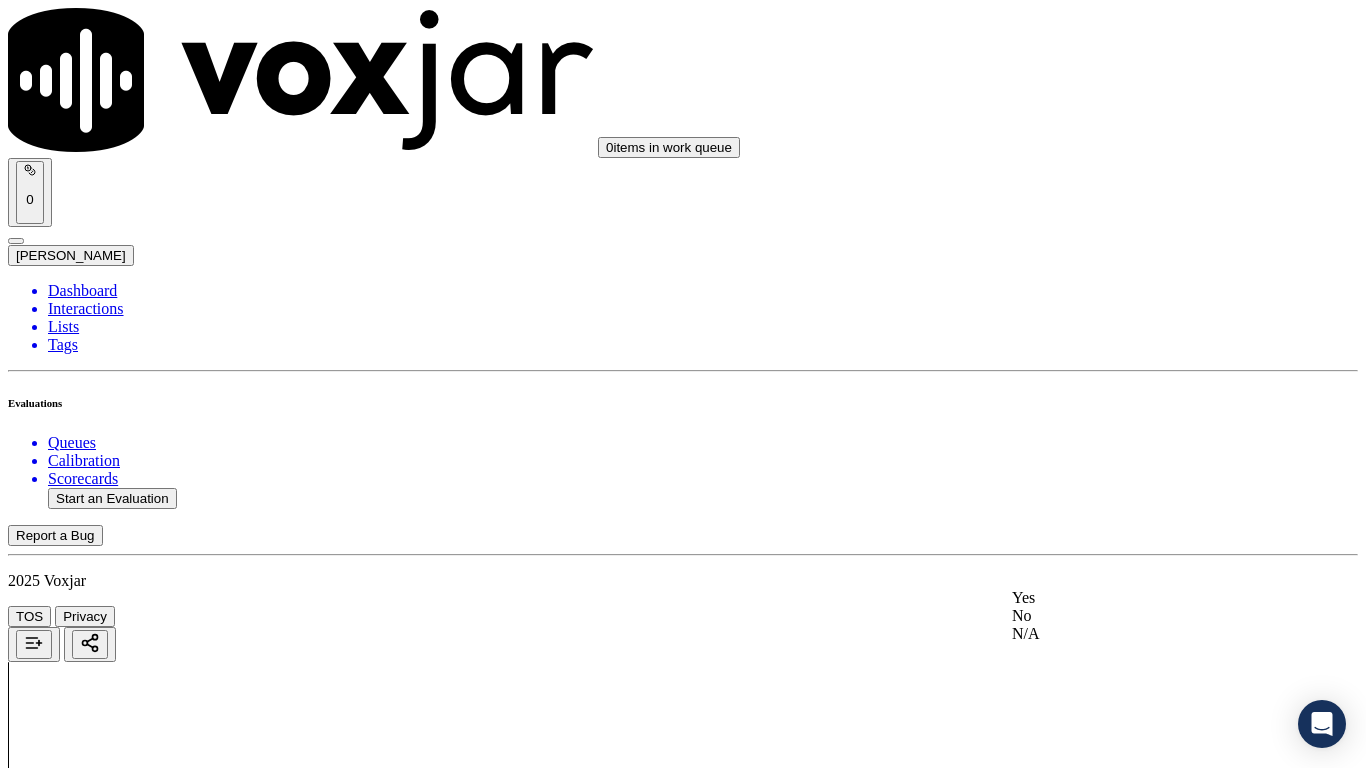 click on "Yes" at bounding box center [1139, 598] 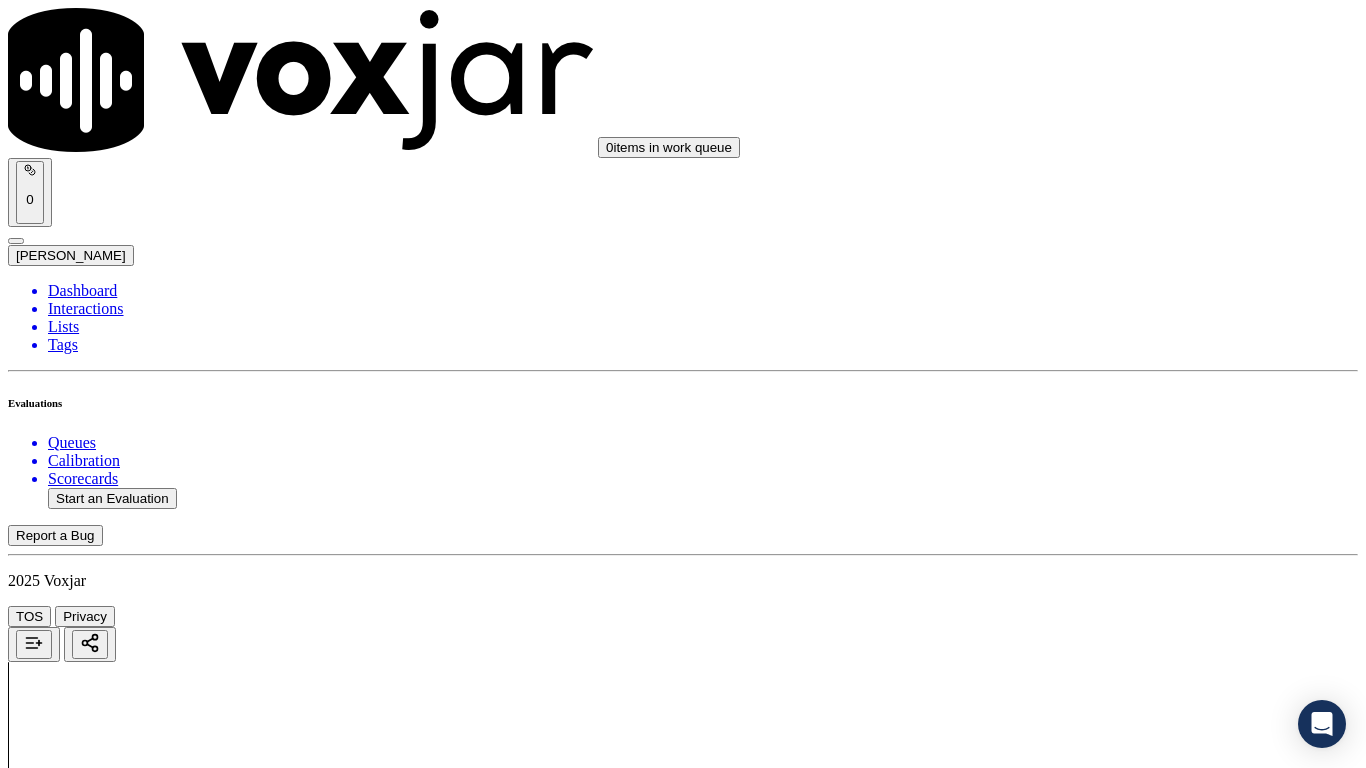 scroll, scrollTop: 5533, scrollLeft: 0, axis: vertical 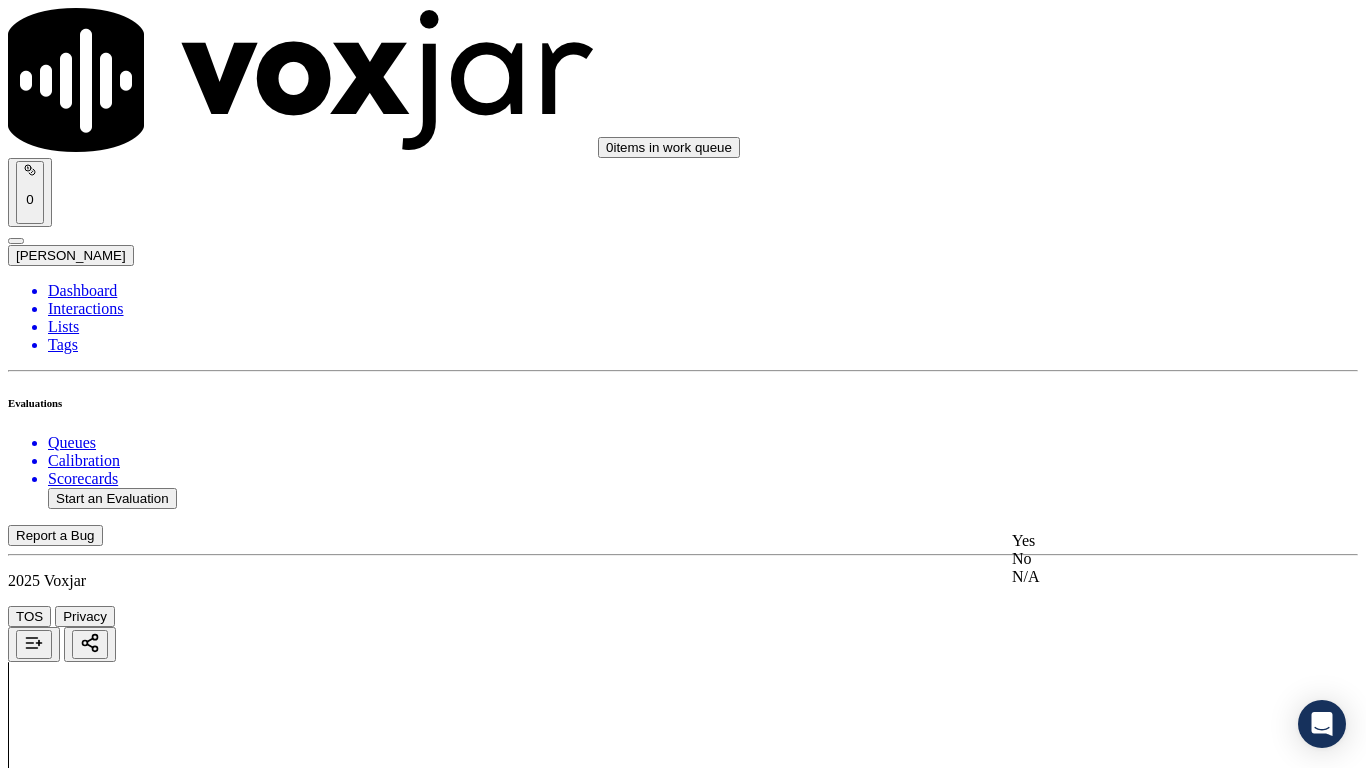 click on "Yes" at bounding box center (1139, 541) 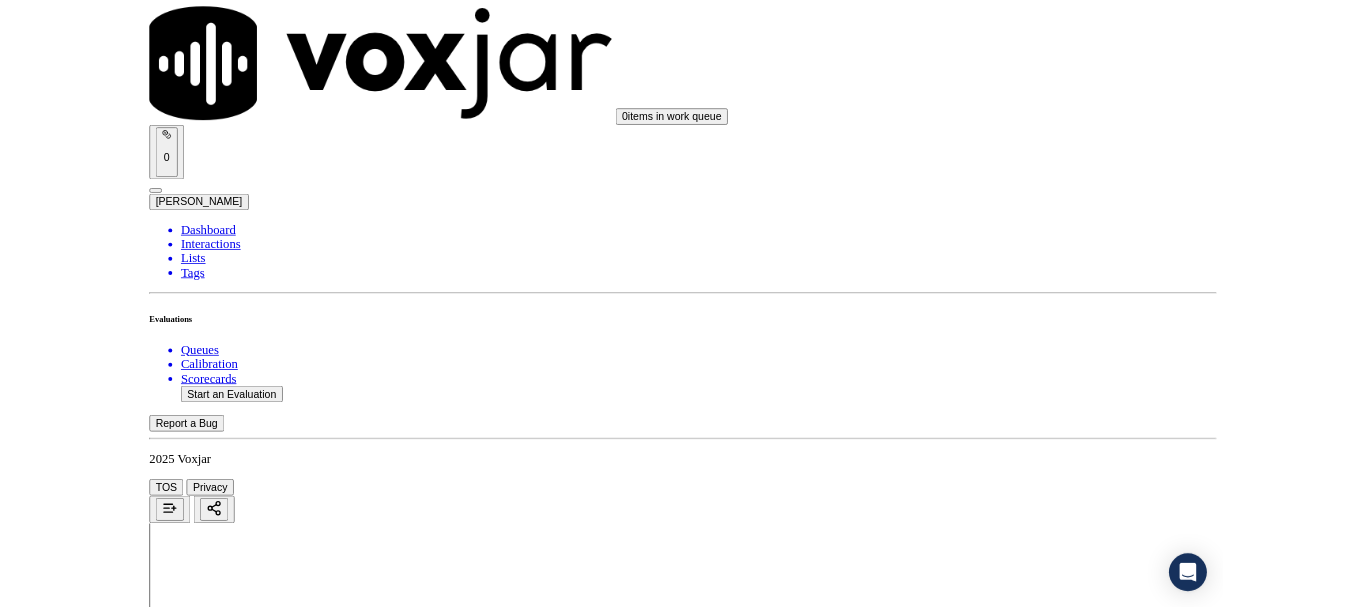 scroll, scrollTop: 5533, scrollLeft: 0, axis: vertical 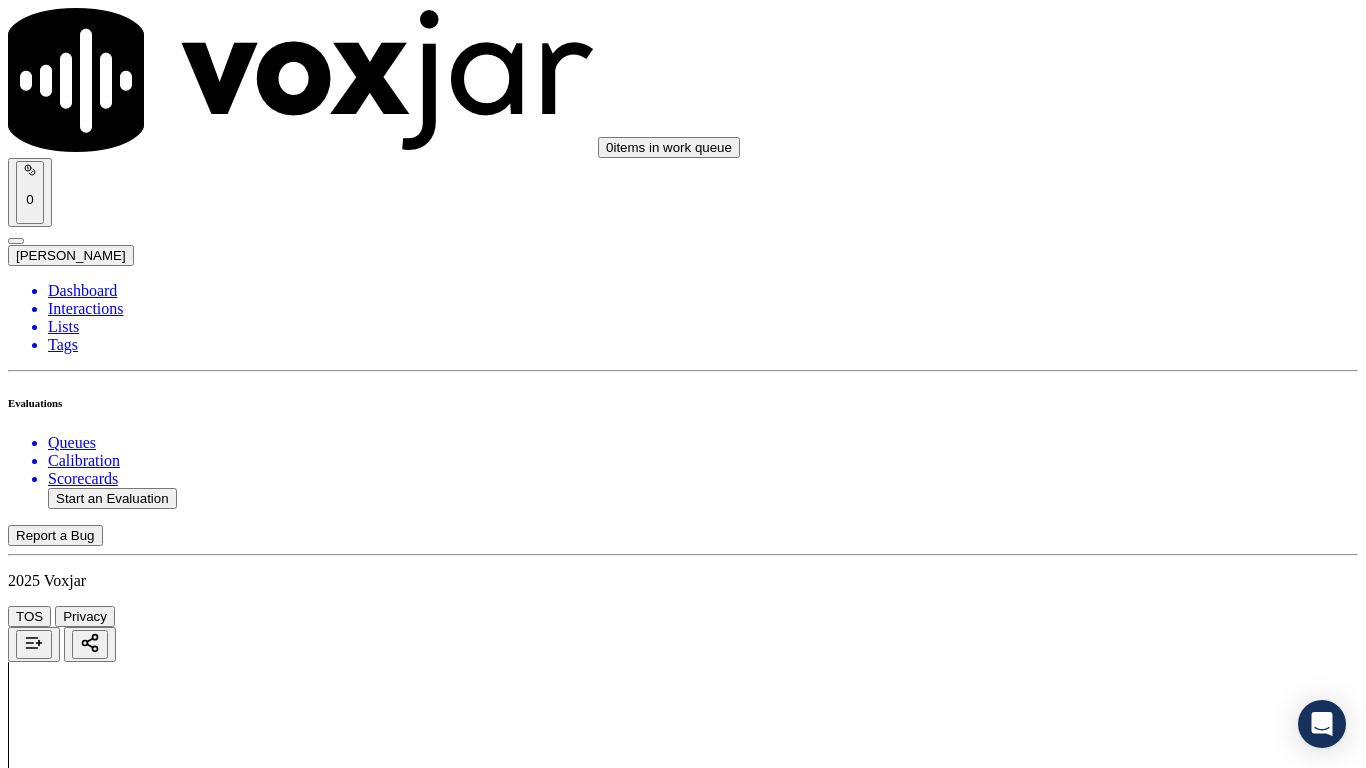 click on "Submit Scores" at bounding box center (59, 7345) 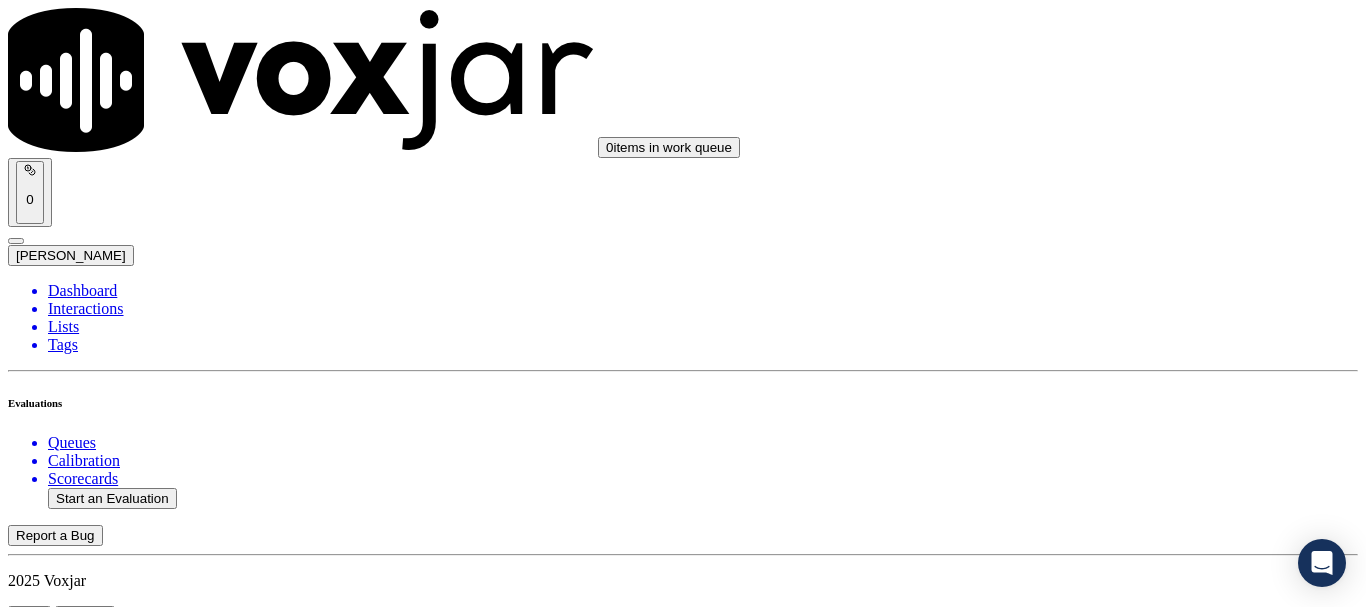click on "Start an Evaluation" 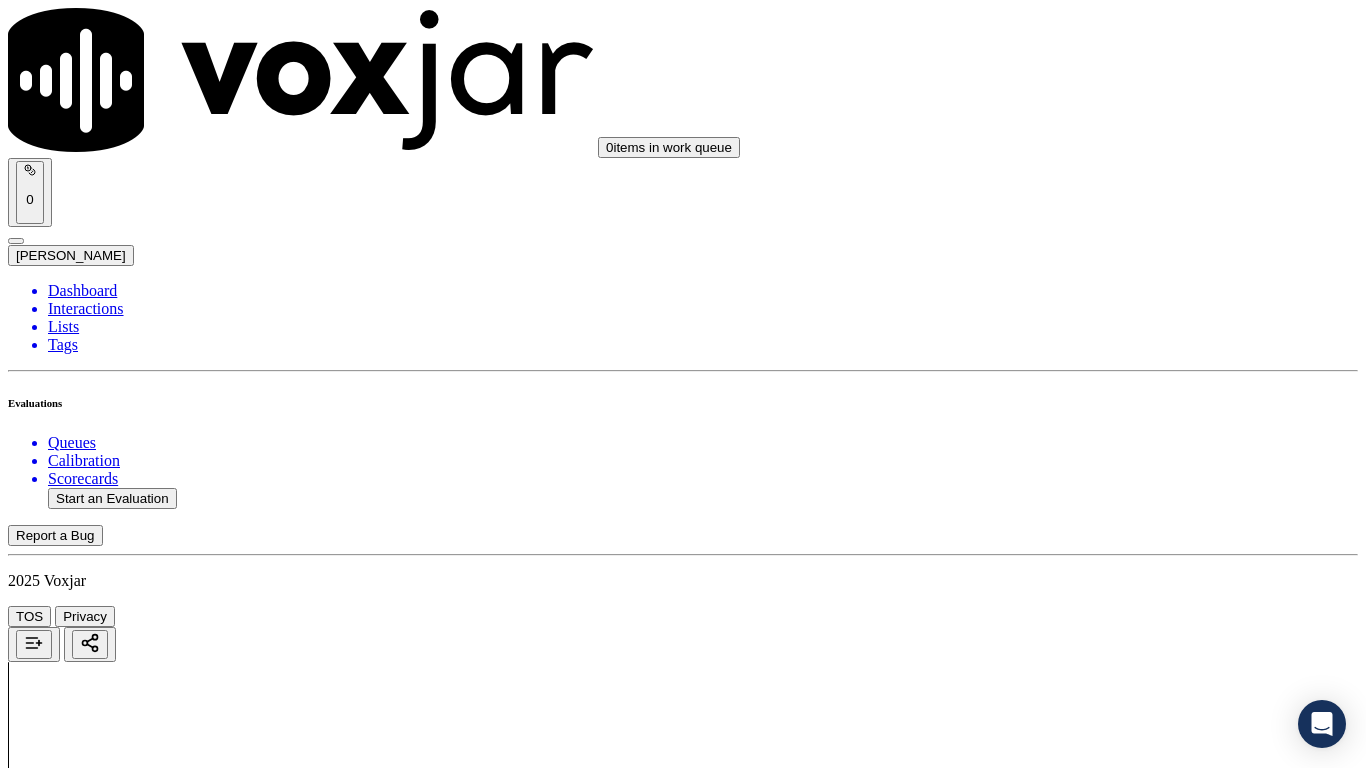 click on "Upload interaction to start evaluation" at bounding box center (124, 2674) 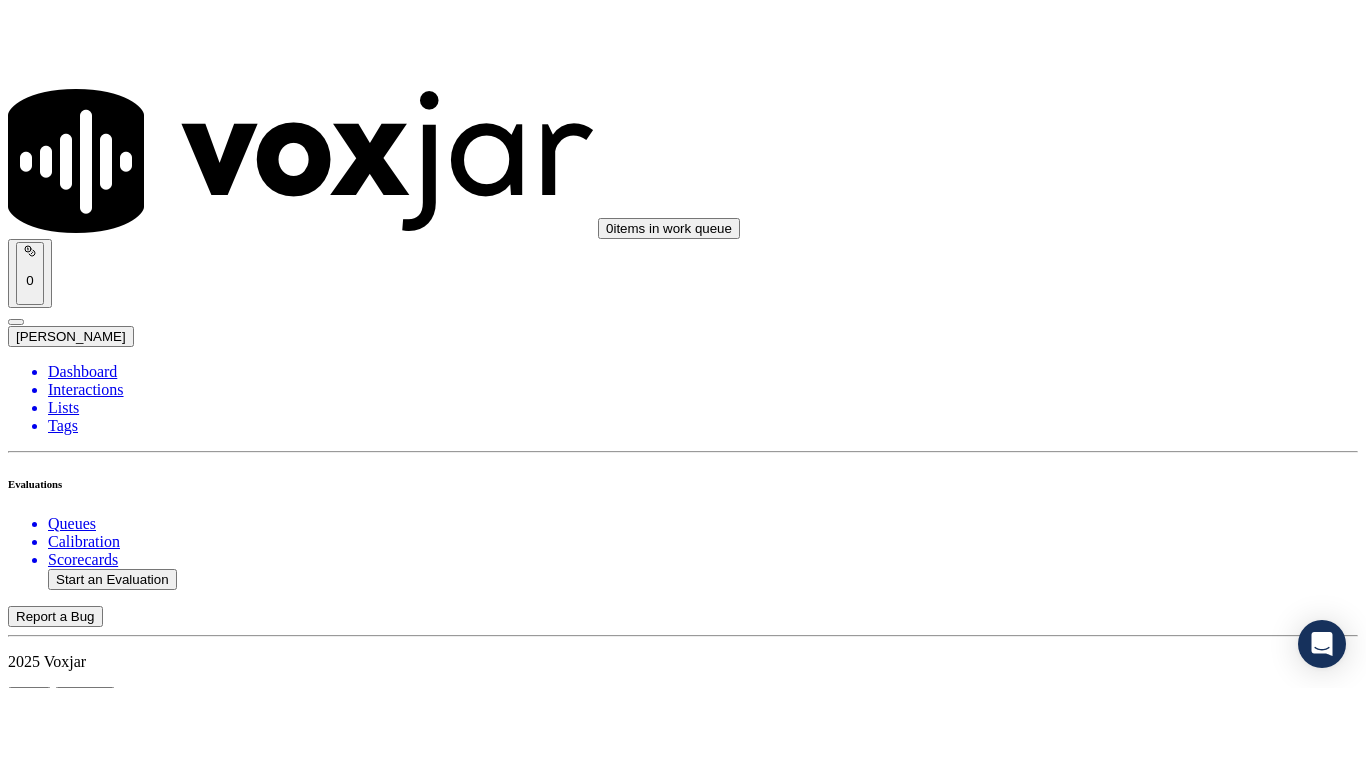 scroll, scrollTop: 200, scrollLeft: 0, axis: vertical 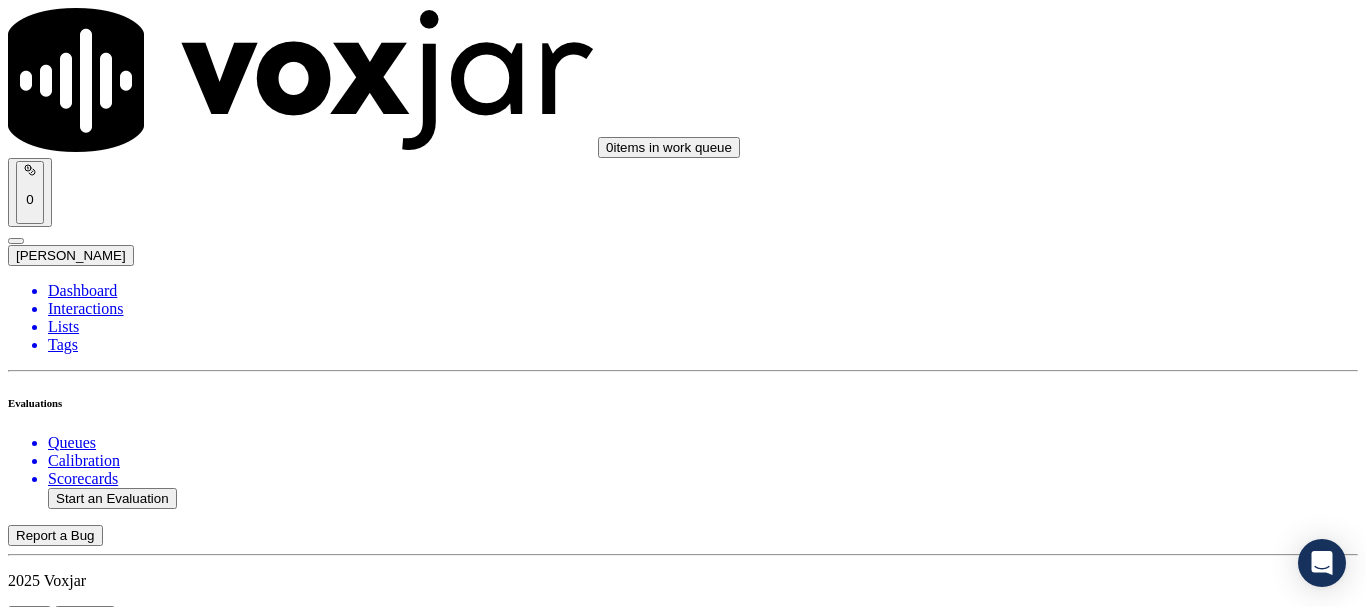 click 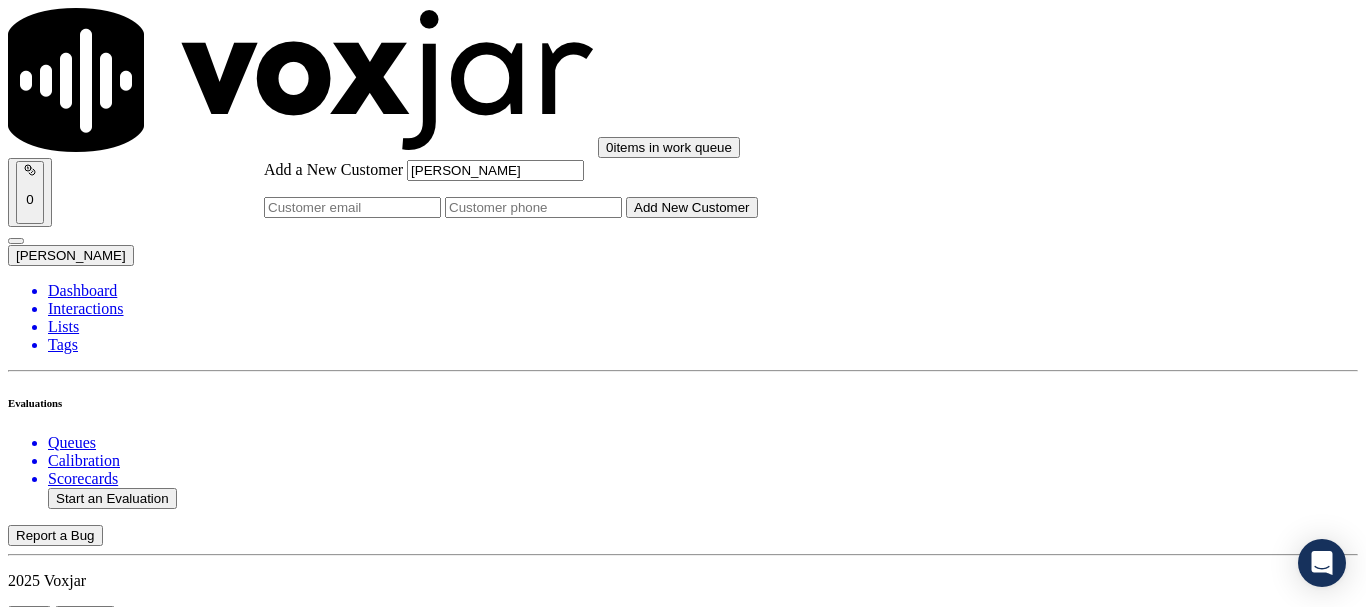 type on "[PERSON_NAME]" 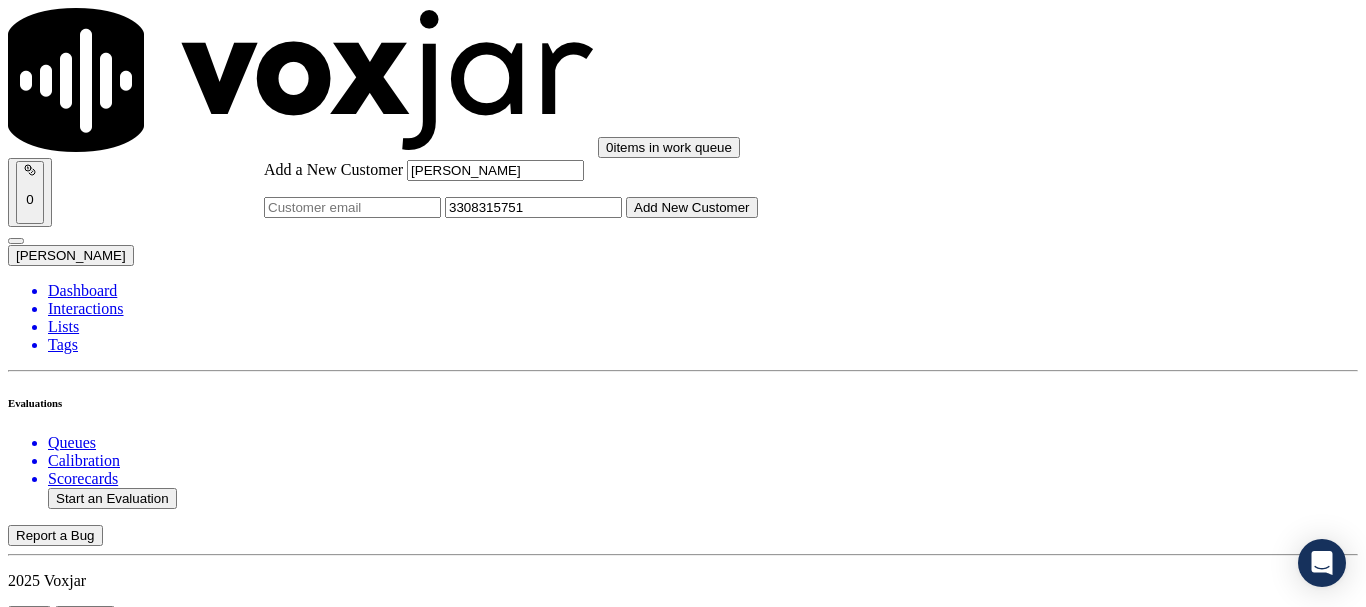 type on "3308315751" 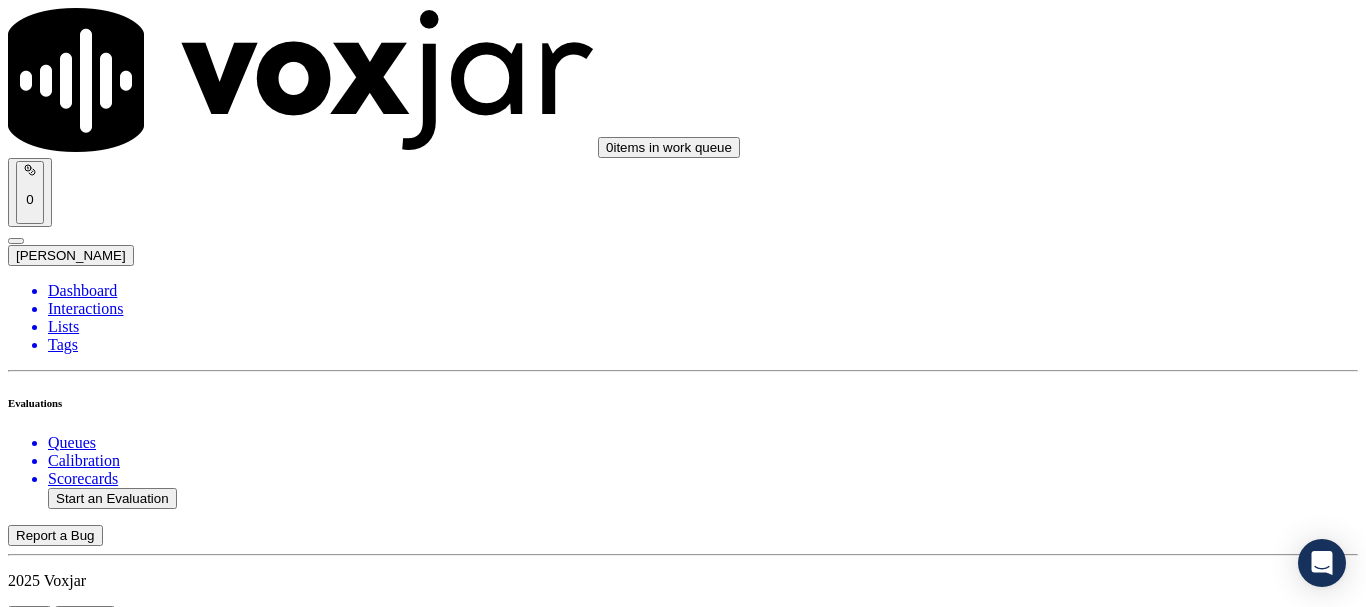 click on "[PERSON_NAME]" at bounding box center (683, 2164) 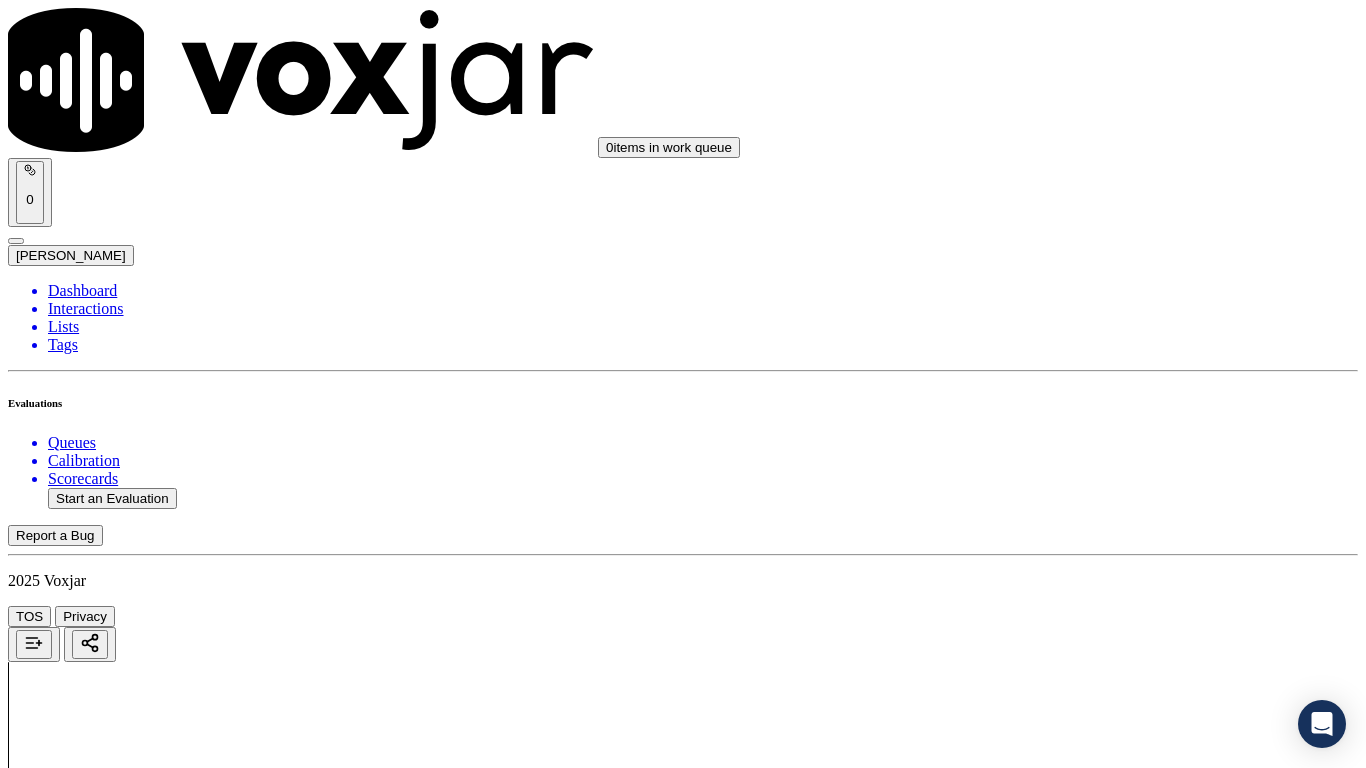 drag, startPoint x: 1132, startPoint y: 632, endPoint x: 1124, endPoint y: 661, distance: 30.083218 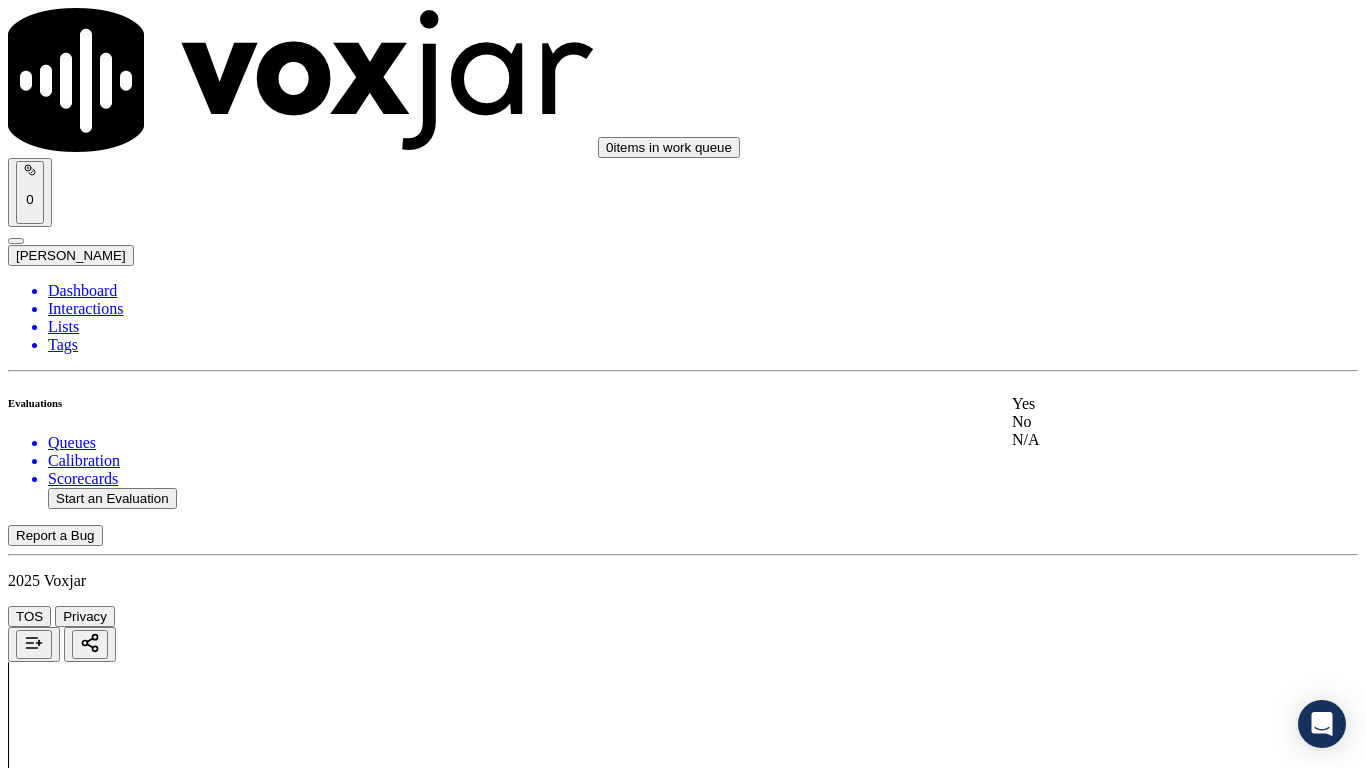 click on "Yes" at bounding box center (1139, 404) 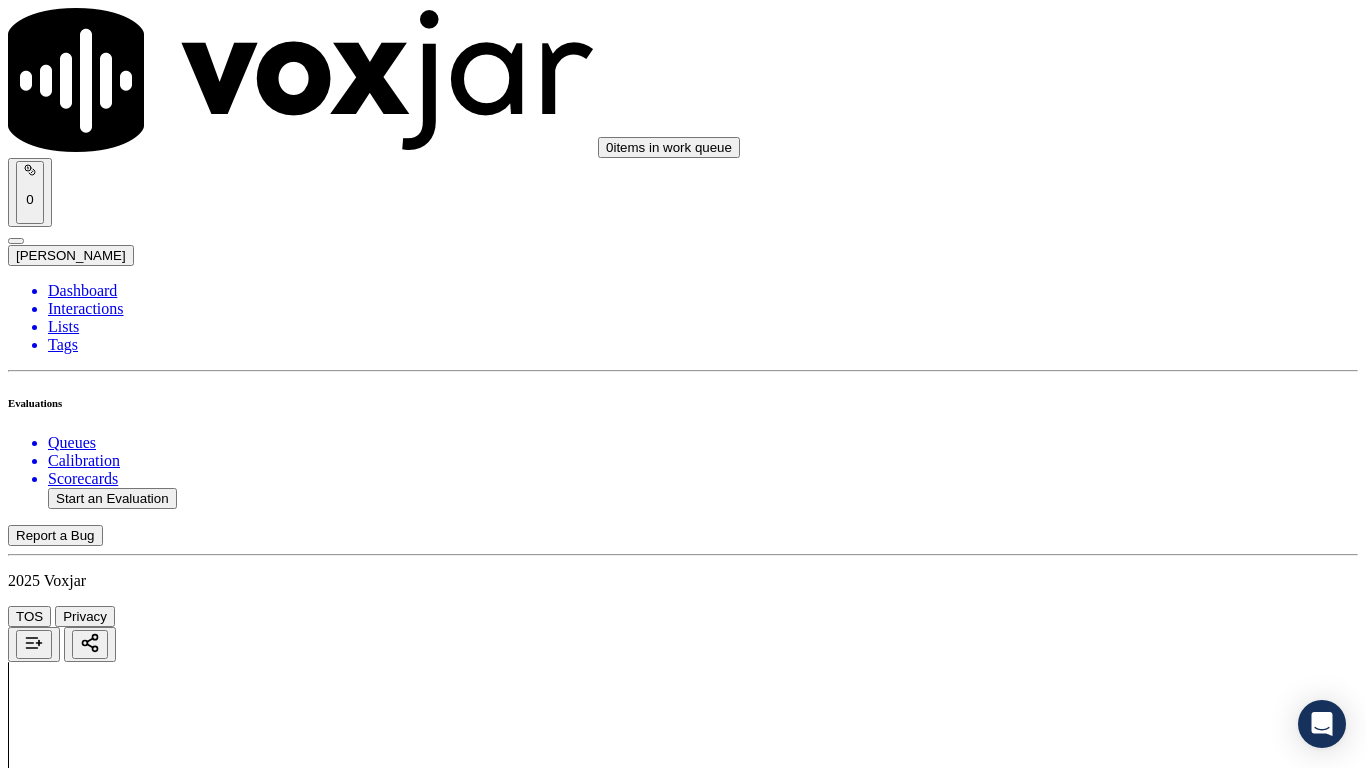 scroll, scrollTop: 400, scrollLeft: 0, axis: vertical 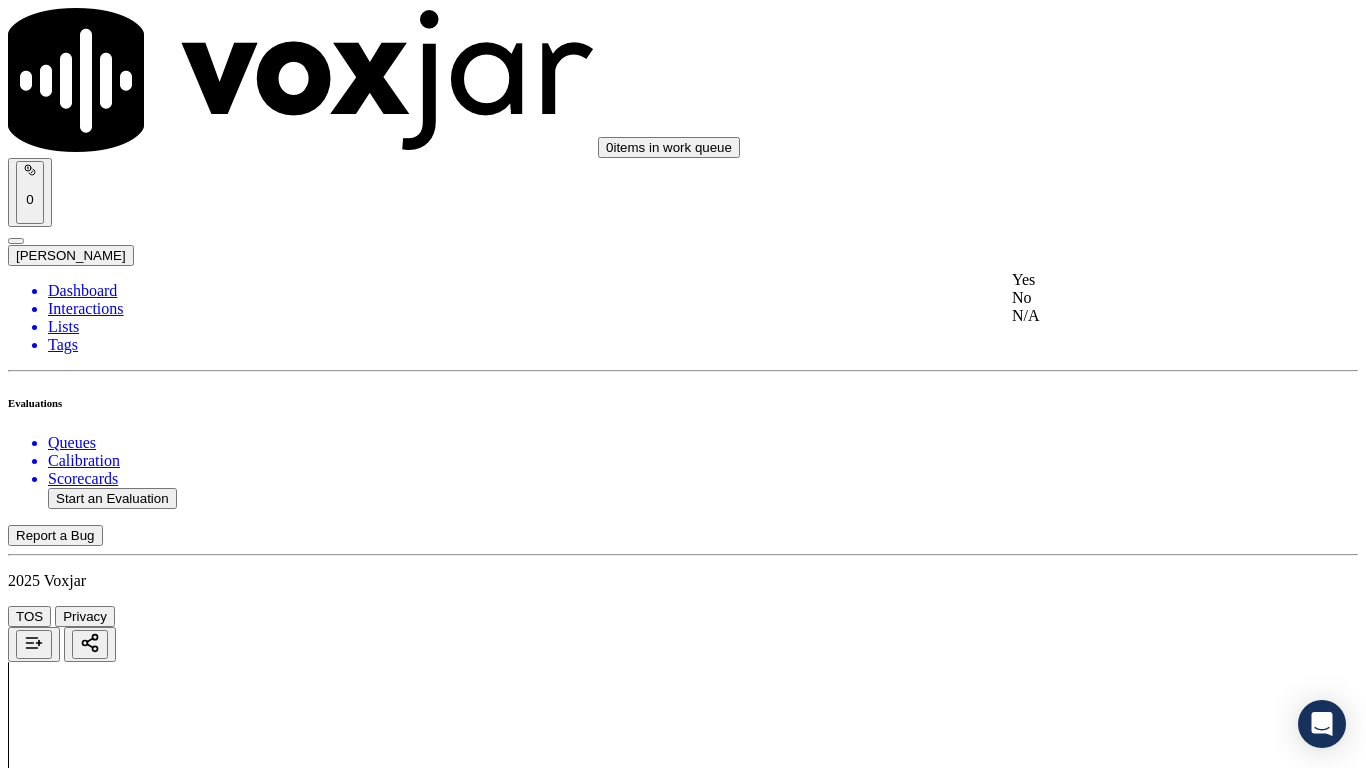 click on "Yes" at bounding box center [1139, 280] 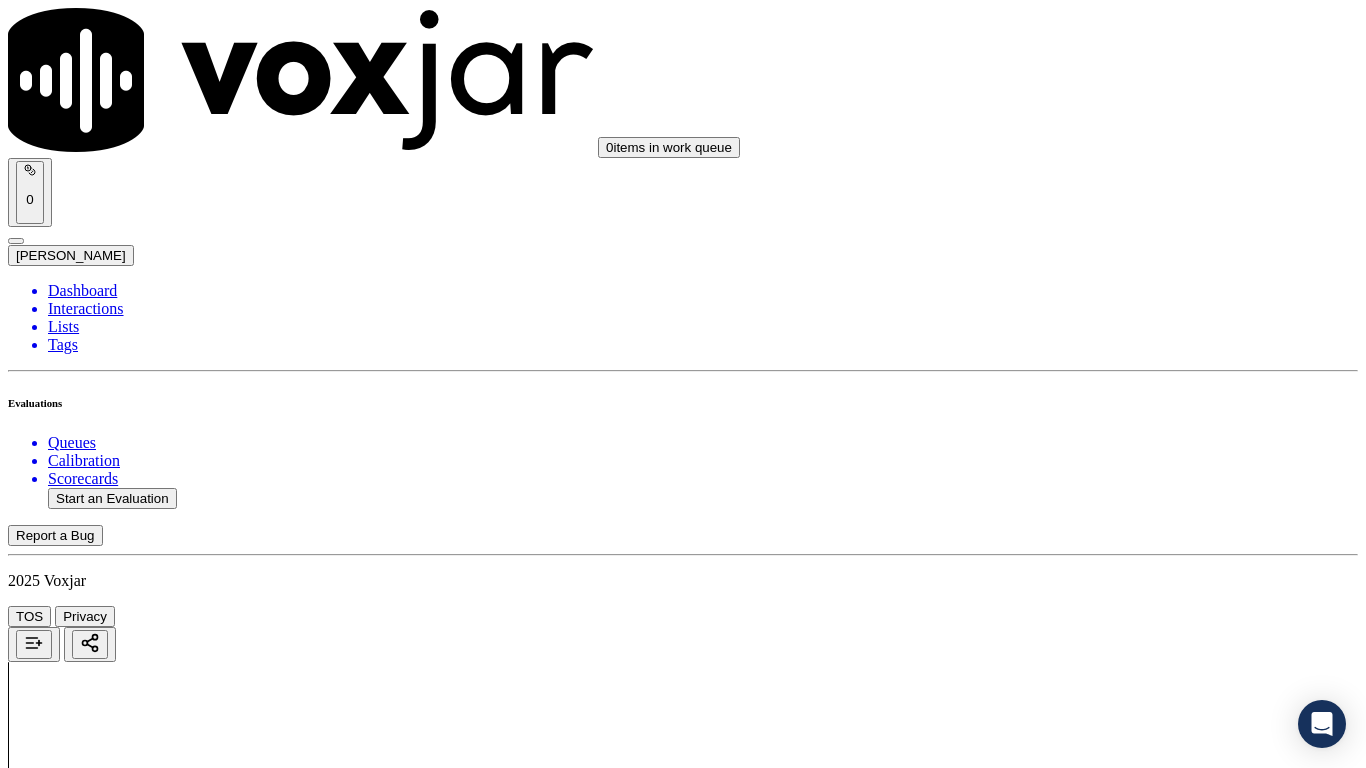 click on "Select an answer" at bounding box center (67, 2861) 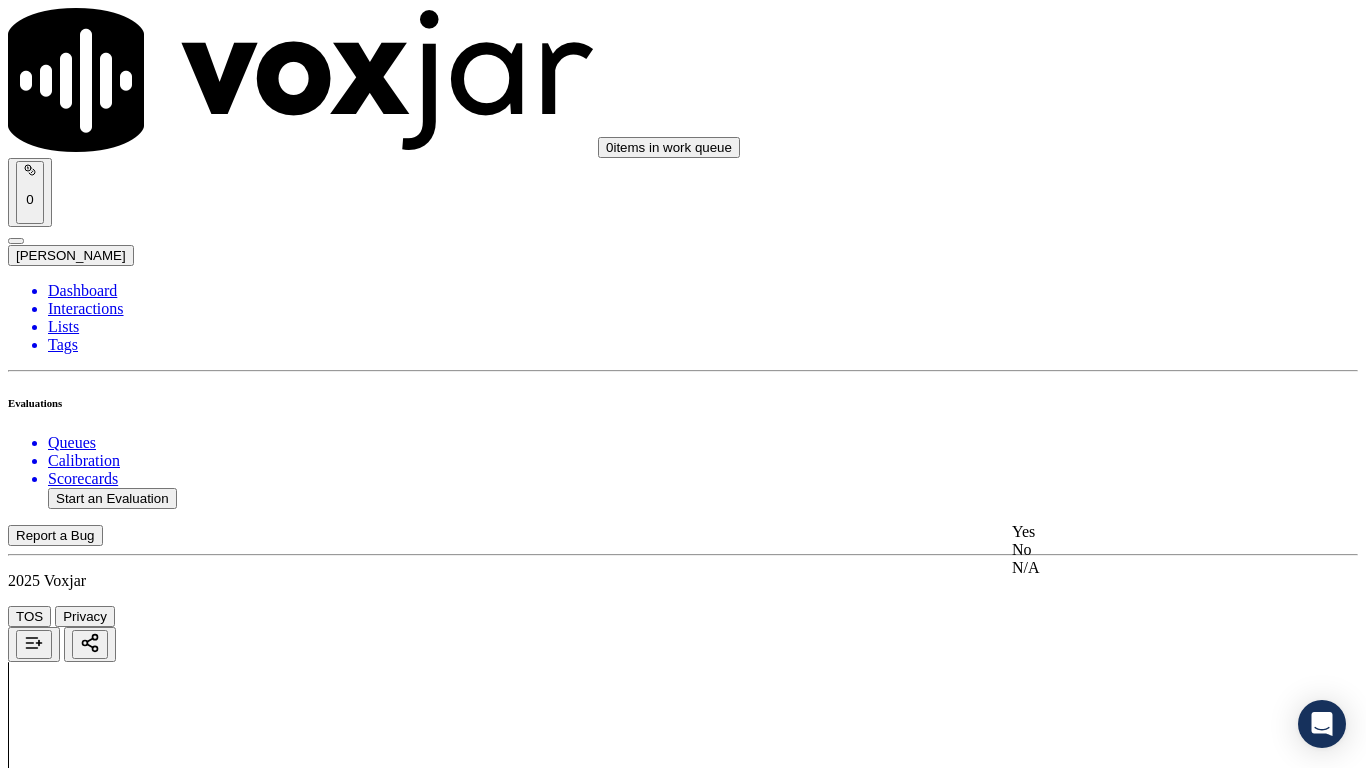 click on "Yes" at bounding box center (1139, 532) 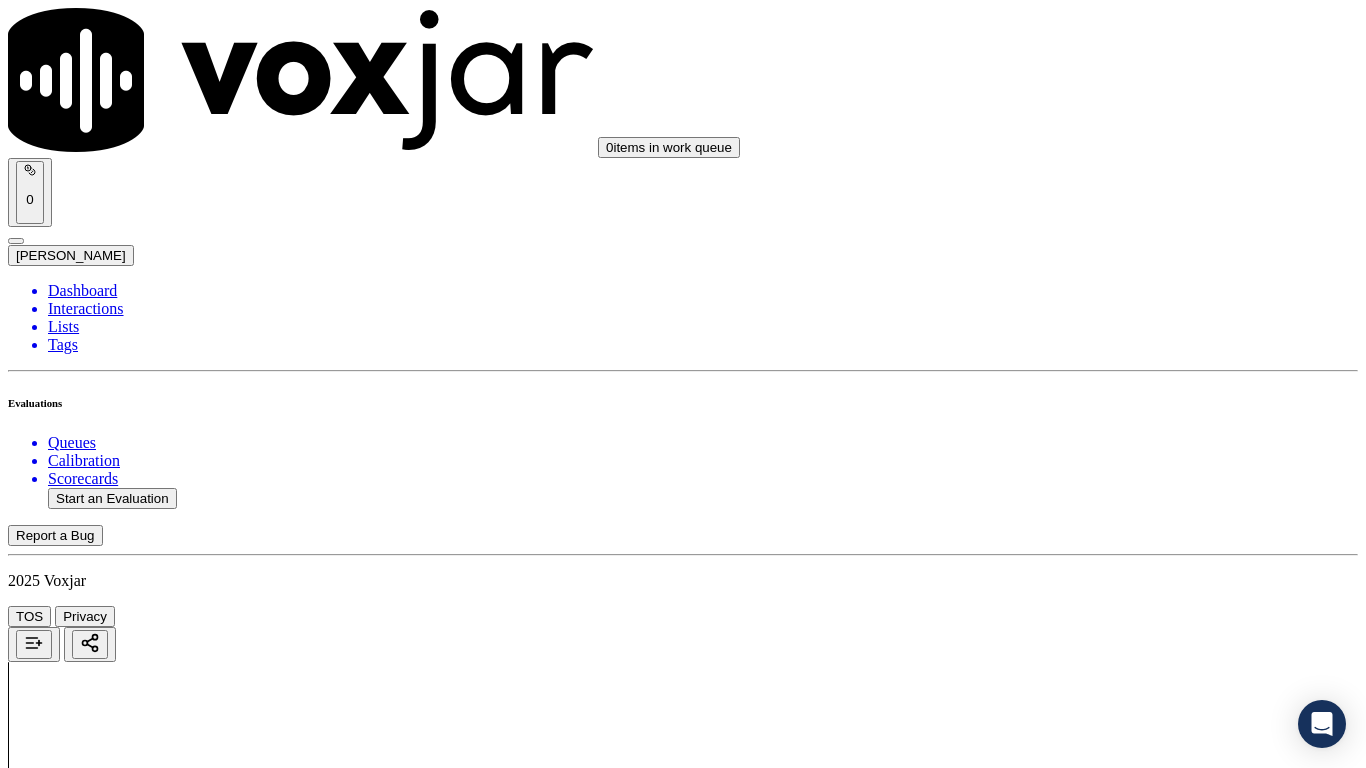 scroll, scrollTop: 800, scrollLeft: 0, axis: vertical 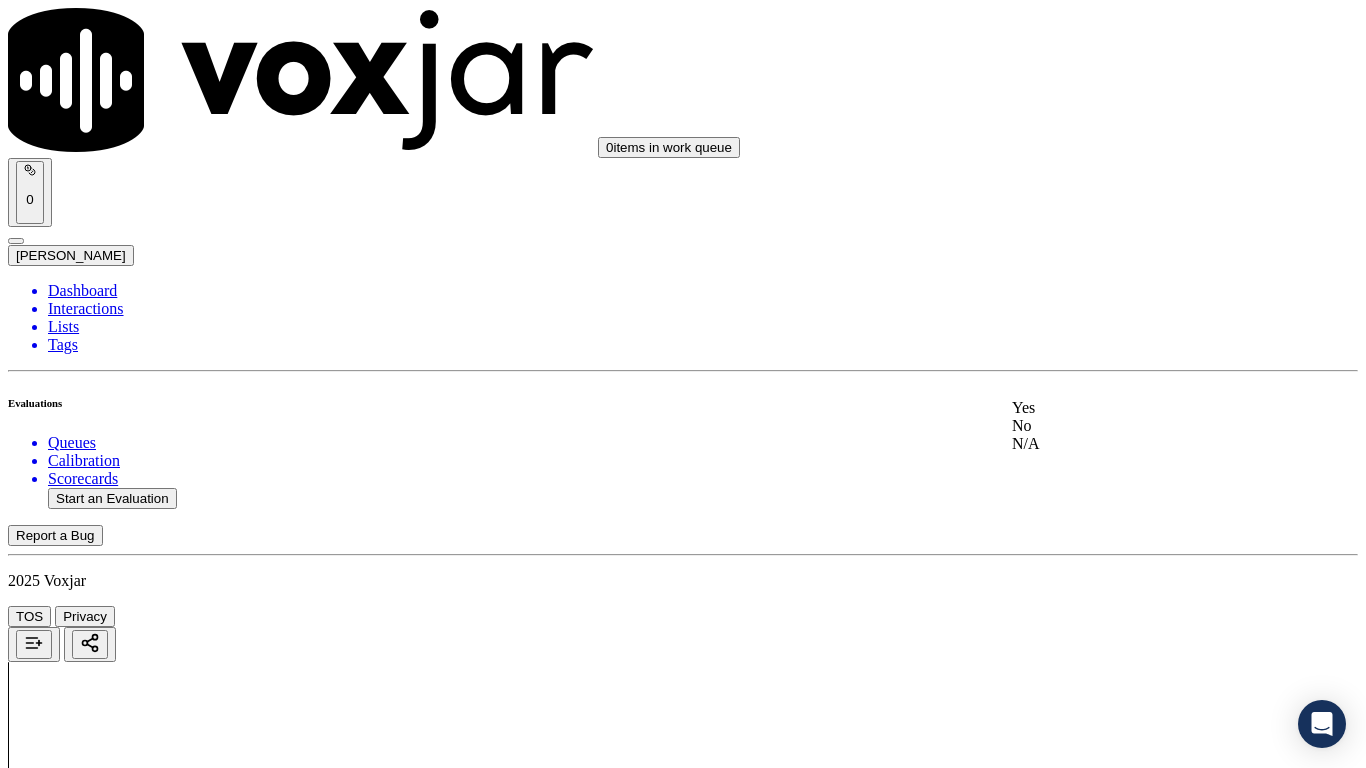 drag, startPoint x: 1103, startPoint y: 483, endPoint x: 1087, endPoint y: 643, distance: 160.798 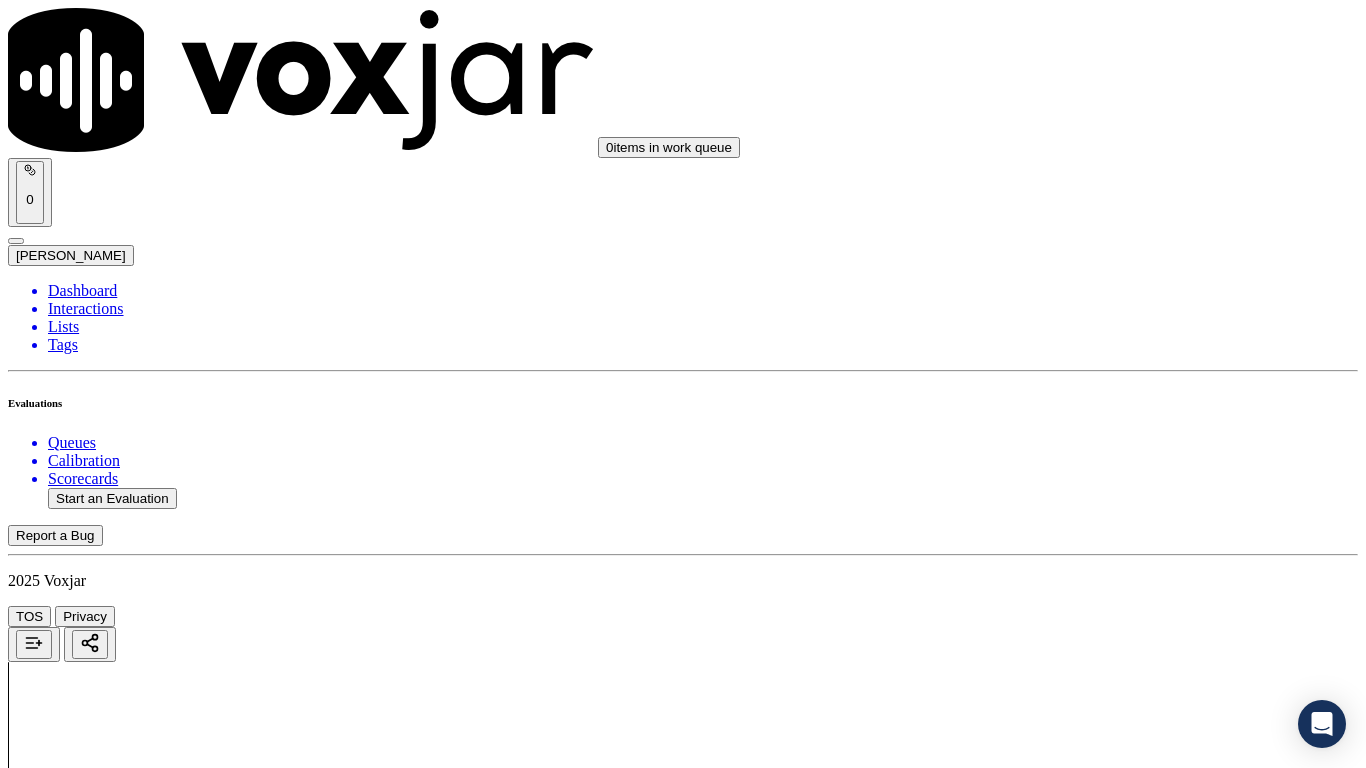 click on "Select an answer" at bounding box center (67, 3334) 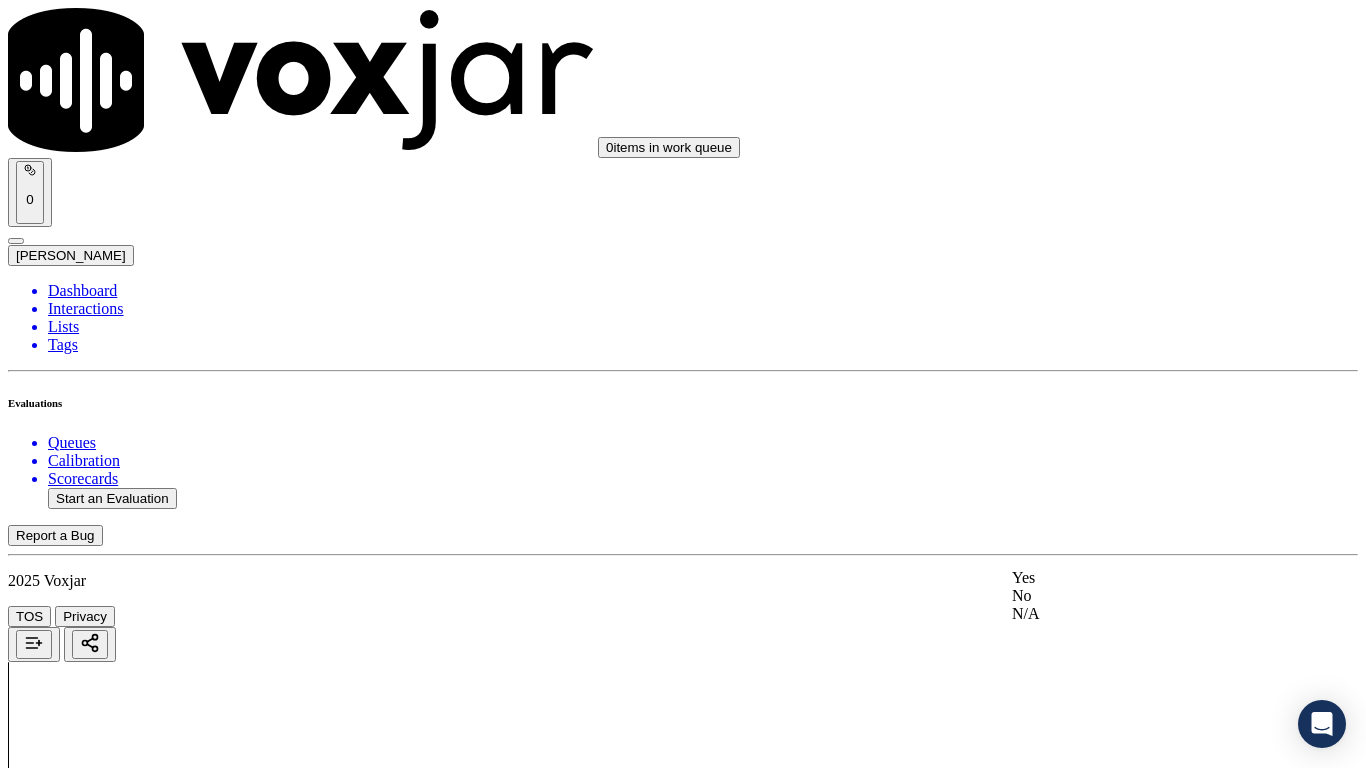 click on "N/A" 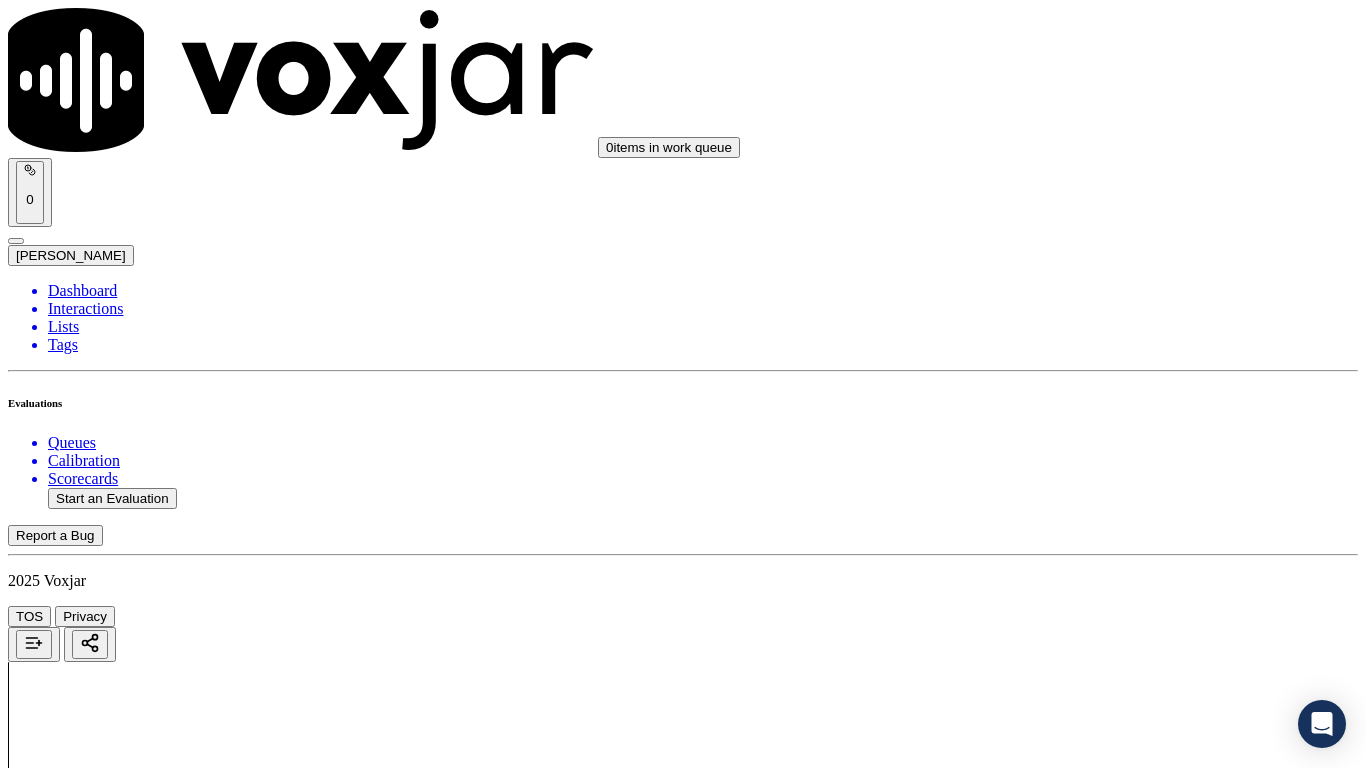 scroll, scrollTop: 1500, scrollLeft: 0, axis: vertical 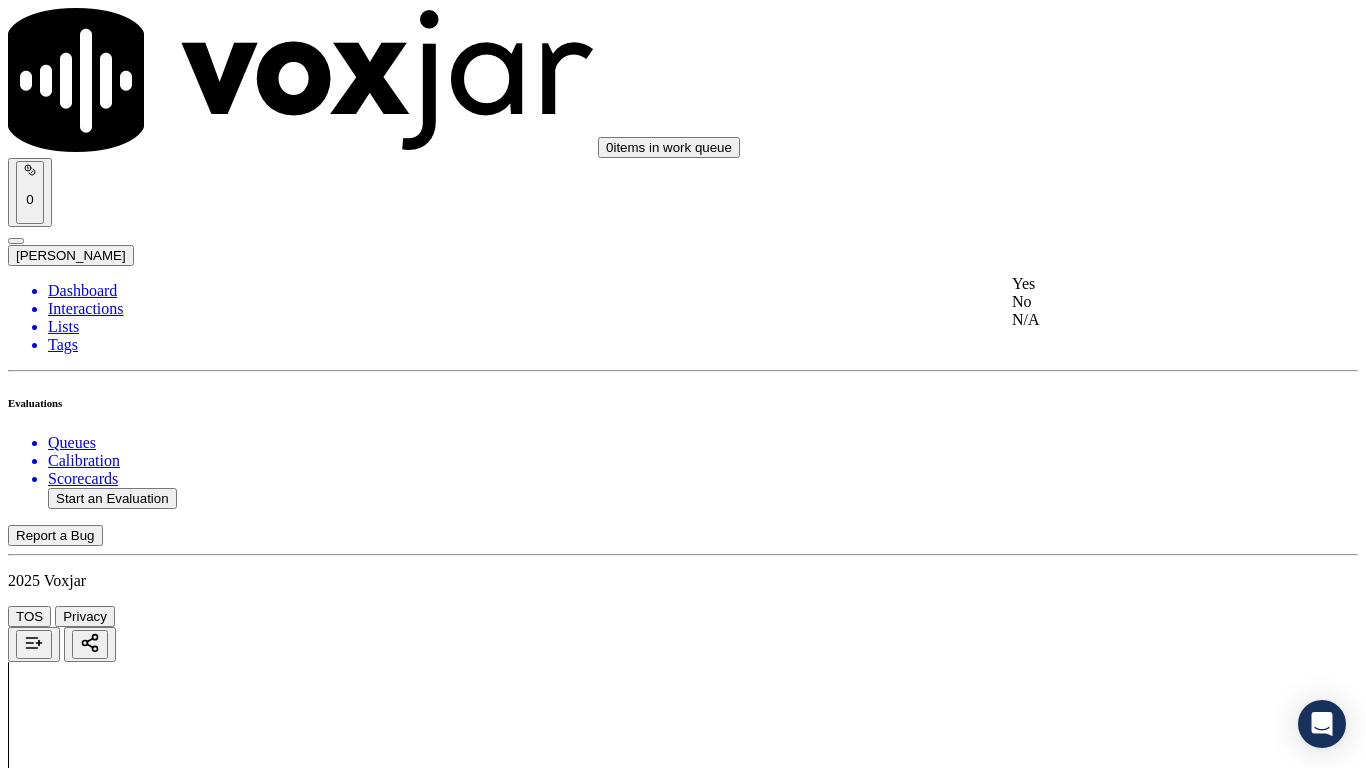 click on "Yes" at bounding box center (1139, 284) 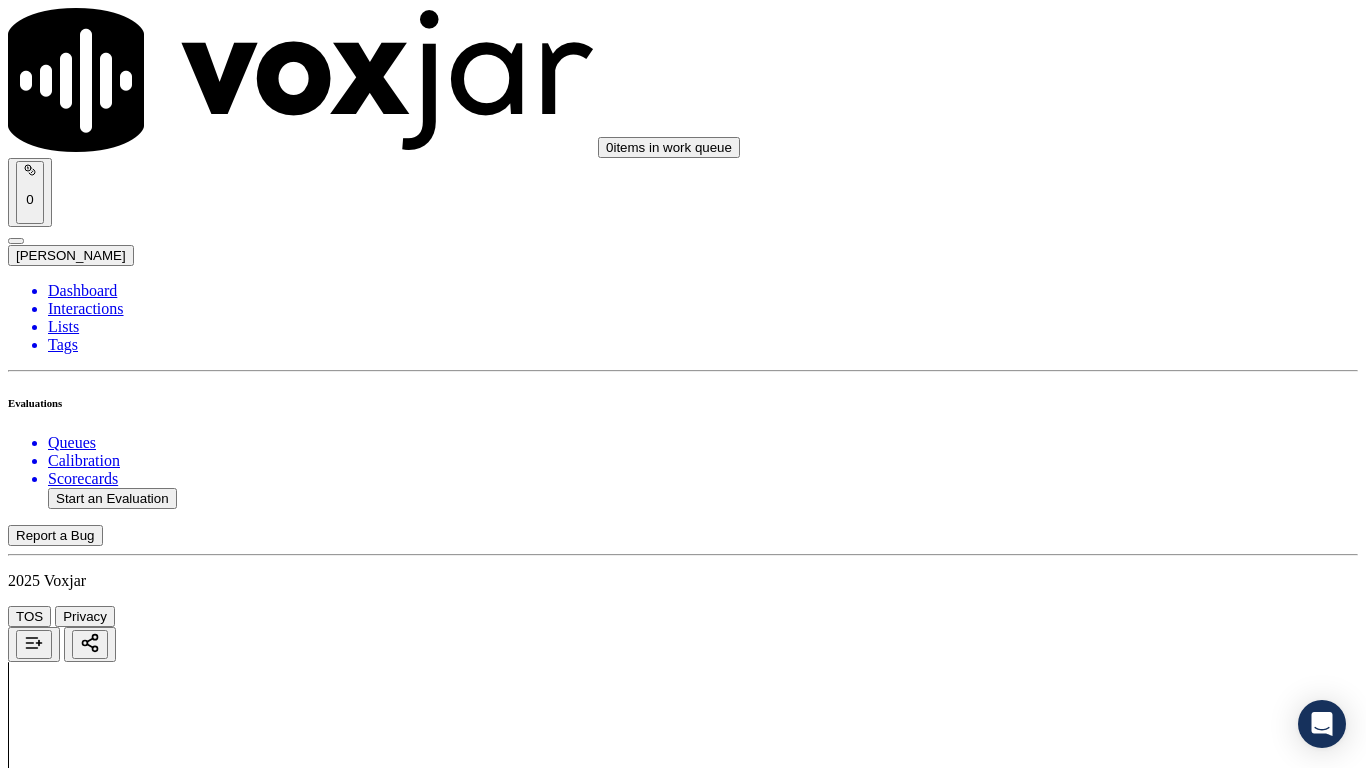 click on "Select an answer" at bounding box center [67, 3821] 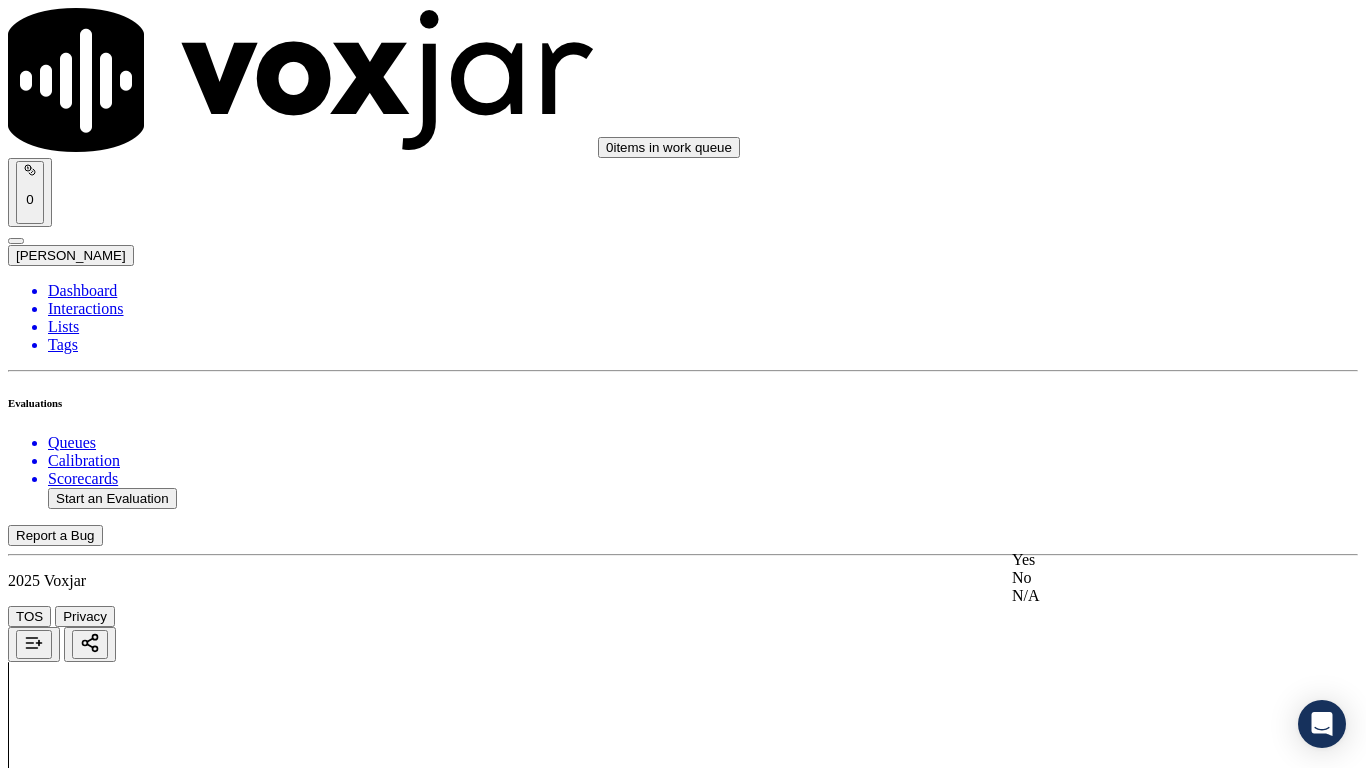 click on "Yes" at bounding box center [1139, 560] 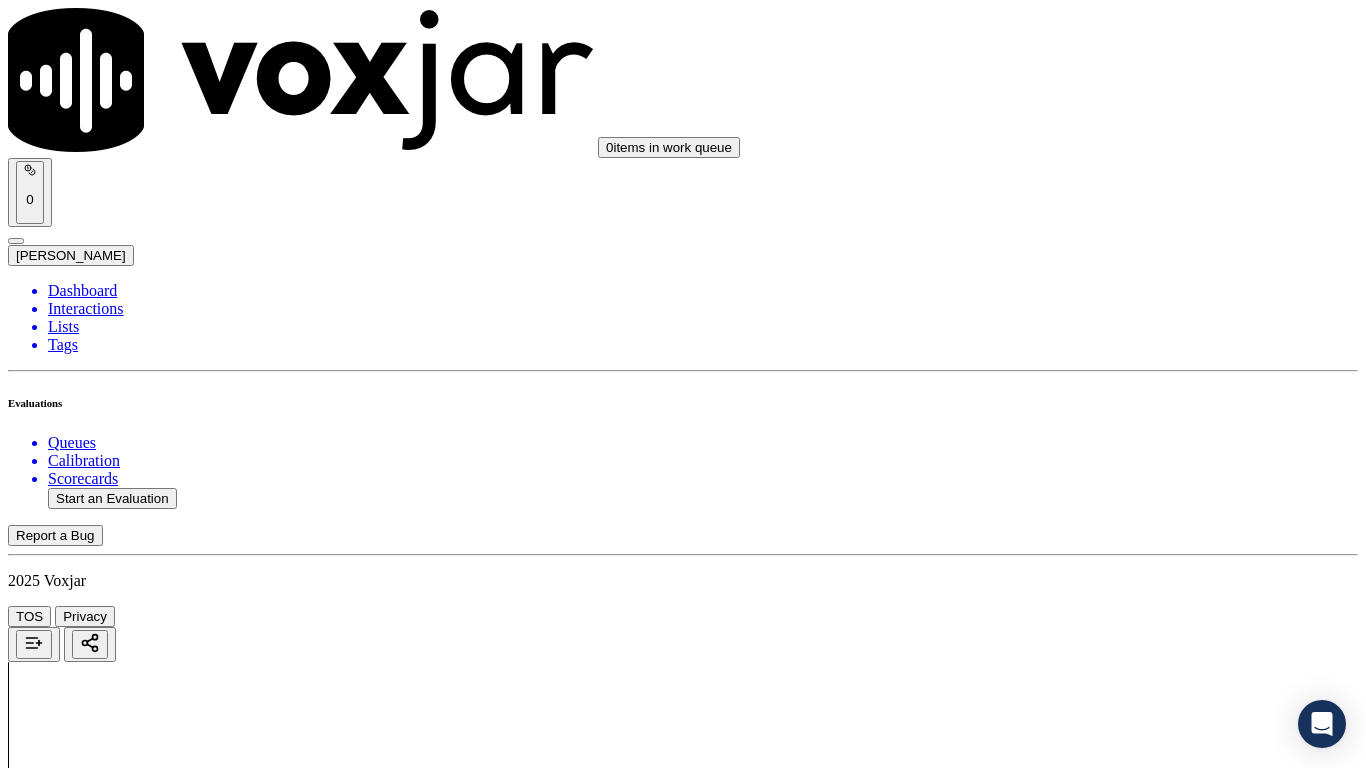 scroll, scrollTop: 2100, scrollLeft: 0, axis: vertical 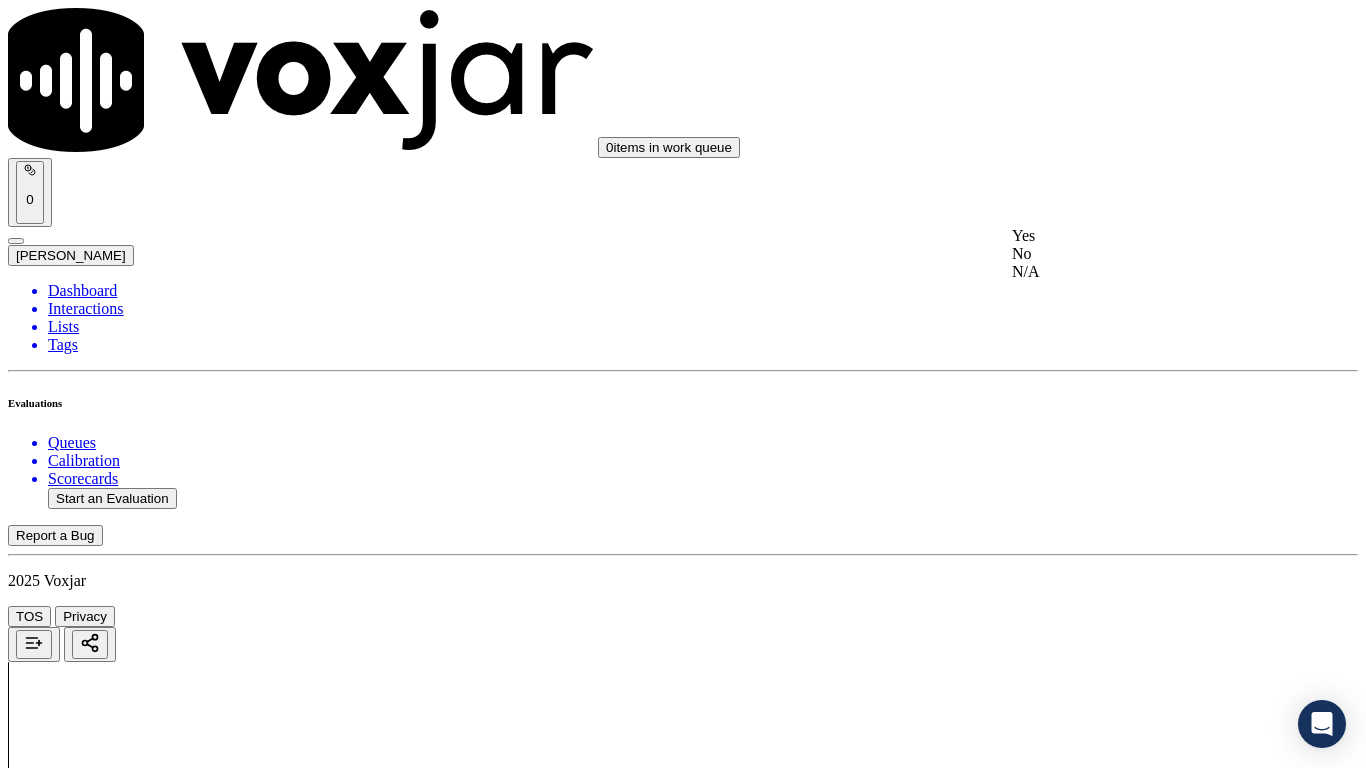 drag, startPoint x: 1110, startPoint y: 244, endPoint x: 1128, endPoint y: 410, distance: 166.97305 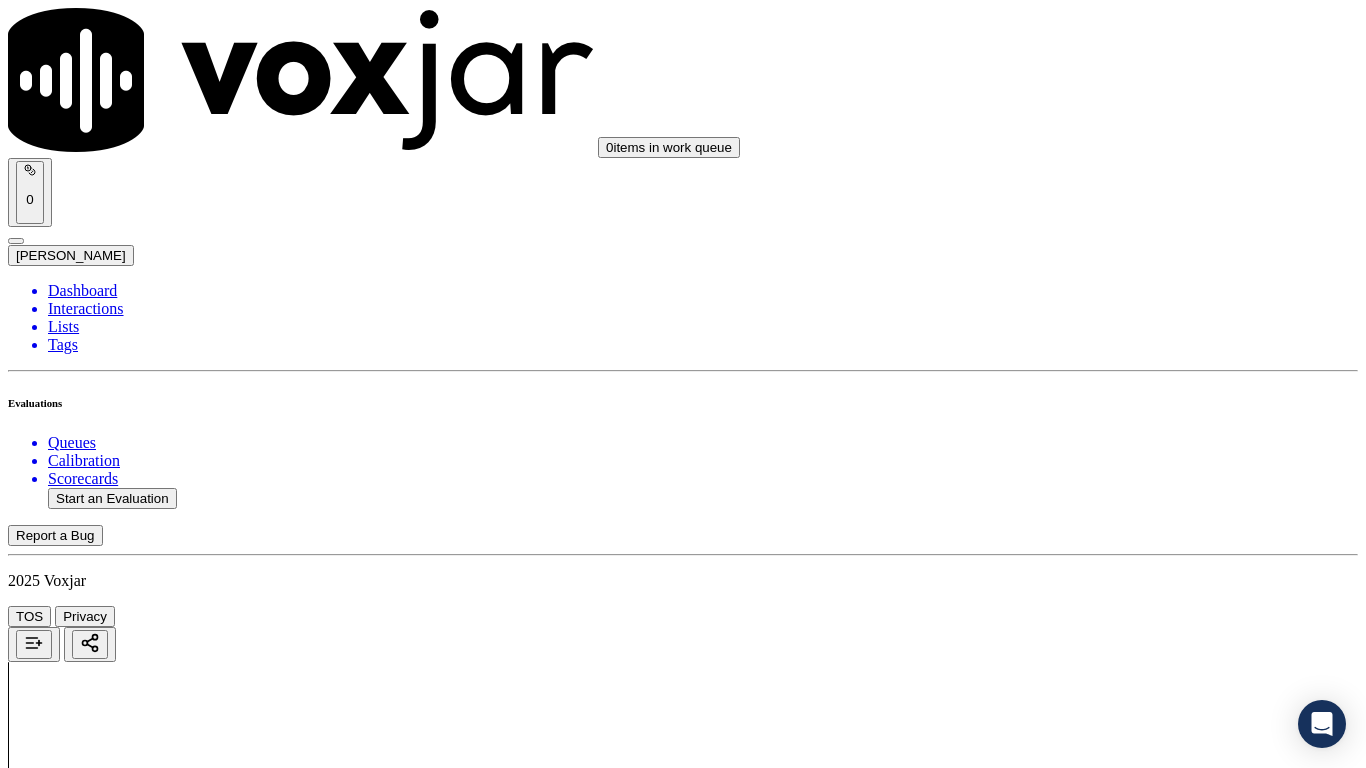 click on "Select an answer" at bounding box center [67, 4280] 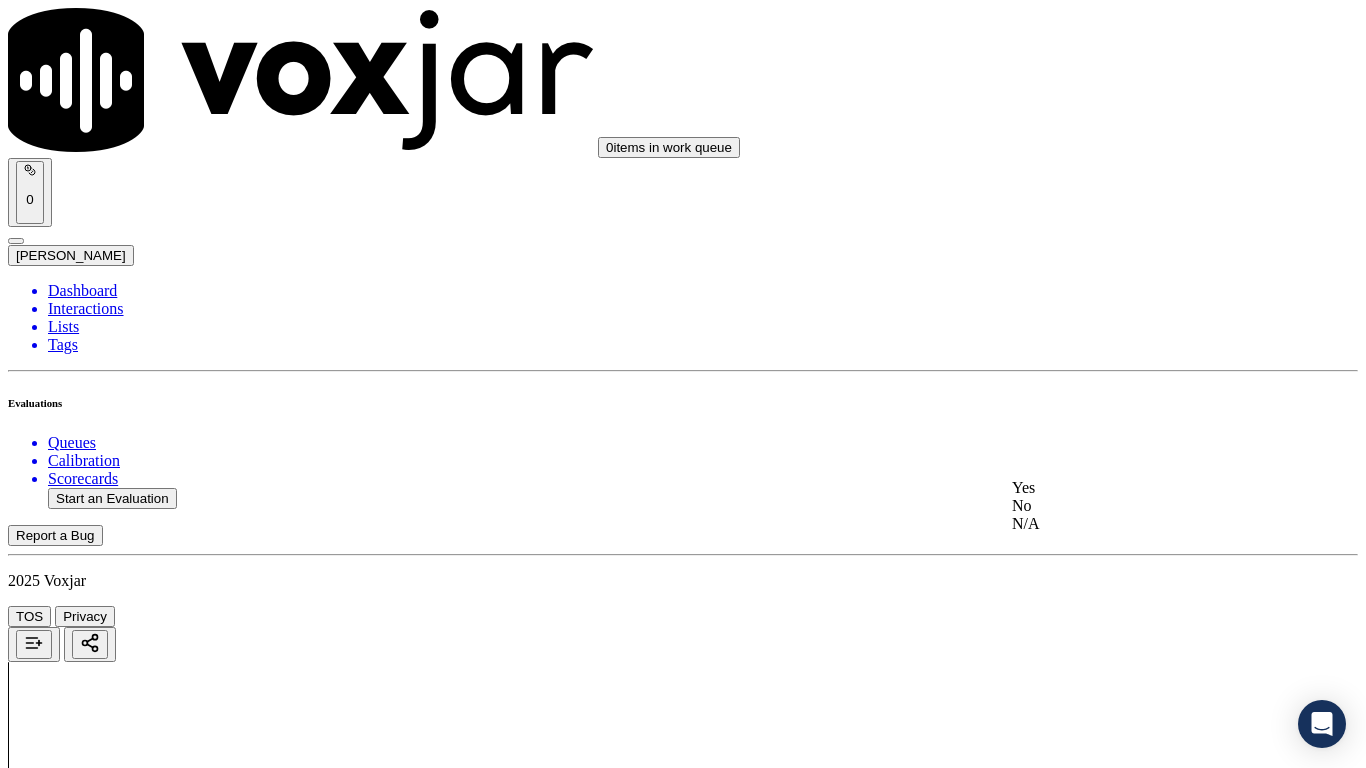 click on "Yes" at bounding box center [1139, 488] 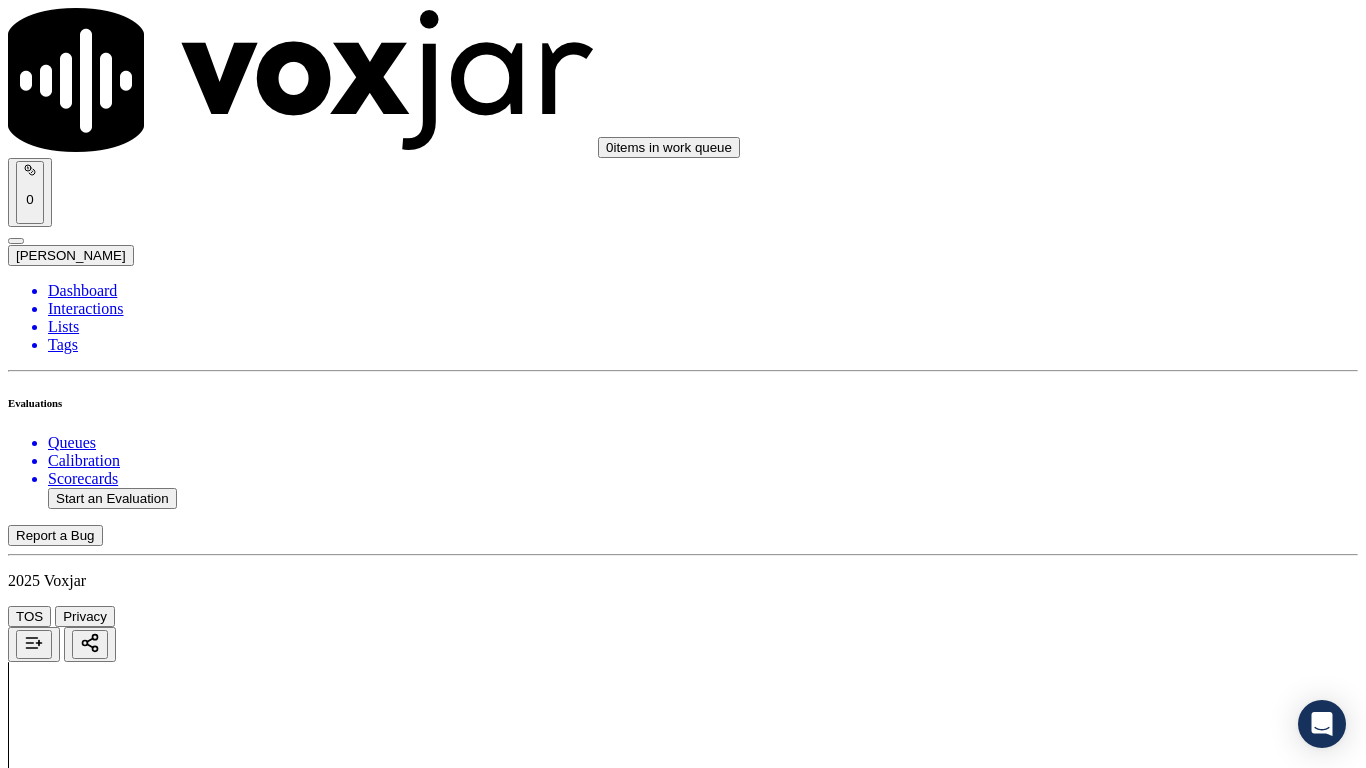 scroll, scrollTop: 2700, scrollLeft: 0, axis: vertical 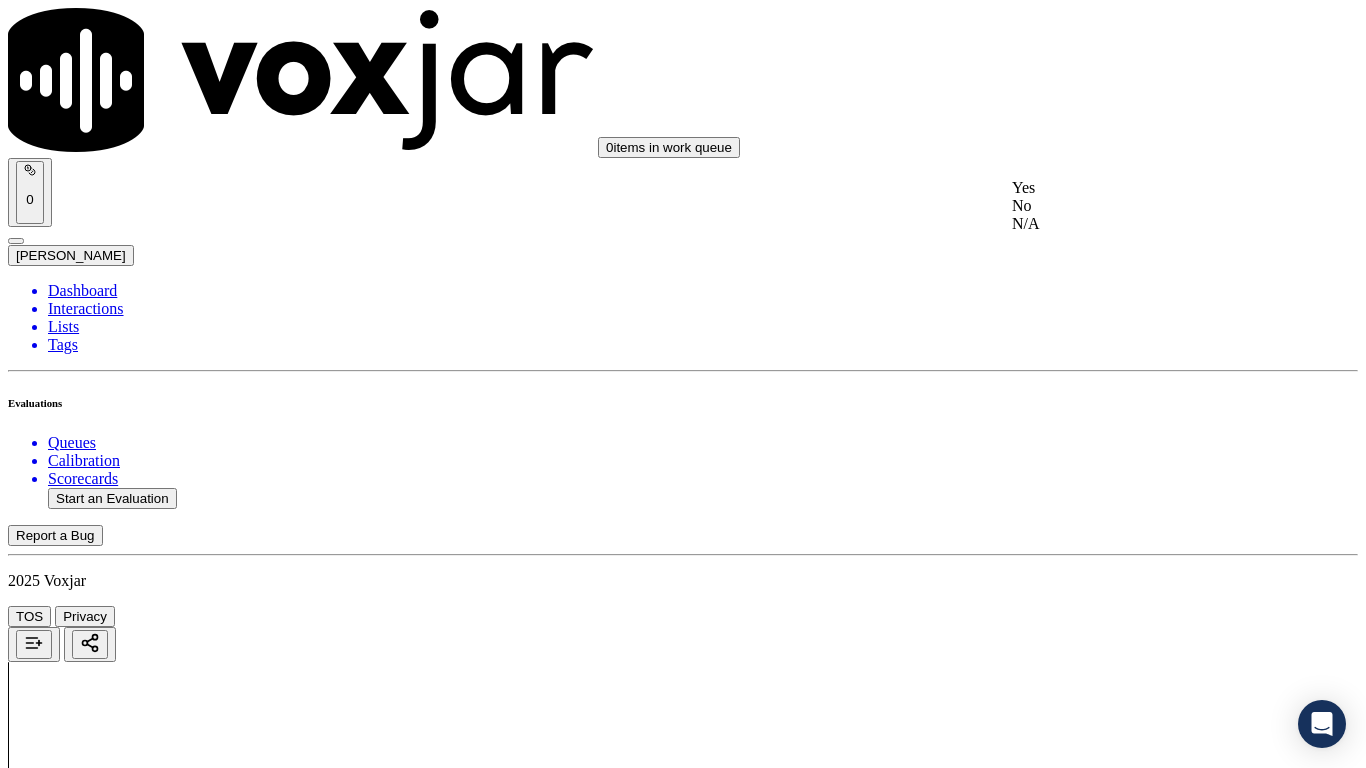 click on "Yes" at bounding box center (1139, 188) 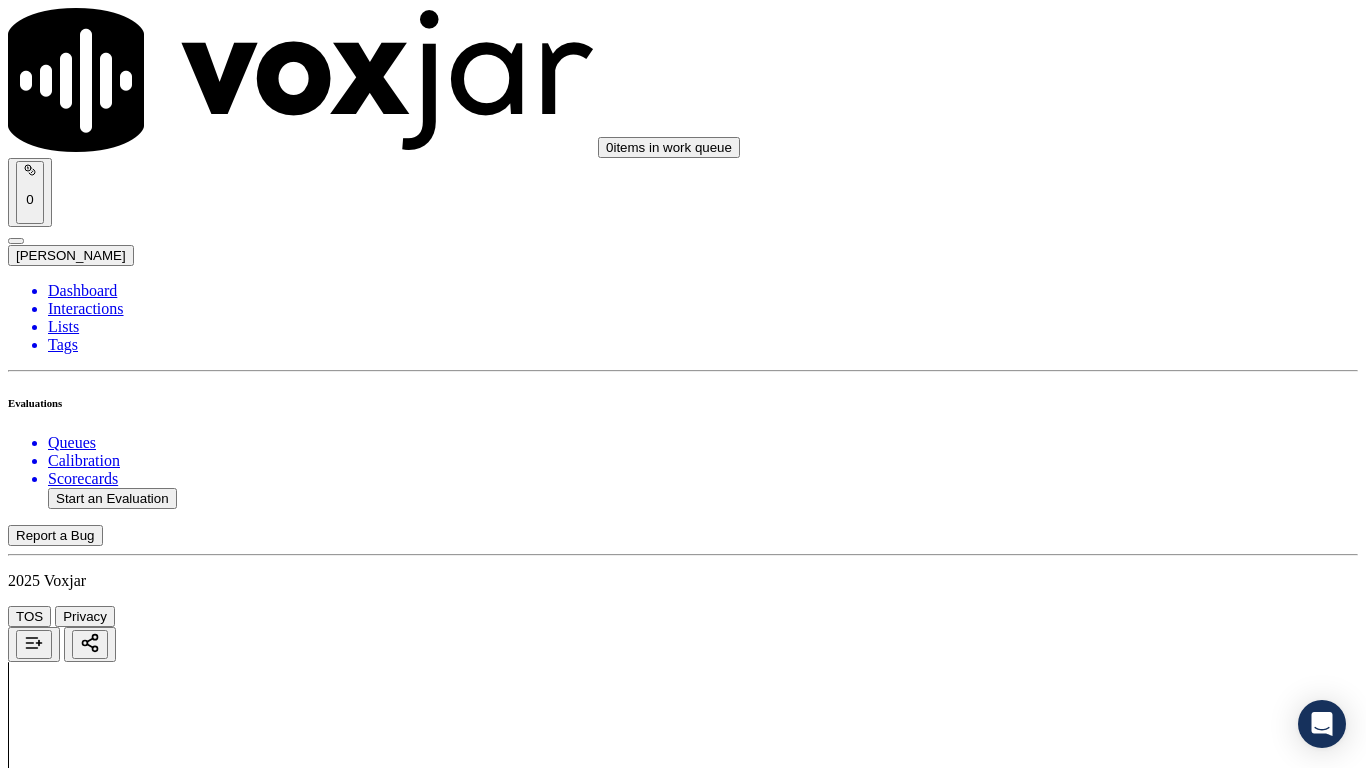 click on "Select an answer" at bounding box center [67, 4844] 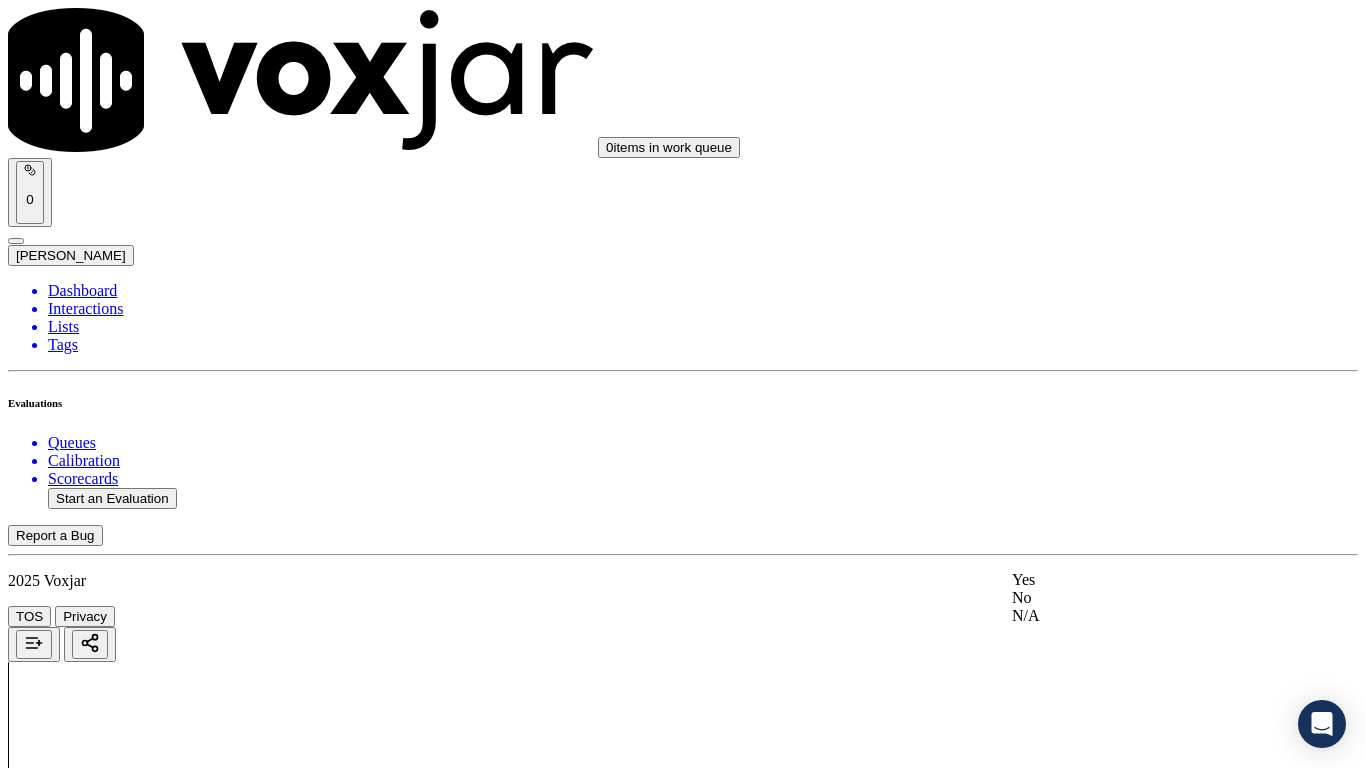 click on "Yes" at bounding box center (1139, 580) 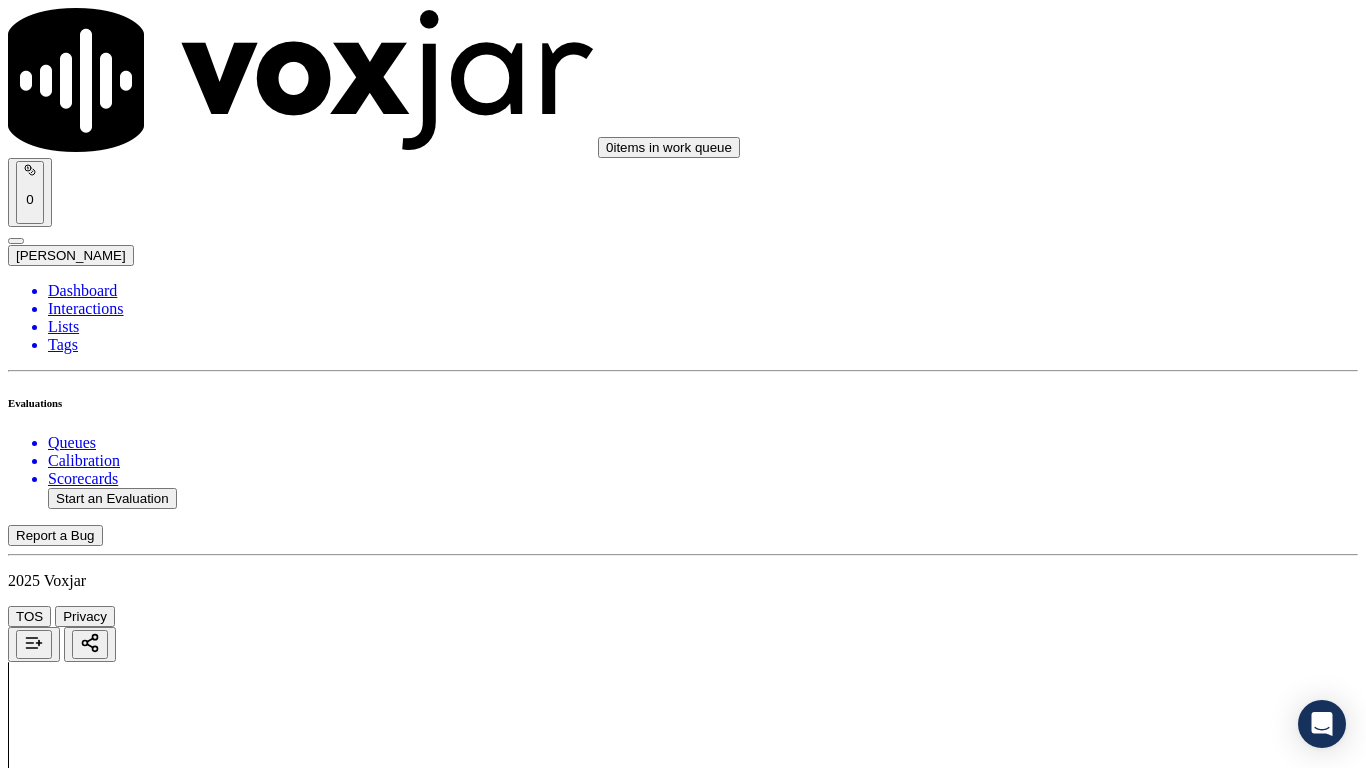 scroll, scrollTop: 3400, scrollLeft: 0, axis: vertical 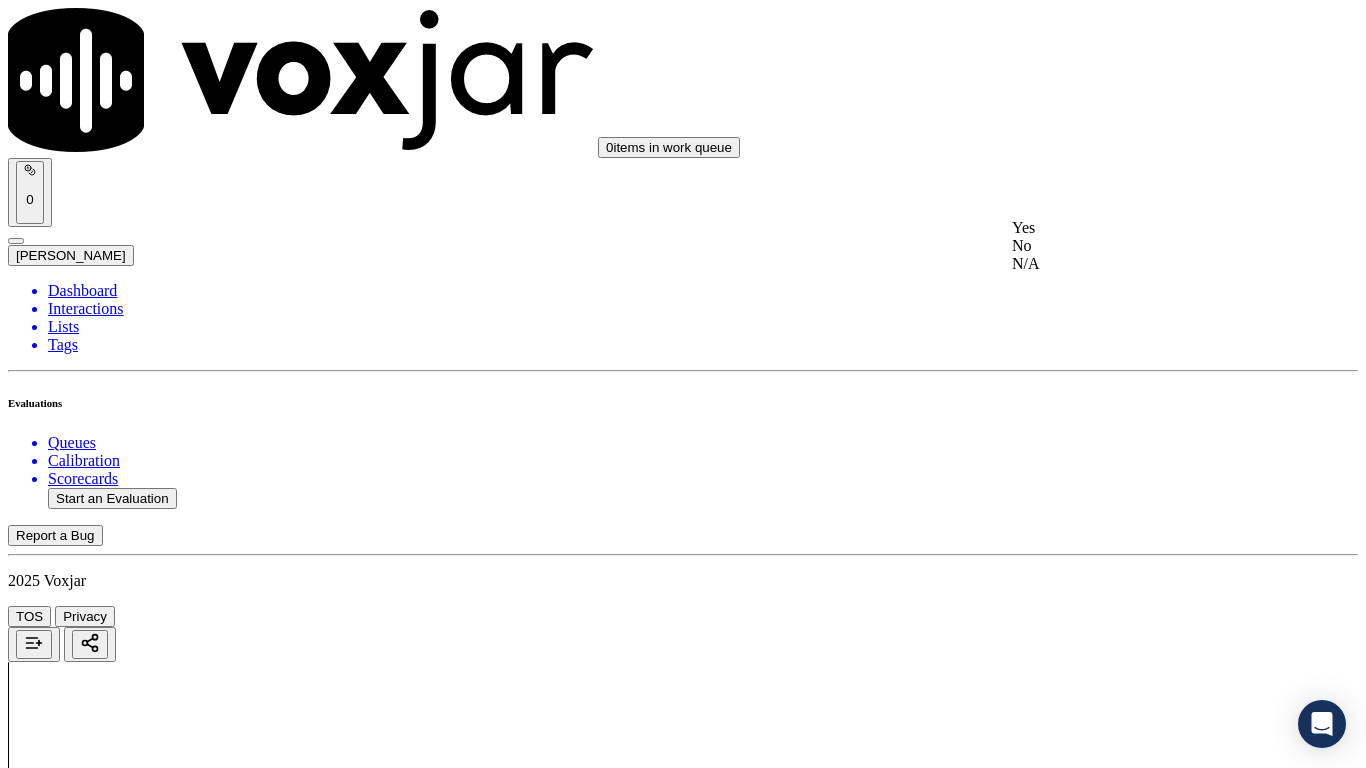 click on "Yes" at bounding box center (1139, 228) 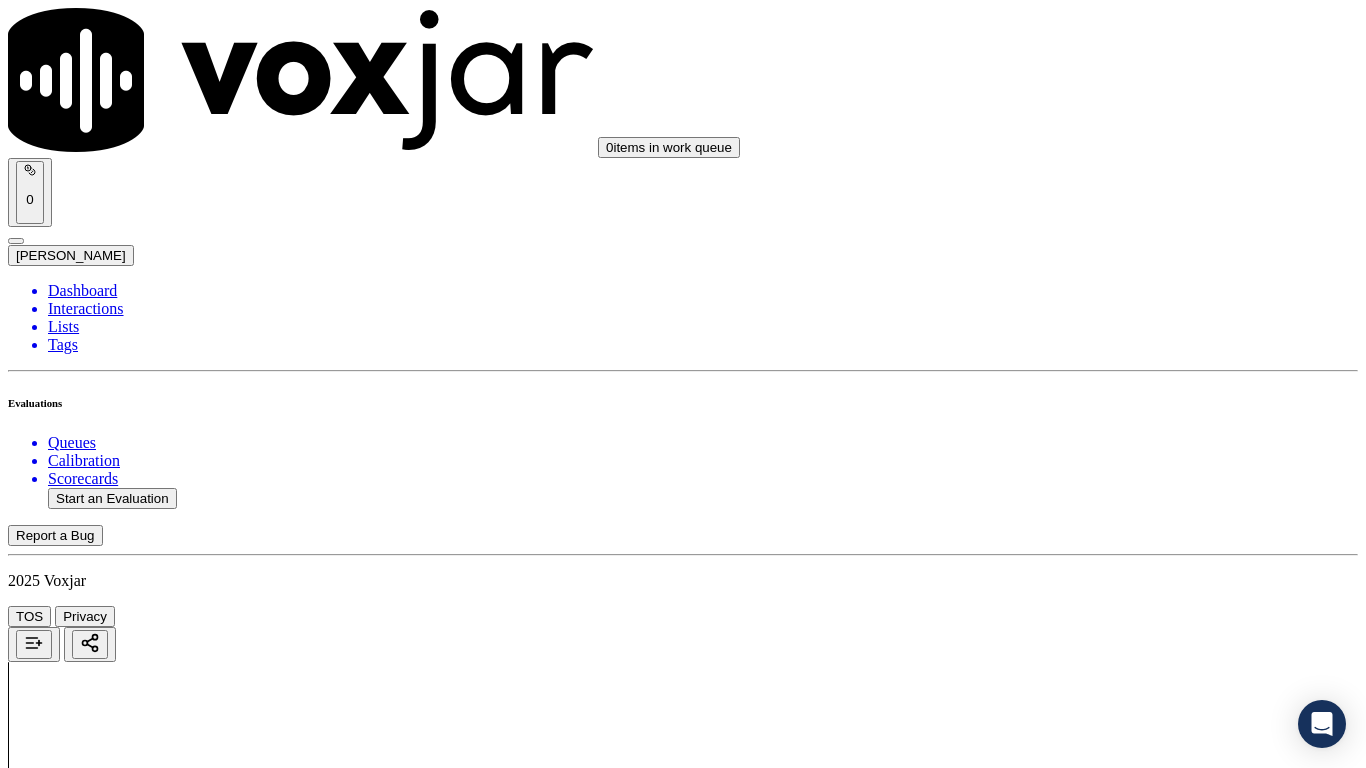 click on "Select an answer" at bounding box center (67, 5303) 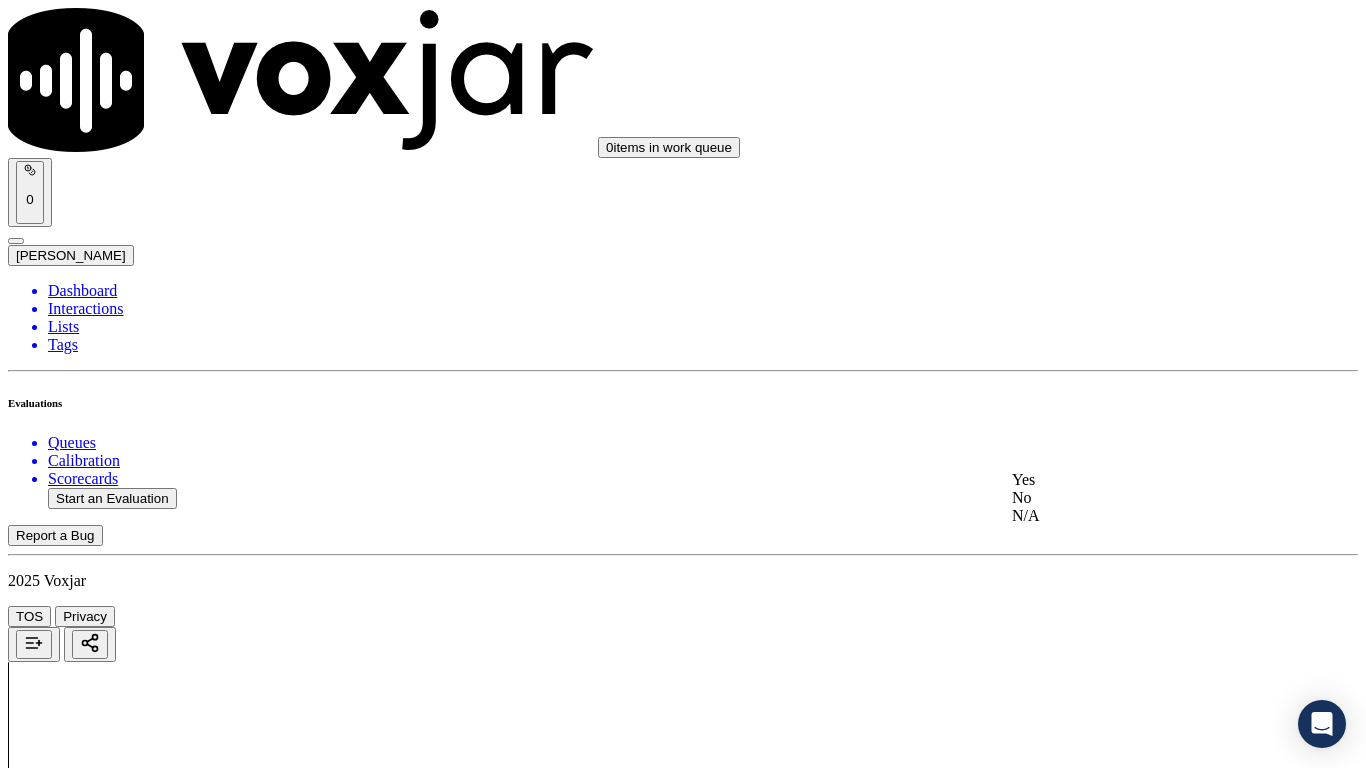 click on "Yes" at bounding box center (1139, 480) 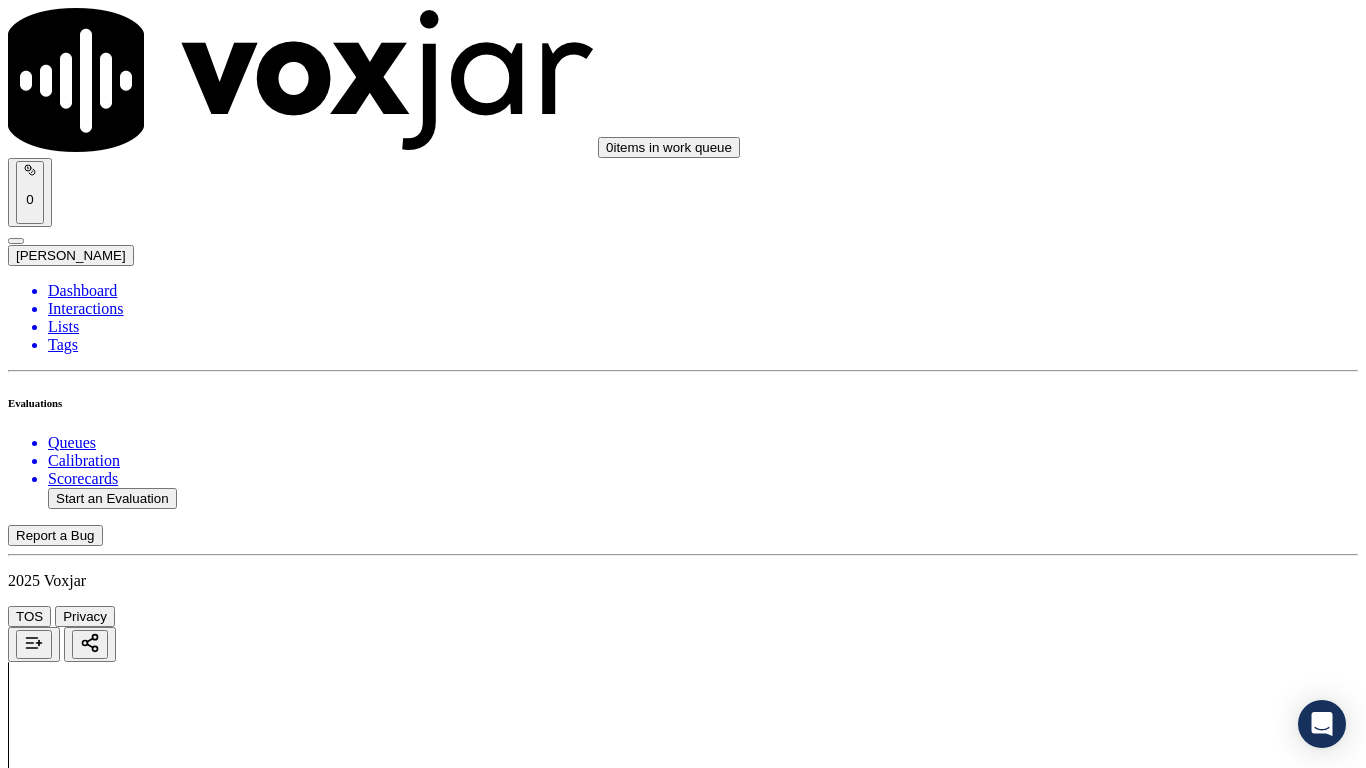 scroll, scrollTop: 3900, scrollLeft: 0, axis: vertical 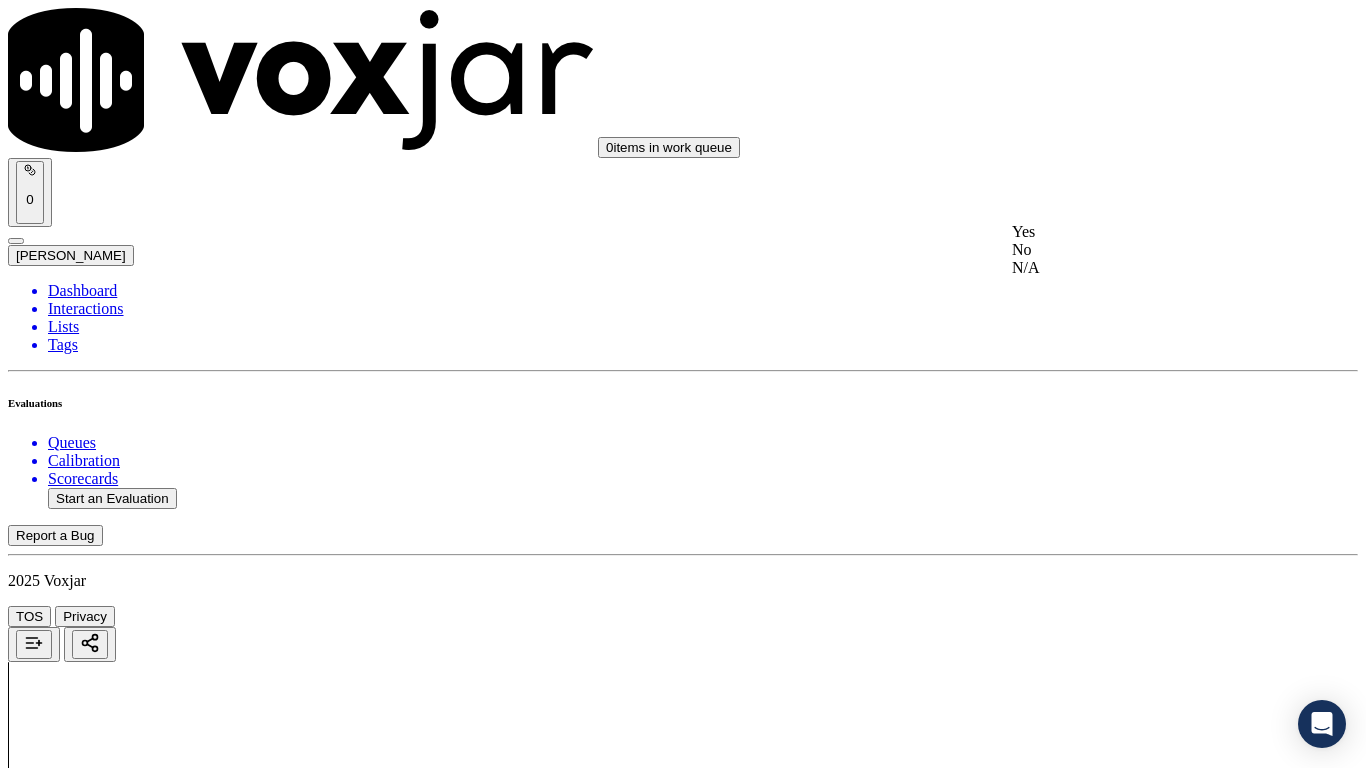 click on "Yes" at bounding box center [1139, 232] 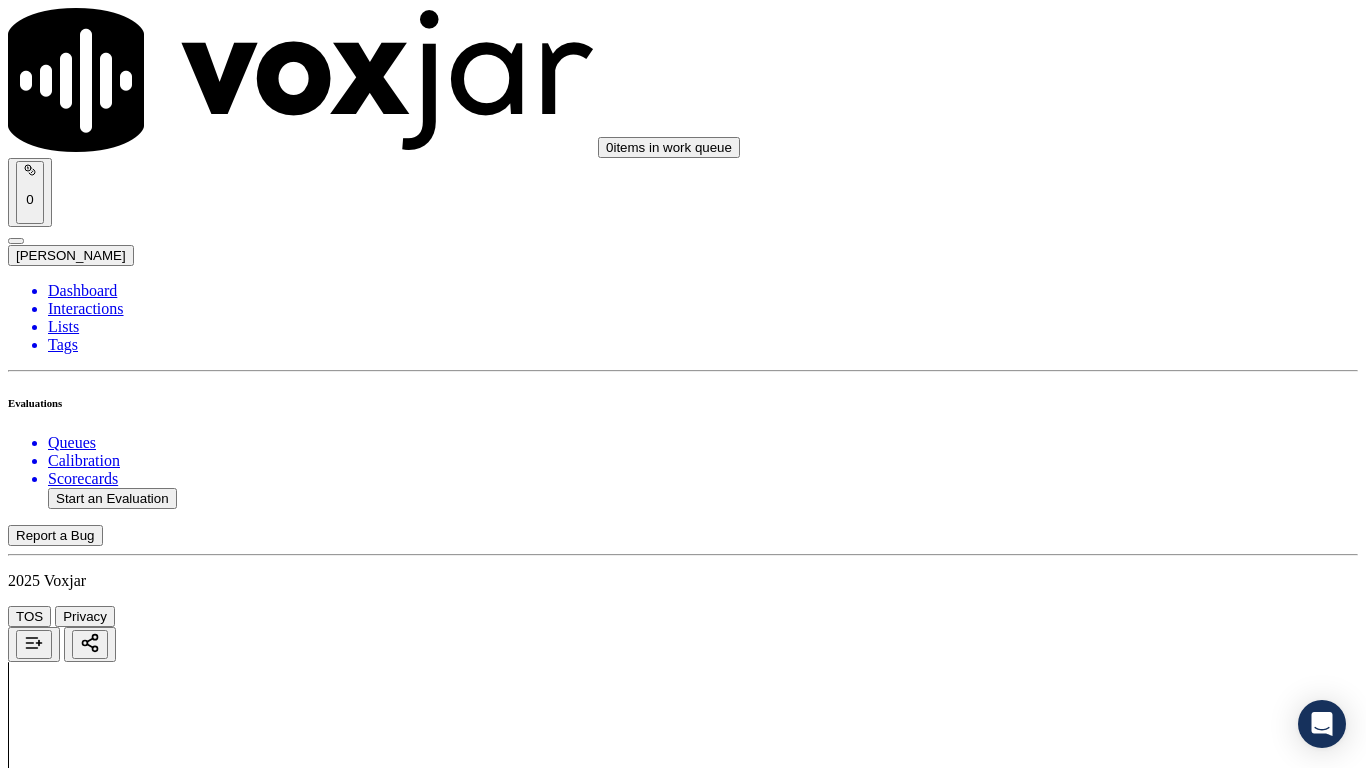 click on "Select an answer" at bounding box center [67, 5776] 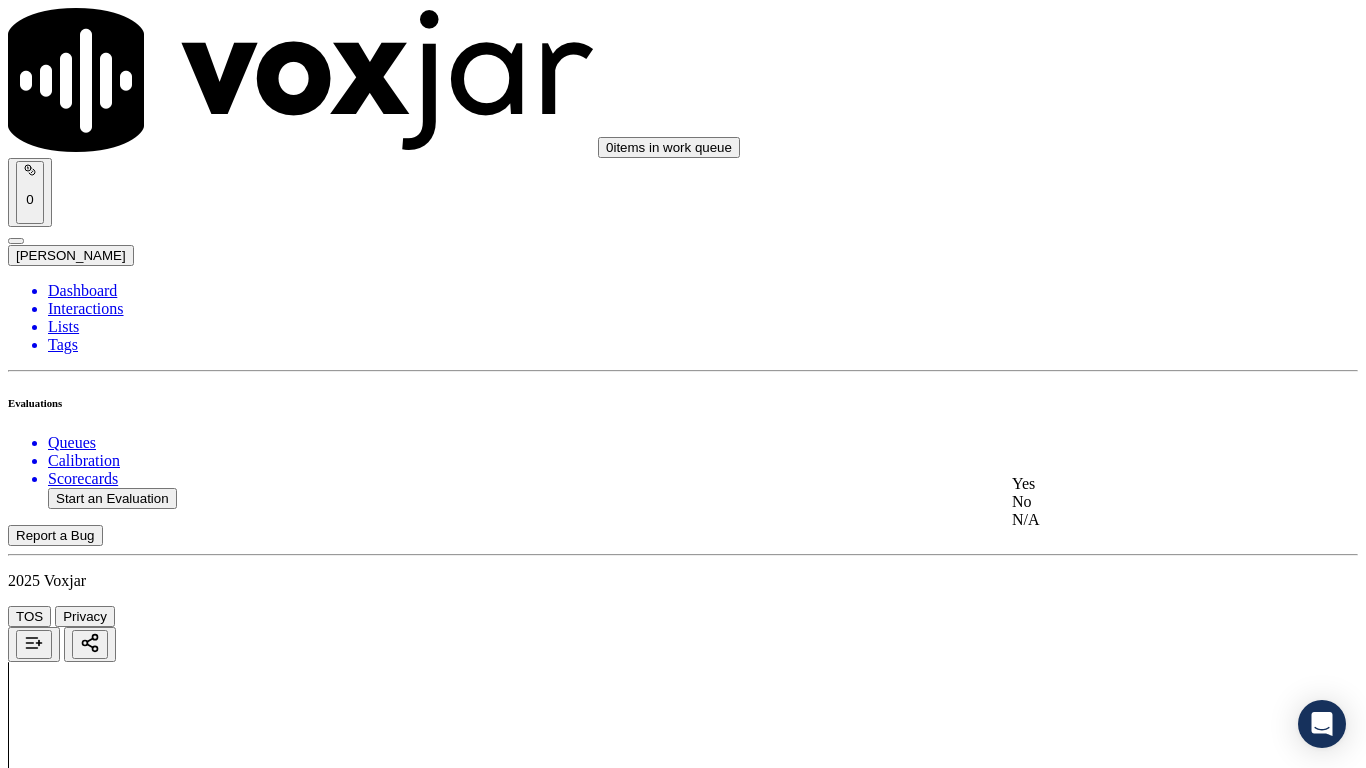 click on "Yes" at bounding box center [1139, 484] 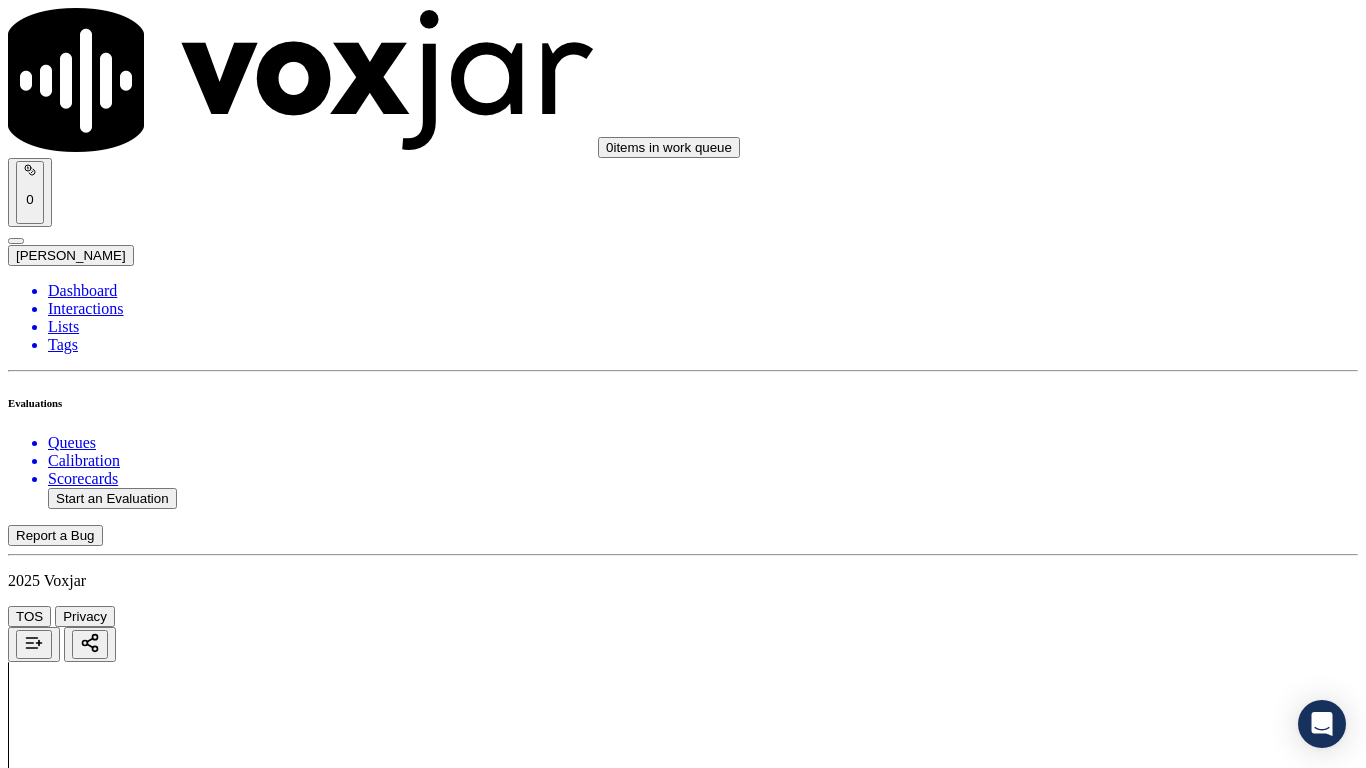 scroll, scrollTop: 4500, scrollLeft: 0, axis: vertical 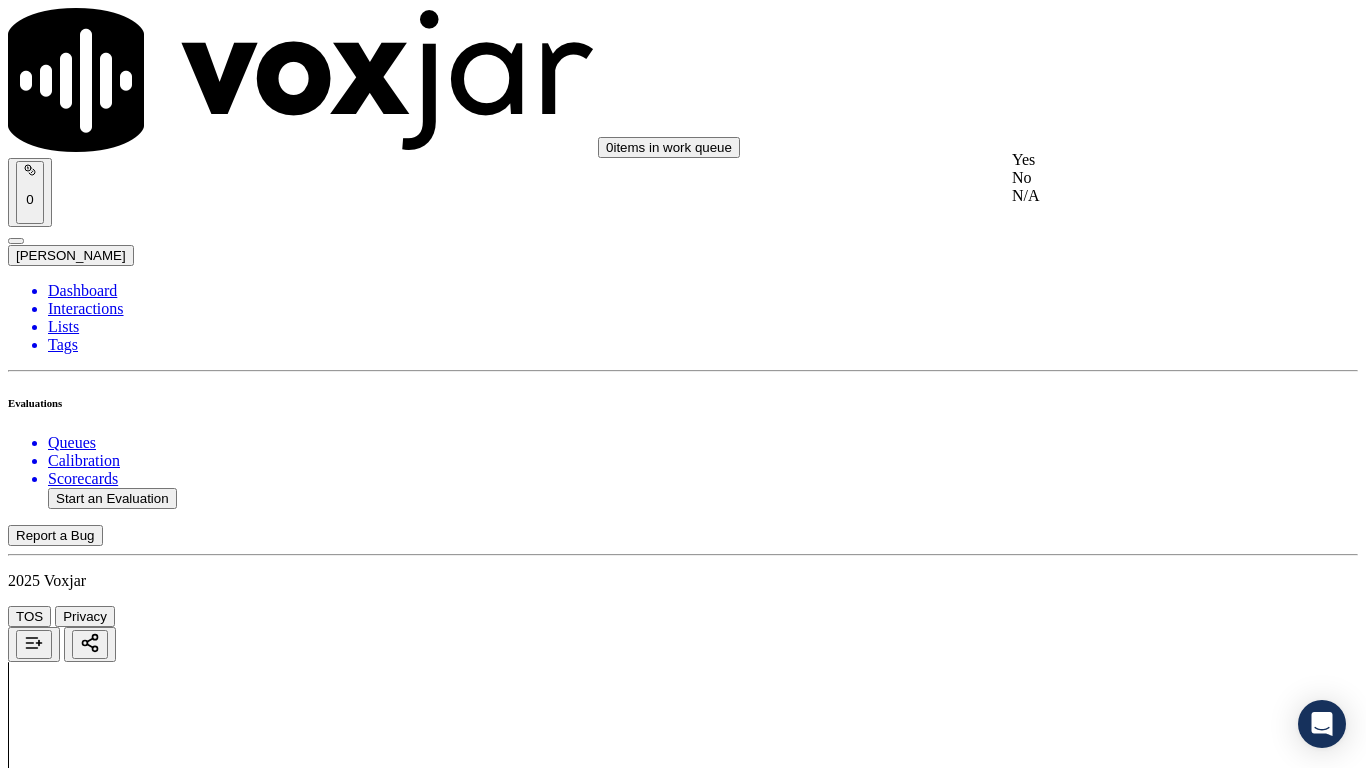 drag, startPoint x: 1086, startPoint y: 170, endPoint x: 1133, endPoint y: 302, distance: 140.11781 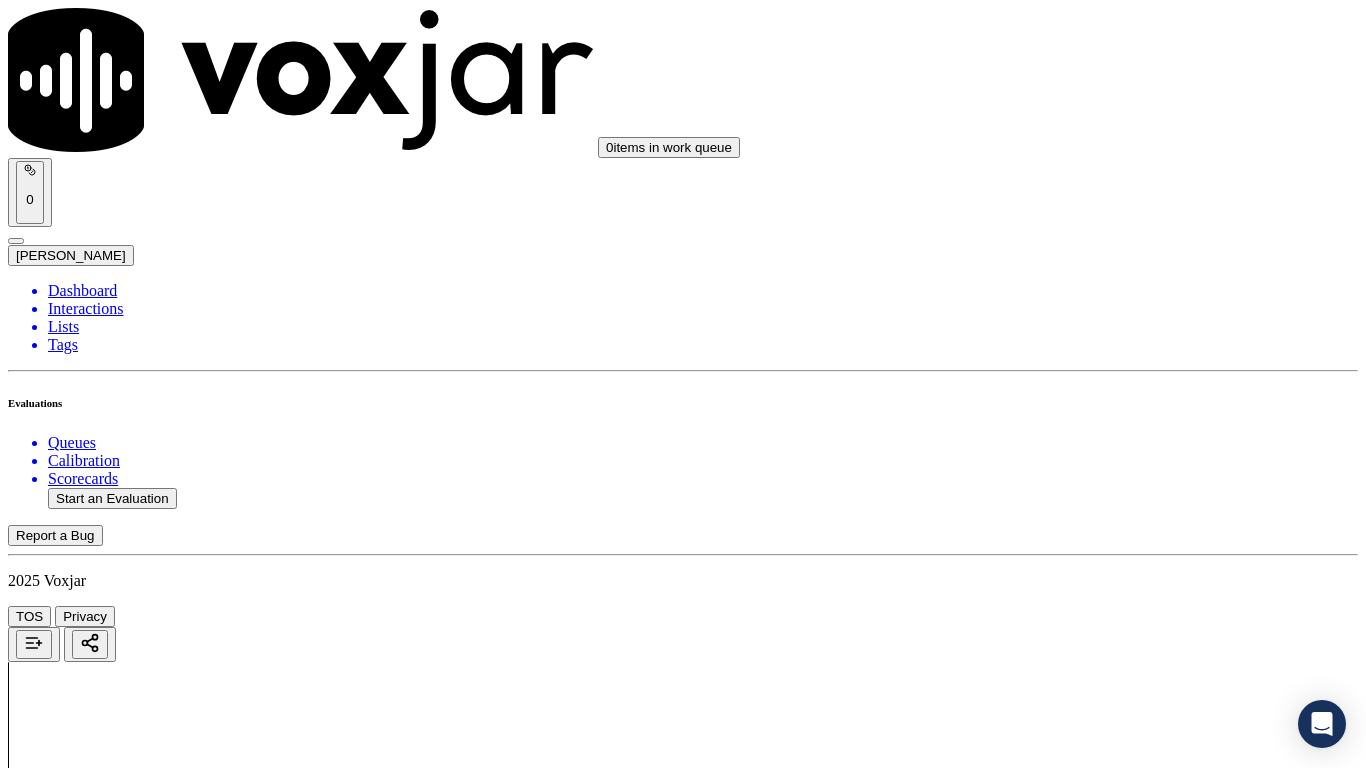 click on "Select an answer" at bounding box center (67, 6249) 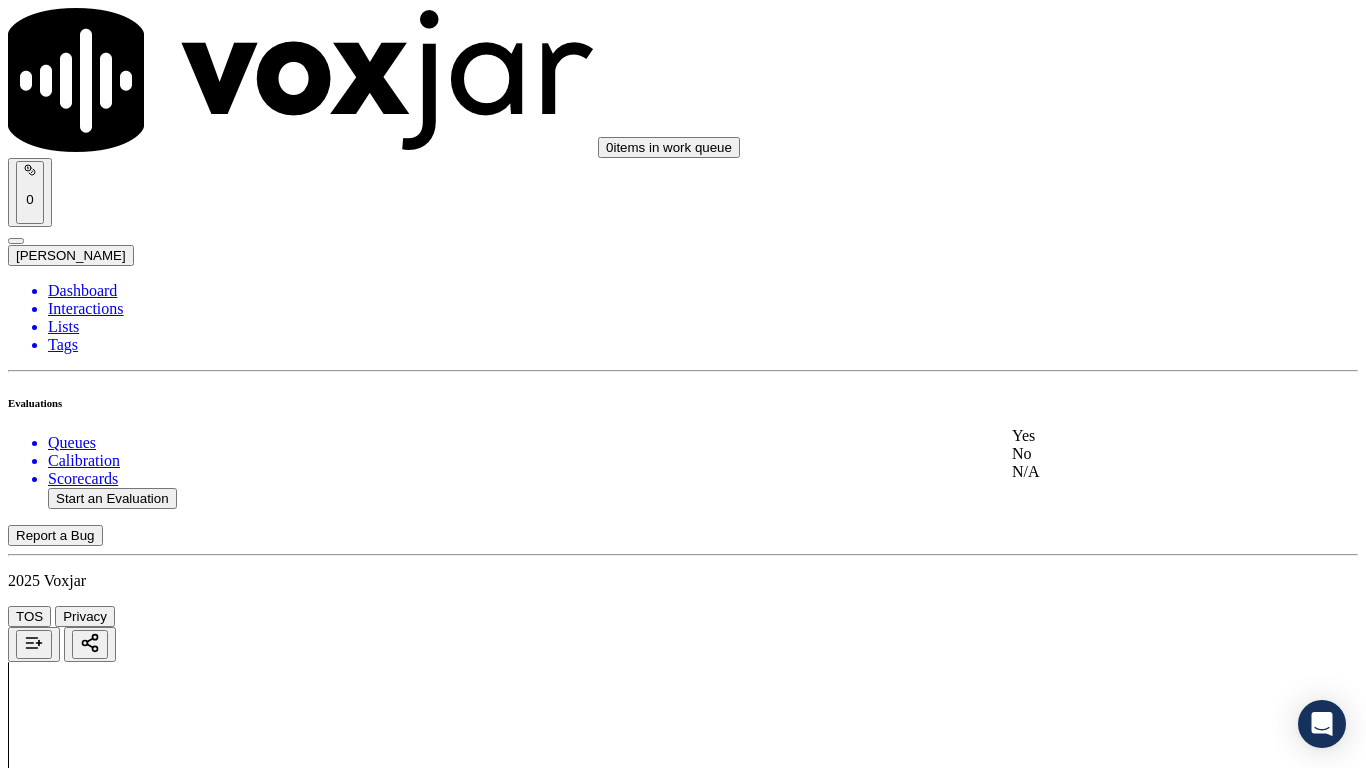 click on "Yes" at bounding box center (1139, 436) 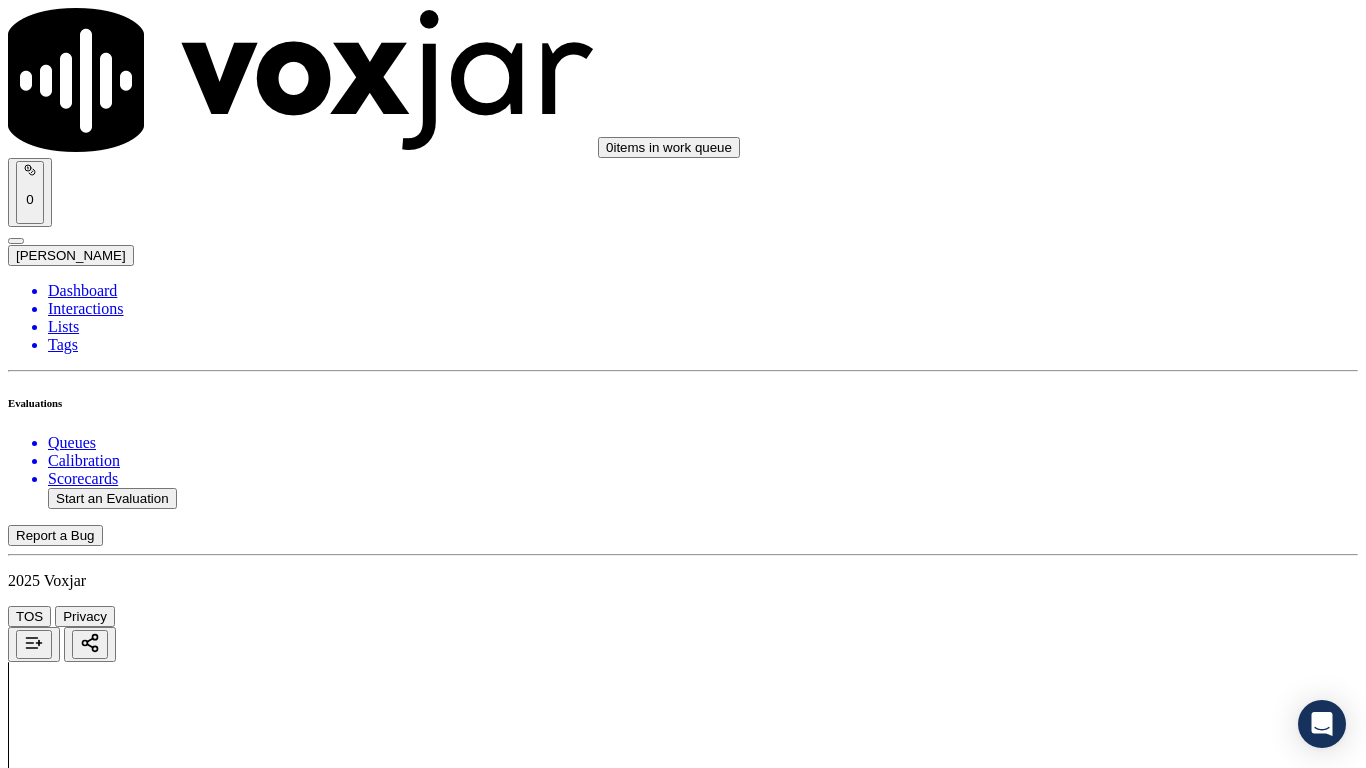 click on "Select an answer" at bounding box center [67, 6499] 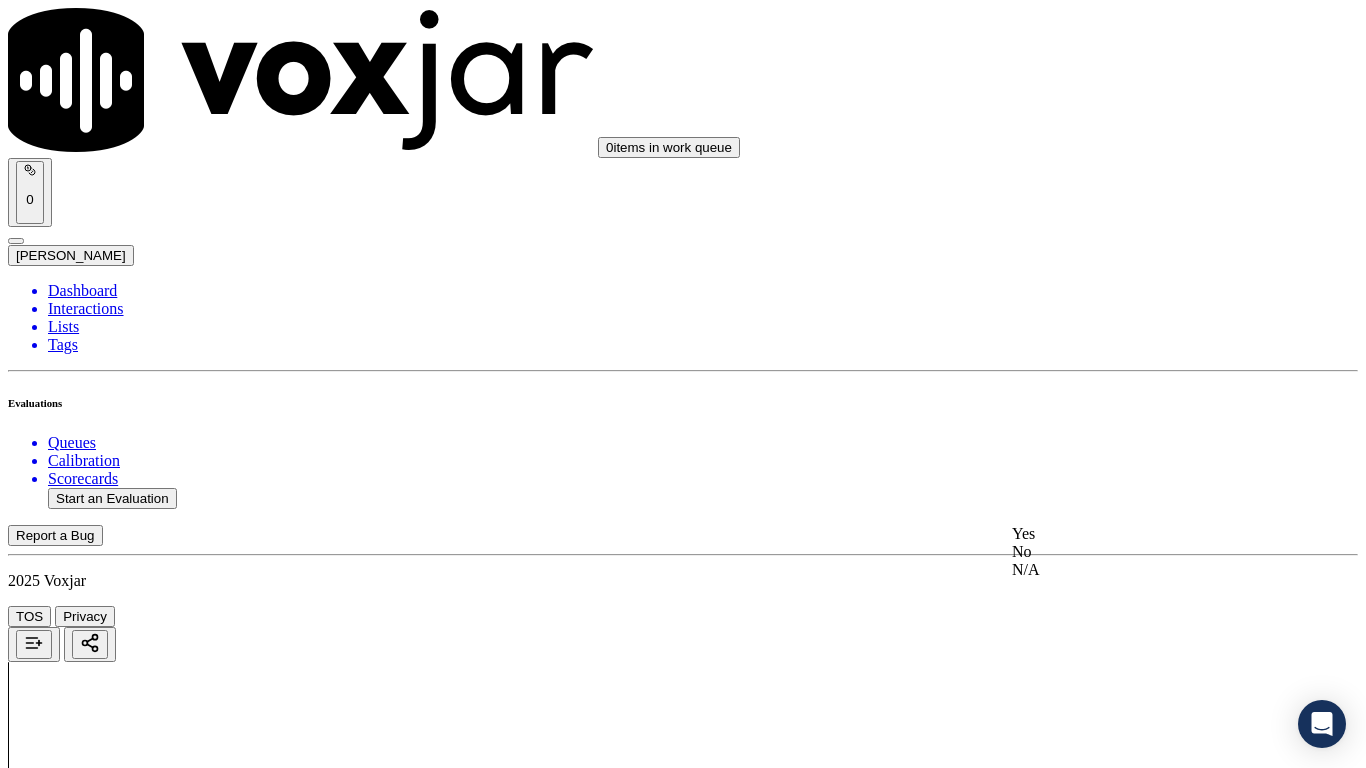 click on "Yes" at bounding box center [1139, 534] 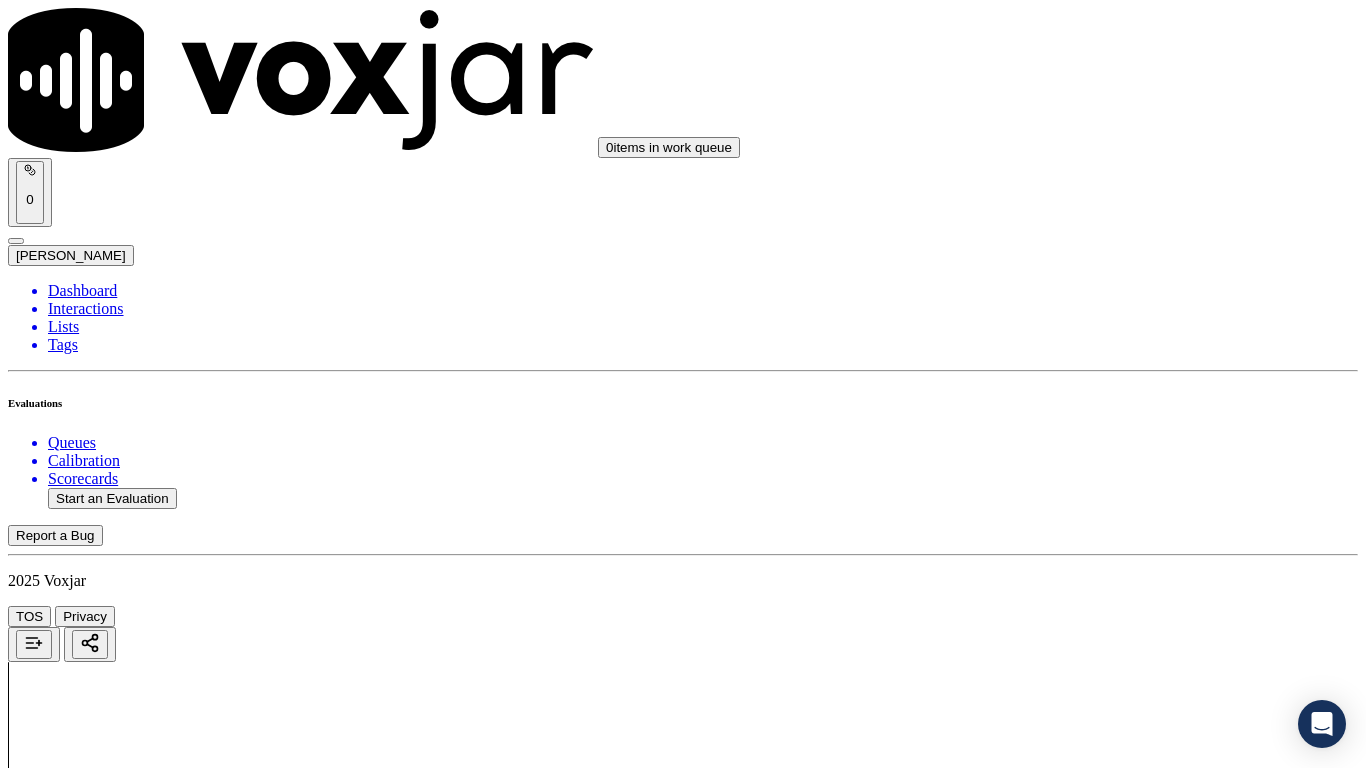 scroll, scrollTop: 5100, scrollLeft: 0, axis: vertical 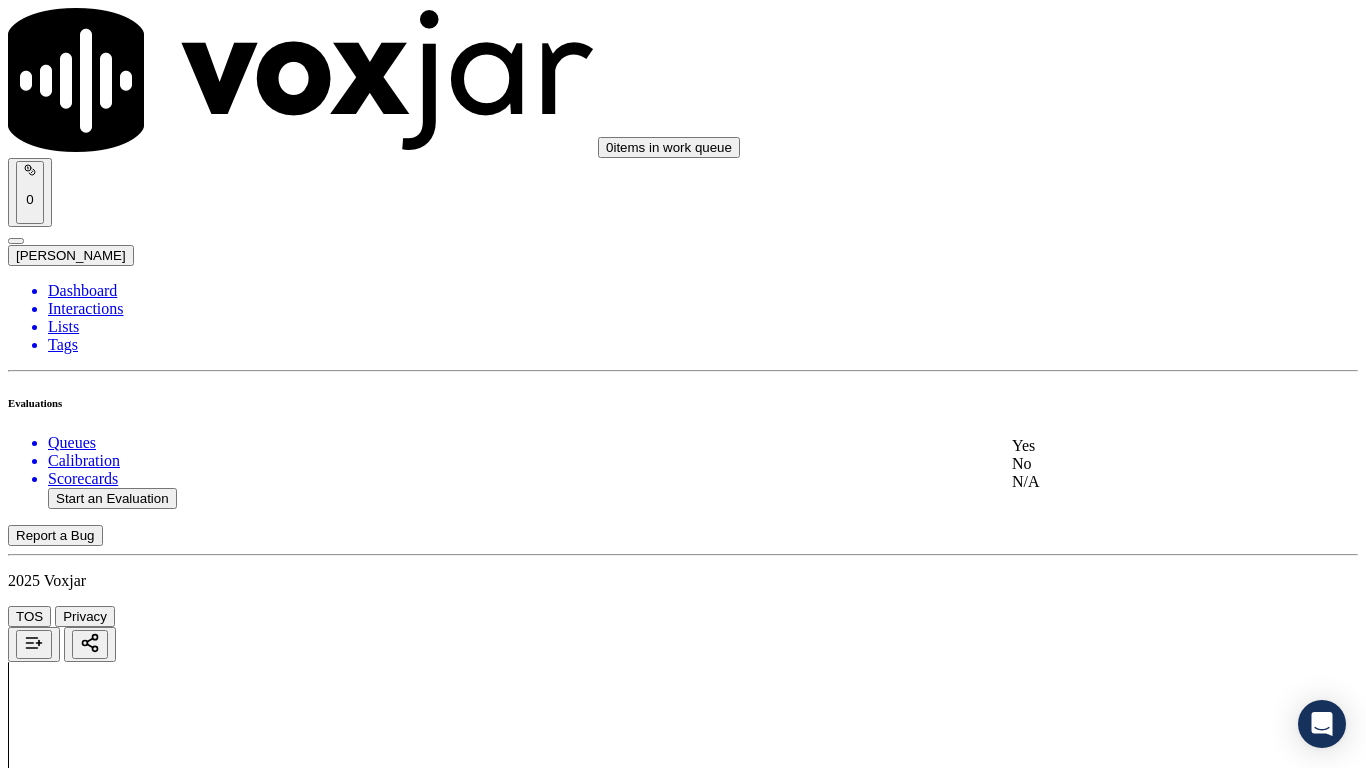 click on "Yes" at bounding box center (1139, 446) 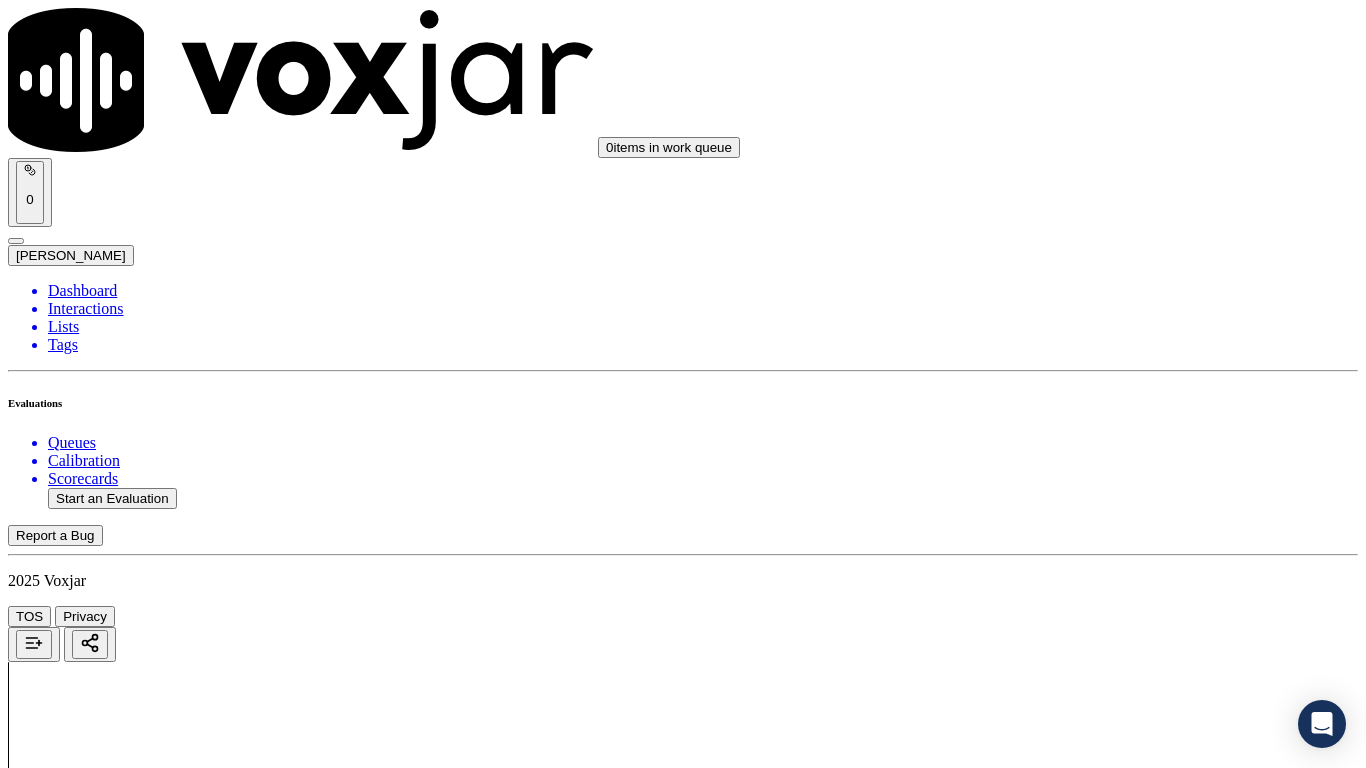 click on "Select an answer" at bounding box center (67, 7036) 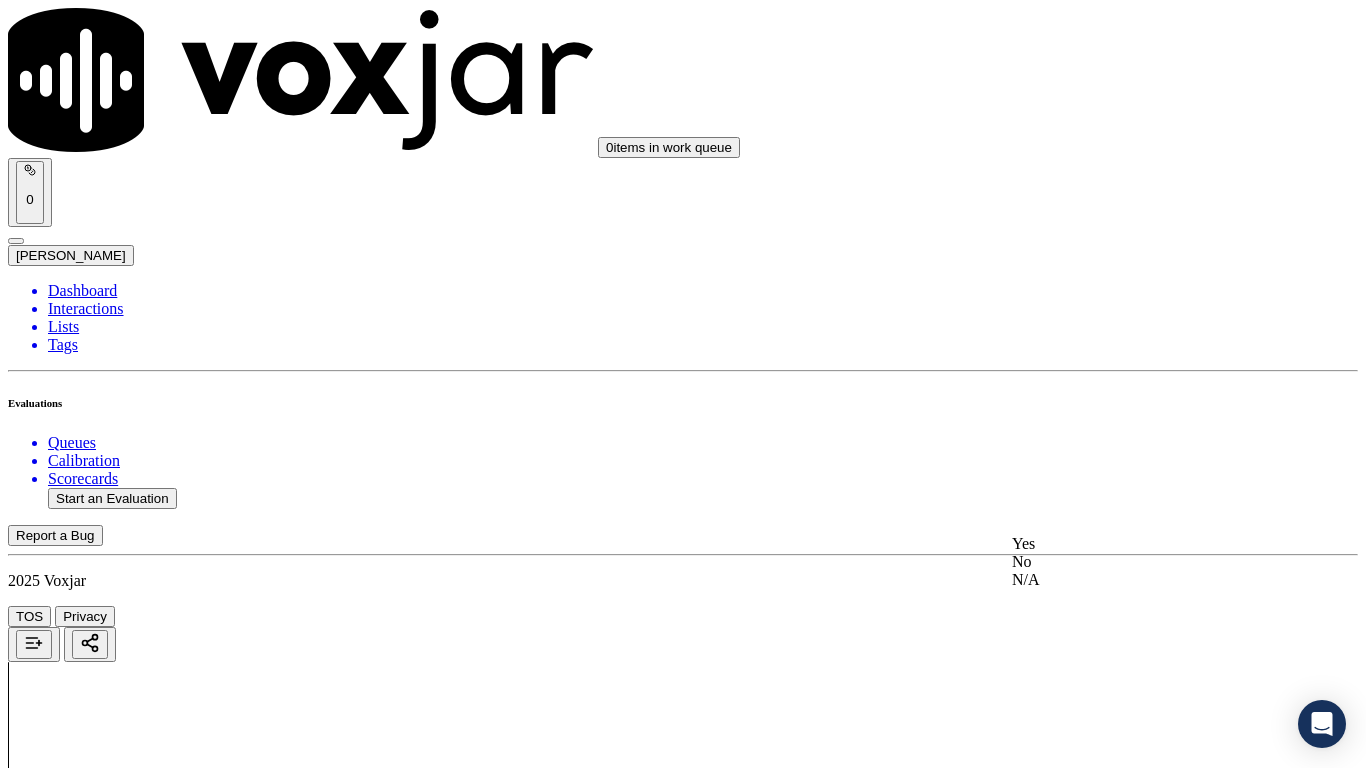 click on "Yes" at bounding box center [1139, 544] 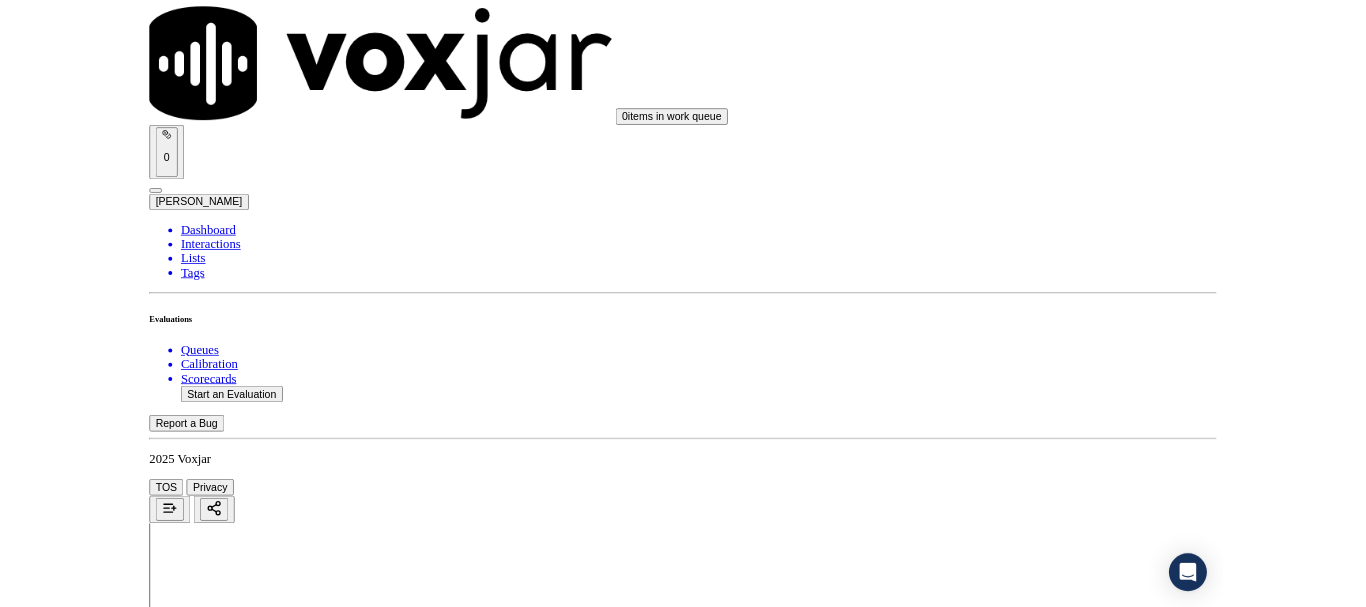 scroll, scrollTop: 5533, scrollLeft: 0, axis: vertical 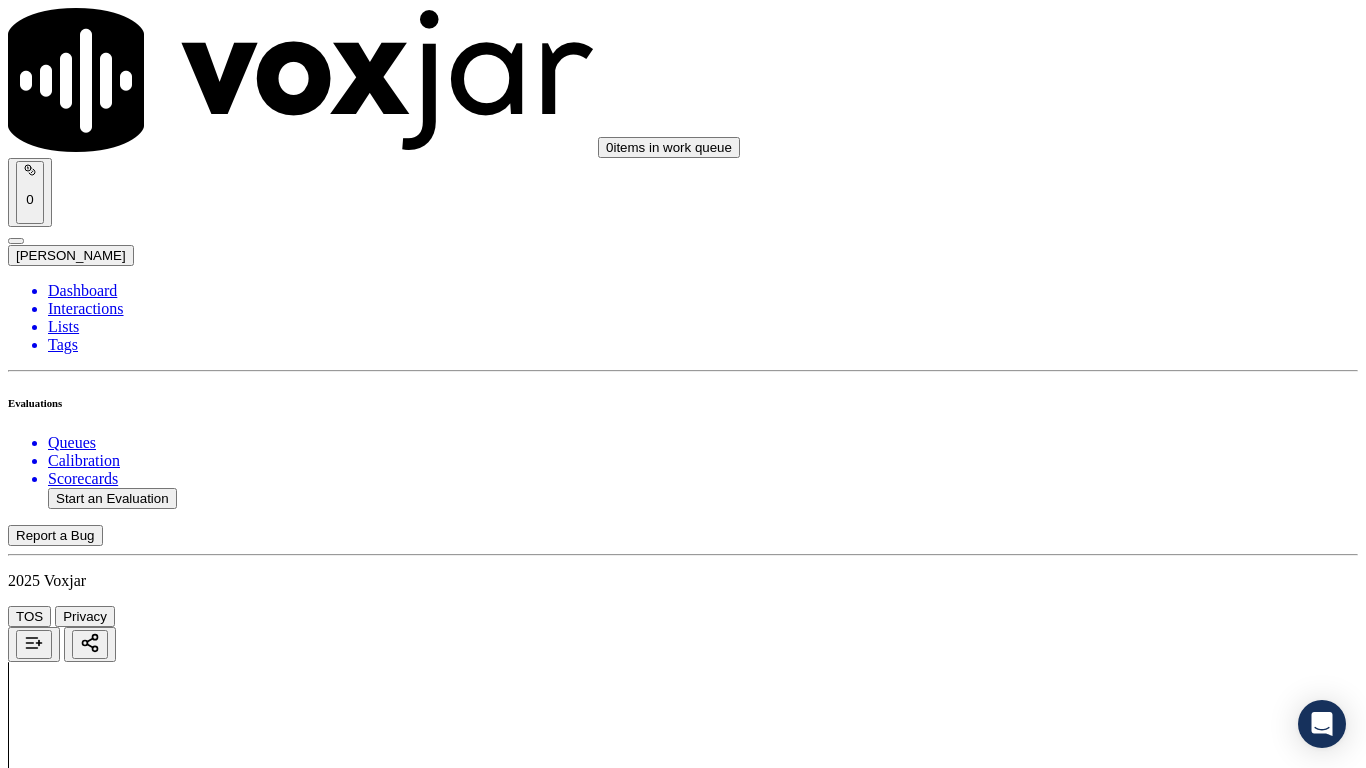 click on "Select an answer" at bounding box center (67, 7286) 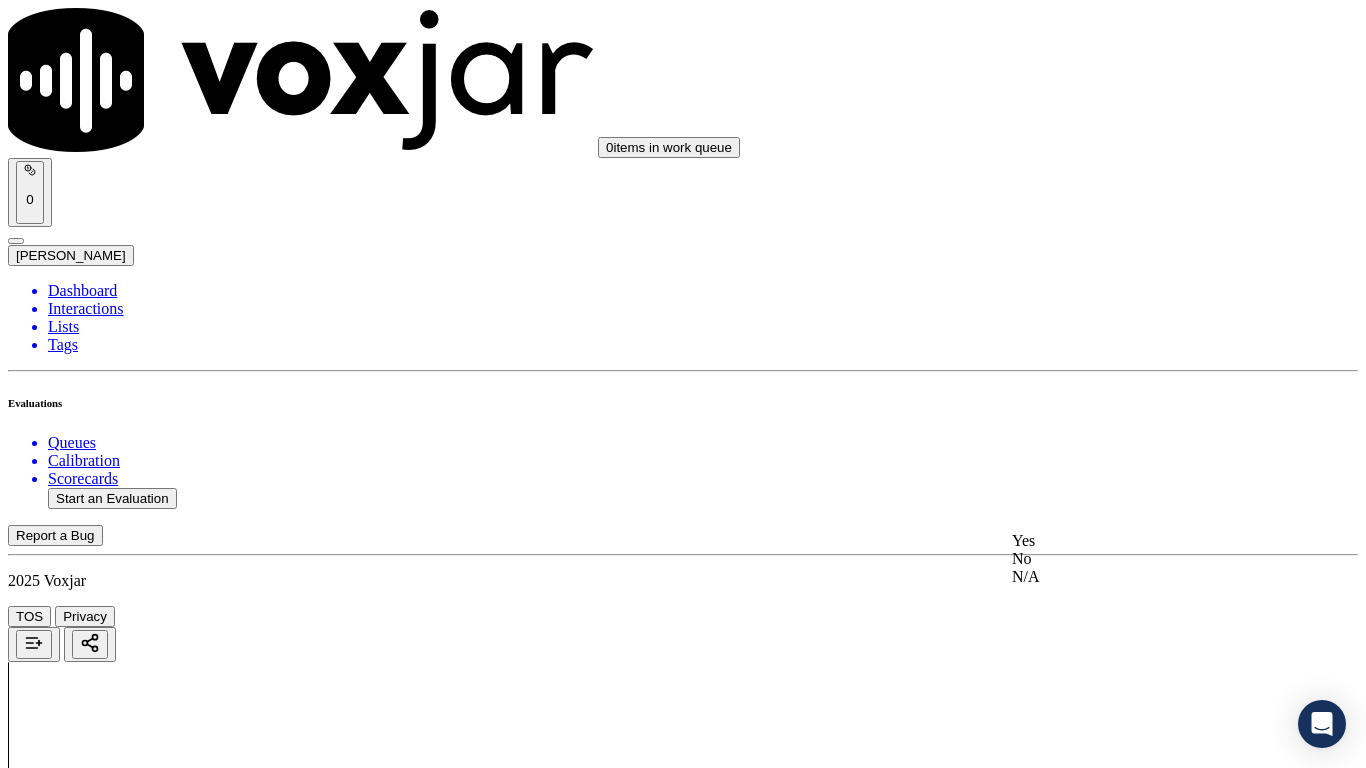click on "Yes" at bounding box center (1139, 541) 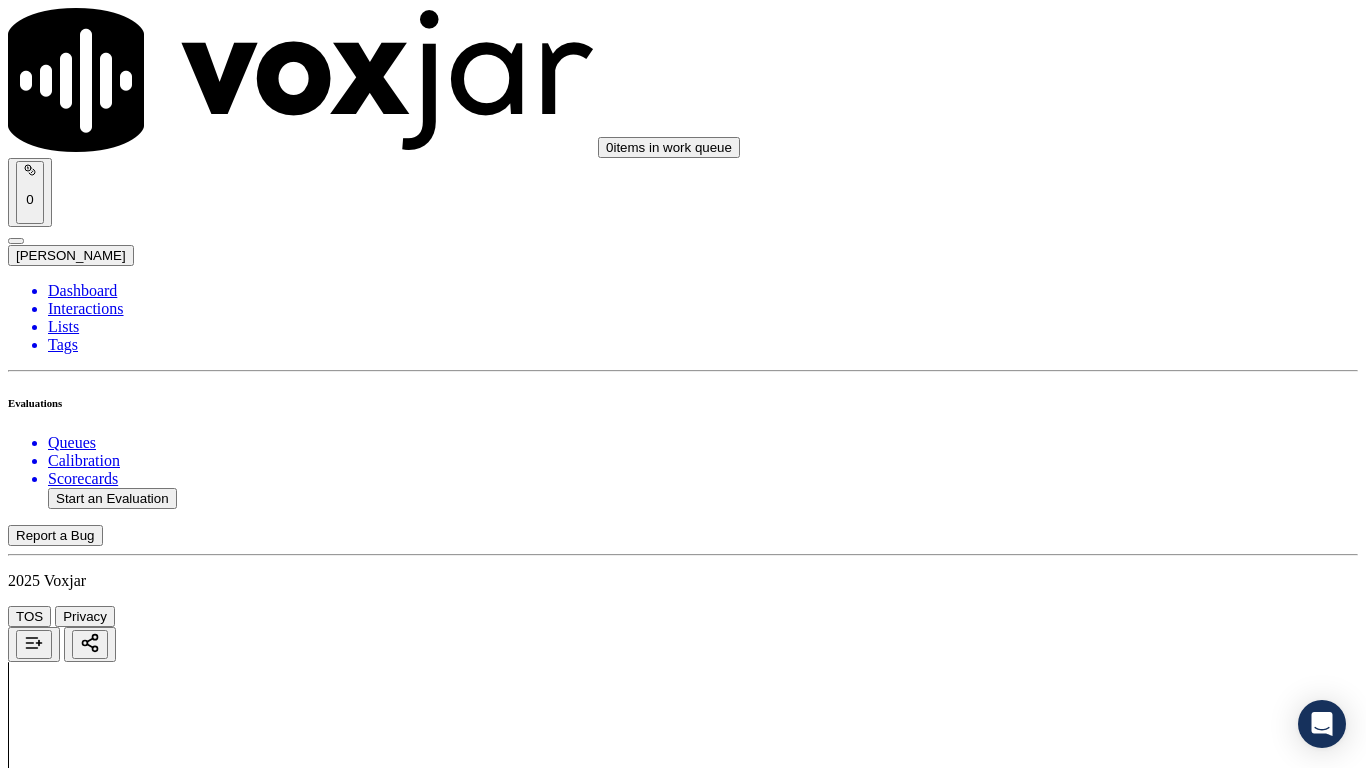 click on "Submit Scores" at bounding box center (59, 7345) 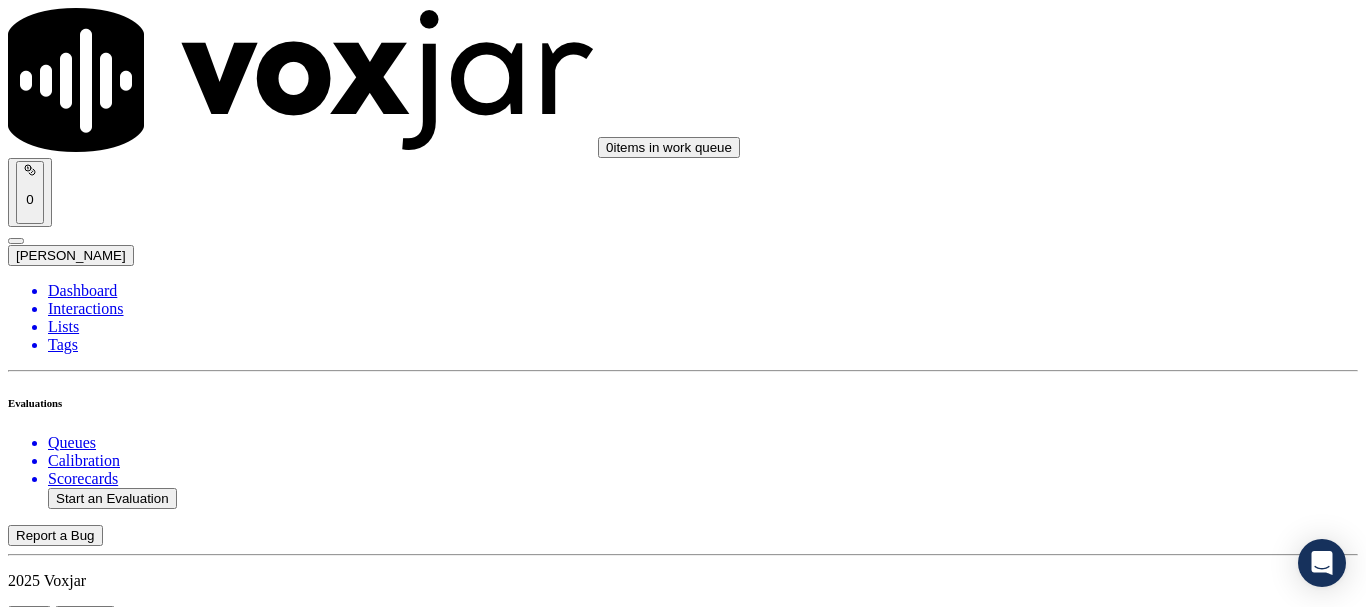 click on "Start an Evaluation" 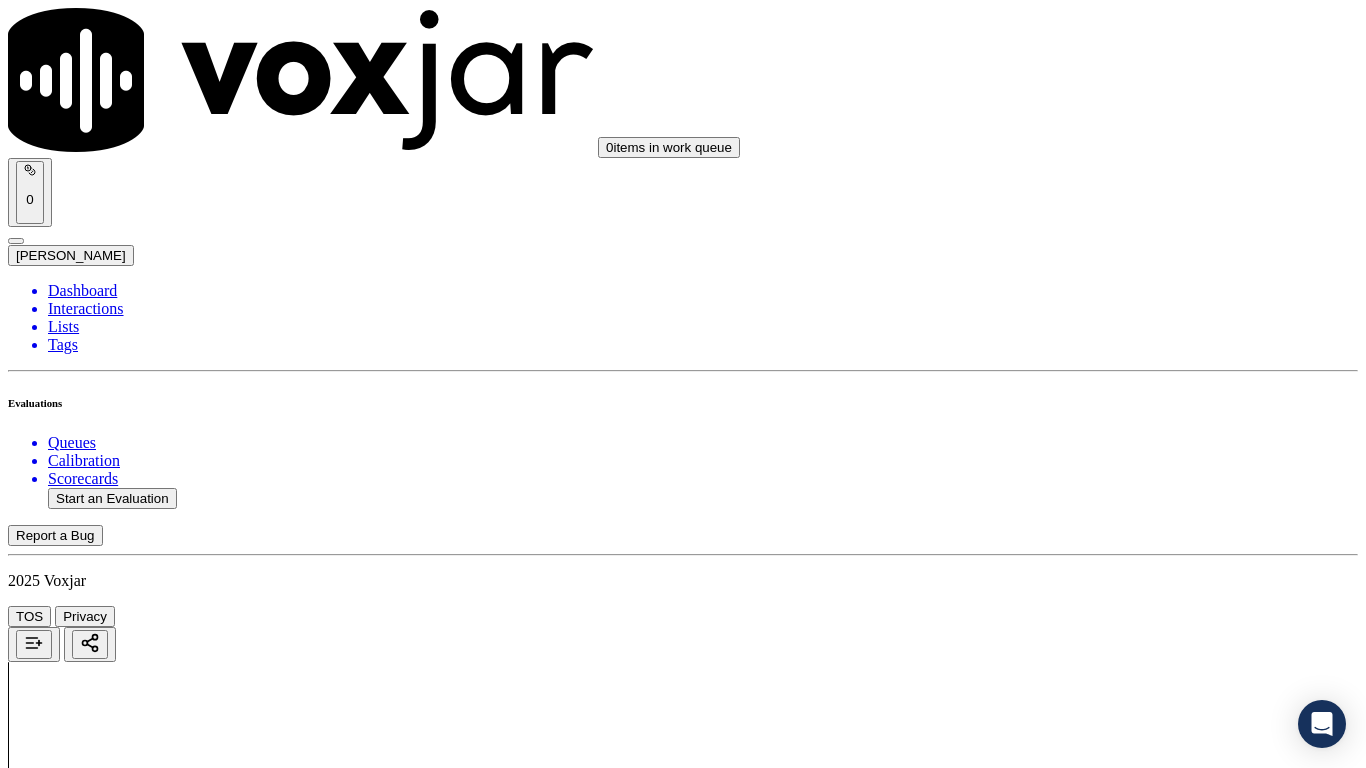 drag, startPoint x: 789, startPoint y: 707, endPoint x: 770, endPoint y: 716, distance: 21.023796 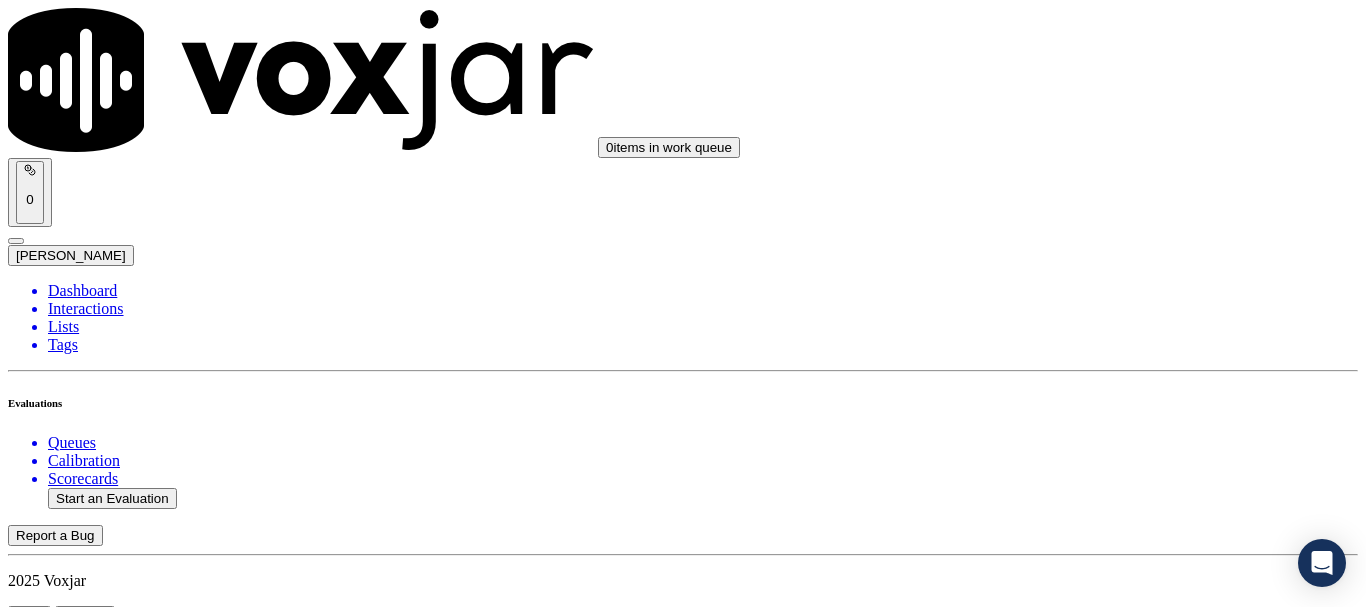 scroll, scrollTop: 200, scrollLeft: 0, axis: vertical 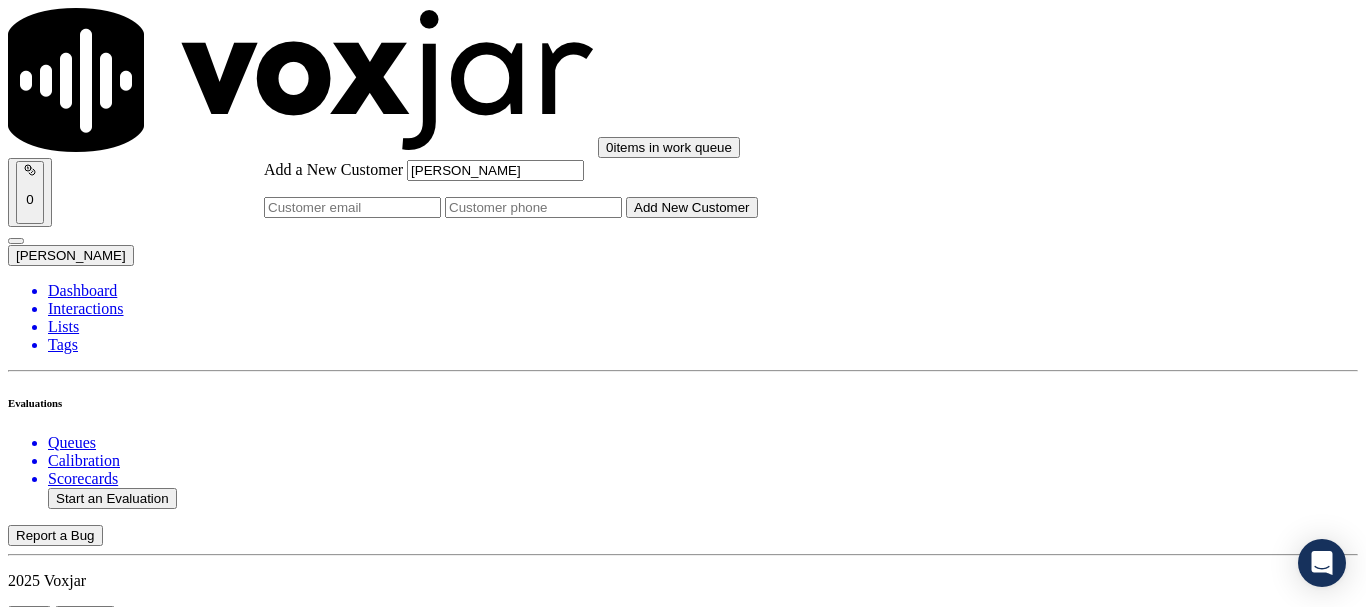type on "[PERSON_NAME]" 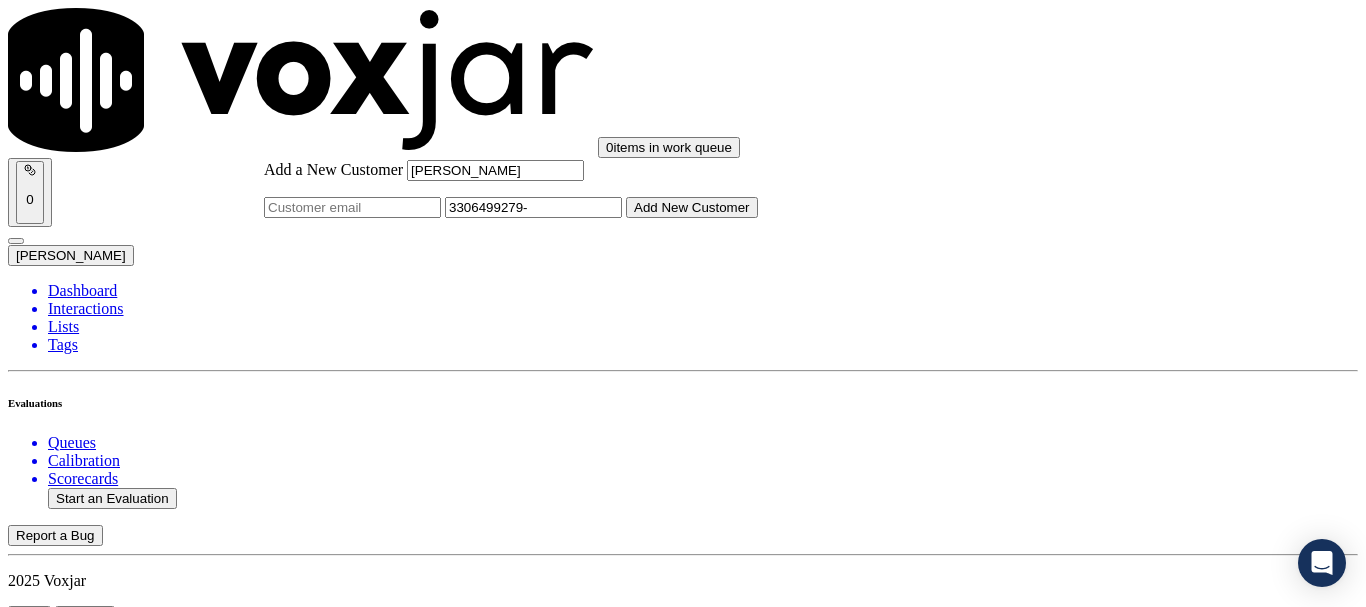 paste on "3305757307" 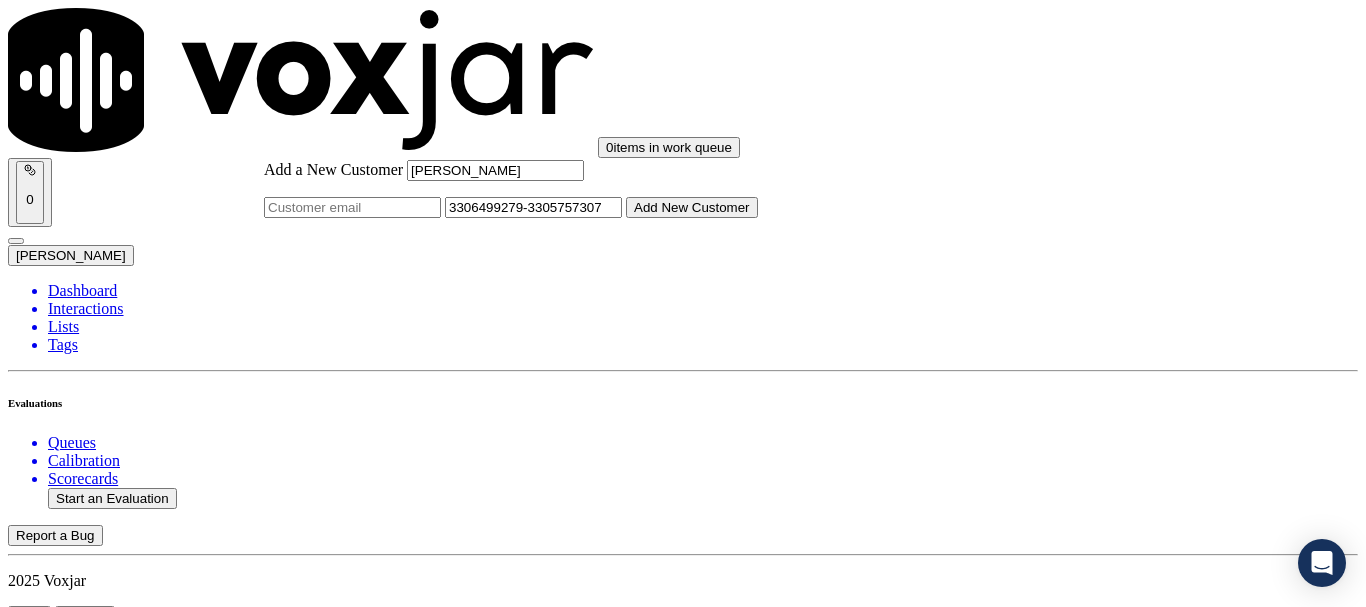 type on "3306499279-3305757307" 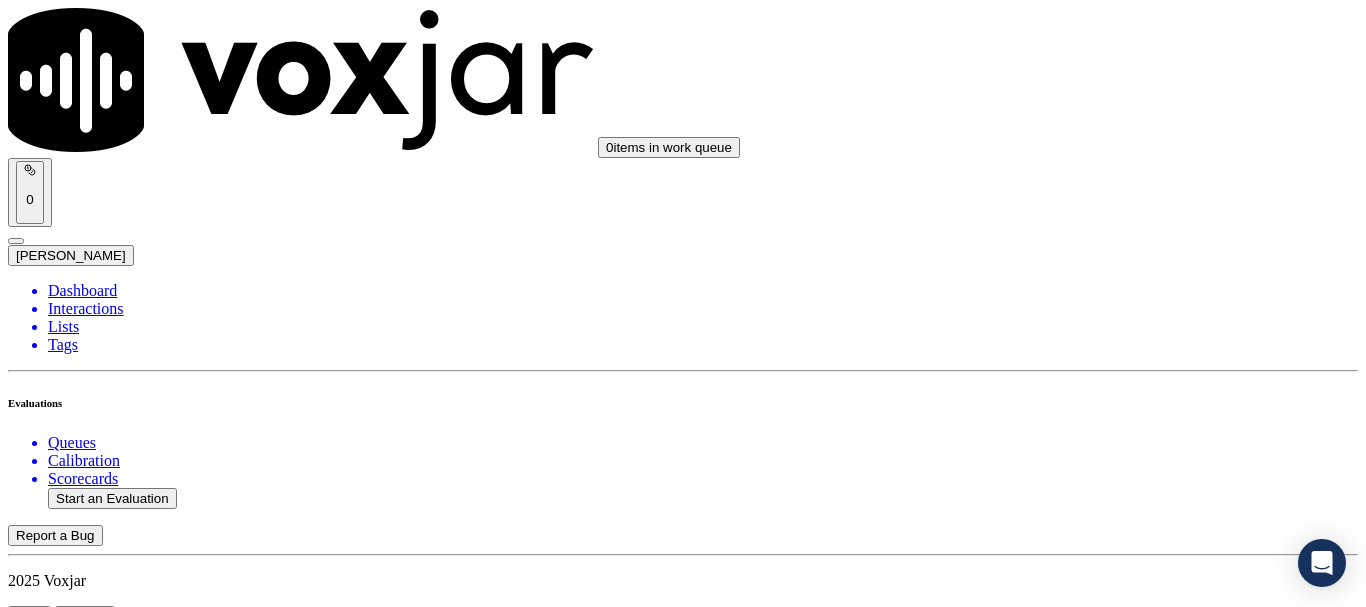 click on "[PERSON_NAME]" at bounding box center [683, 2164] 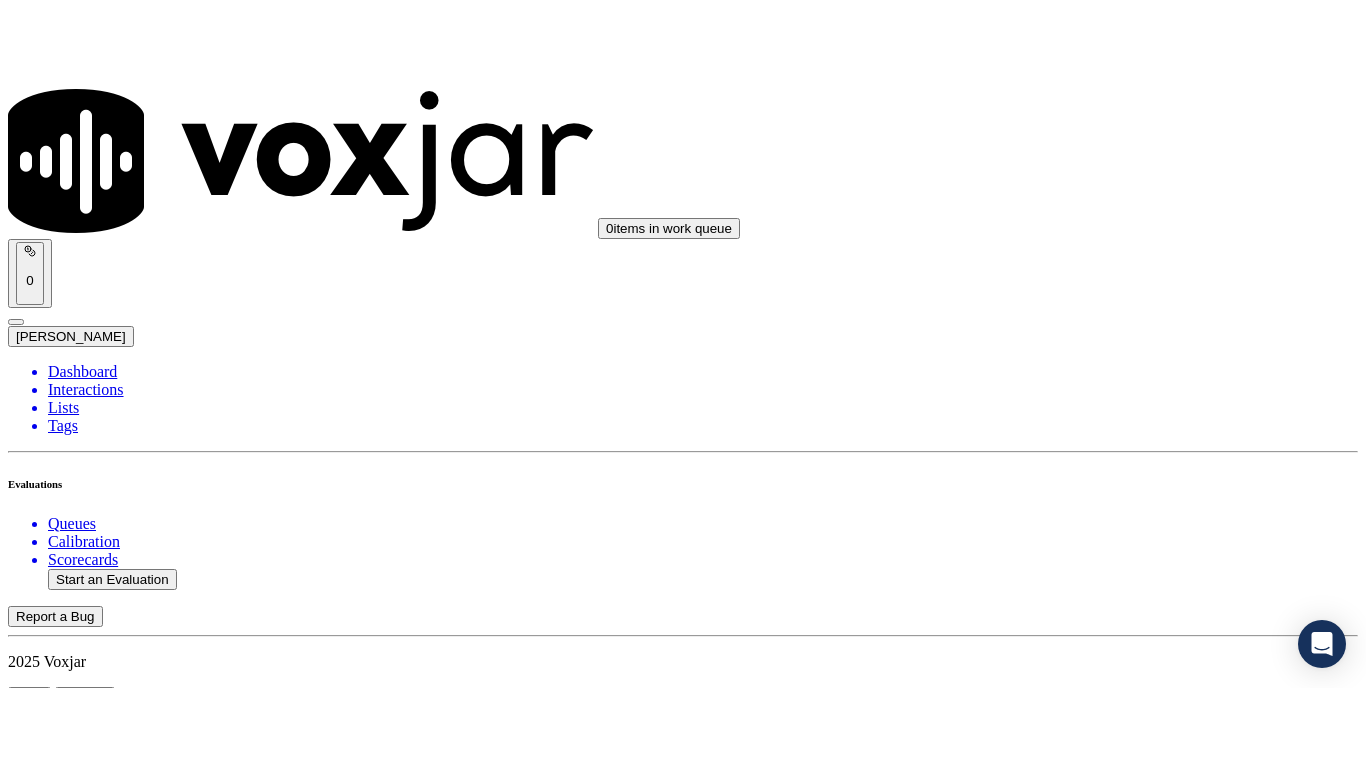 scroll, scrollTop: 400, scrollLeft: 0, axis: vertical 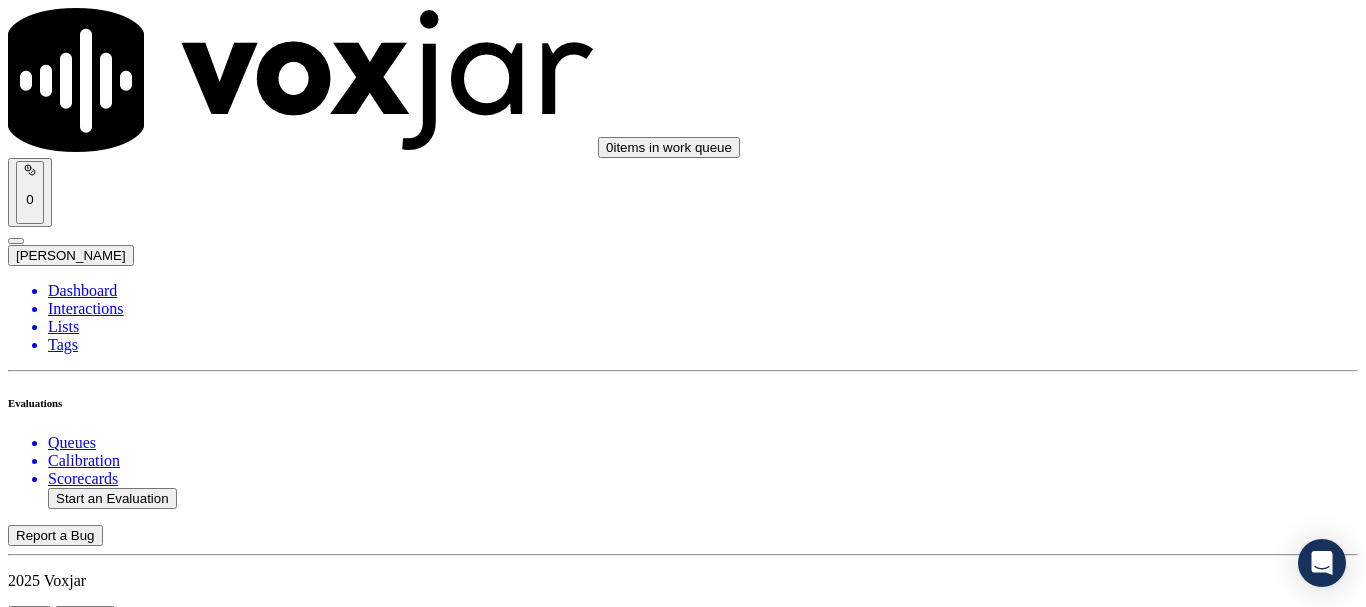 click on "Supplier Universal Scorecard ([GEOGRAPHIC_DATA])" at bounding box center [683, 2427] 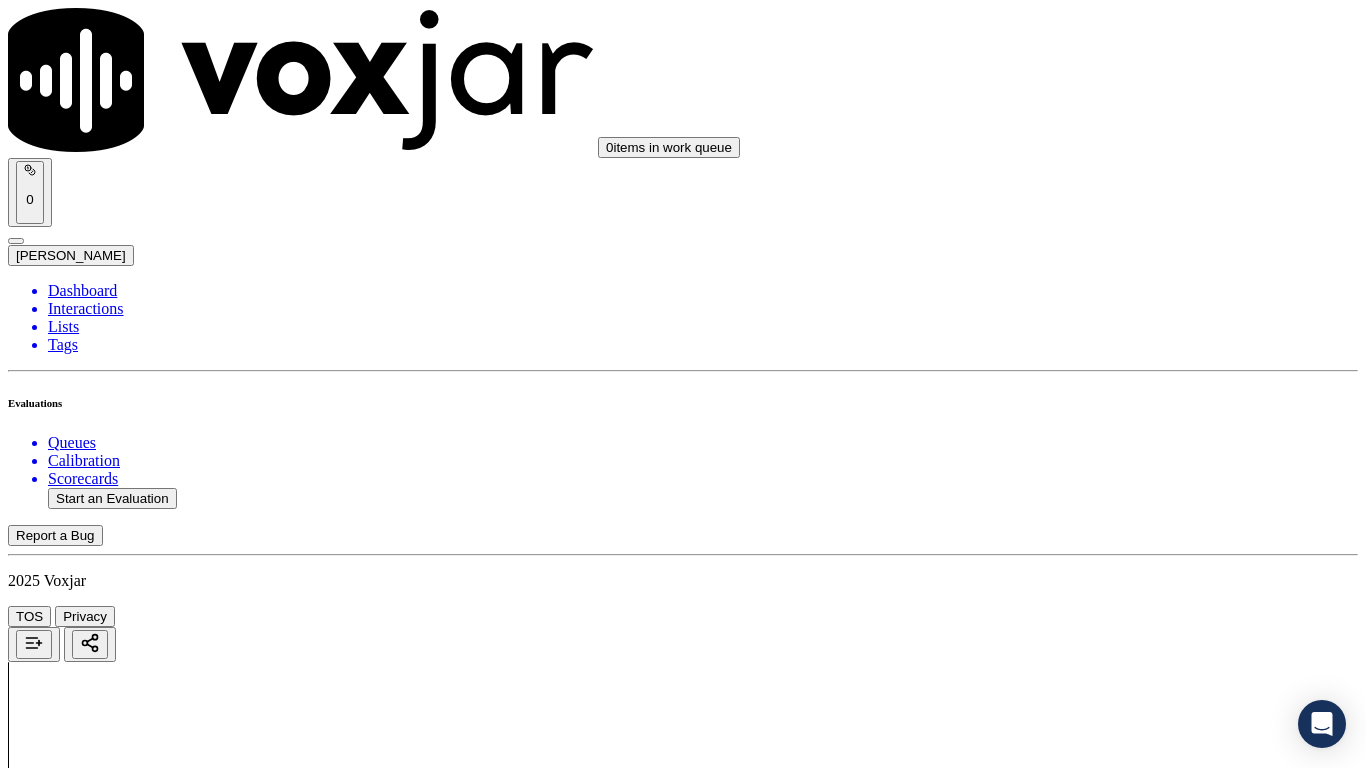 click on "Select an answer" at bounding box center [67, 2388] 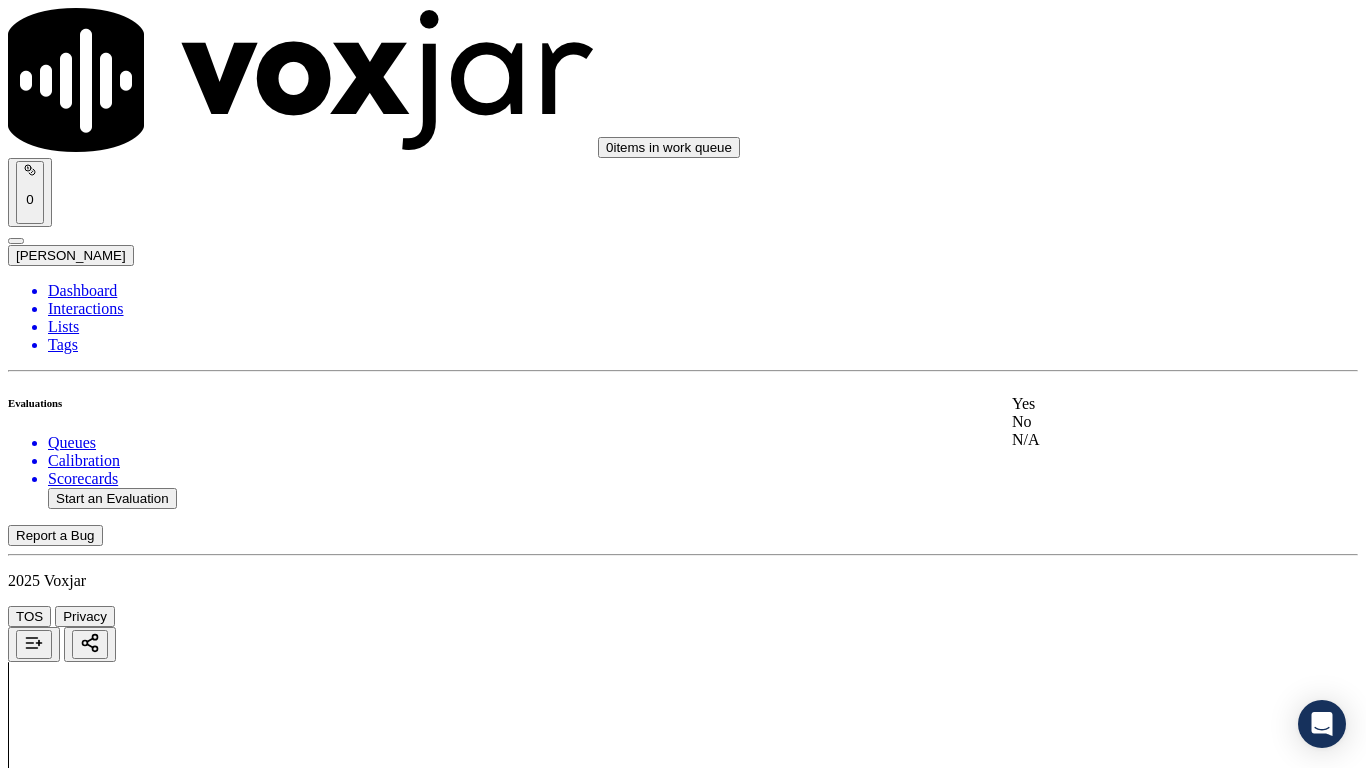 click on "Yes" at bounding box center (1139, 404) 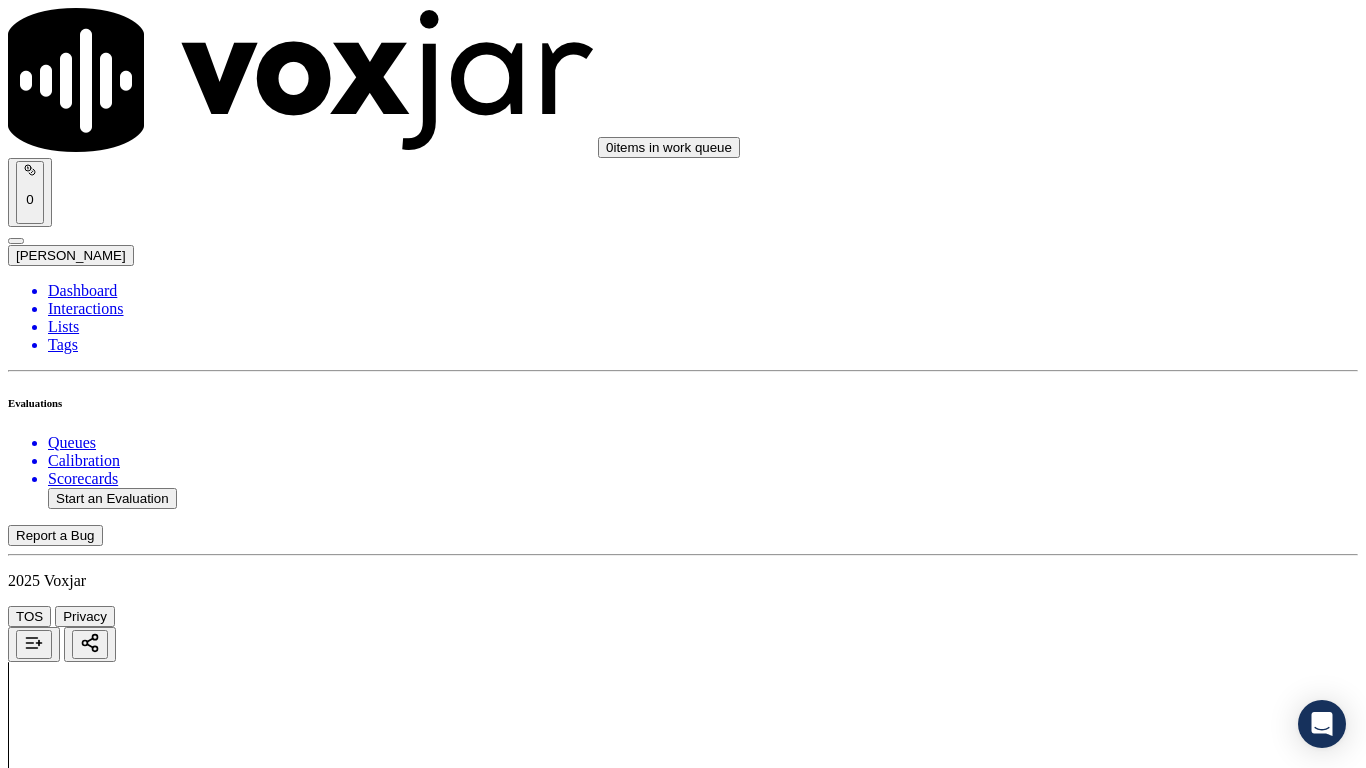 click on "Select an answer" at bounding box center (67, 2639) 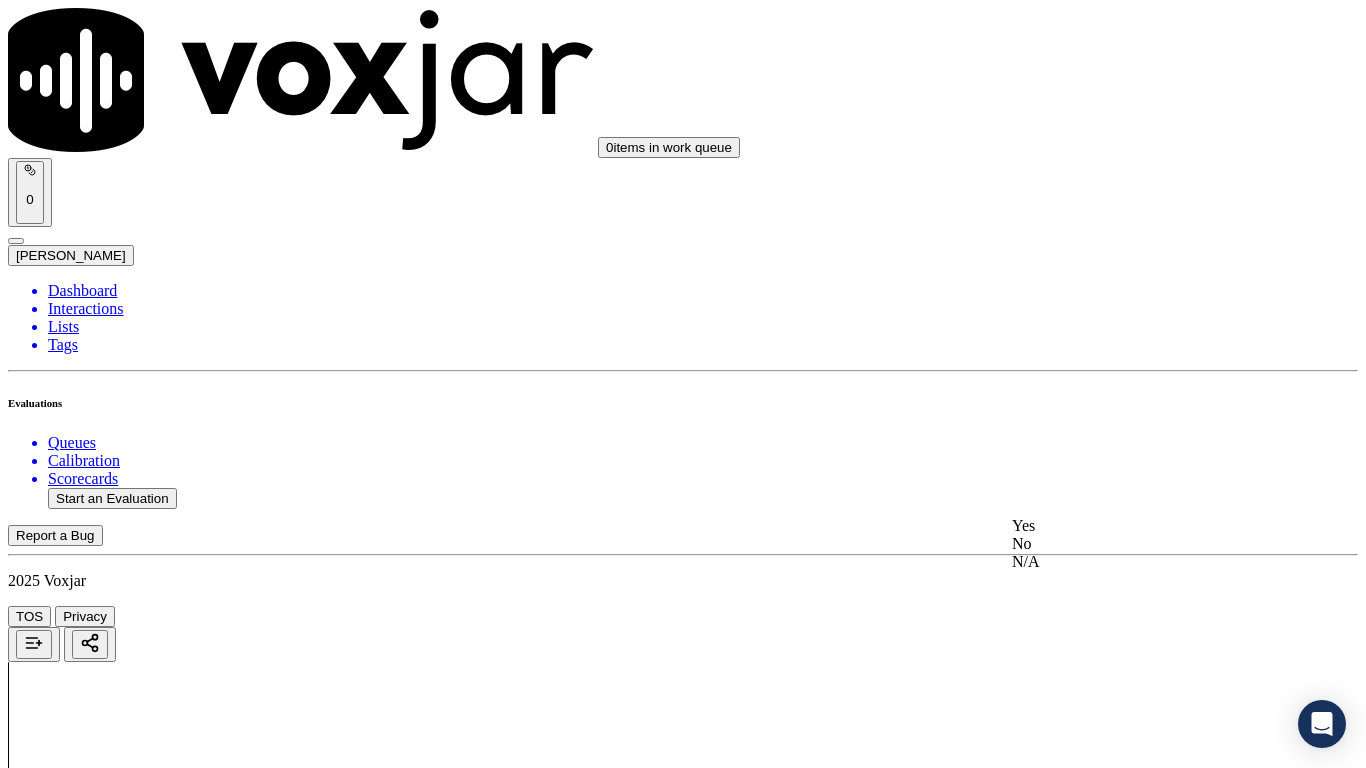 click on "Yes" at bounding box center (1139, 526) 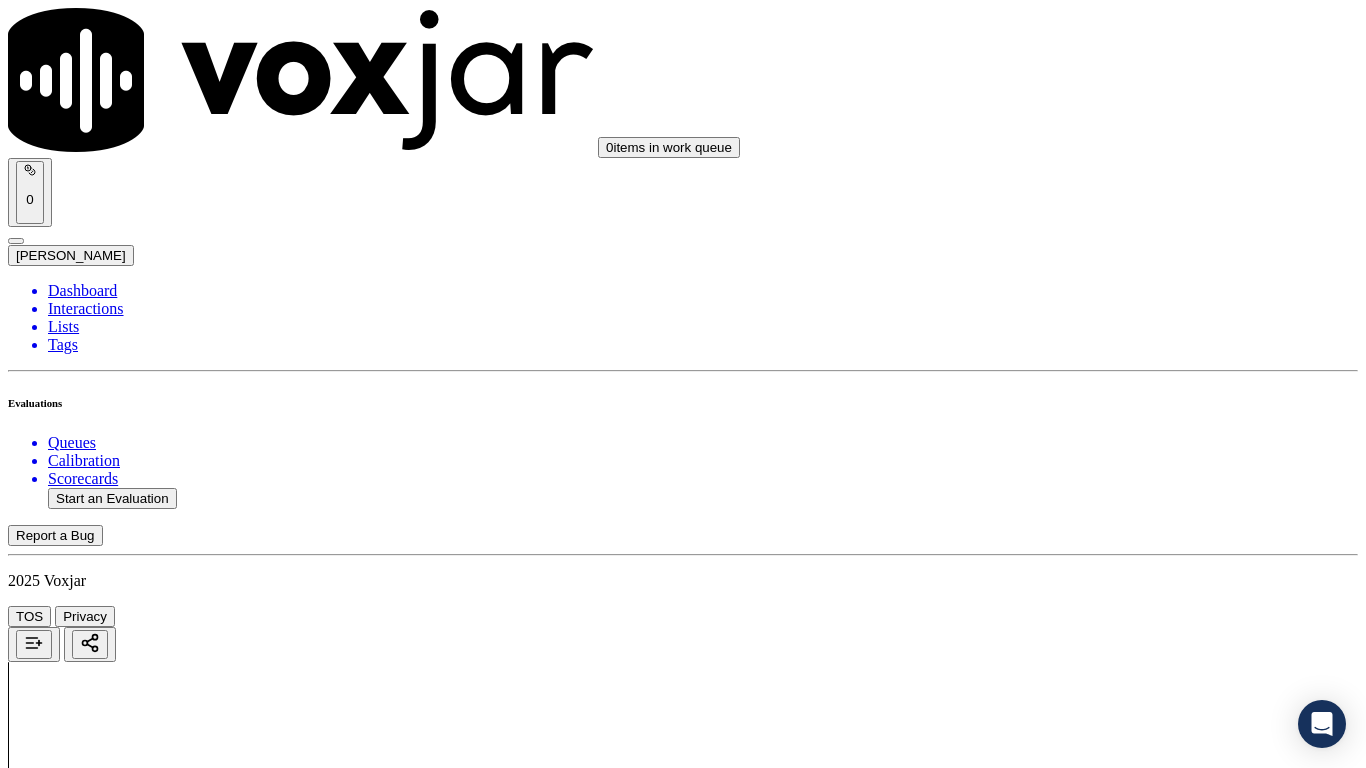 scroll, scrollTop: 500, scrollLeft: 0, axis: vertical 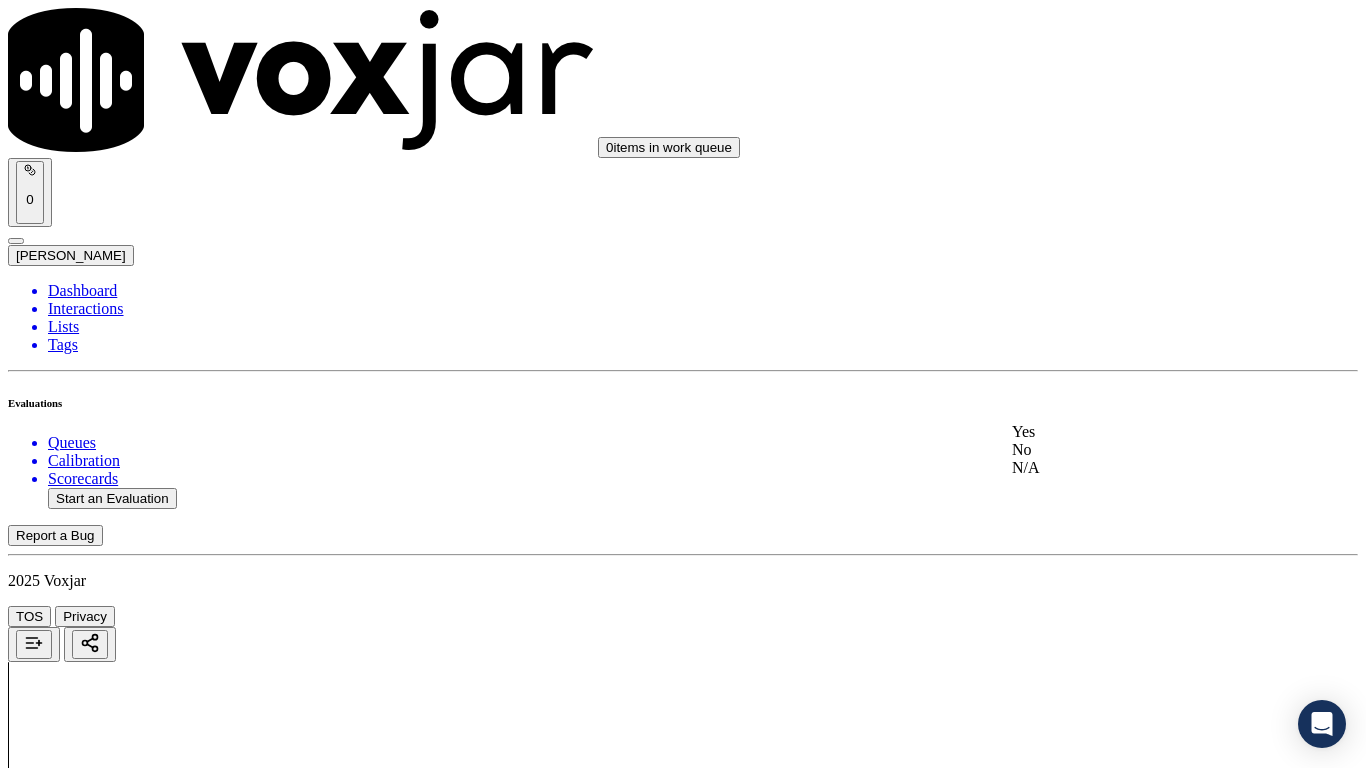 click on "No" 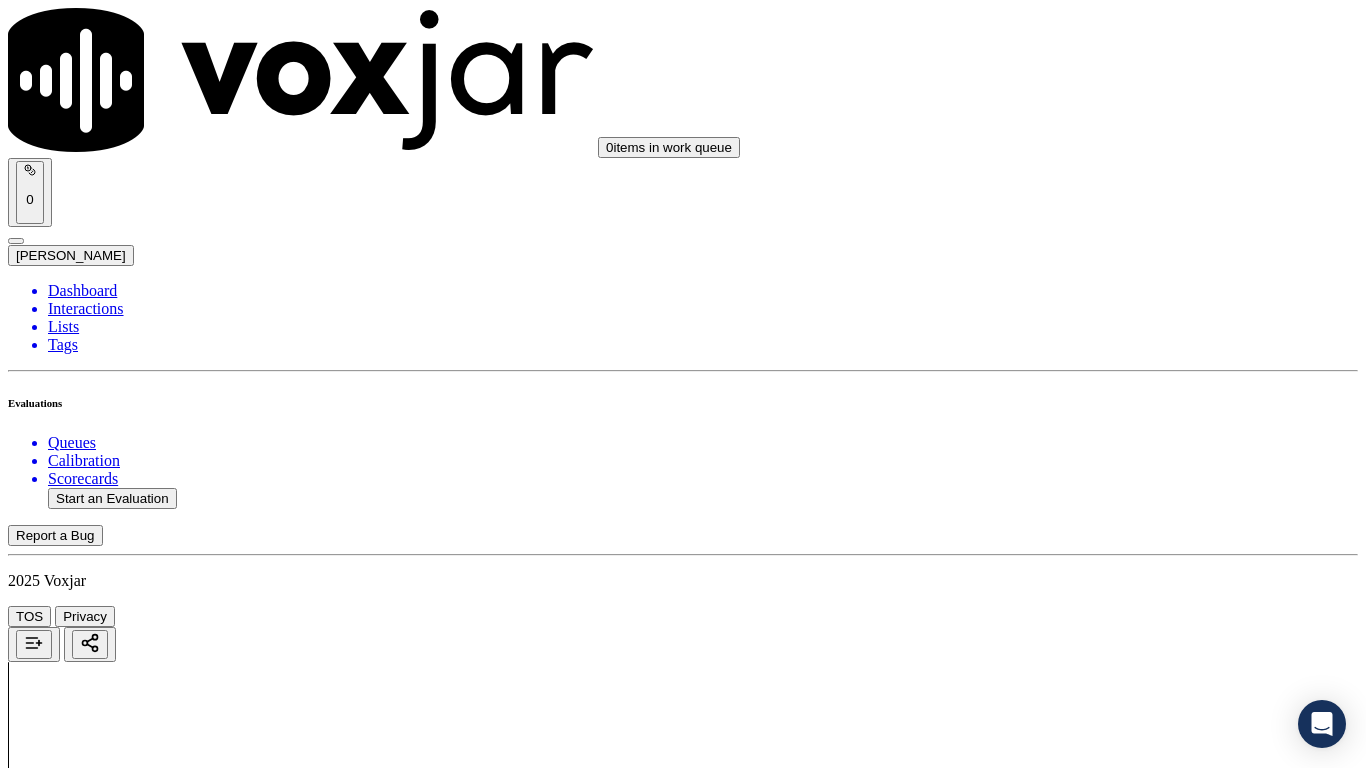 click on "Add Note" at bounding box center (52, 2911) 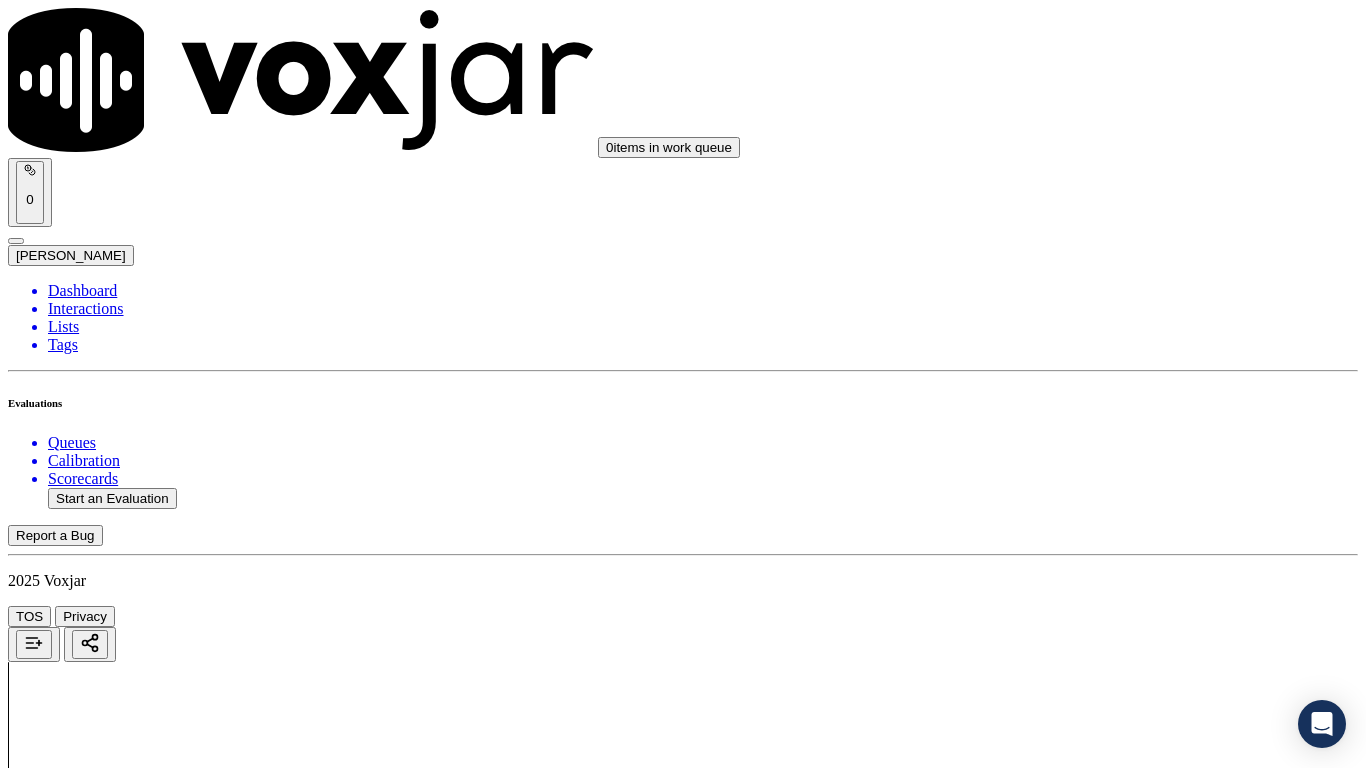 scroll, scrollTop: 900, scrollLeft: 0, axis: vertical 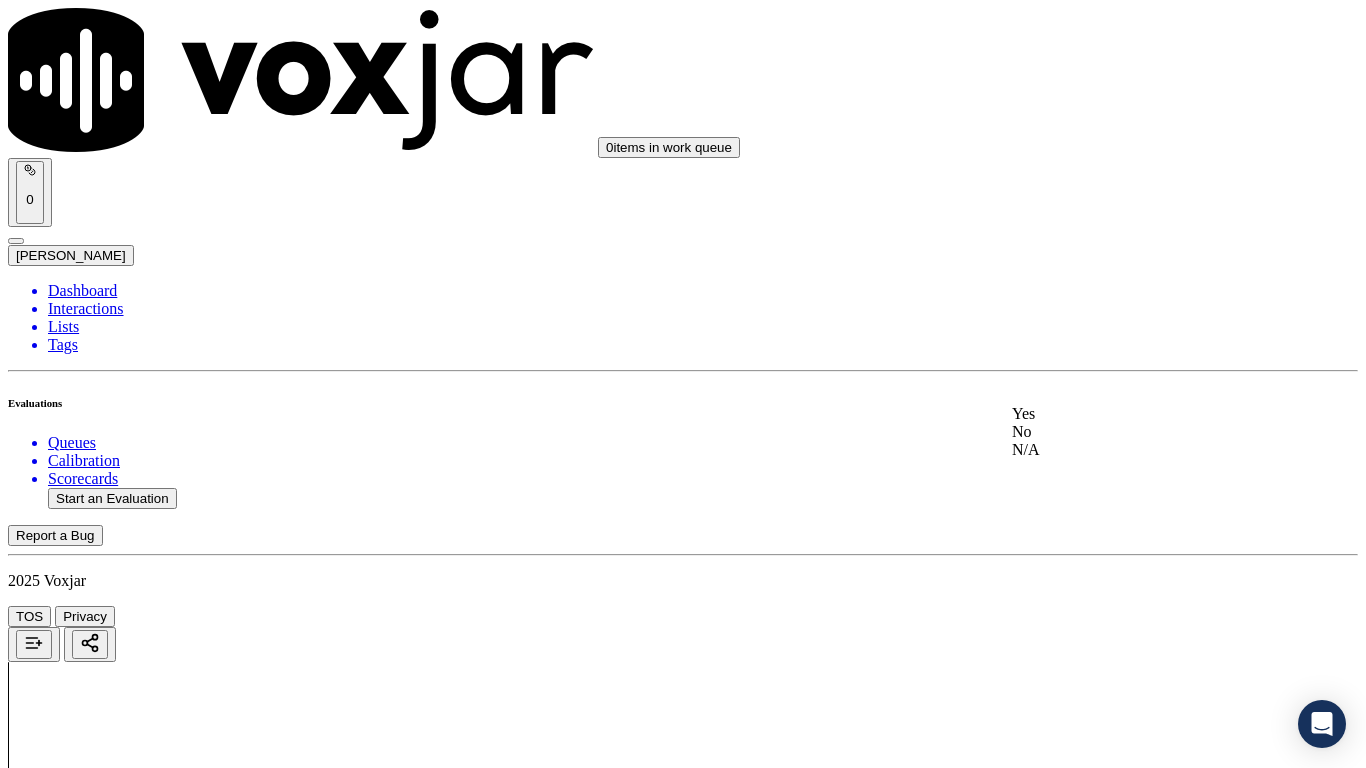 click on "N/A" 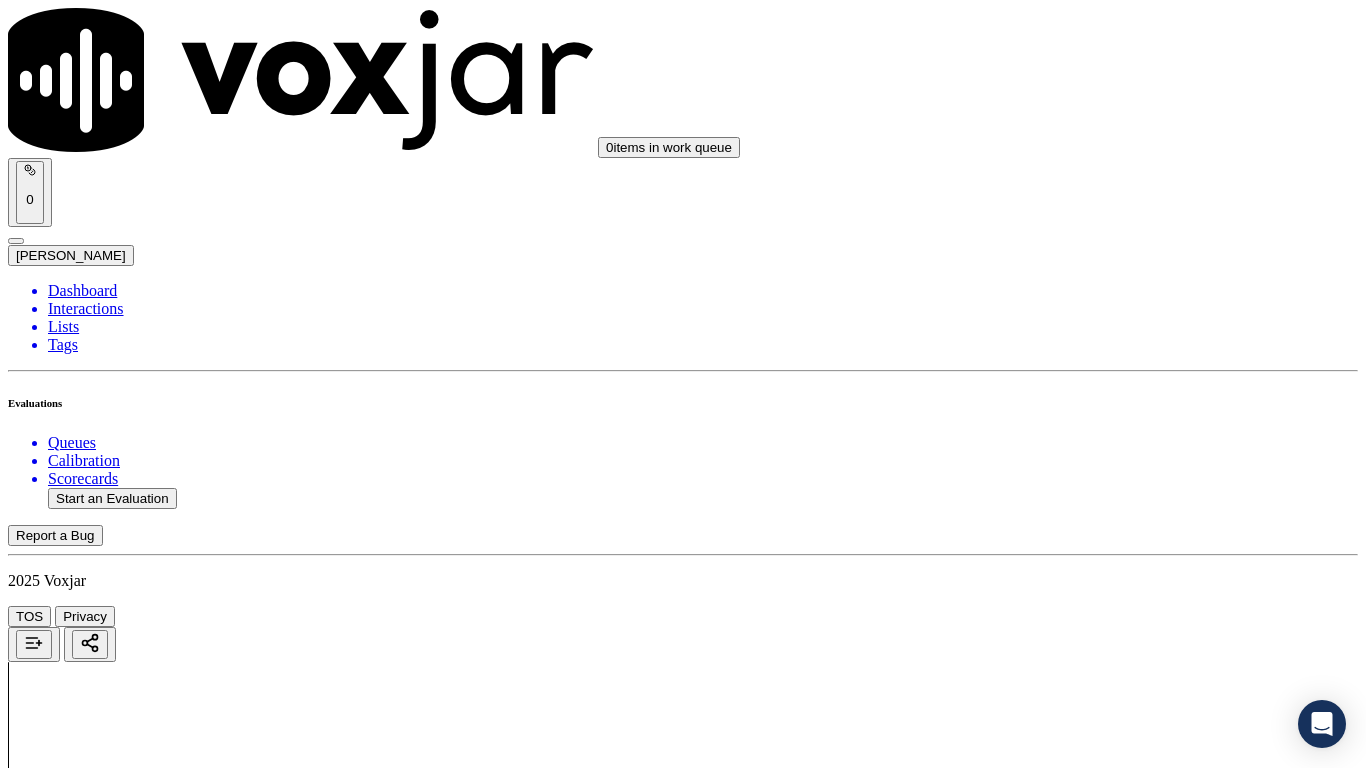 scroll, scrollTop: 1400, scrollLeft: 0, axis: vertical 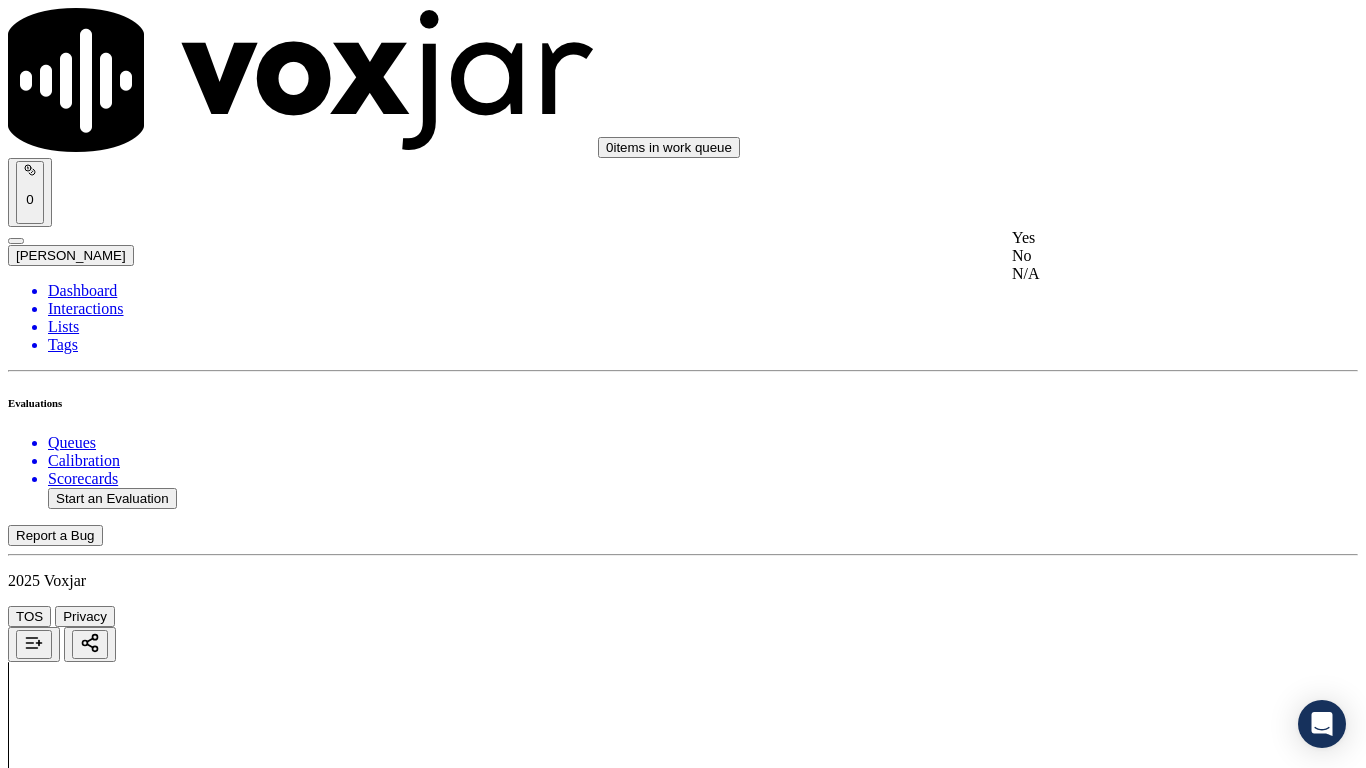 click on "N/A" 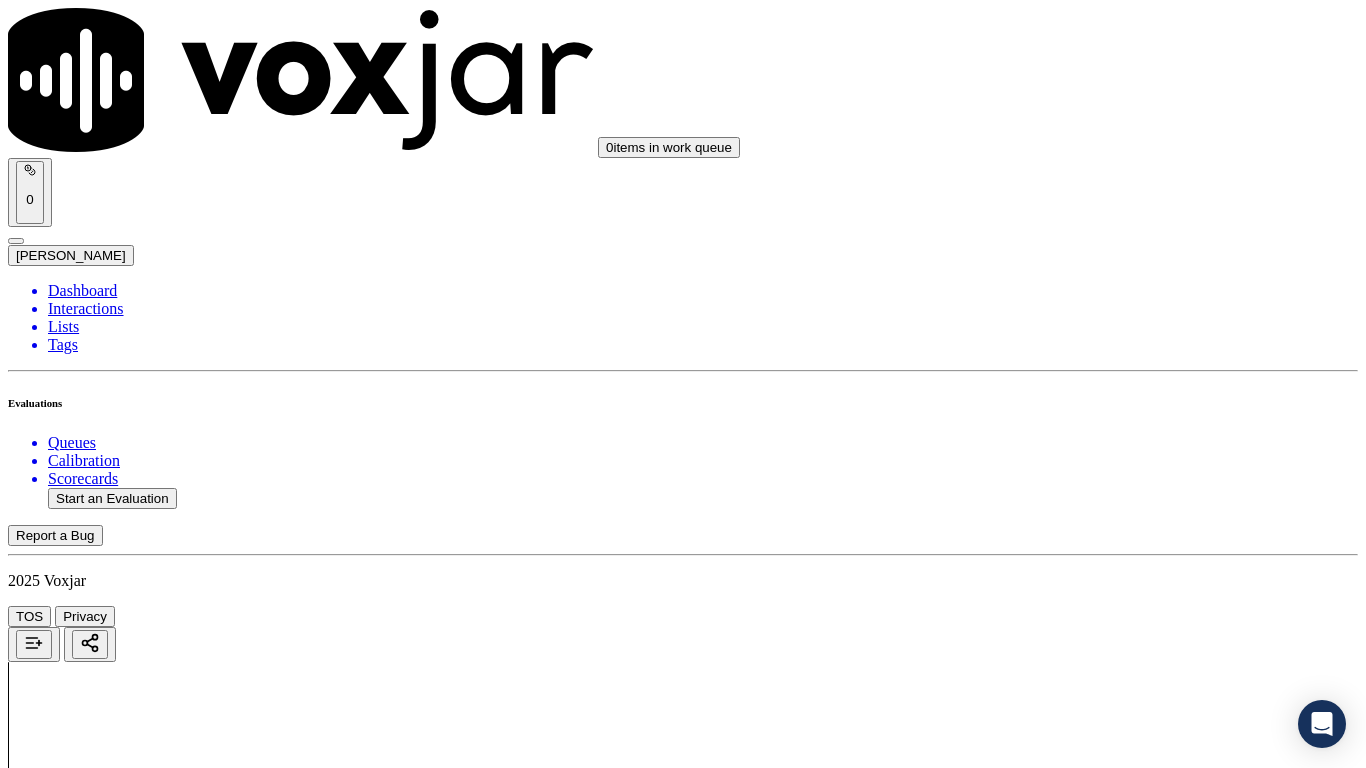 click on "Select an answer" at bounding box center [67, 3653] 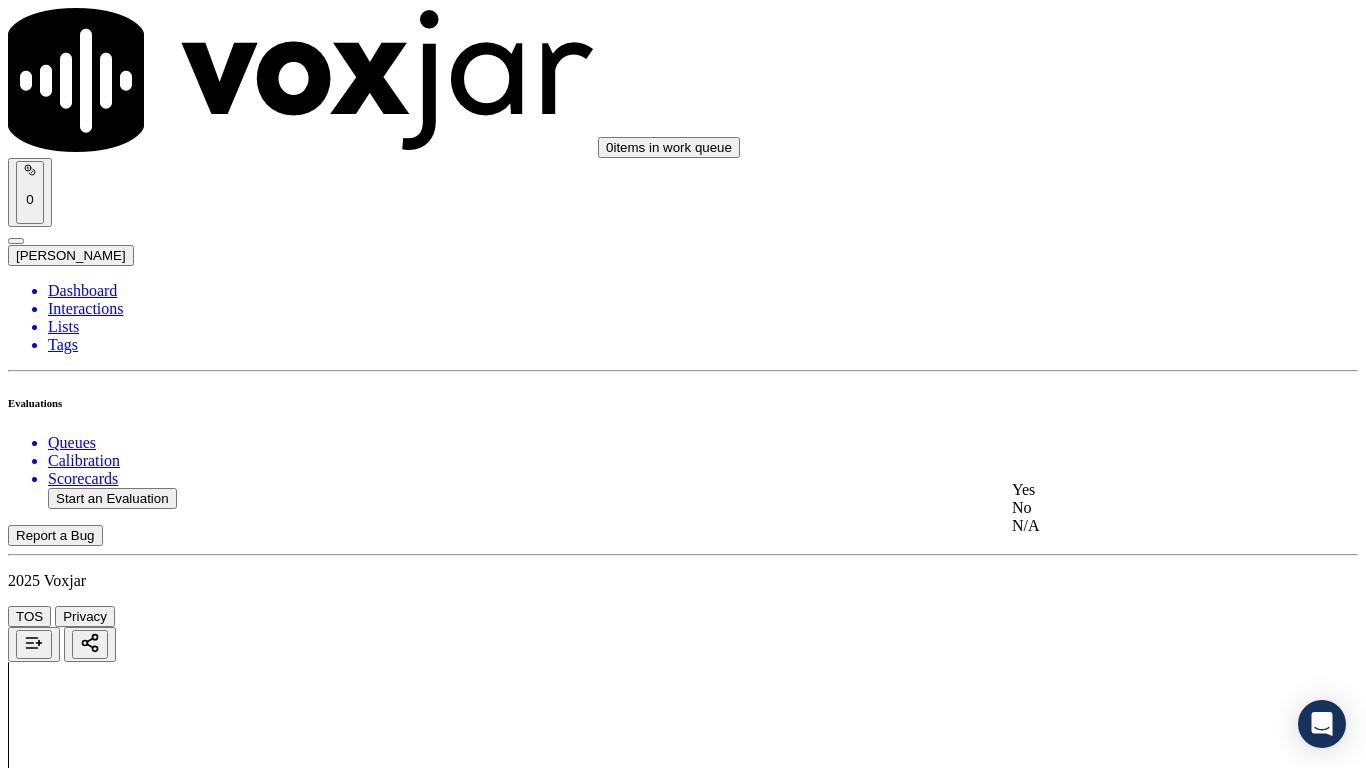 click on "Yes" at bounding box center [1139, 490] 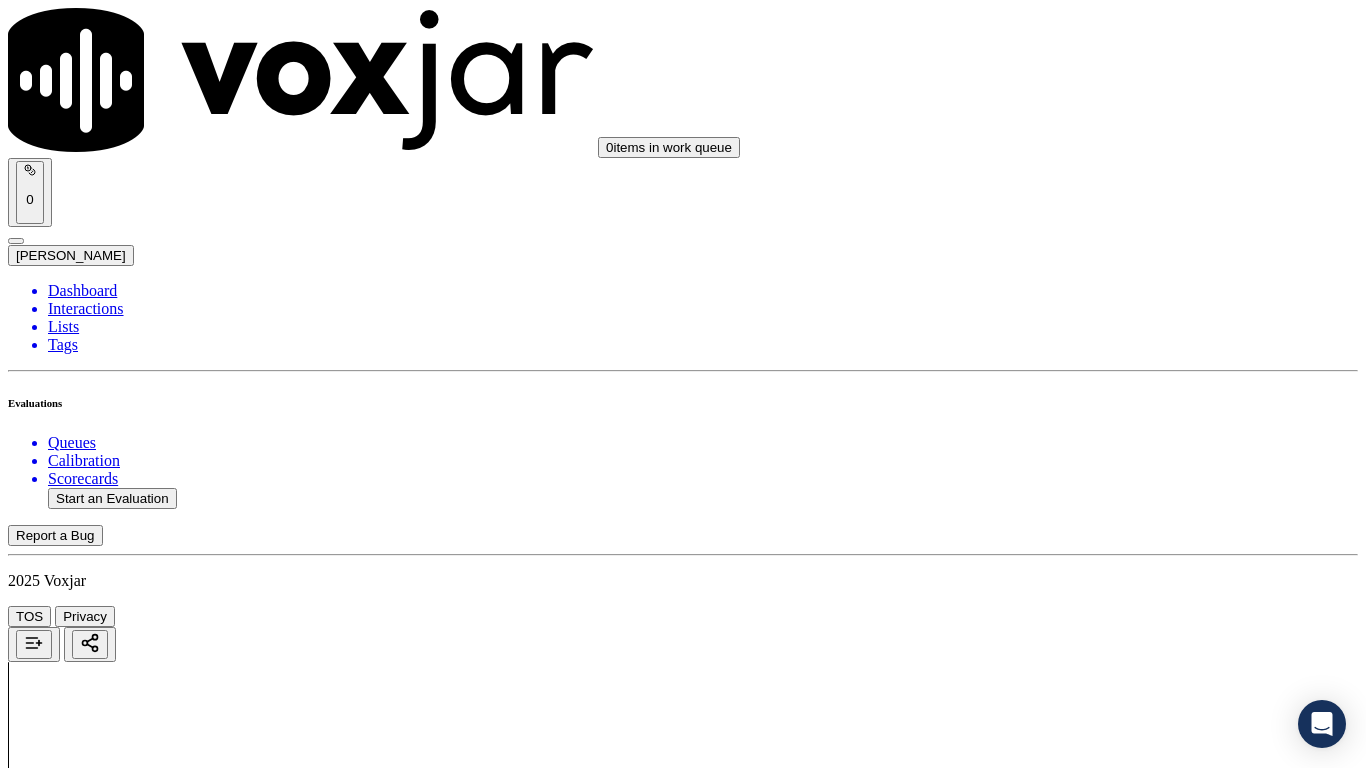 scroll, scrollTop: 1900, scrollLeft: 0, axis: vertical 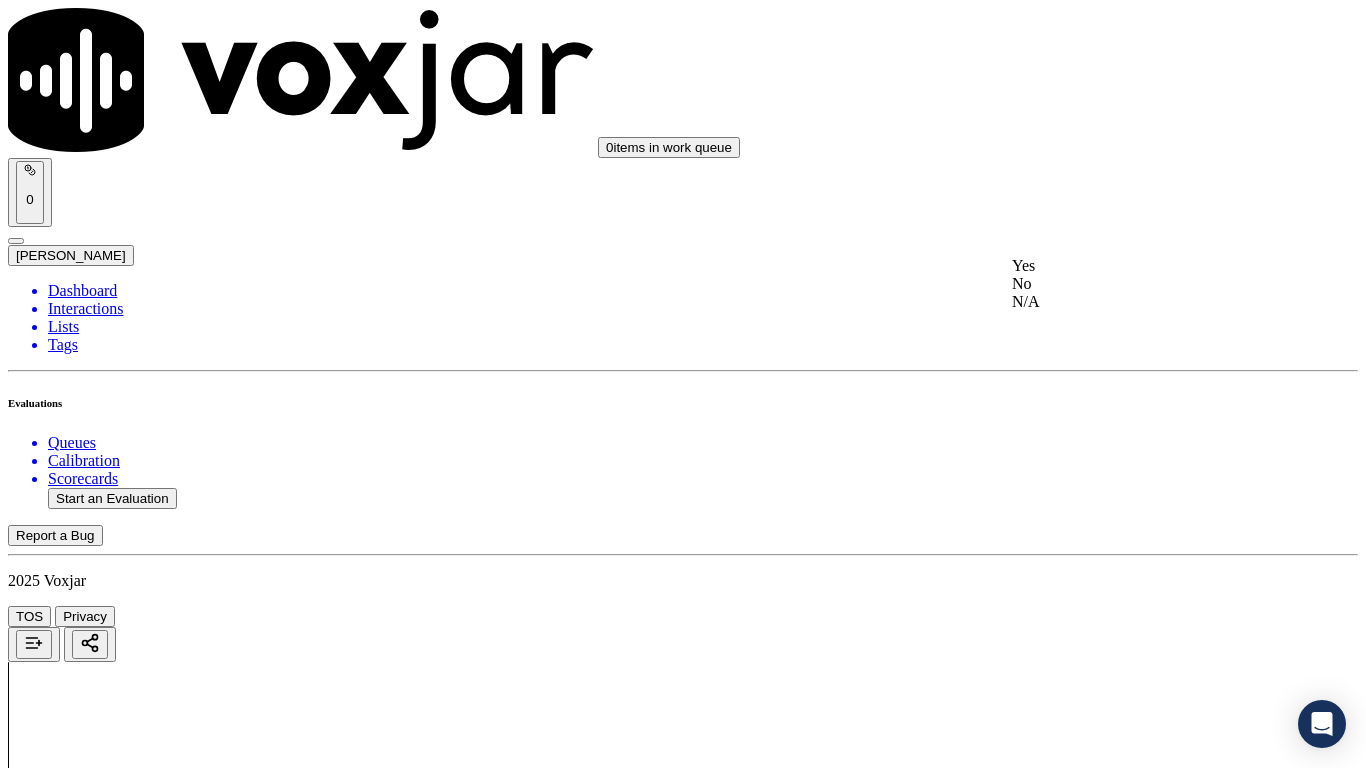 click on "Yes" at bounding box center (1139, 266) 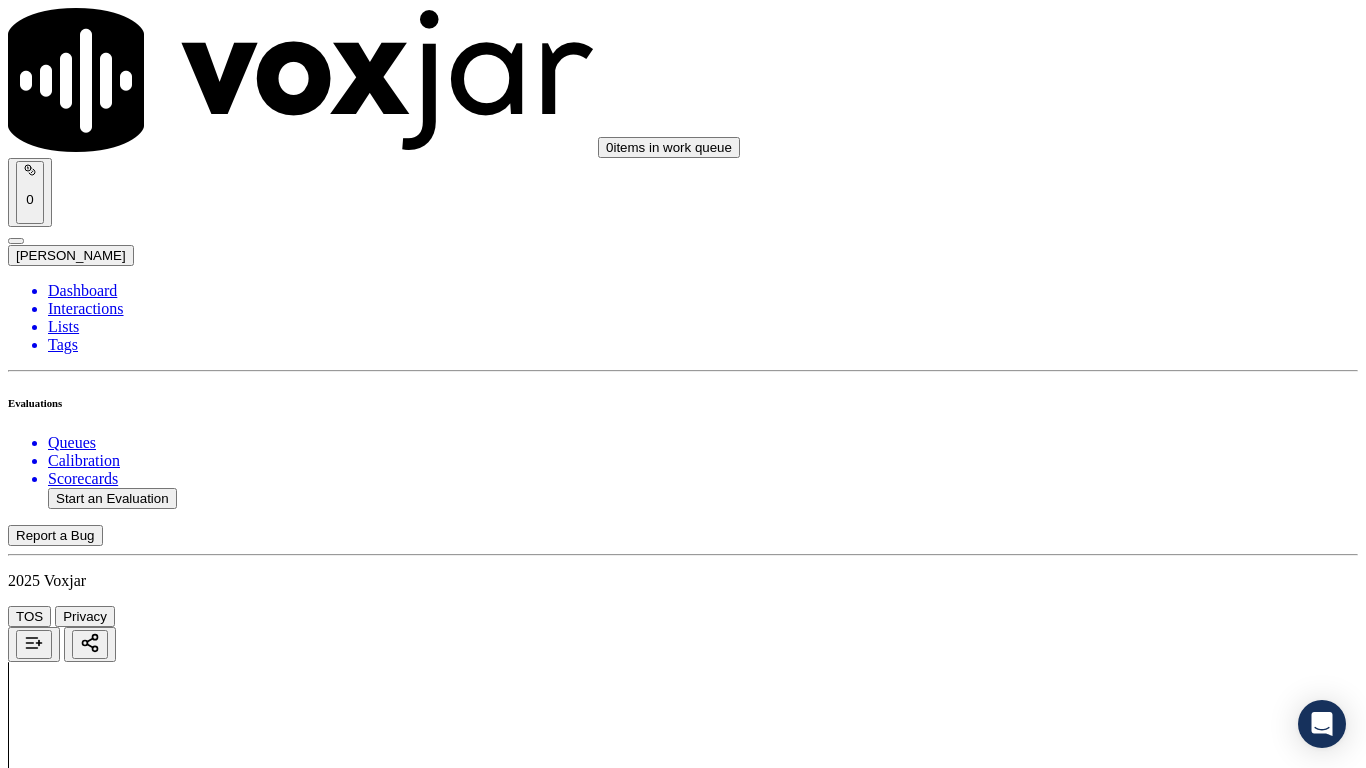 click on "Select an answer" at bounding box center [67, 4126] 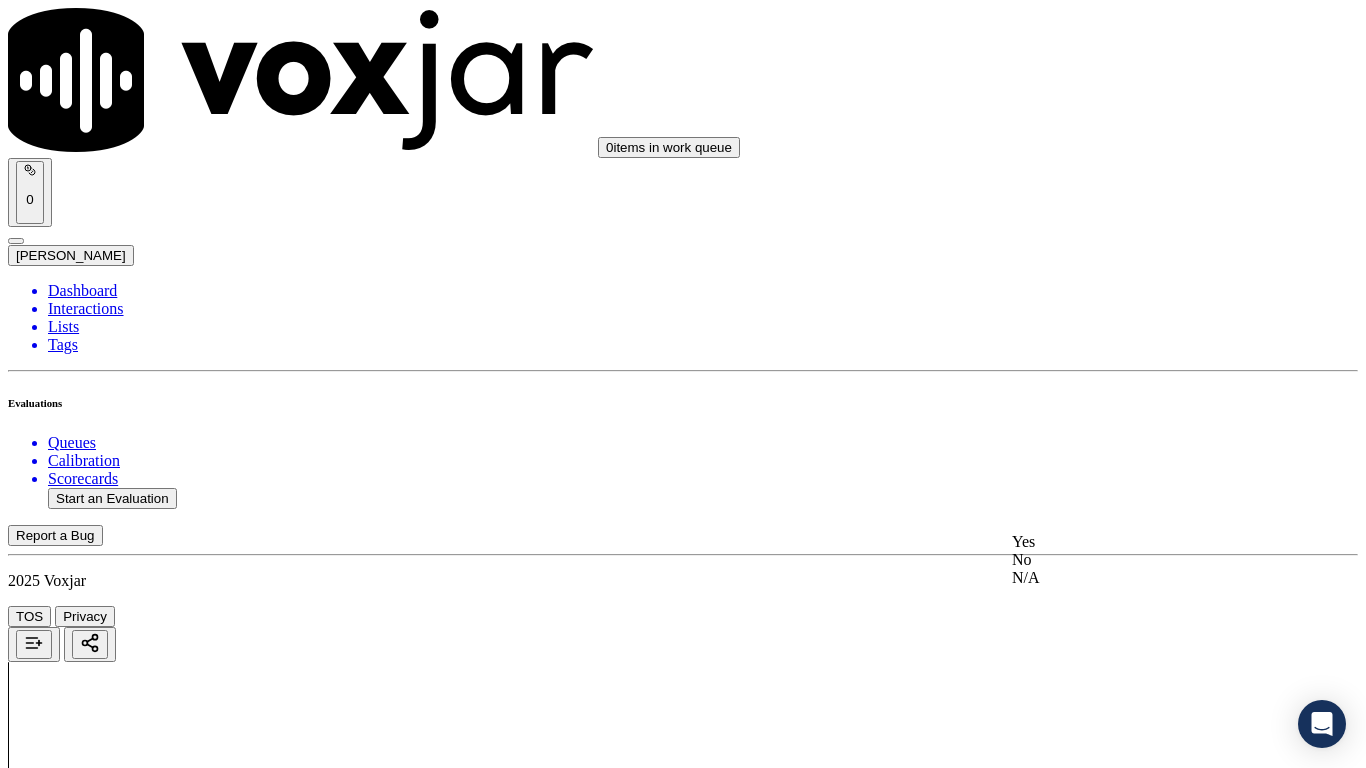click on "Yes" at bounding box center [1139, 542] 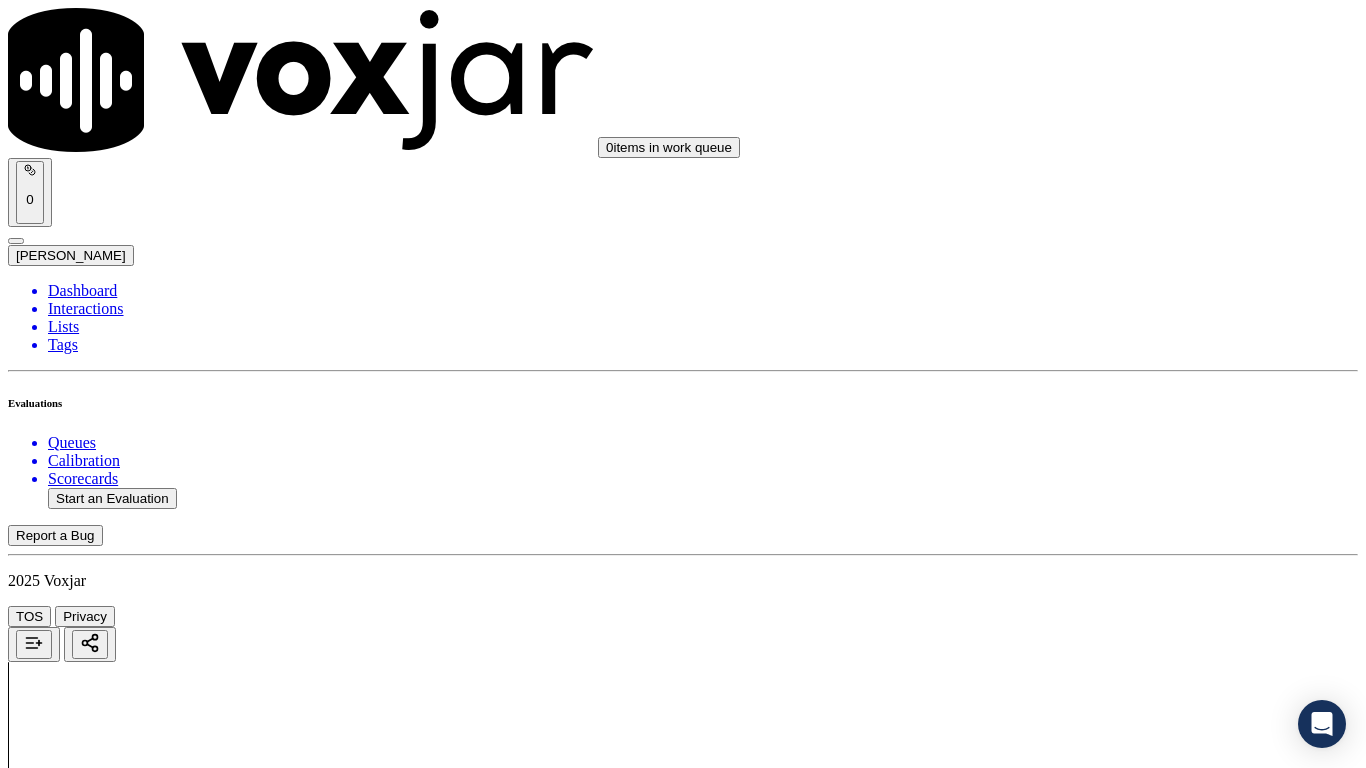 scroll, scrollTop: 2400, scrollLeft: 0, axis: vertical 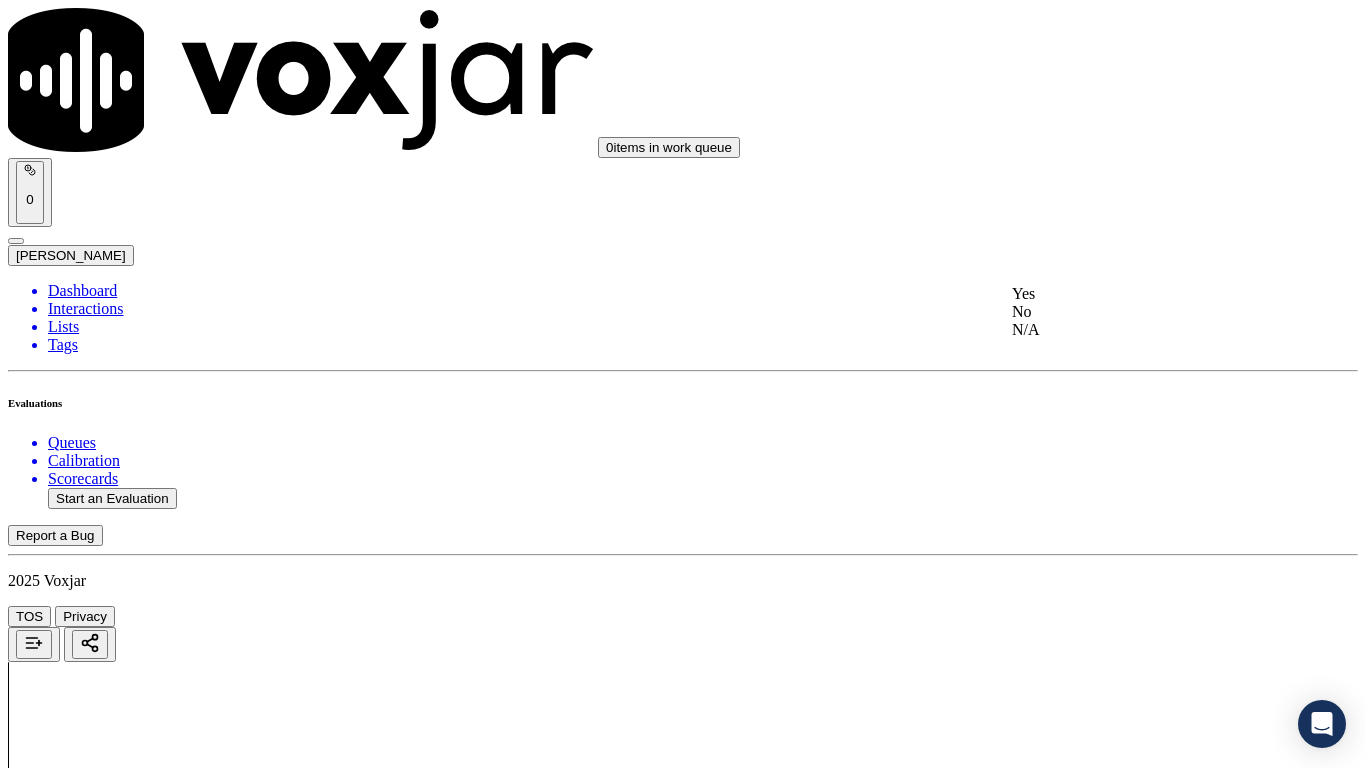 click on "Yes" at bounding box center [1139, 294] 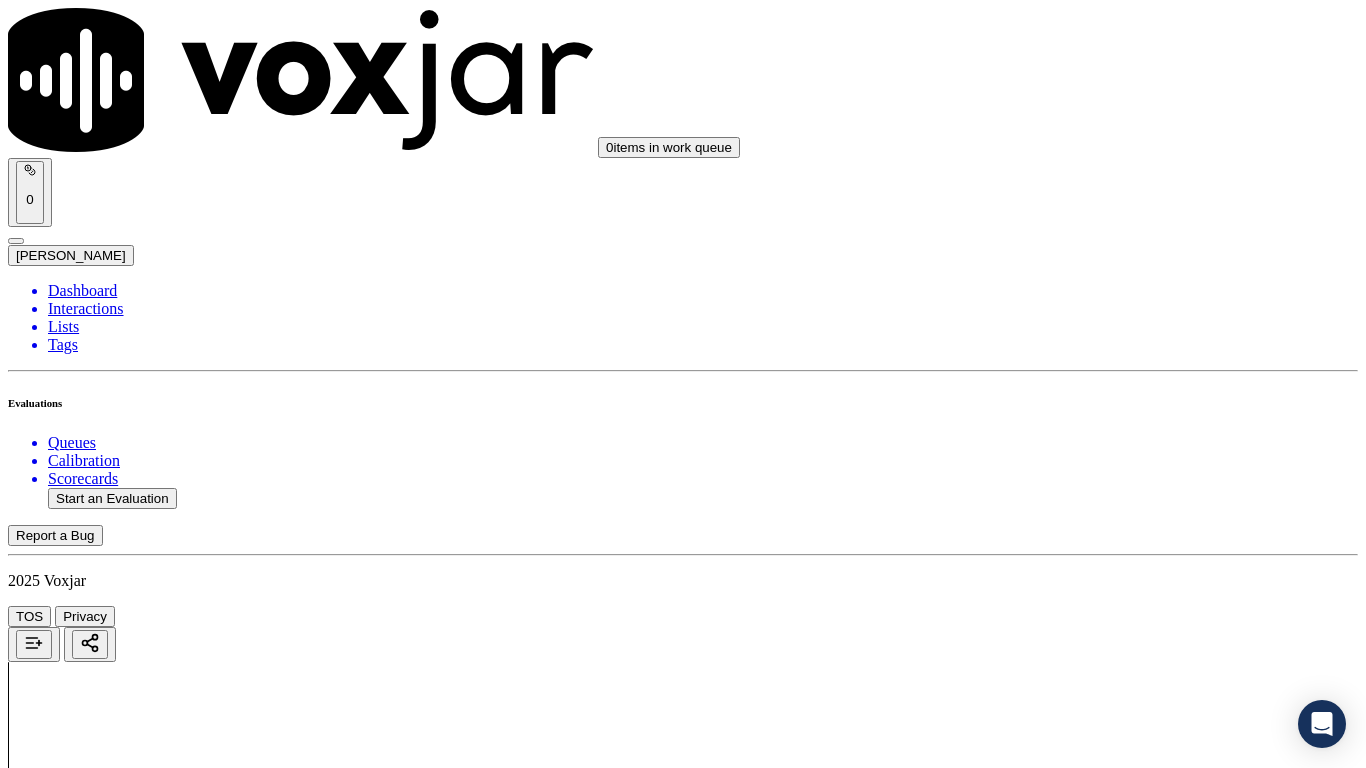 click on "Select an answer" at bounding box center (67, 4612) 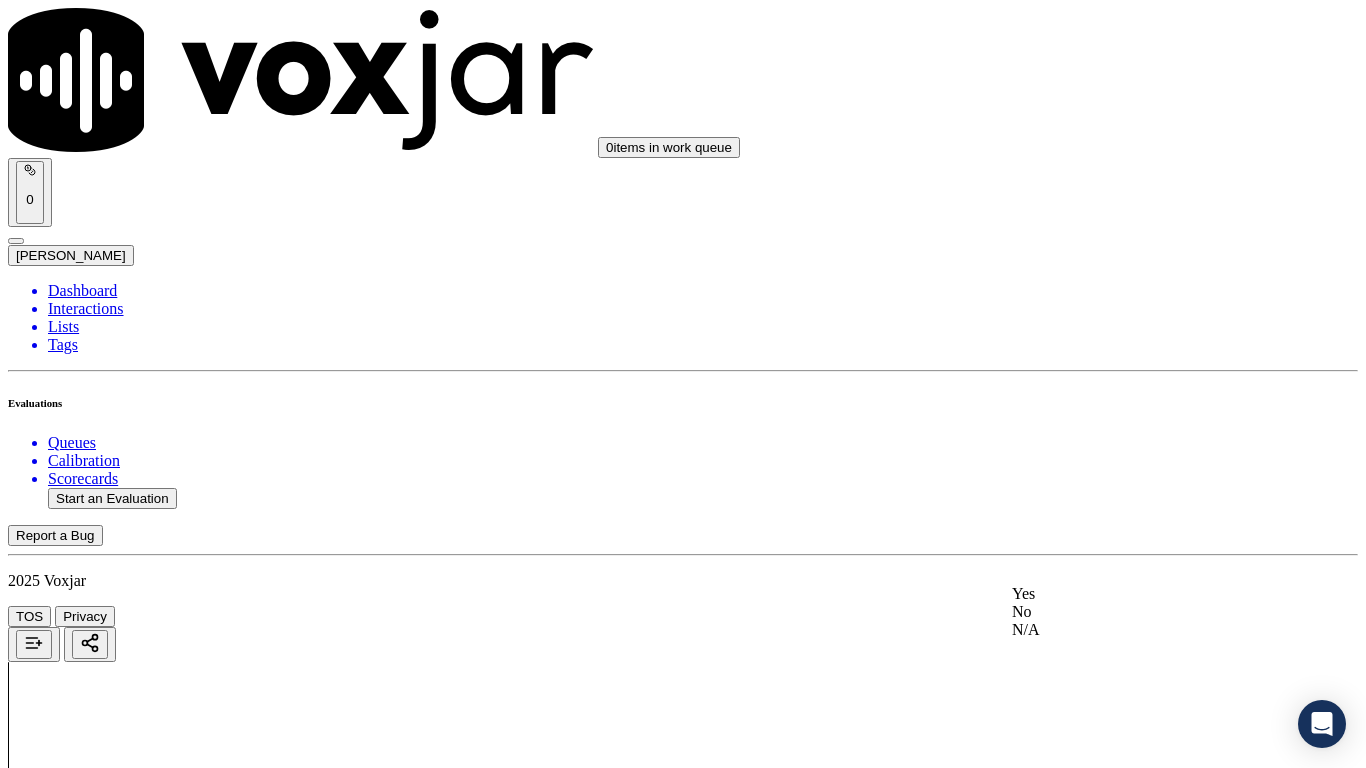 click on "Yes" at bounding box center [1139, 594] 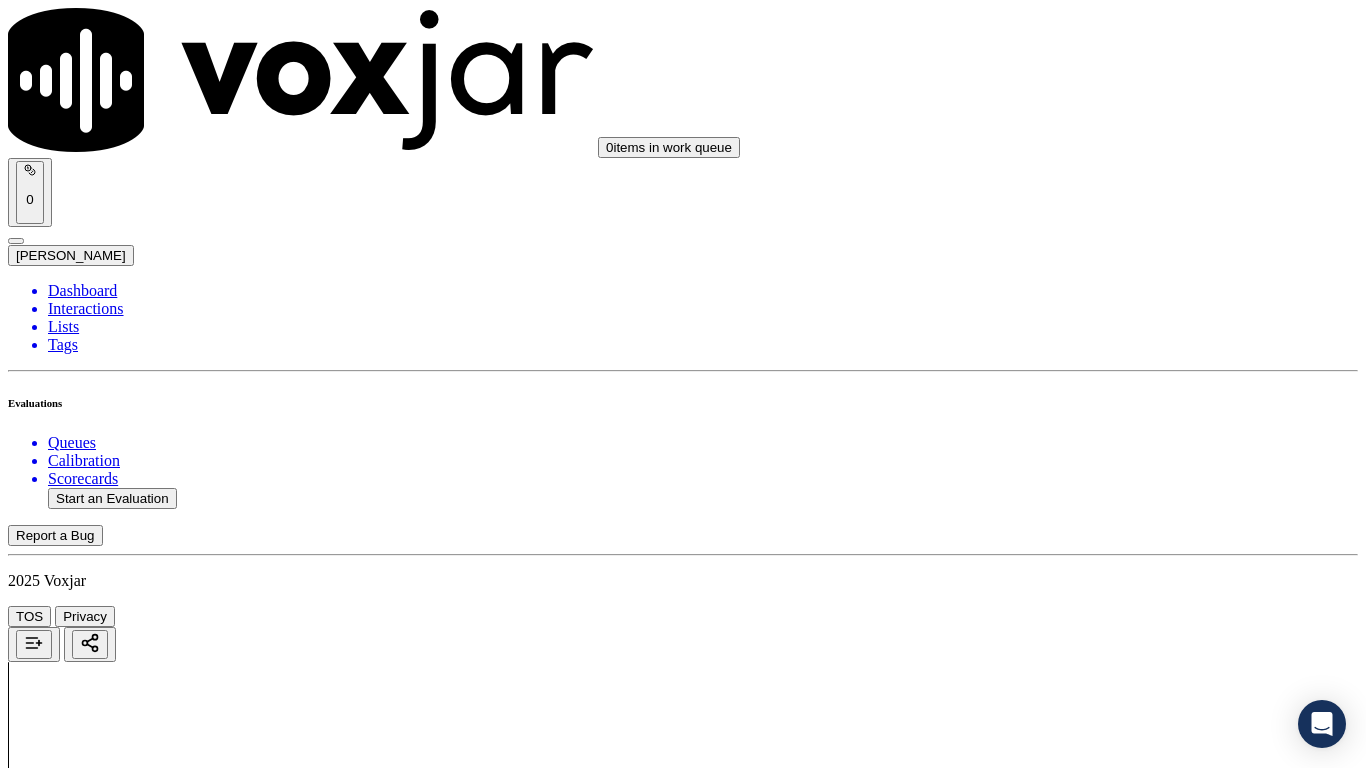 scroll, scrollTop: 3000, scrollLeft: 0, axis: vertical 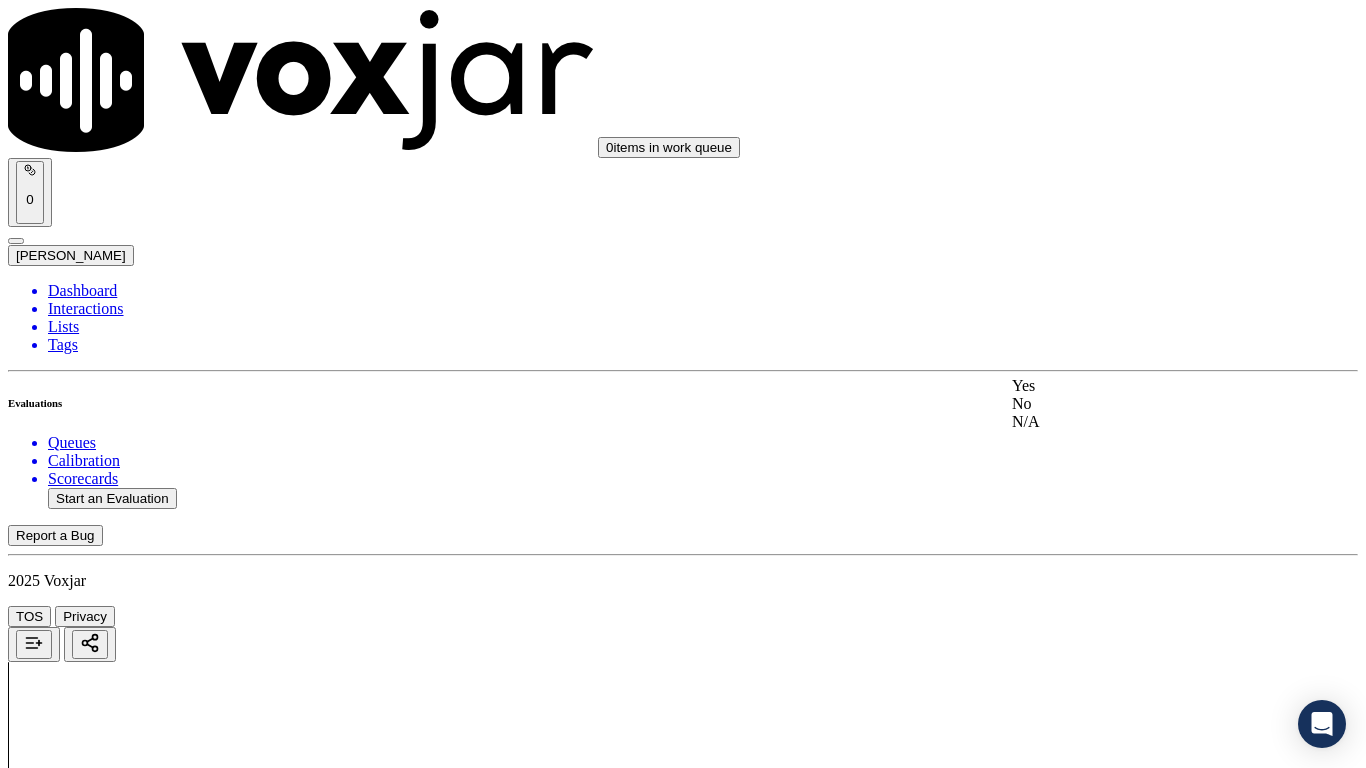 click on "Yes" at bounding box center [1139, 386] 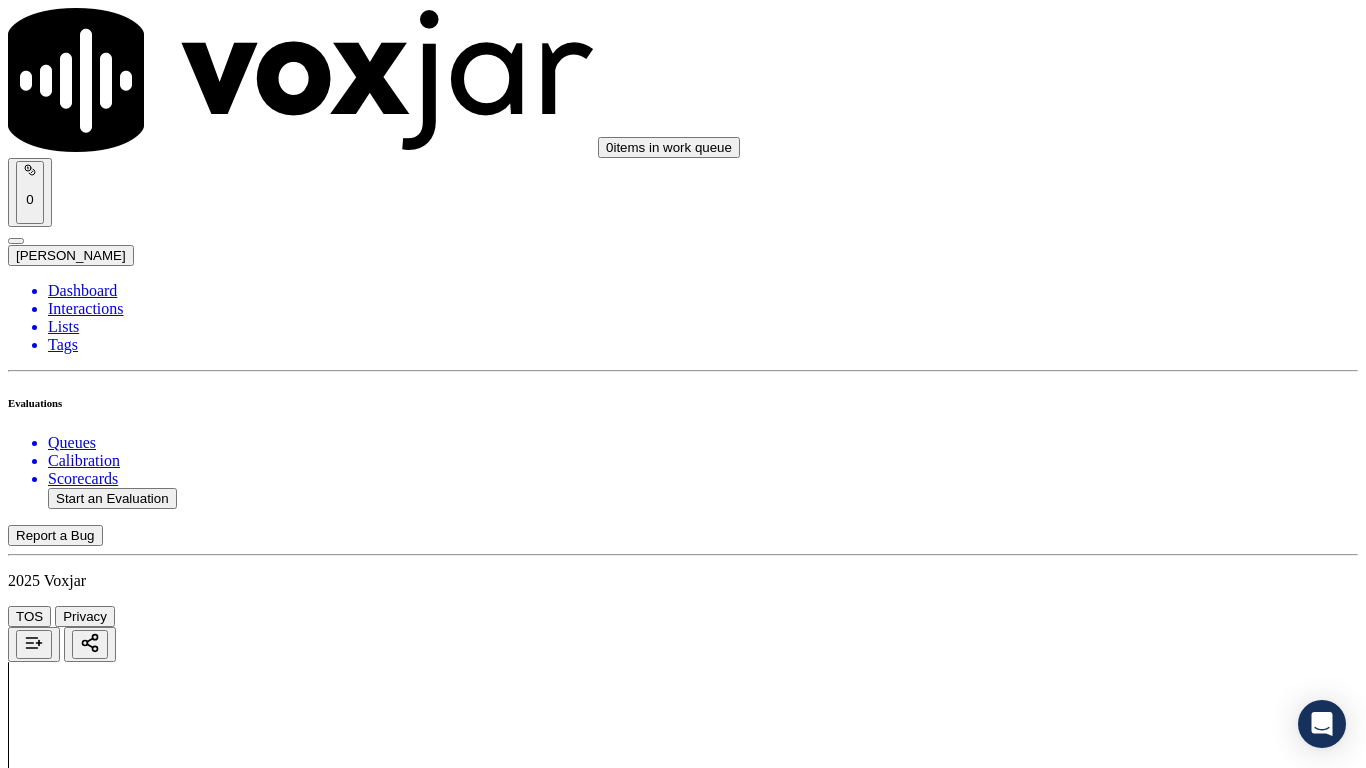 click on "Select an answer" at bounding box center [67, 5163] 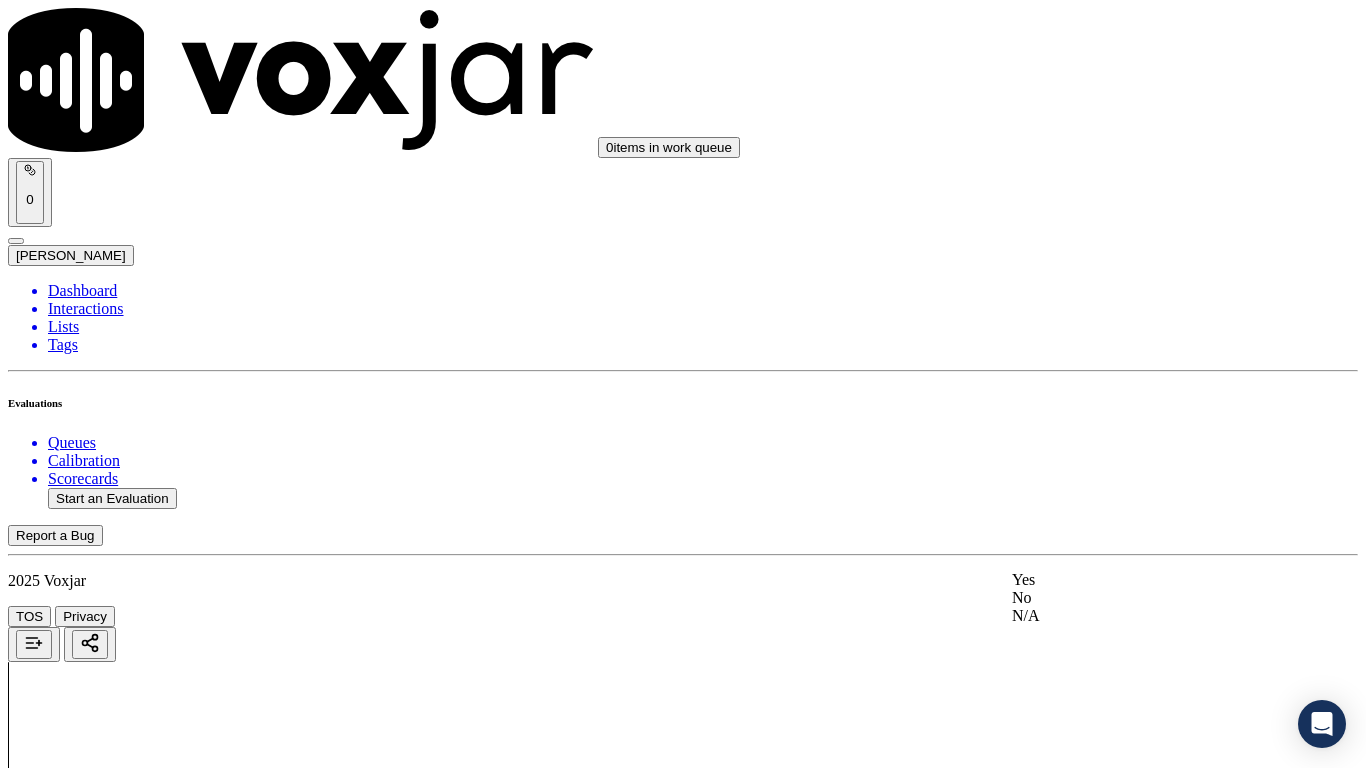 click on "Yes" at bounding box center (1139, 580) 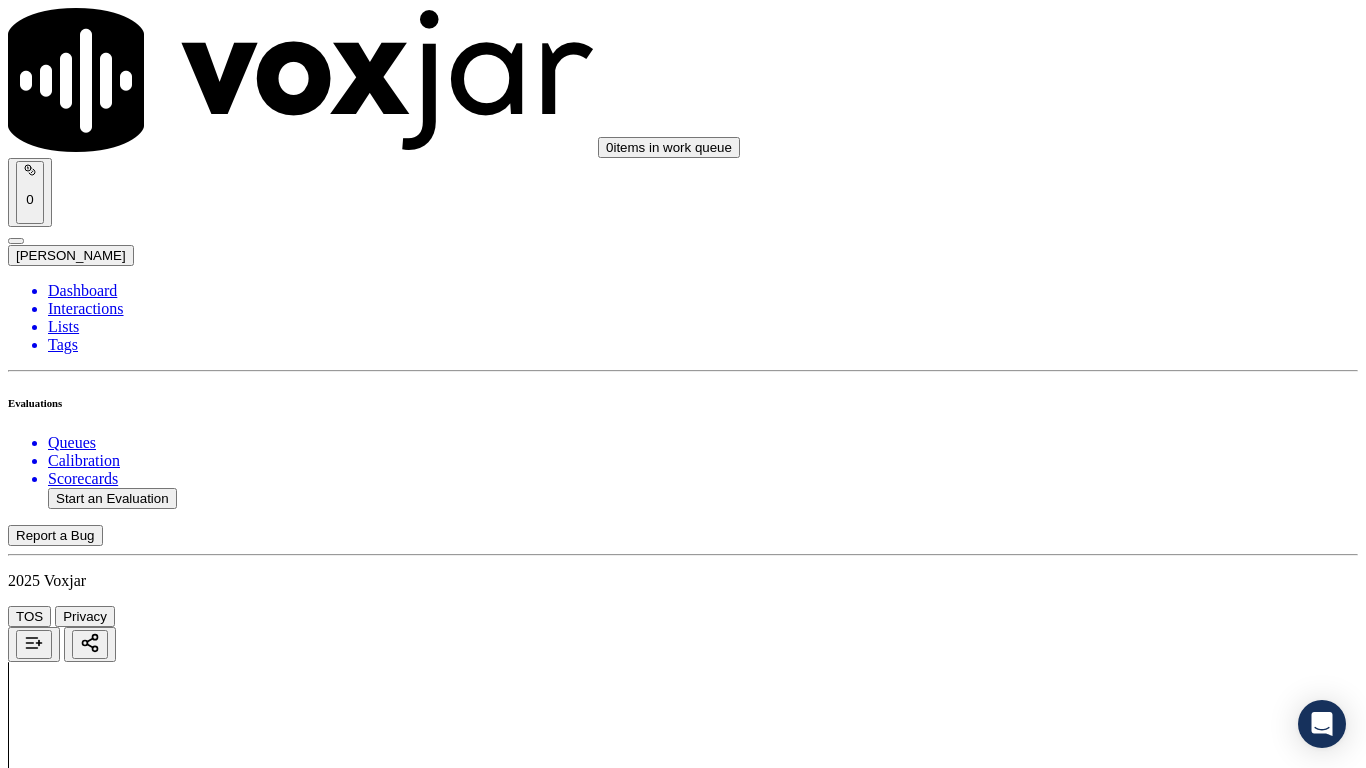 scroll, scrollTop: 3800, scrollLeft: 0, axis: vertical 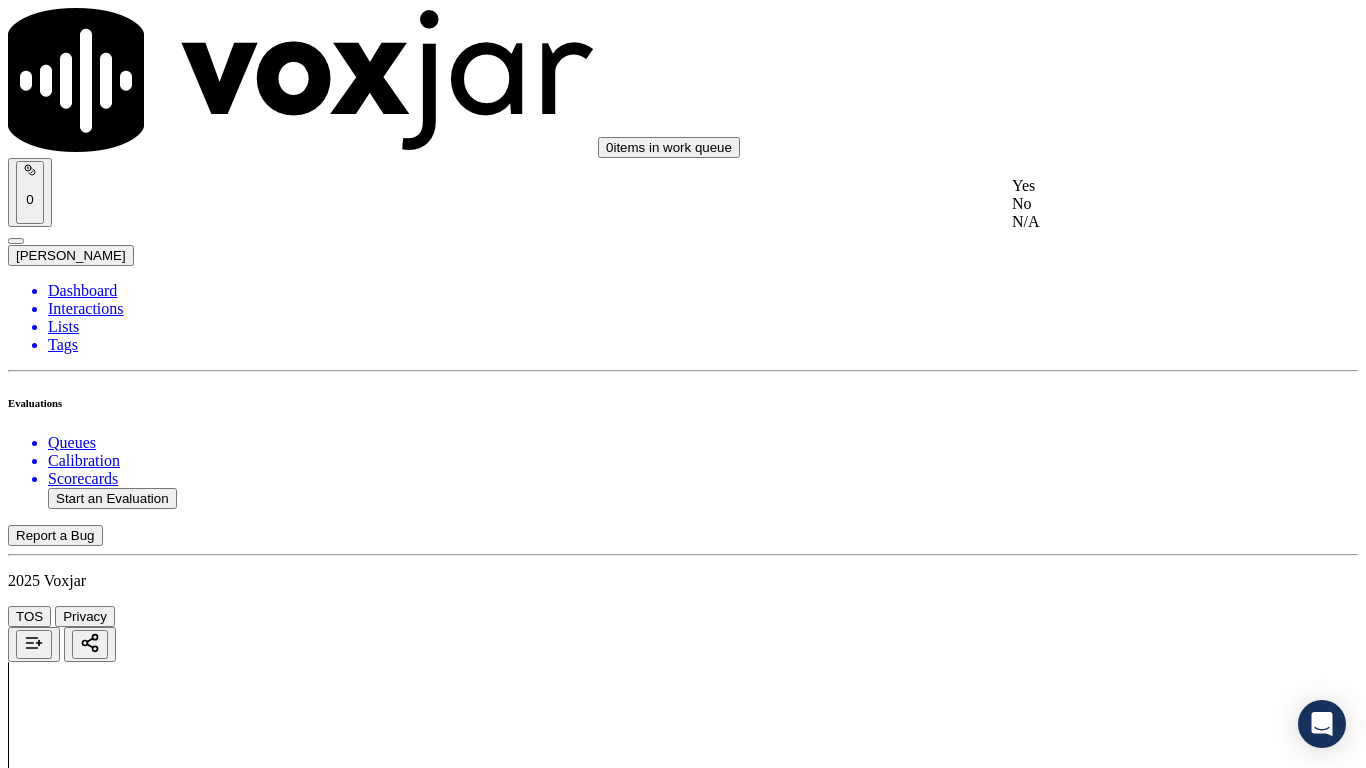 drag, startPoint x: 1086, startPoint y: 164, endPoint x: 1111, endPoint y: 225, distance: 65.9242 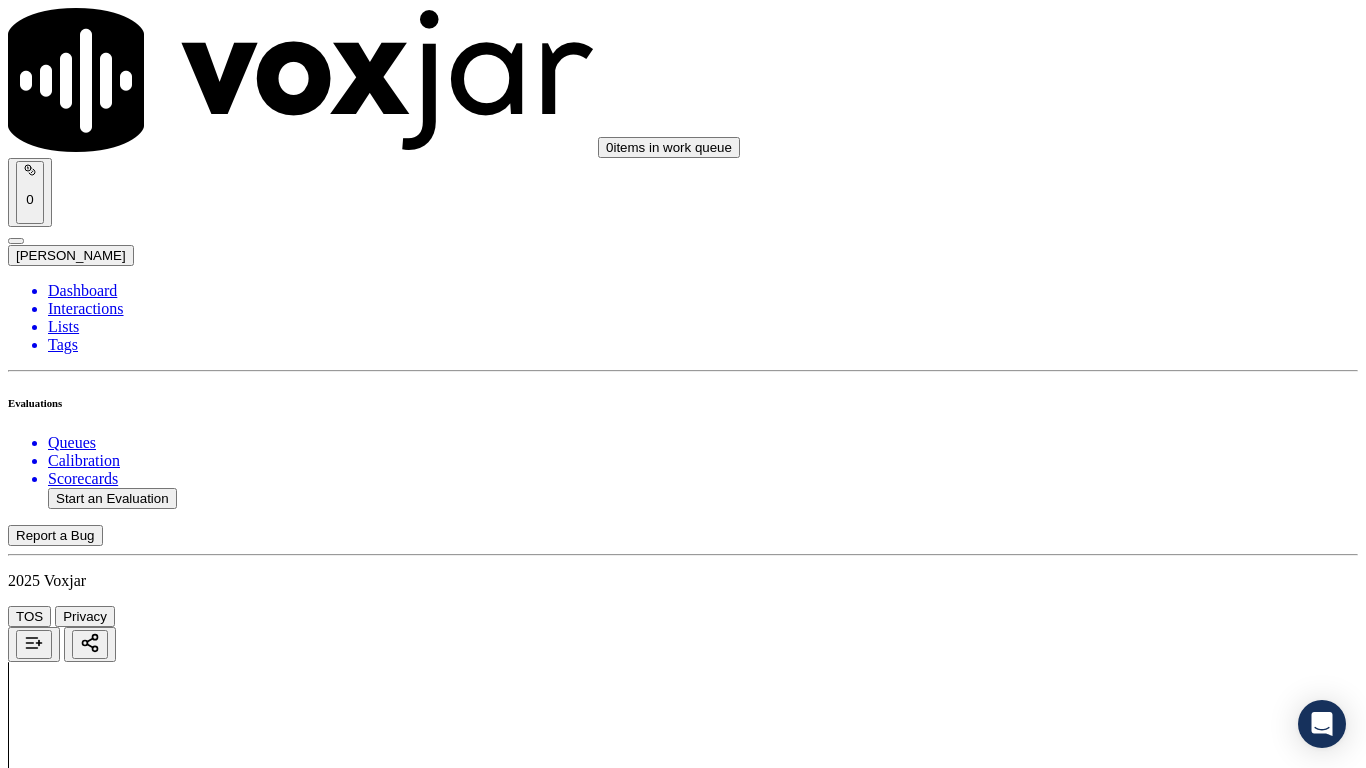 click on "Select an answer" at bounding box center (67, 5622) 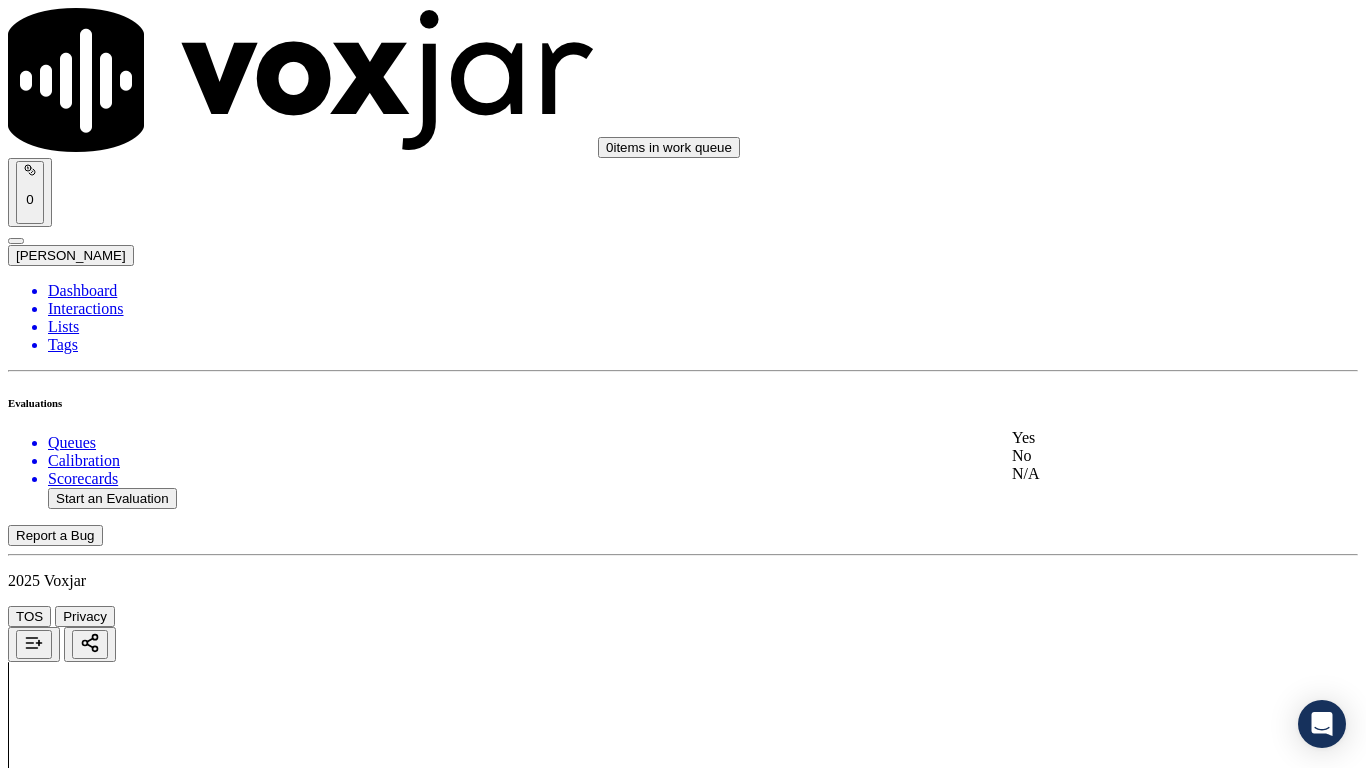 click on "Yes" at bounding box center (1139, 438) 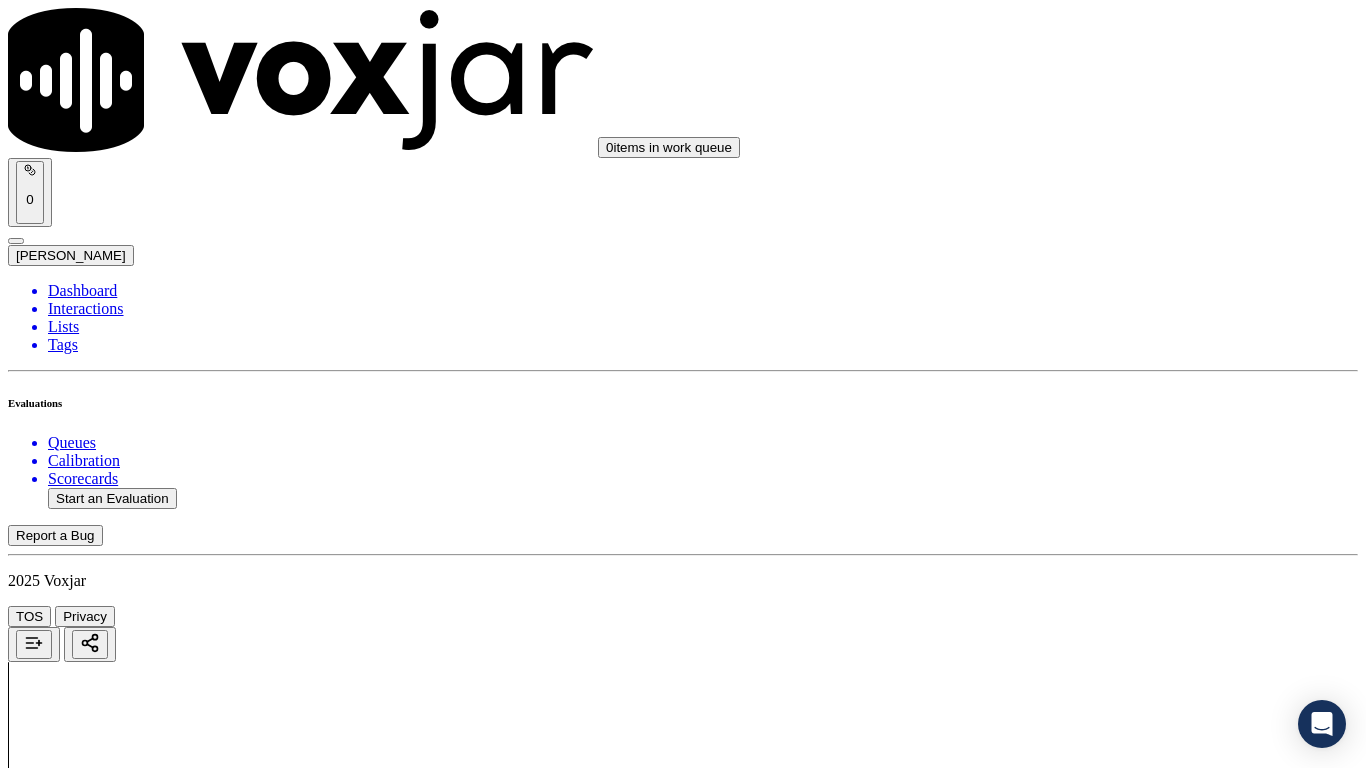scroll, scrollTop: 4300, scrollLeft: 0, axis: vertical 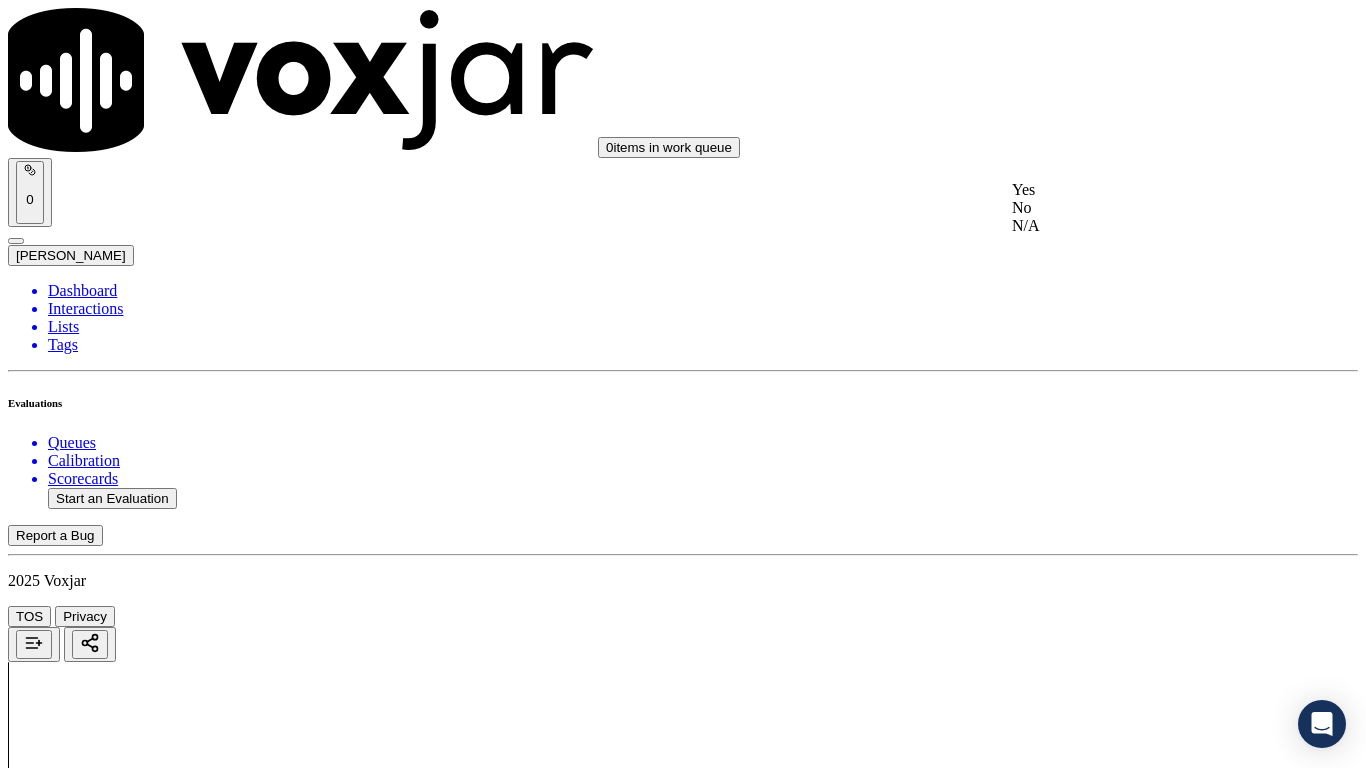 click on "Yes" at bounding box center (1139, 190) 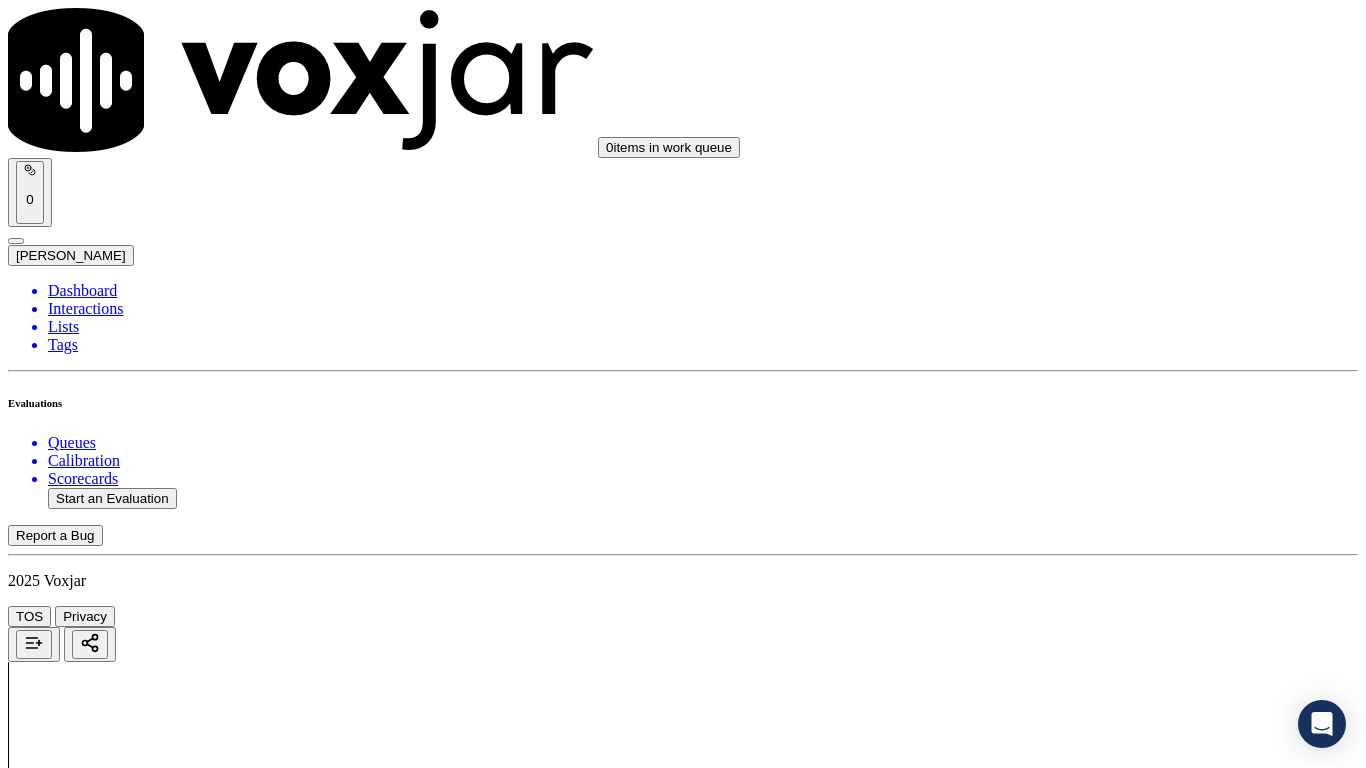 click on "Select an answer" at bounding box center (67, 6094) 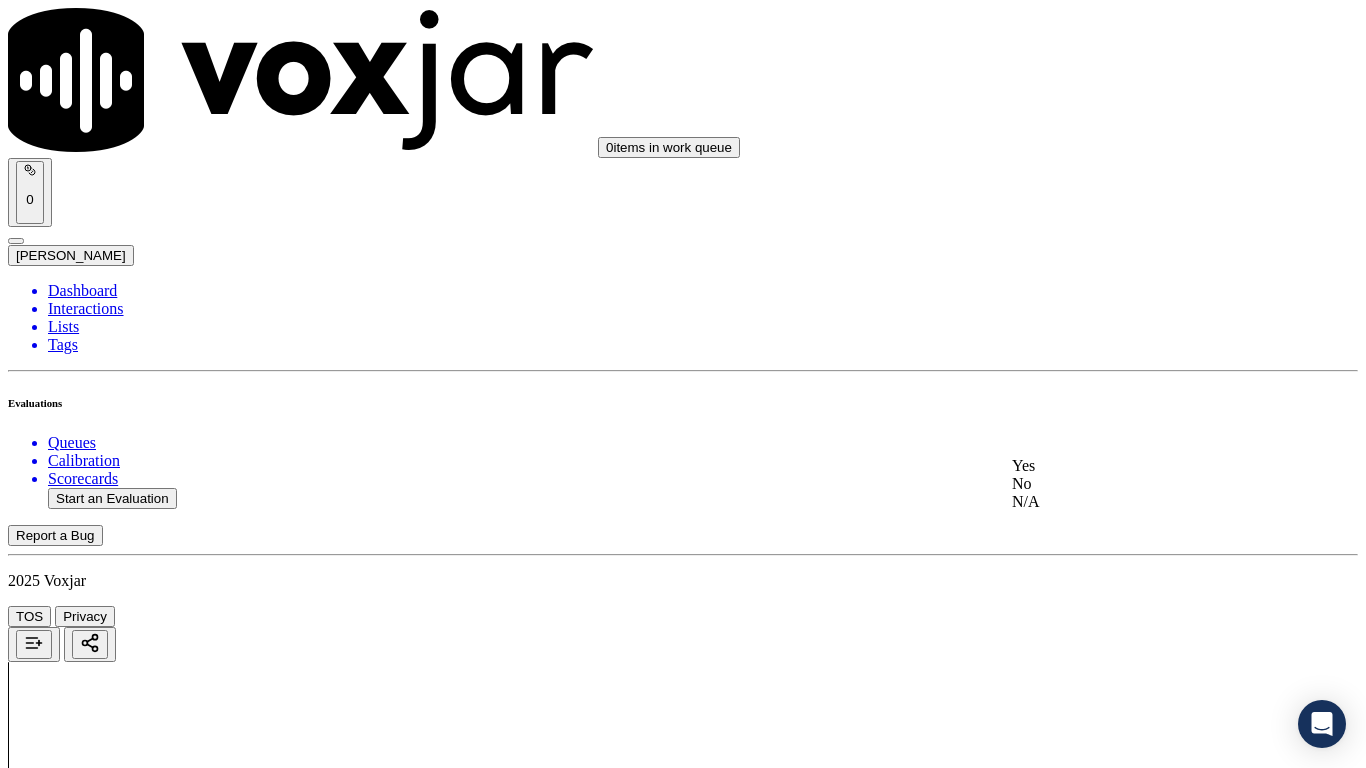 drag, startPoint x: 1073, startPoint y: 480, endPoint x: 1070, endPoint y: 521, distance: 41.109608 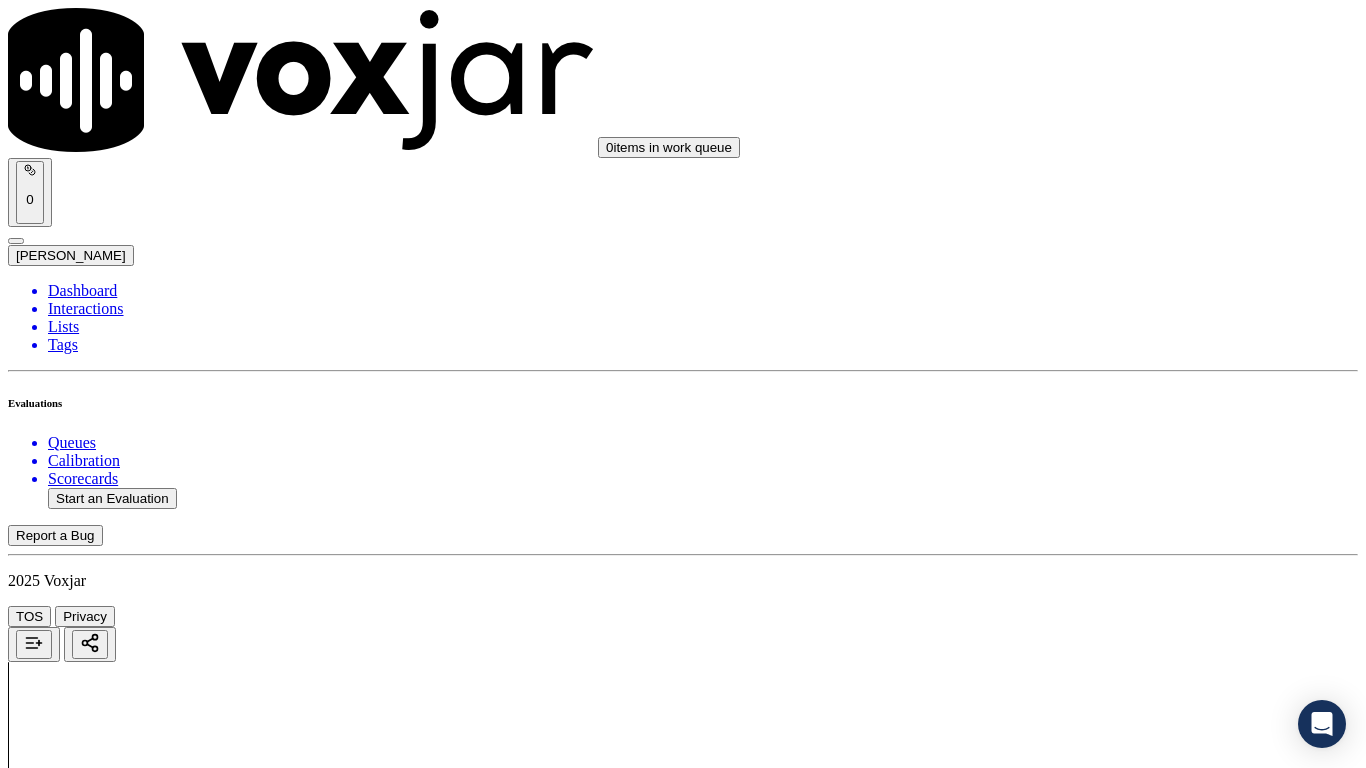 scroll, scrollTop: 4900, scrollLeft: 0, axis: vertical 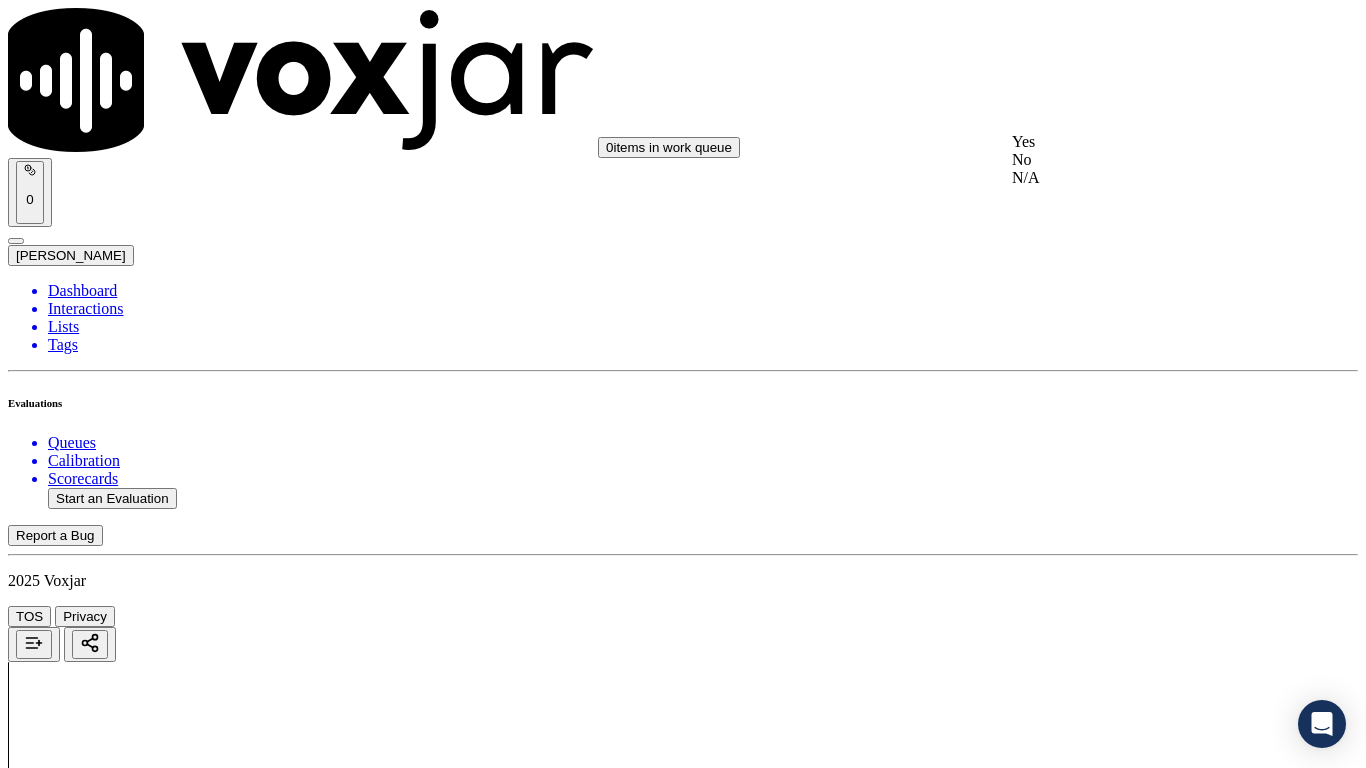 click on "Yes" at bounding box center (1139, 142) 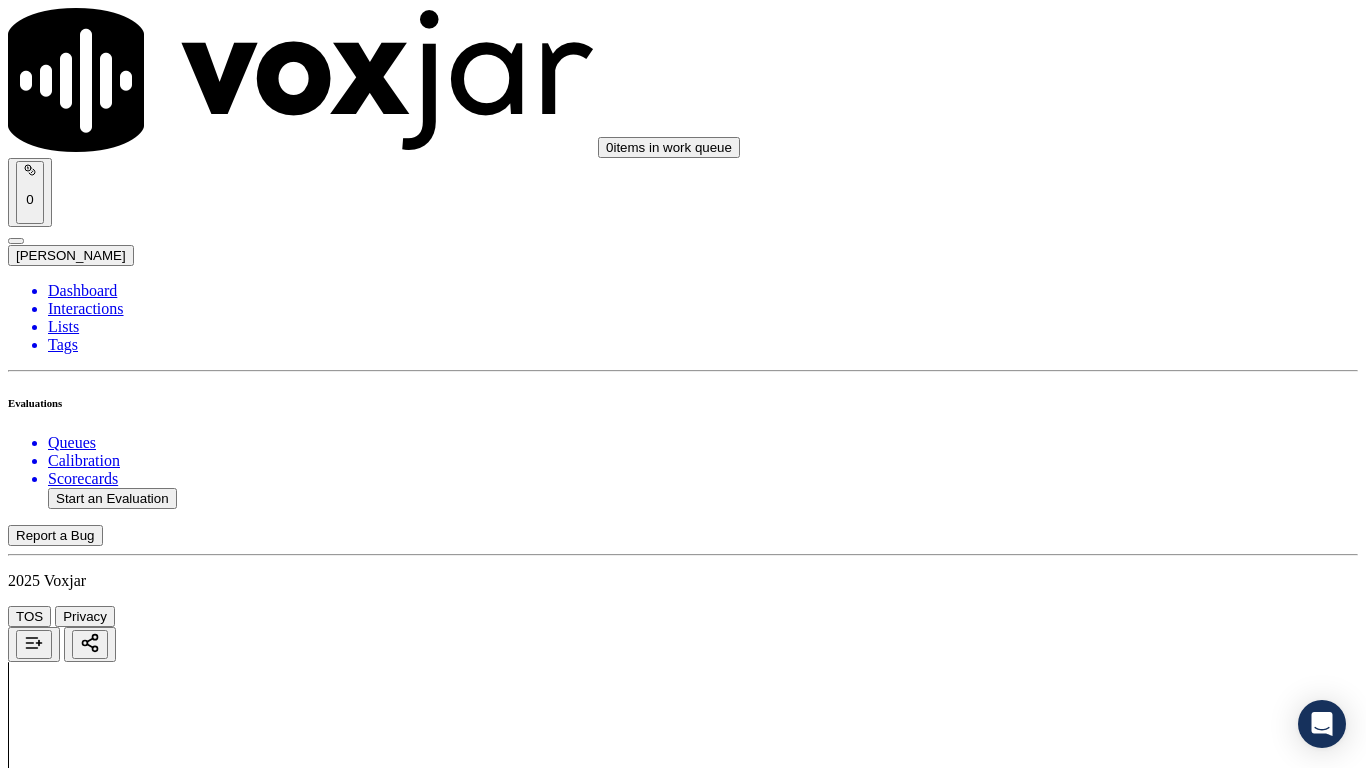 click on "Select an answer" at bounding box center [67, 6581] 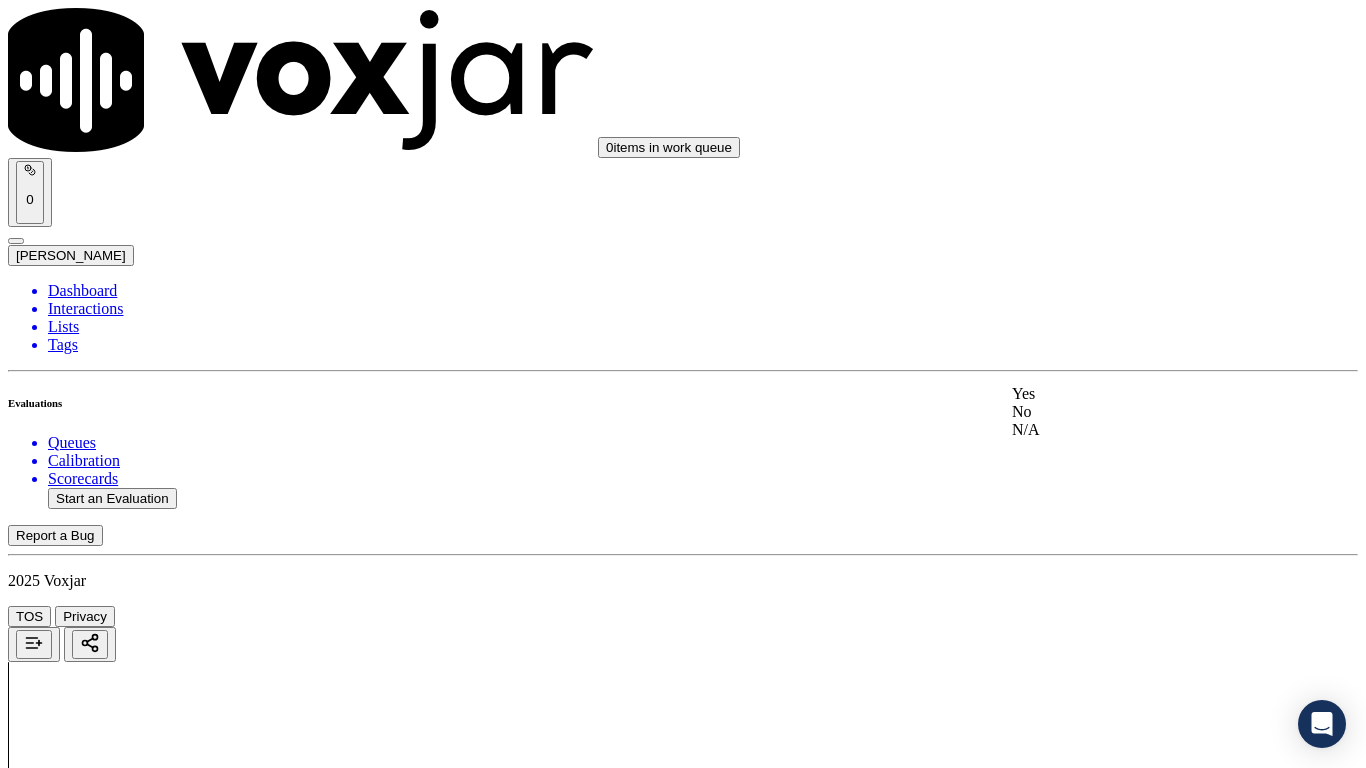 click on "Yes" at bounding box center [1139, 394] 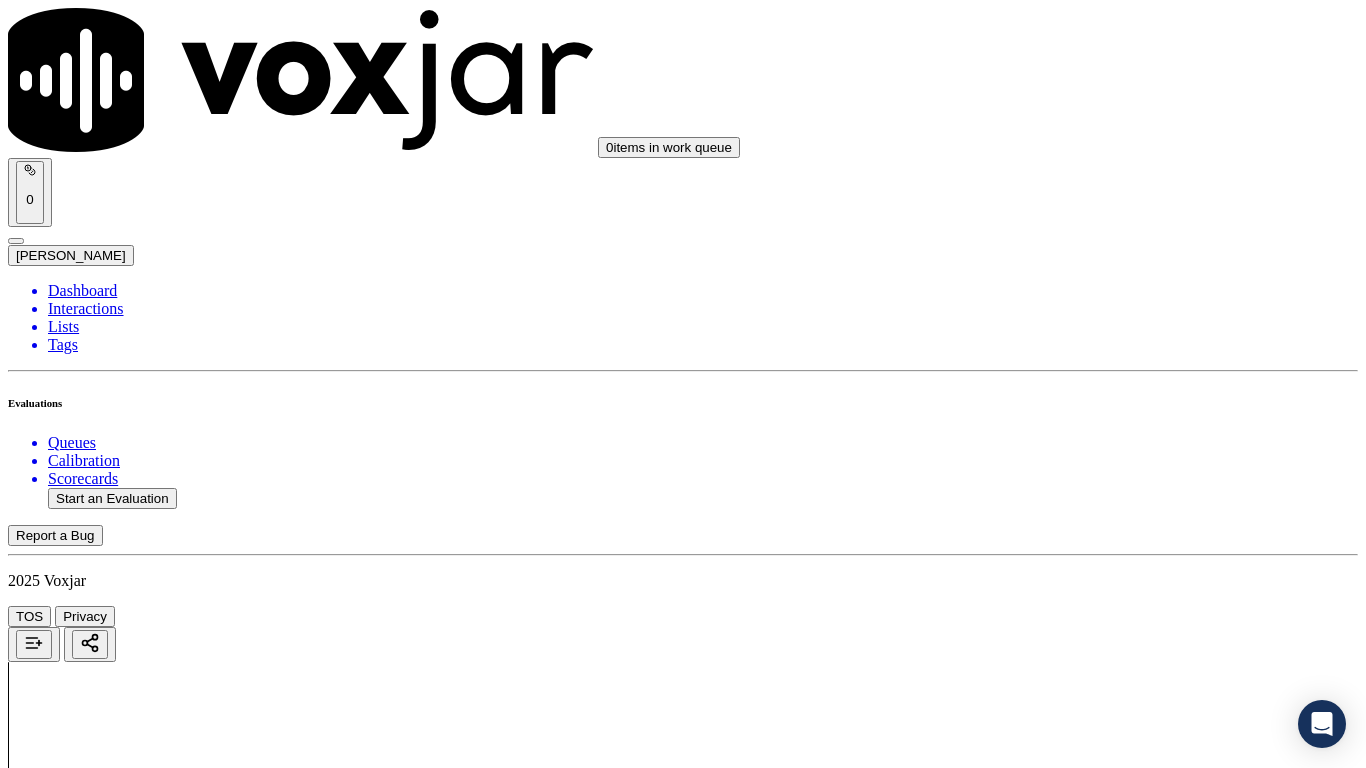 scroll, scrollTop: 5500, scrollLeft: 0, axis: vertical 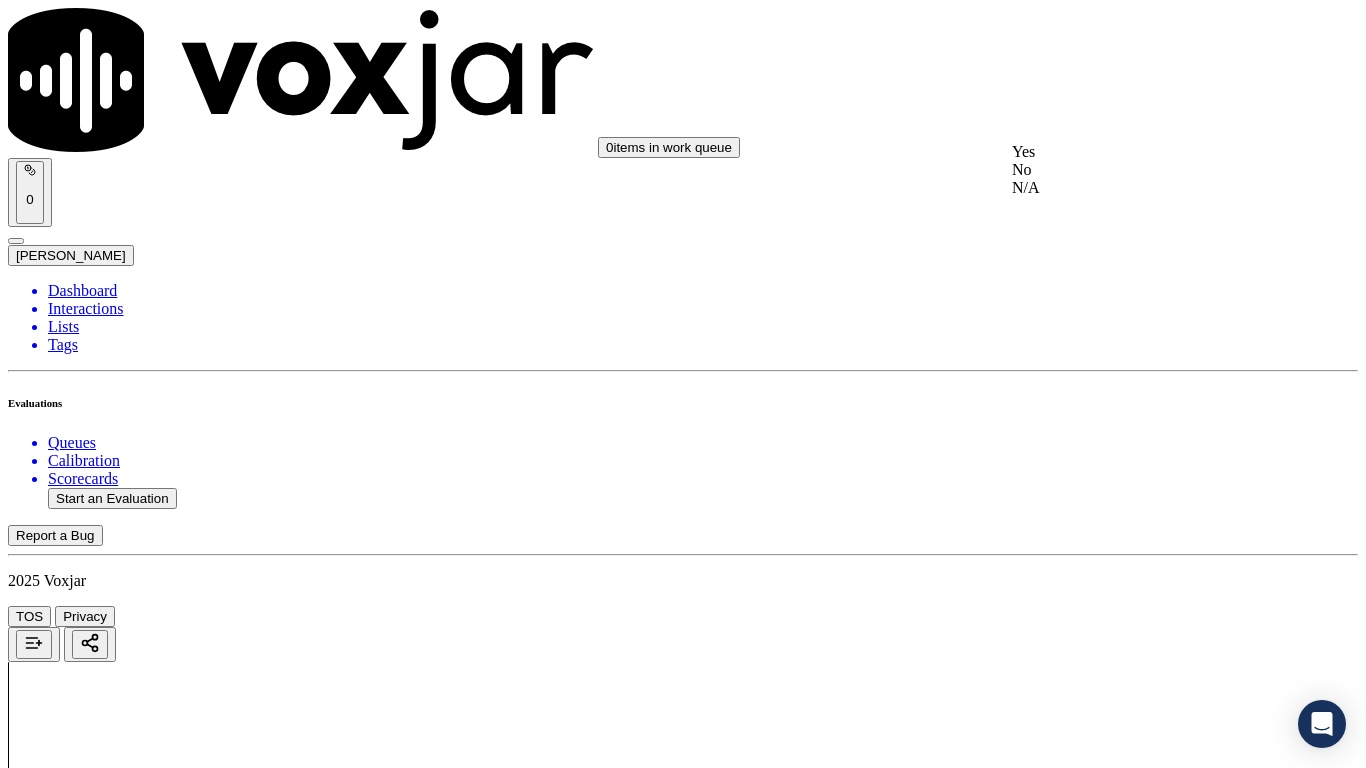 click on "Yes" at bounding box center [1139, 152] 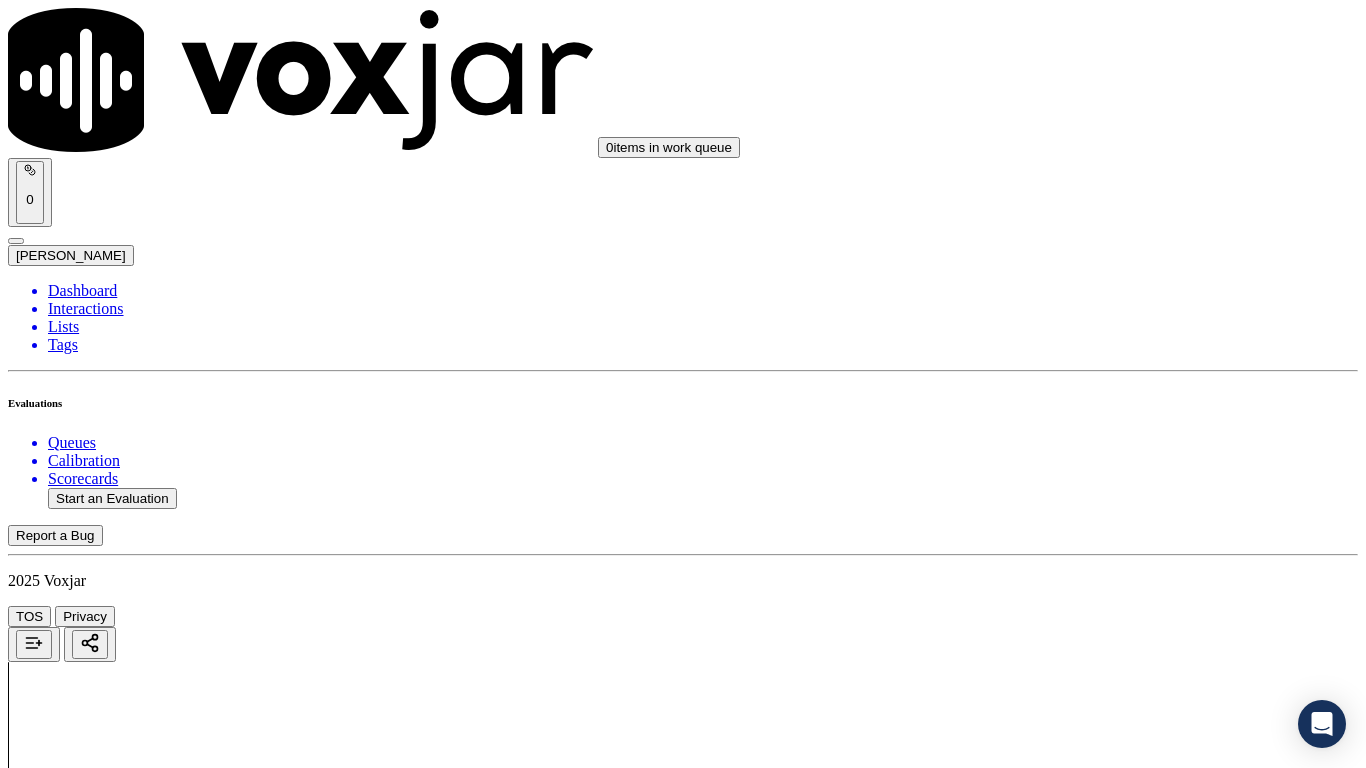 click on "Select an answer" at bounding box center [67, 7132] 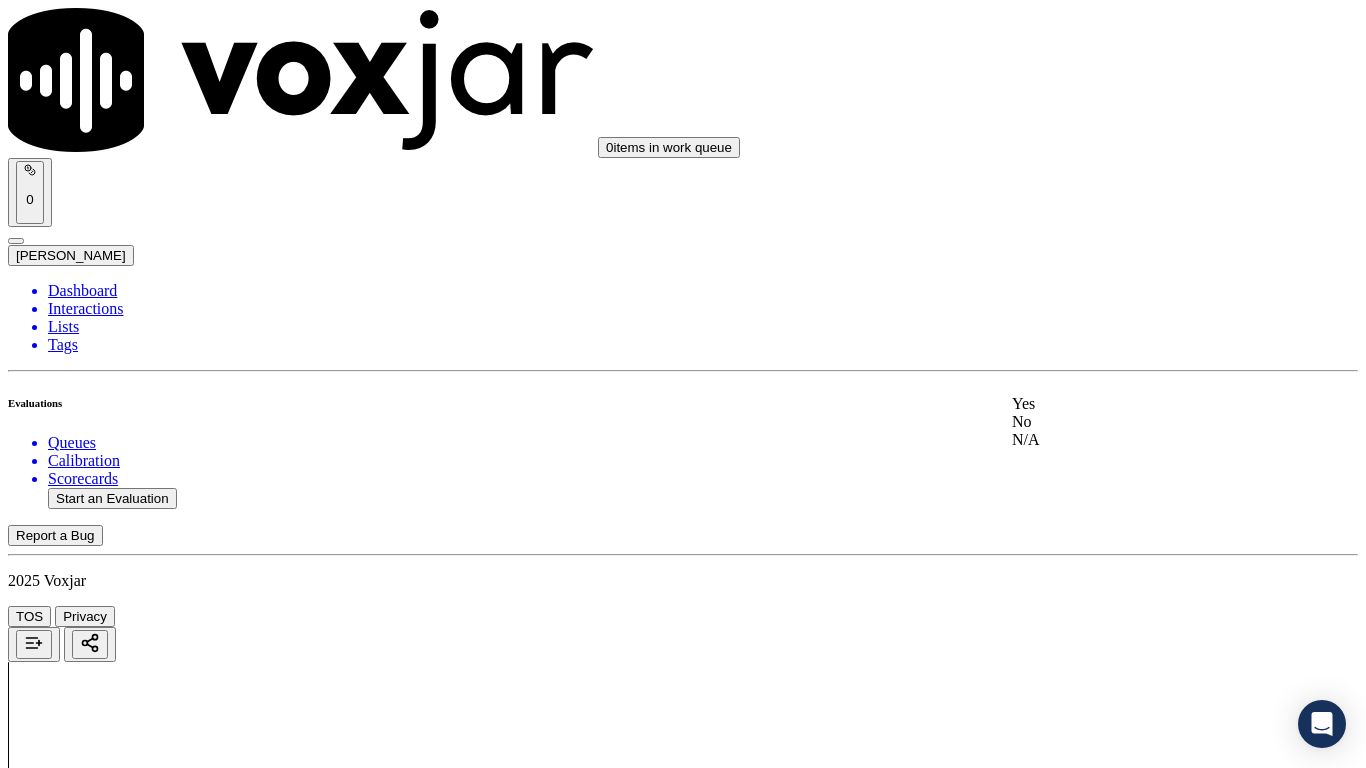 click on "Yes" at bounding box center [1139, 404] 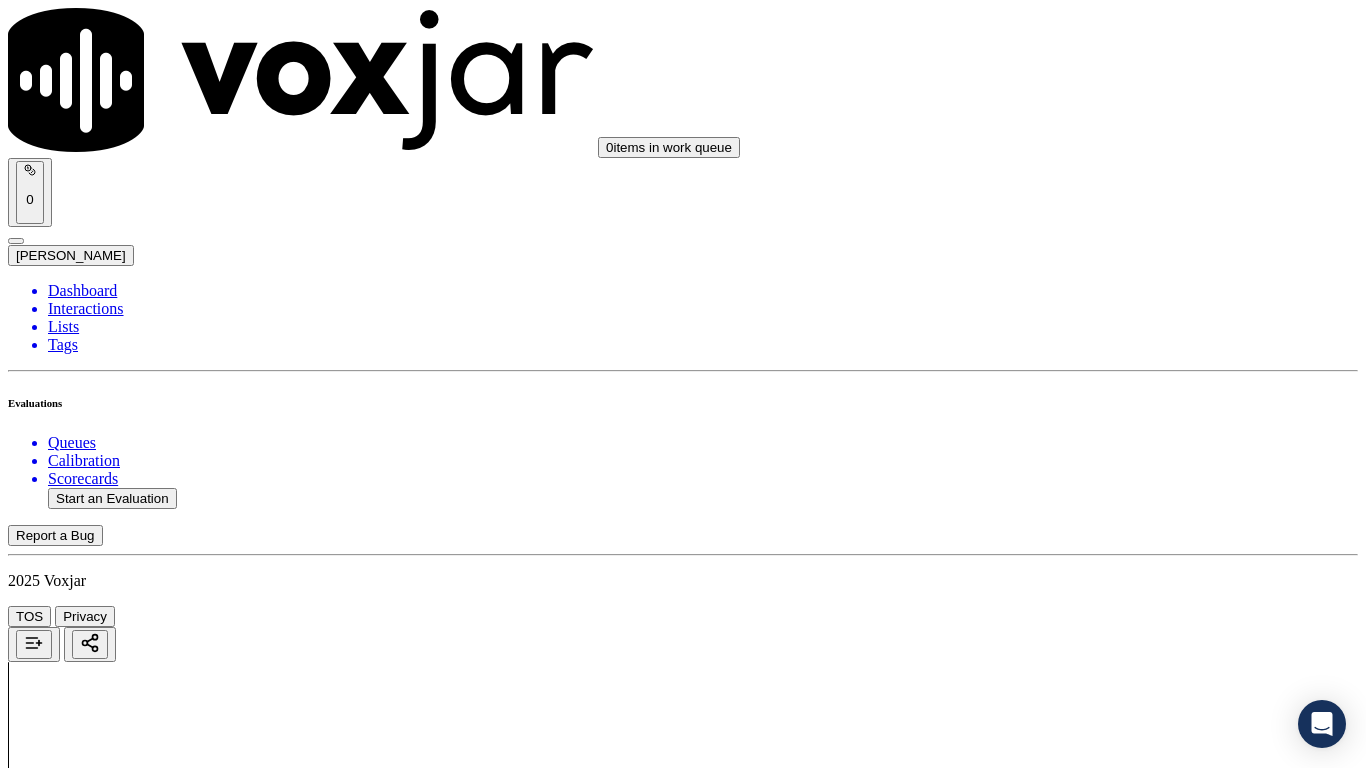 drag, startPoint x: 1112, startPoint y: 655, endPoint x: 1107, endPoint y: 667, distance: 13 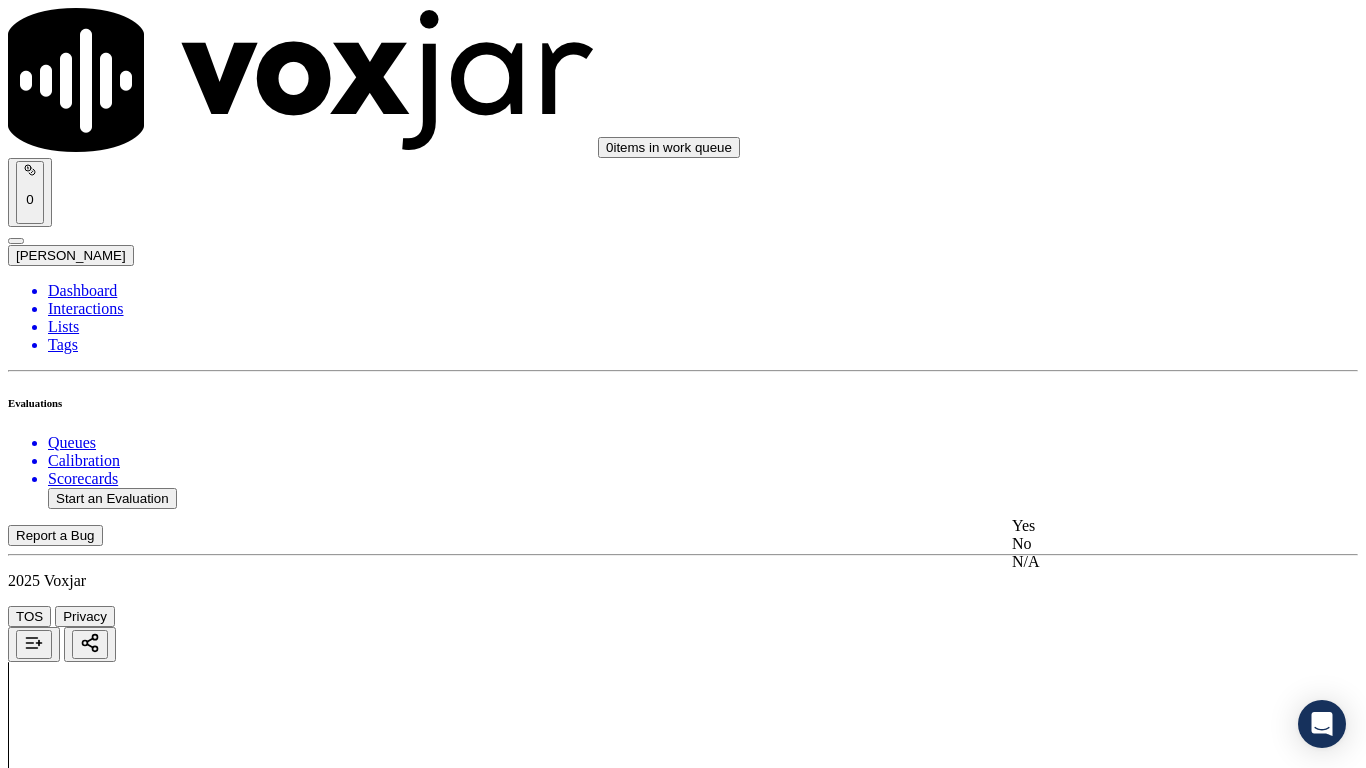 click on "Yes" at bounding box center (1139, 526) 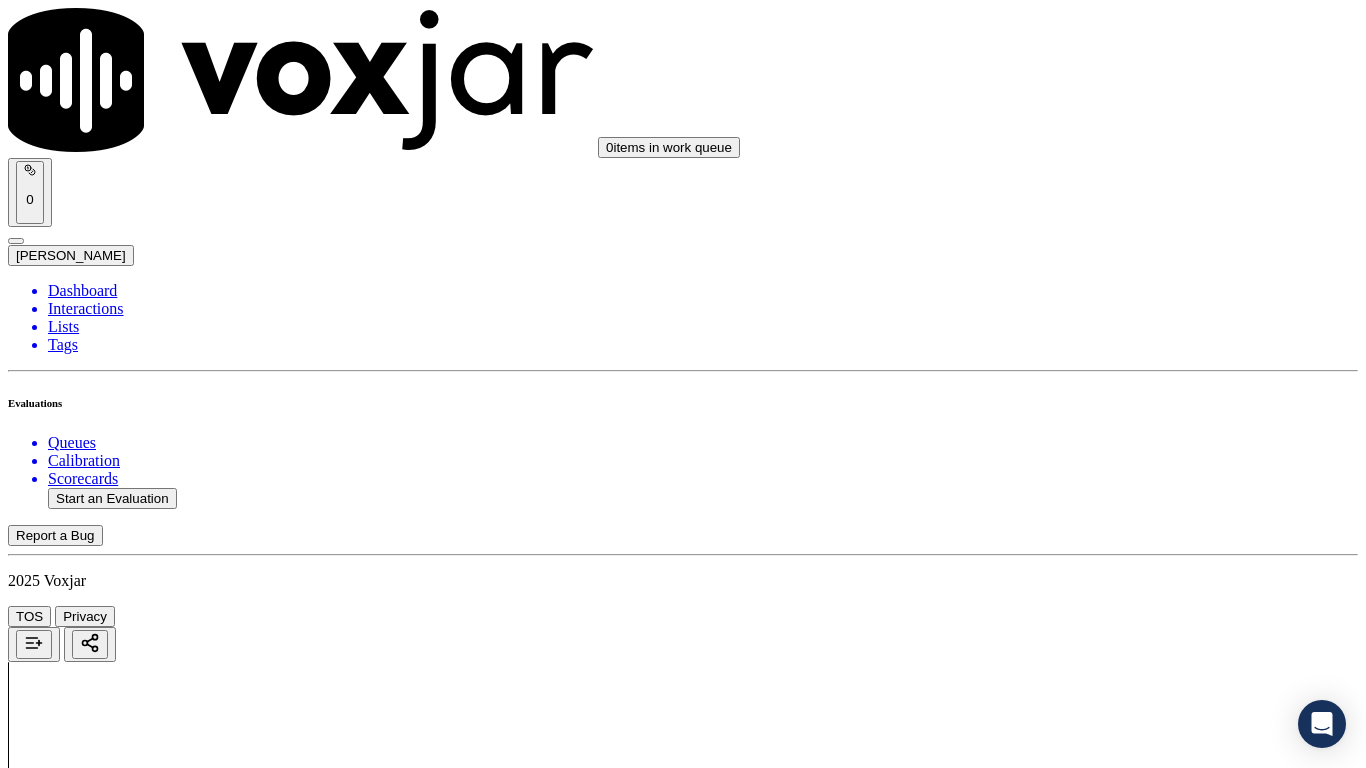click on "Submit Scores" at bounding box center (59, 7427) 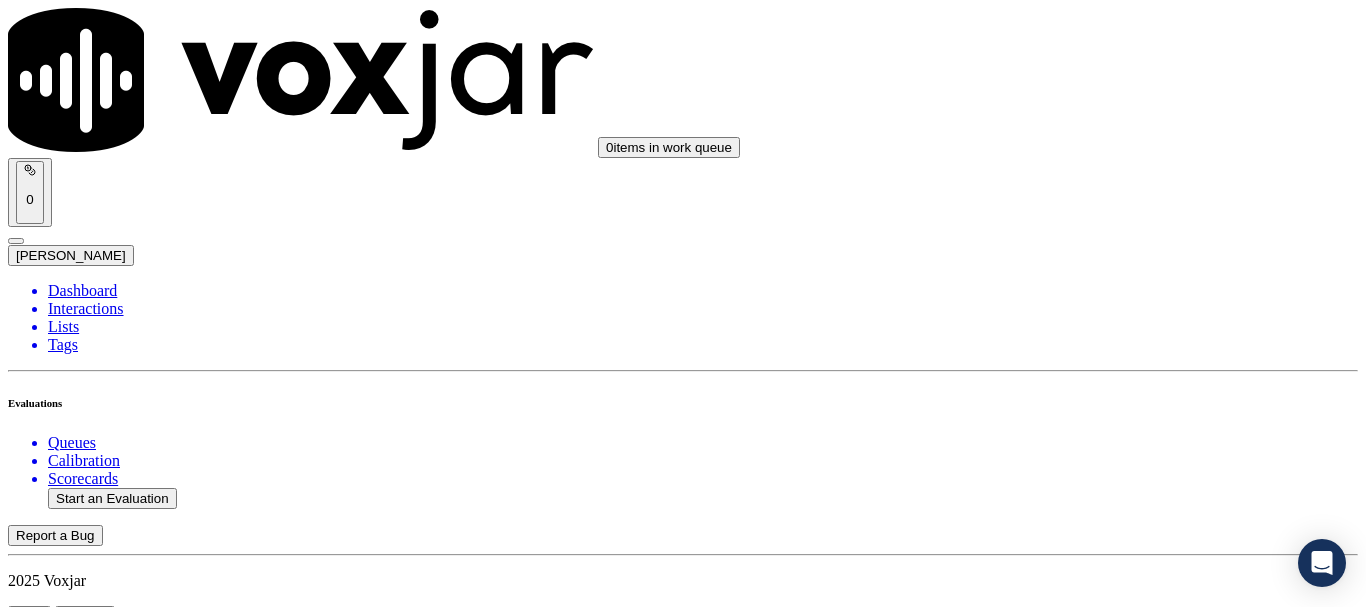 click on "Start an Evaluation" 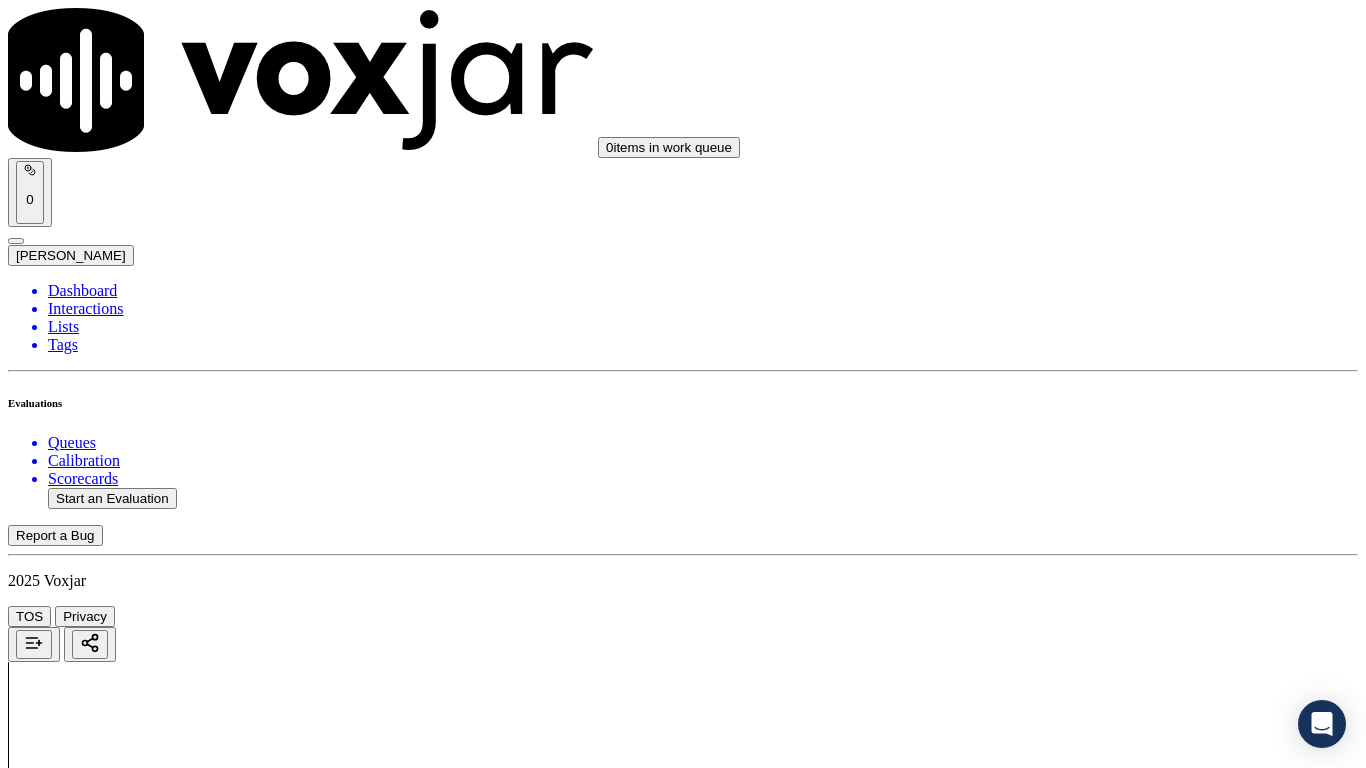 click on "Upload interaction to start evaluation" at bounding box center [124, 2674] 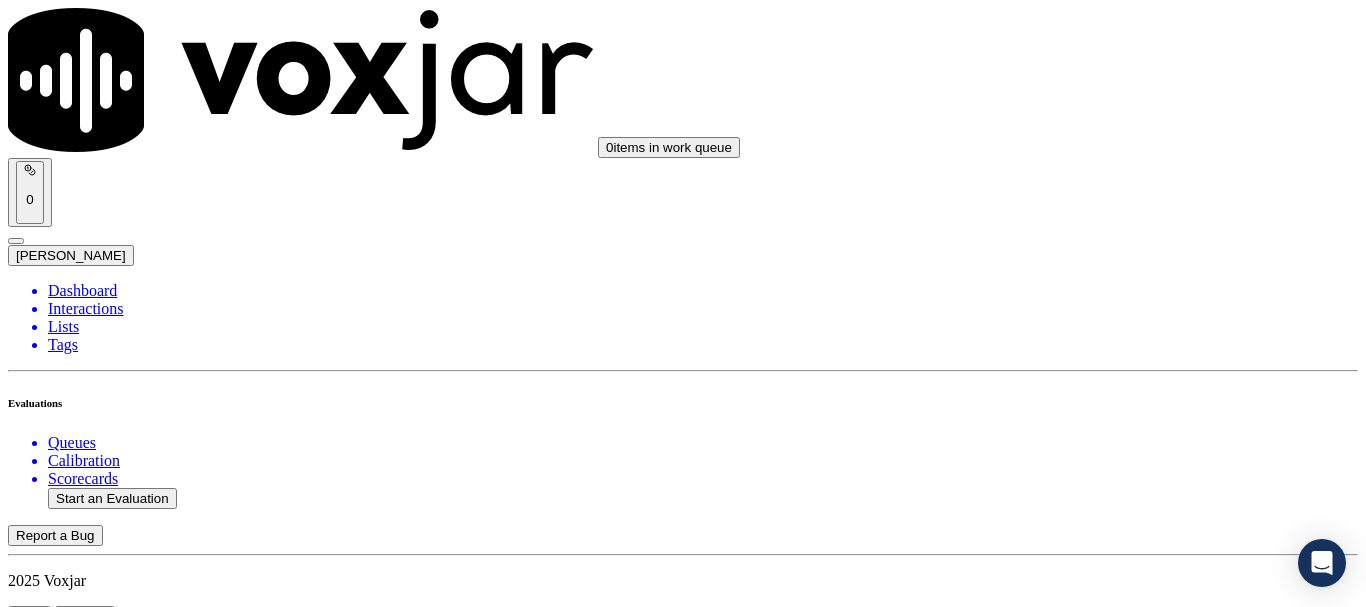 scroll, scrollTop: 200, scrollLeft: 0, axis: vertical 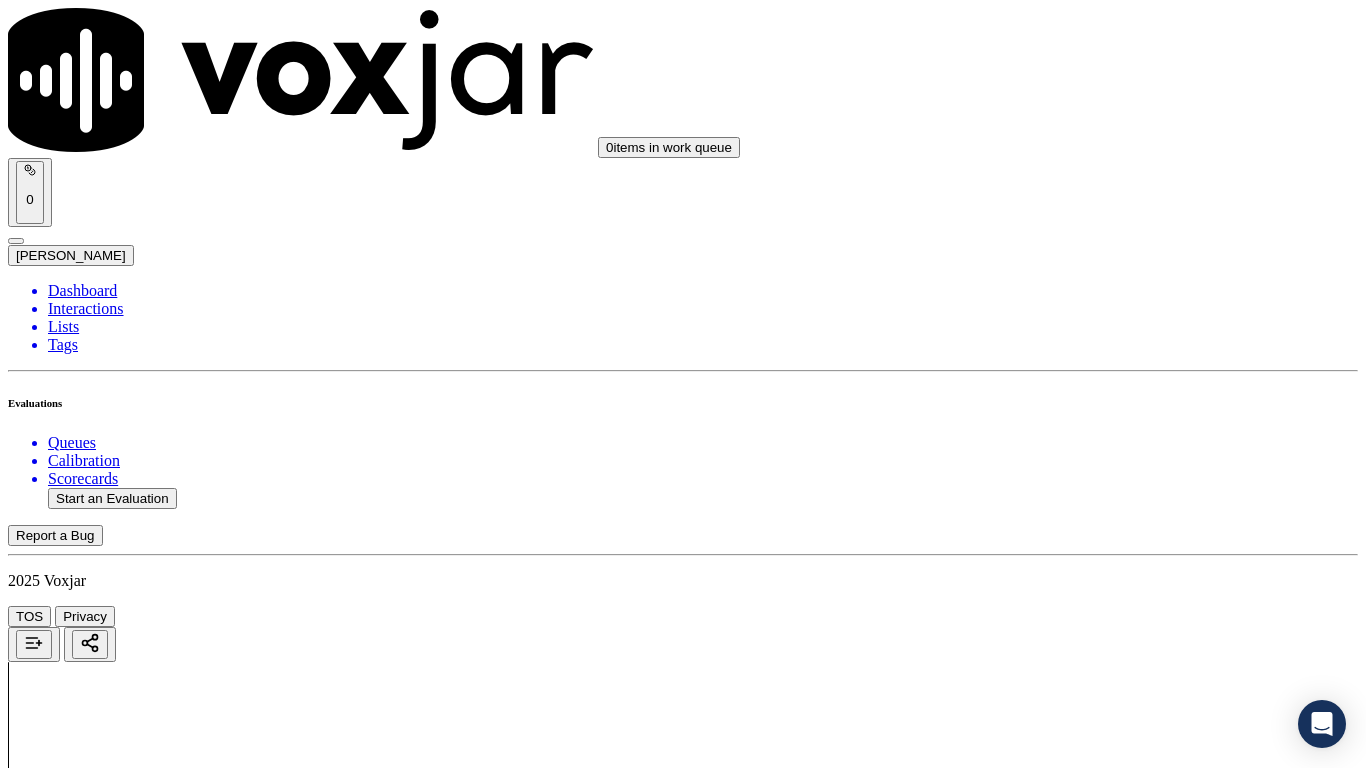 click on "Supplier Universal Scorecard ([GEOGRAPHIC_DATA])" at bounding box center (683, 2427) 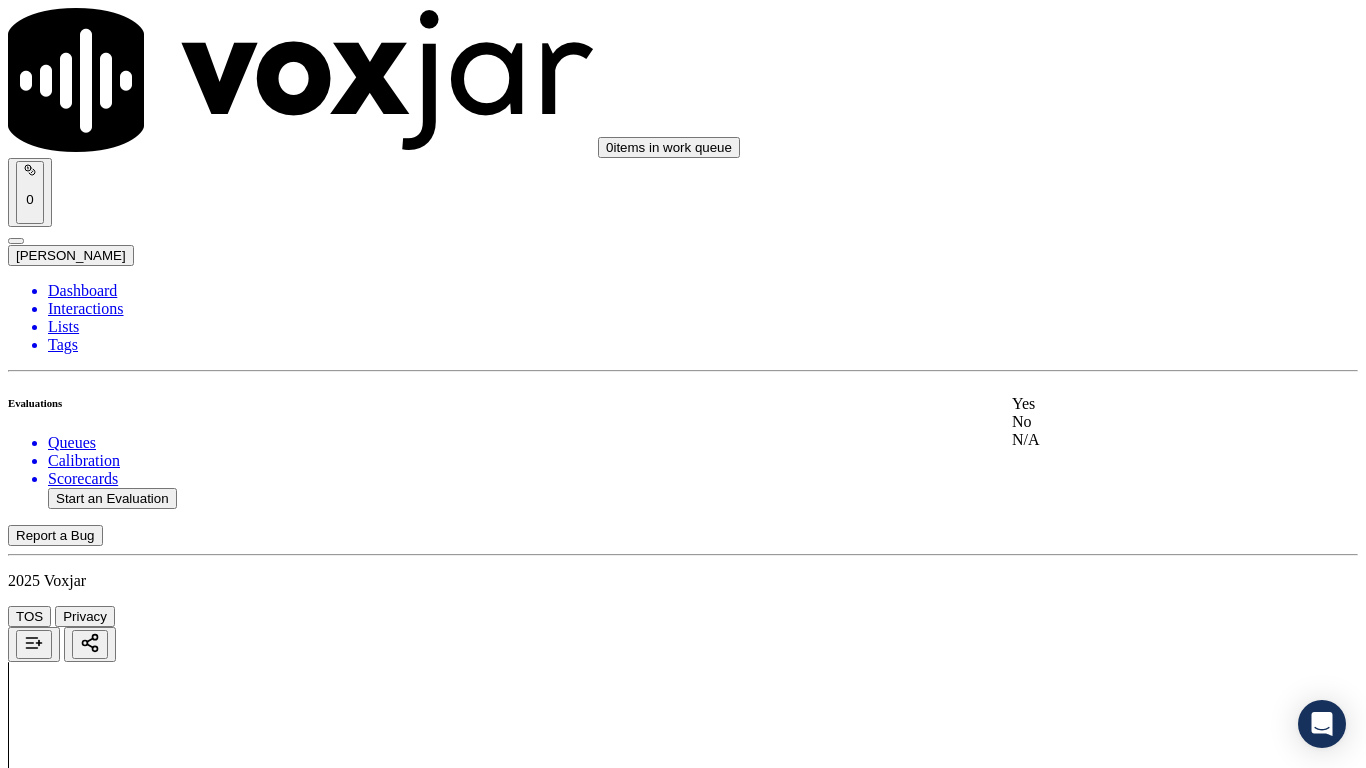 click on "Yes" at bounding box center (1139, 404) 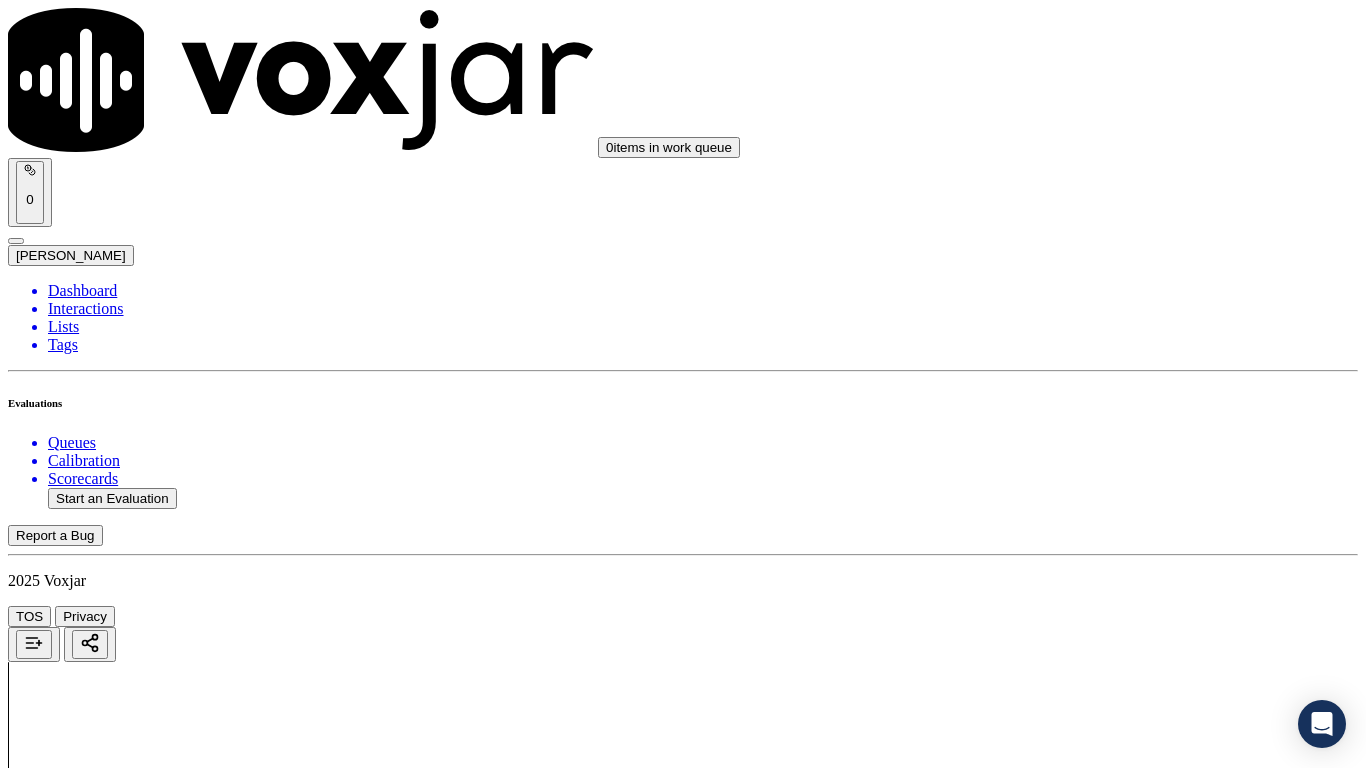 click on "Select an answer" at bounding box center [67, 2639] 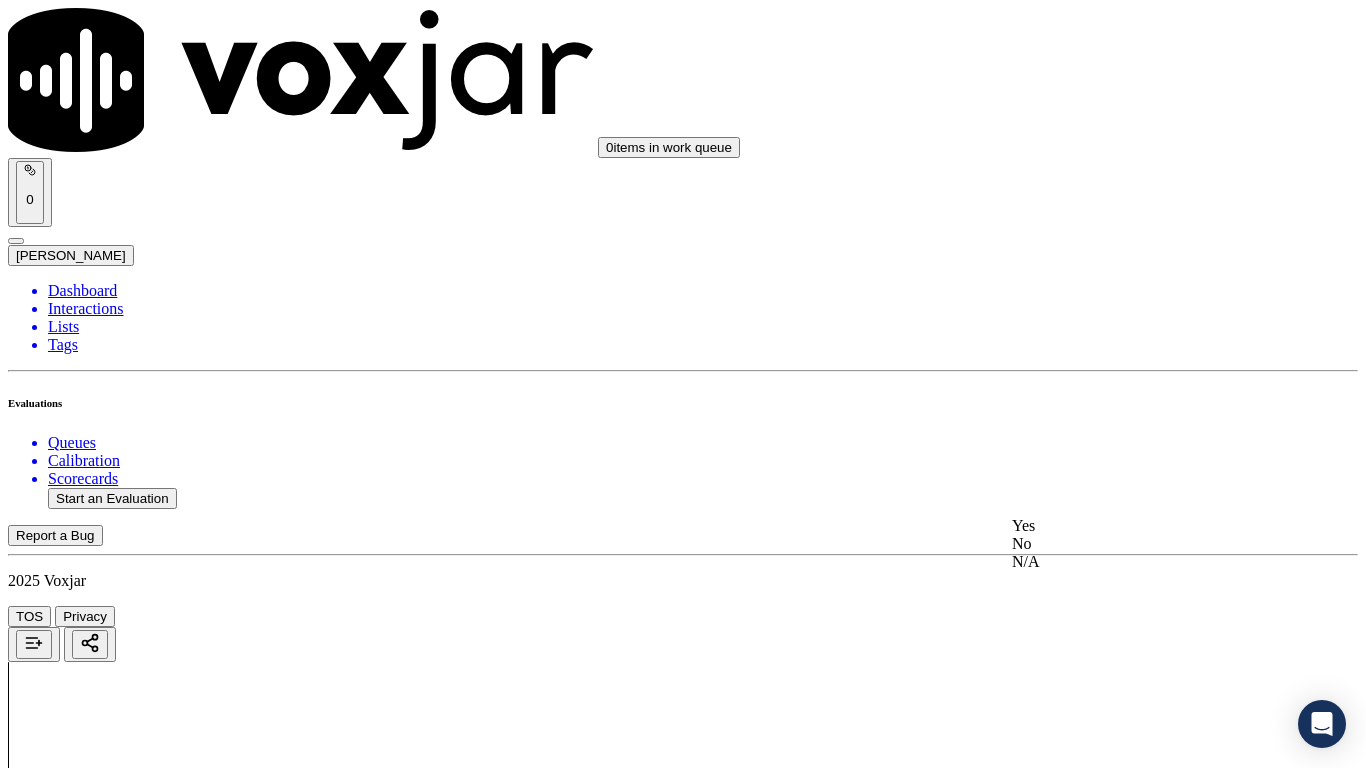 drag, startPoint x: 1077, startPoint y: 544, endPoint x: 1088, endPoint y: 548, distance: 11.7046995 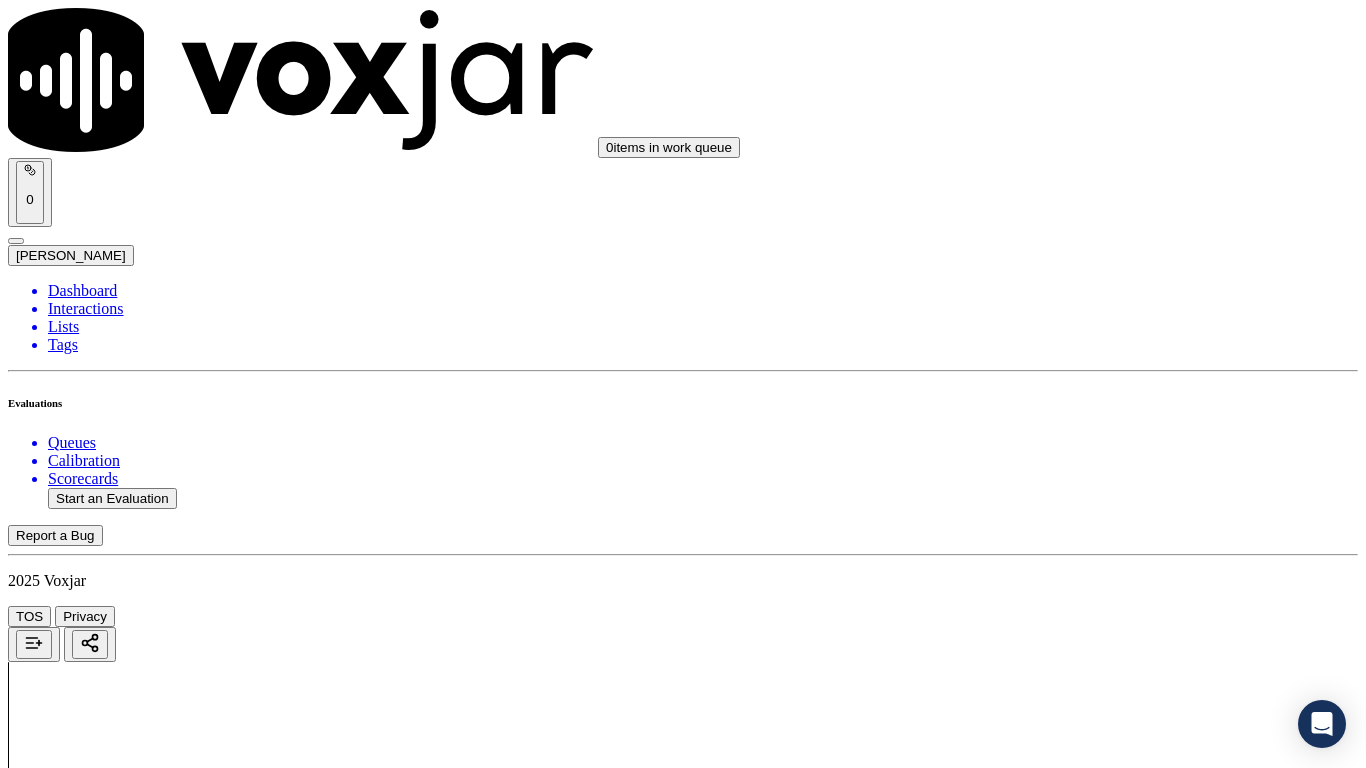 scroll, scrollTop: 700, scrollLeft: 0, axis: vertical 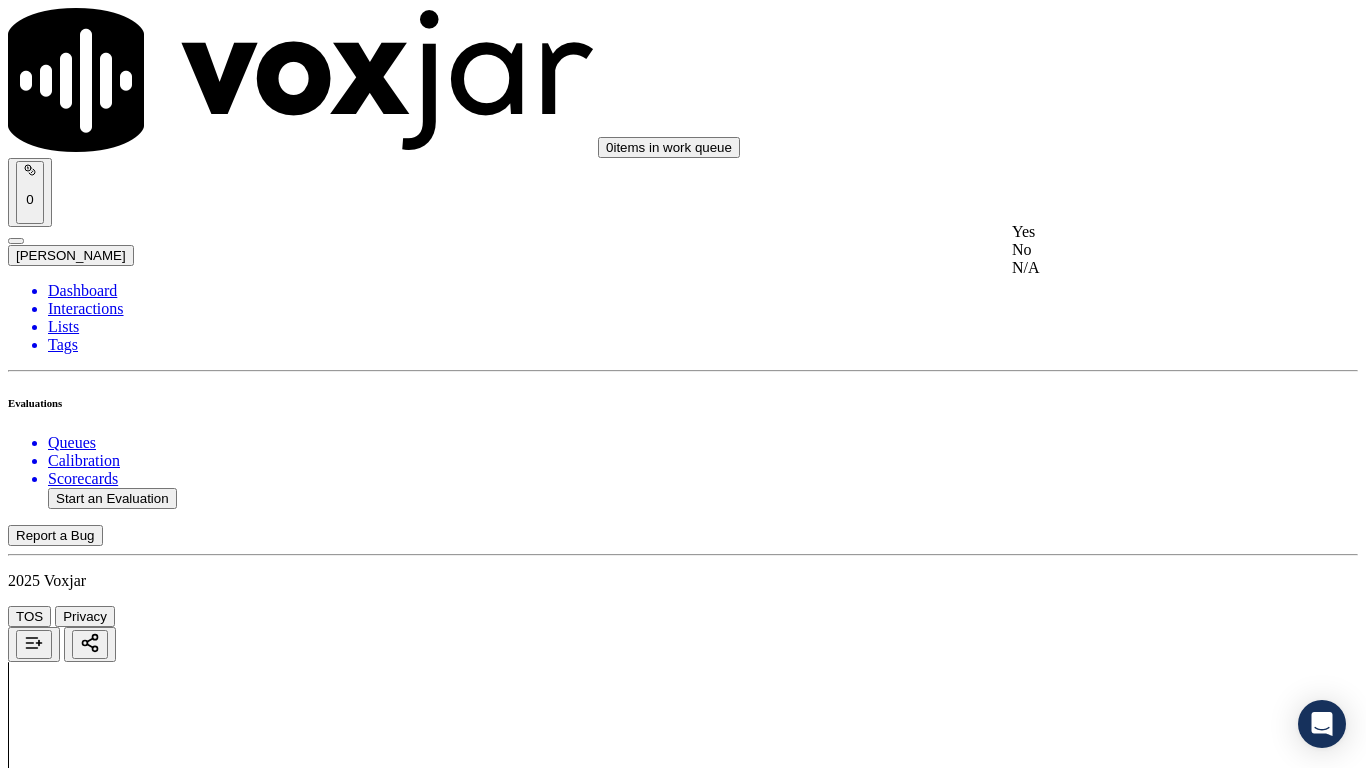 click on "Yes" at bounding box center [1139, 232] 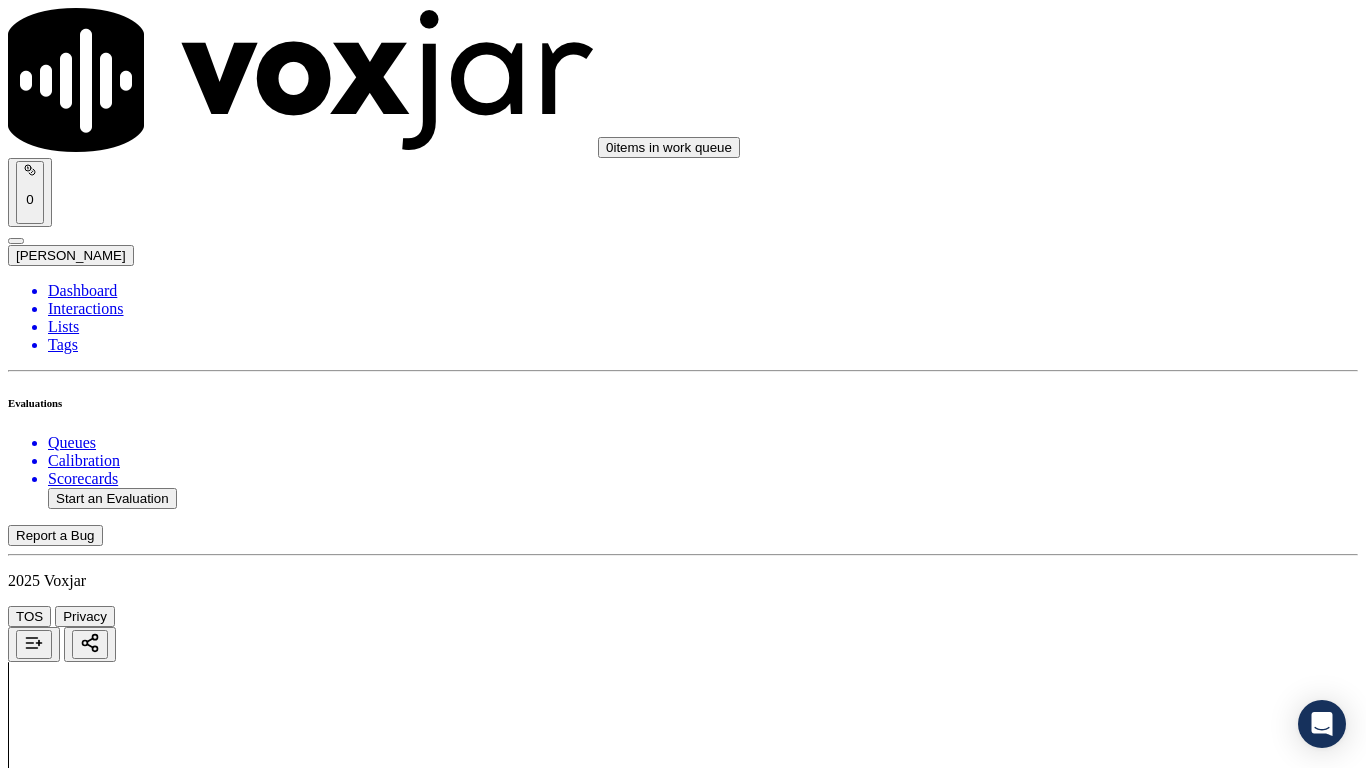 click on "Select an answer" at bounding box center (67, 3112) 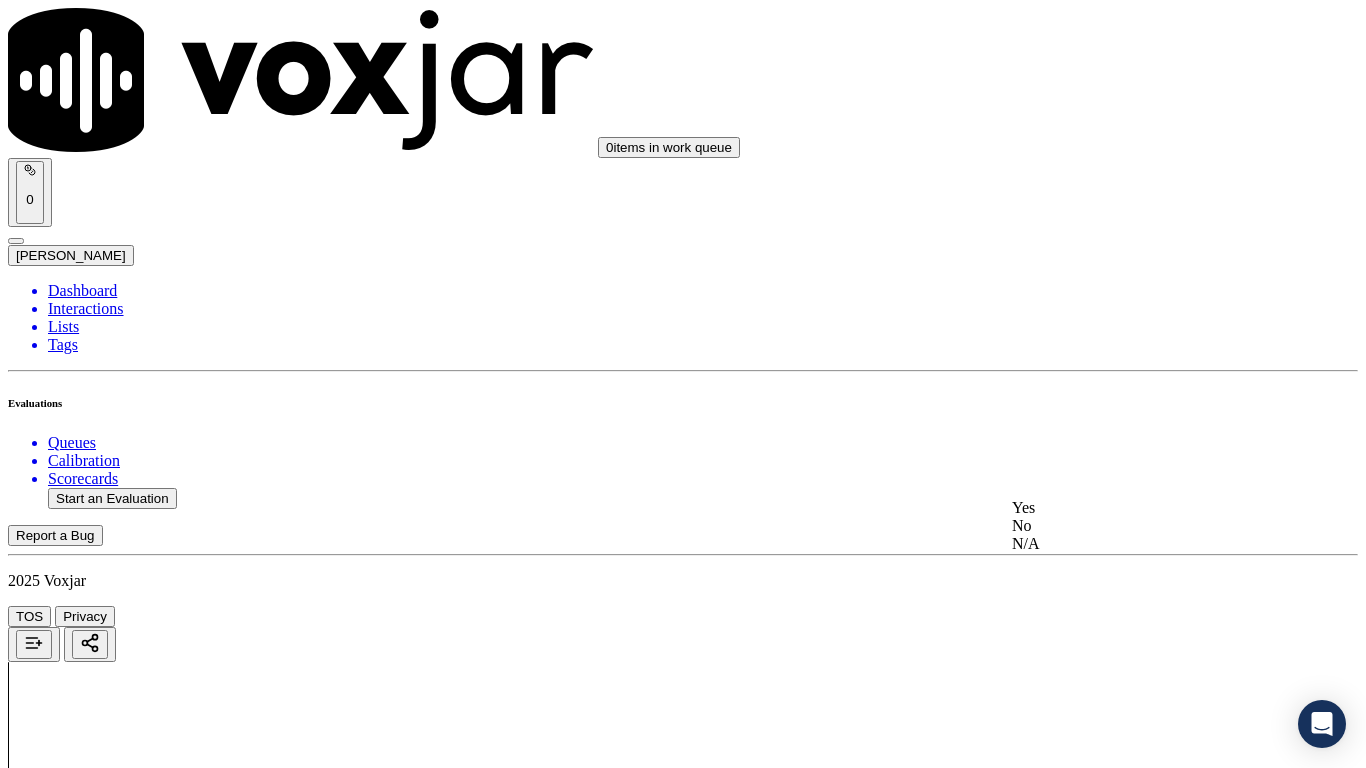 click on "N/A" 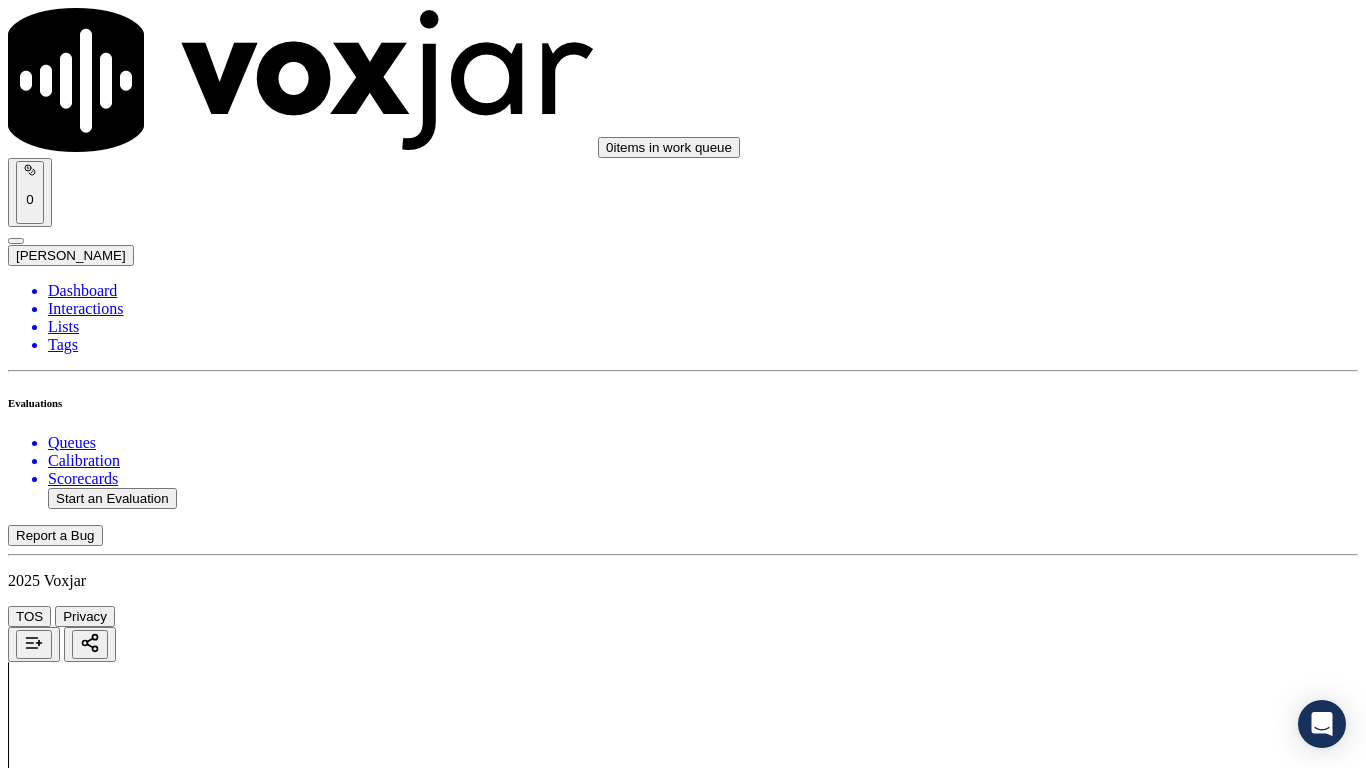 scroll, scrollTop: 1300, scrollLeft: 0, axis: vertical 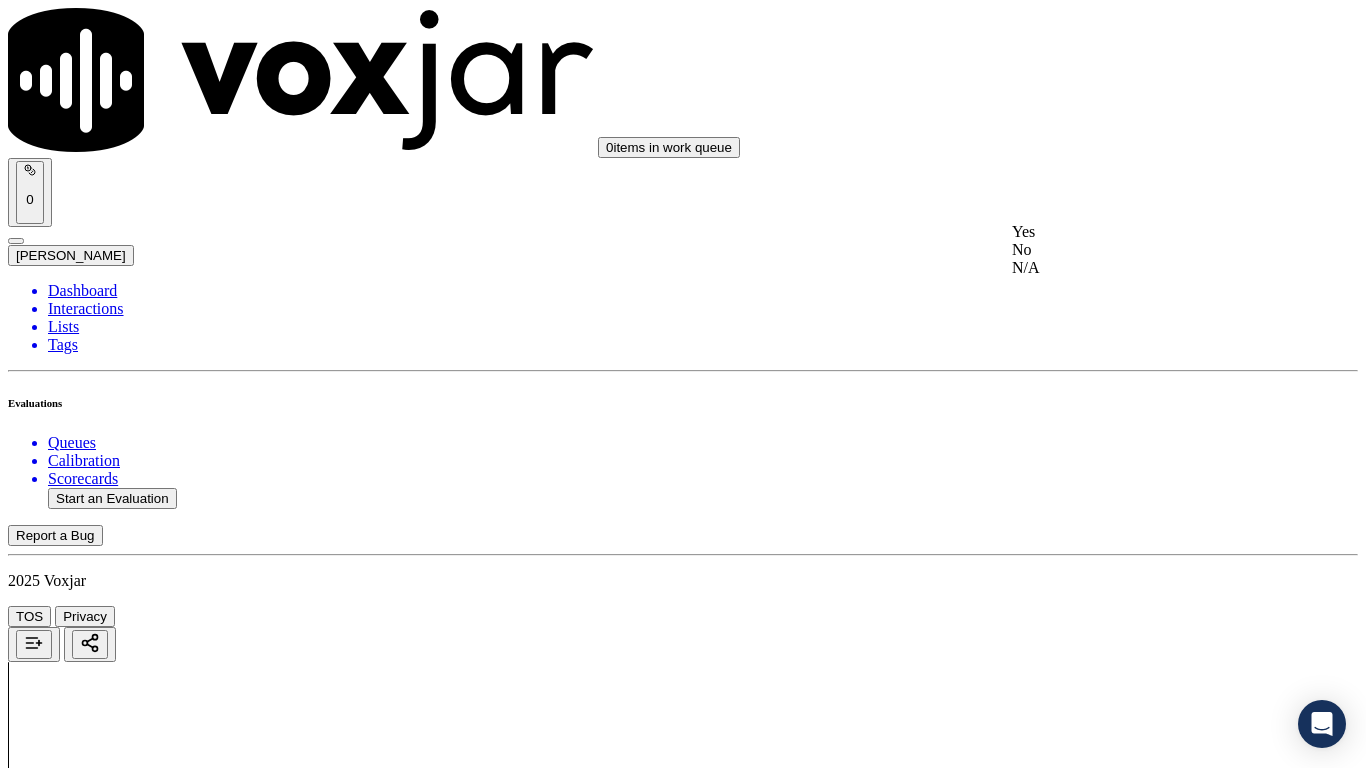click on "N/A" 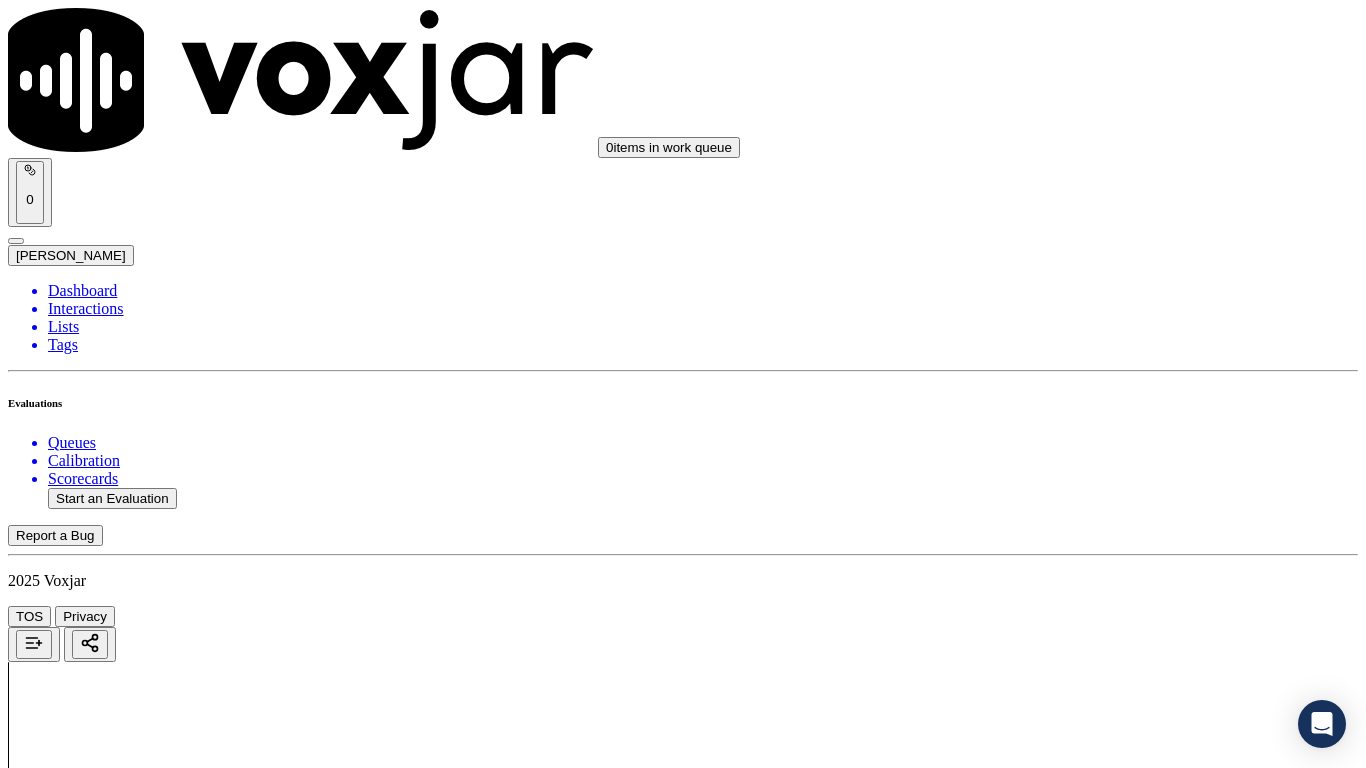 click on "Select an answer" at bounding box center [67, 3571] 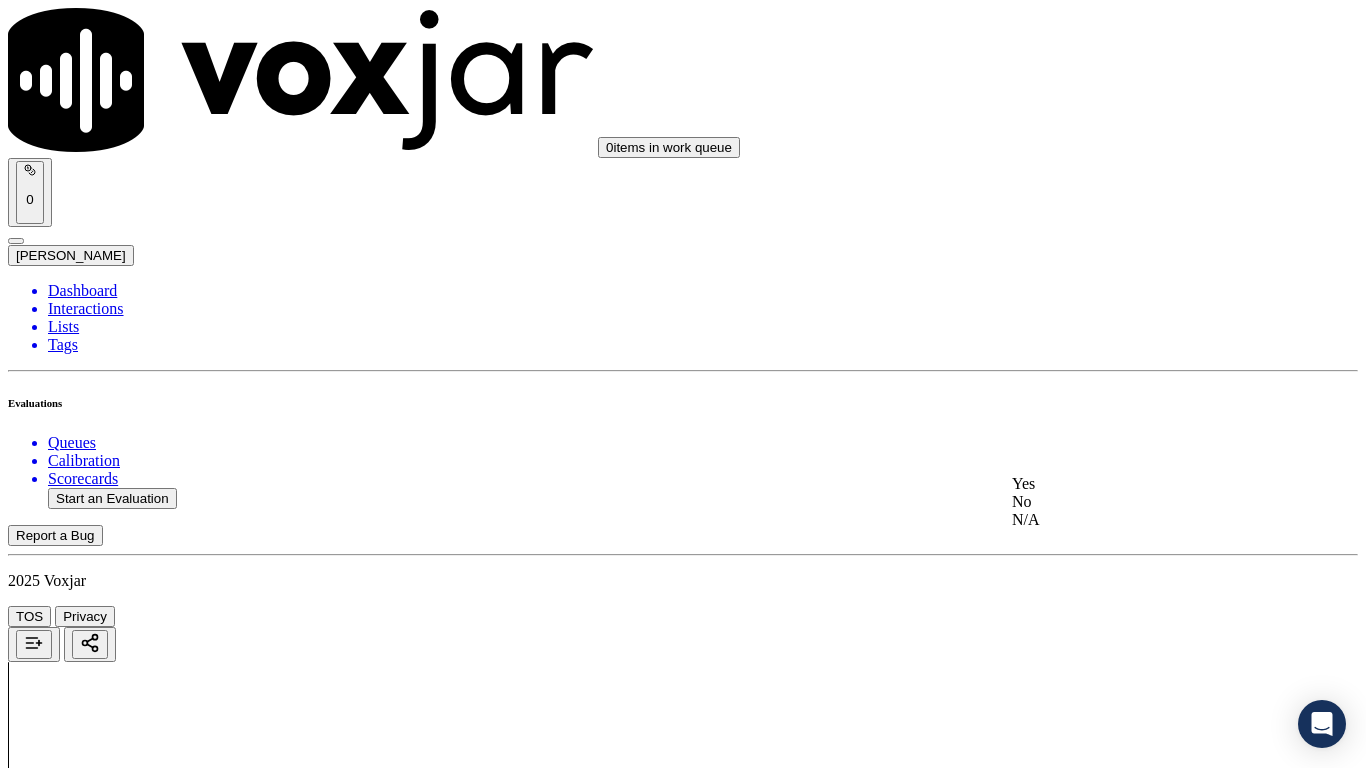 click on "Yes" at bounding box center (1139, 484) 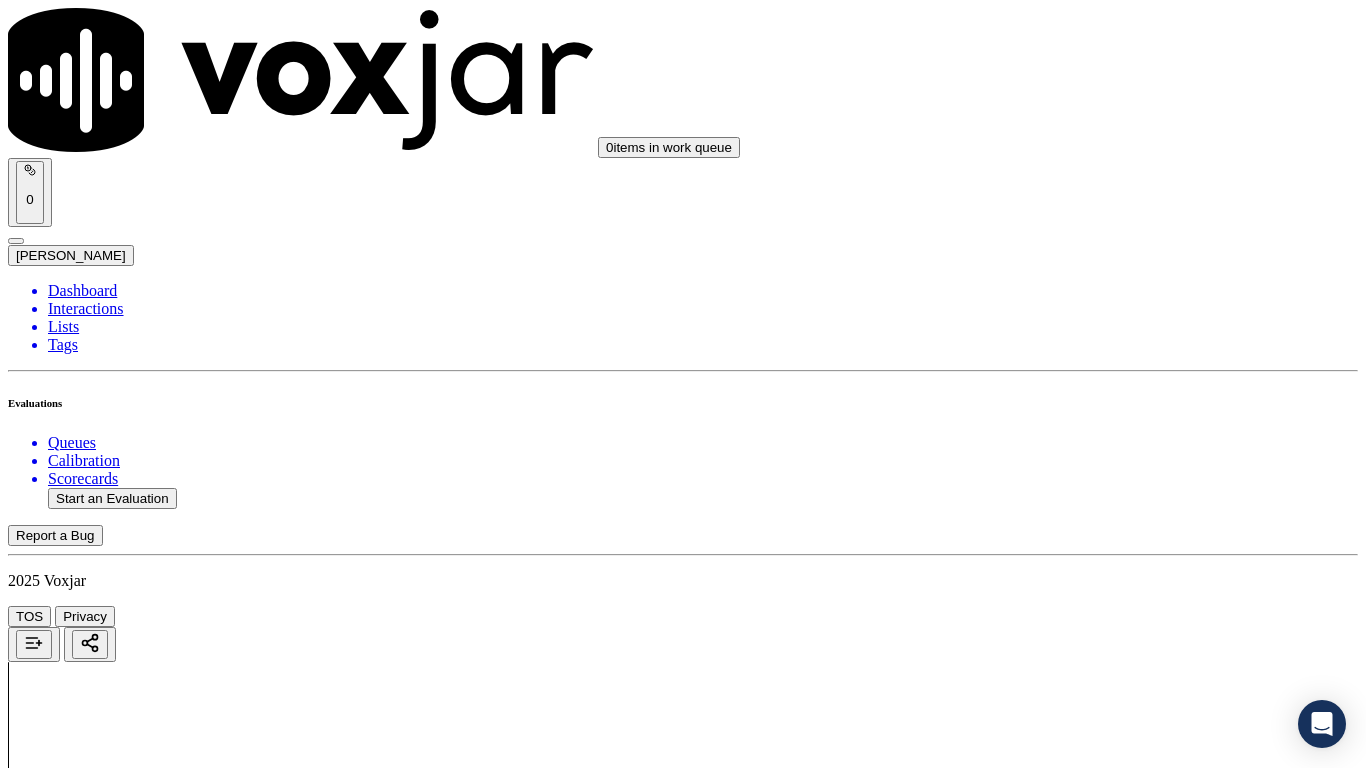scroll, scrollTop: 1900, scrollLeft: 0, axis: vertical 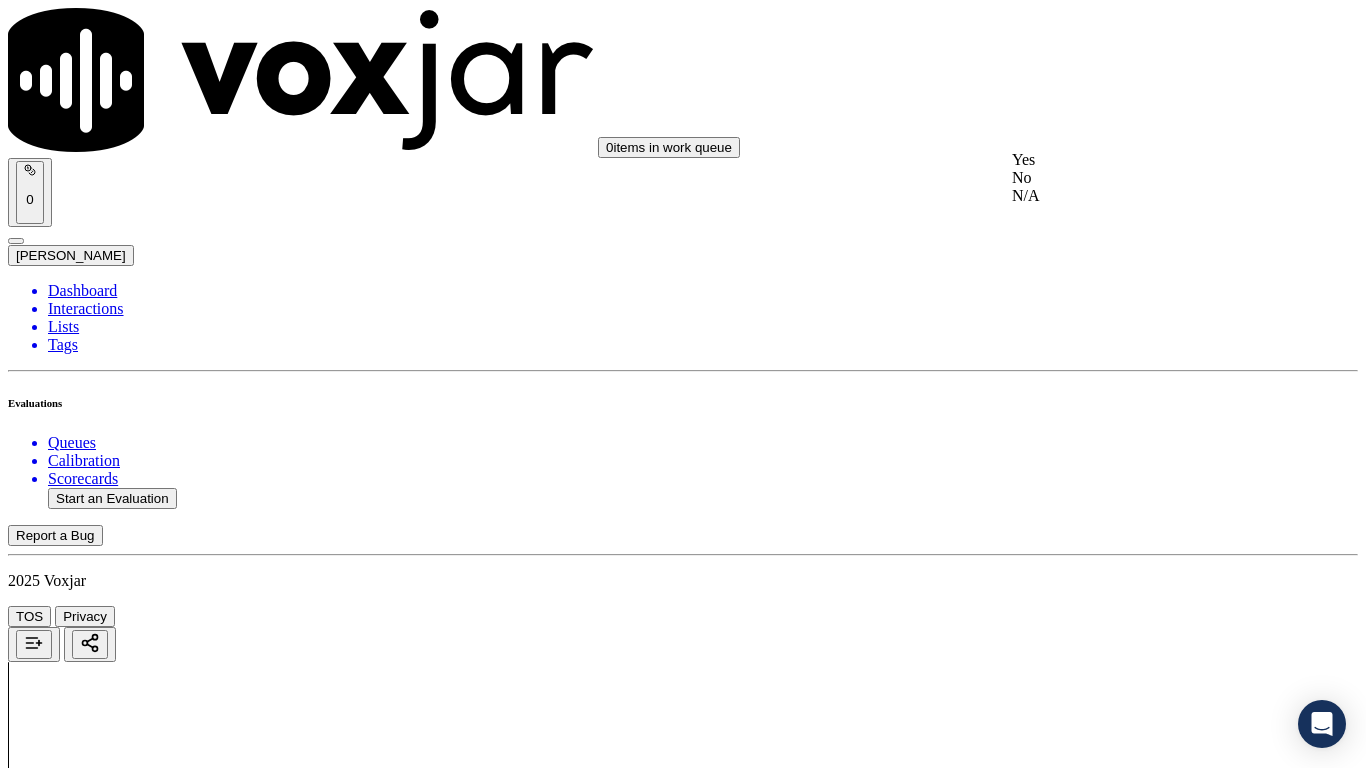 drag, startPoint x: 1111, startPoint y: 172, endPoint x: 1120, endPoint y: 365, distance: 193.20973 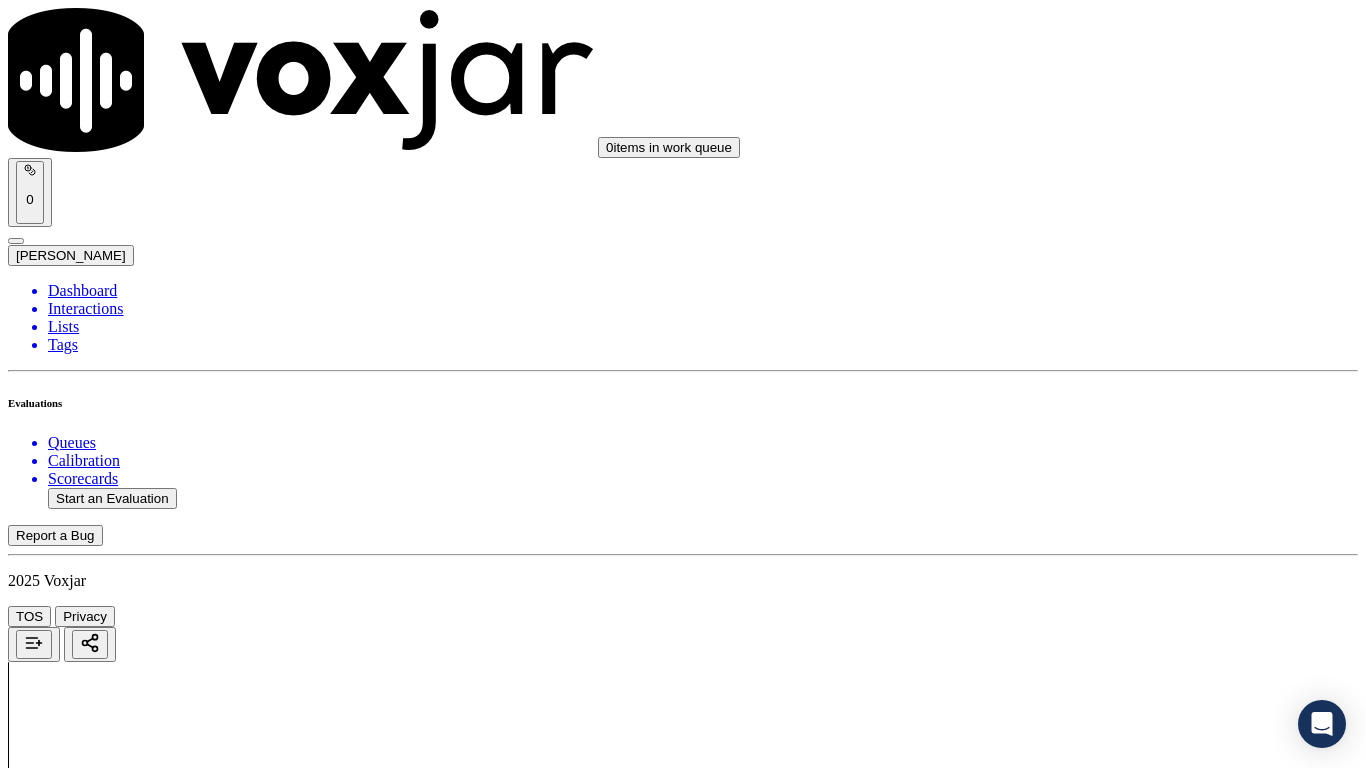 drag, startPoint x: 1099, startPoint y: 377, endPoint x: 1102, endPoint y: 412, distance: 35.128338 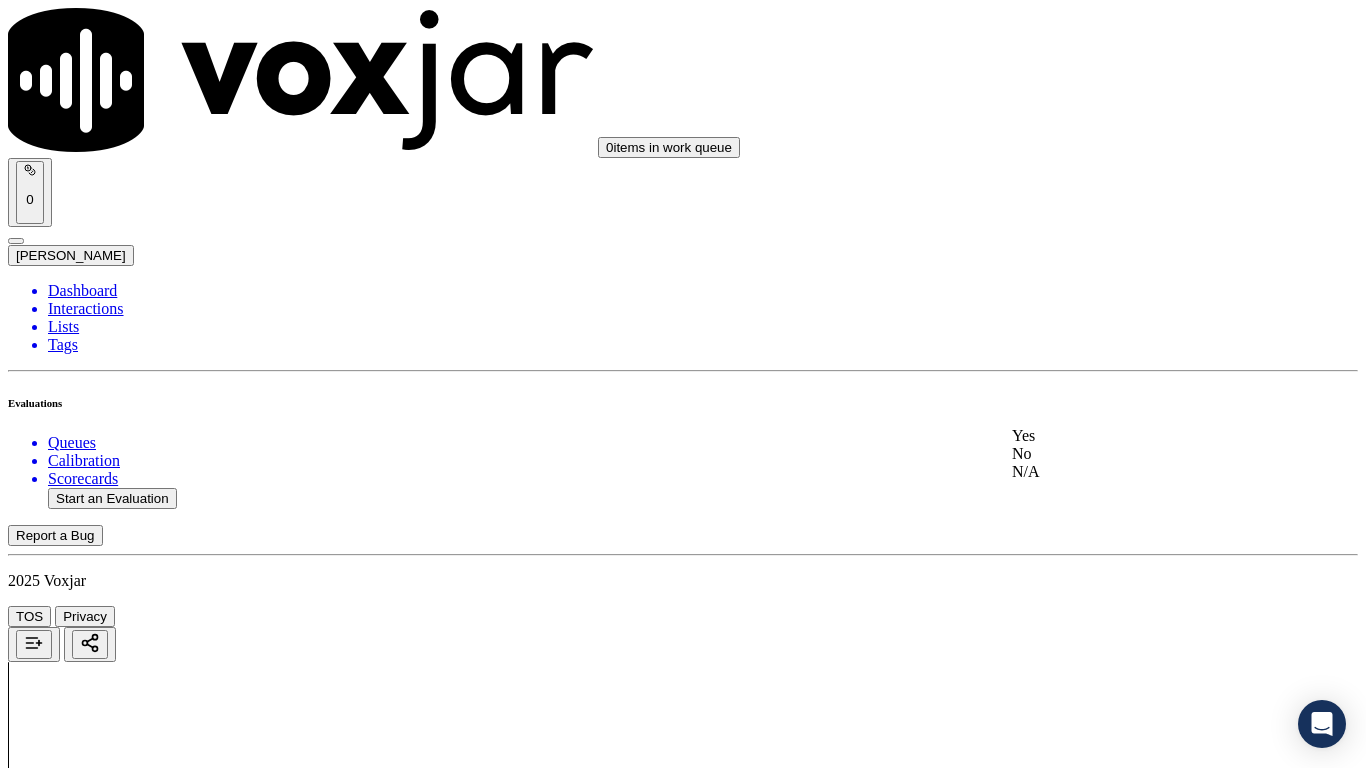 click on "Yes" at bounding box center (1139, 436) 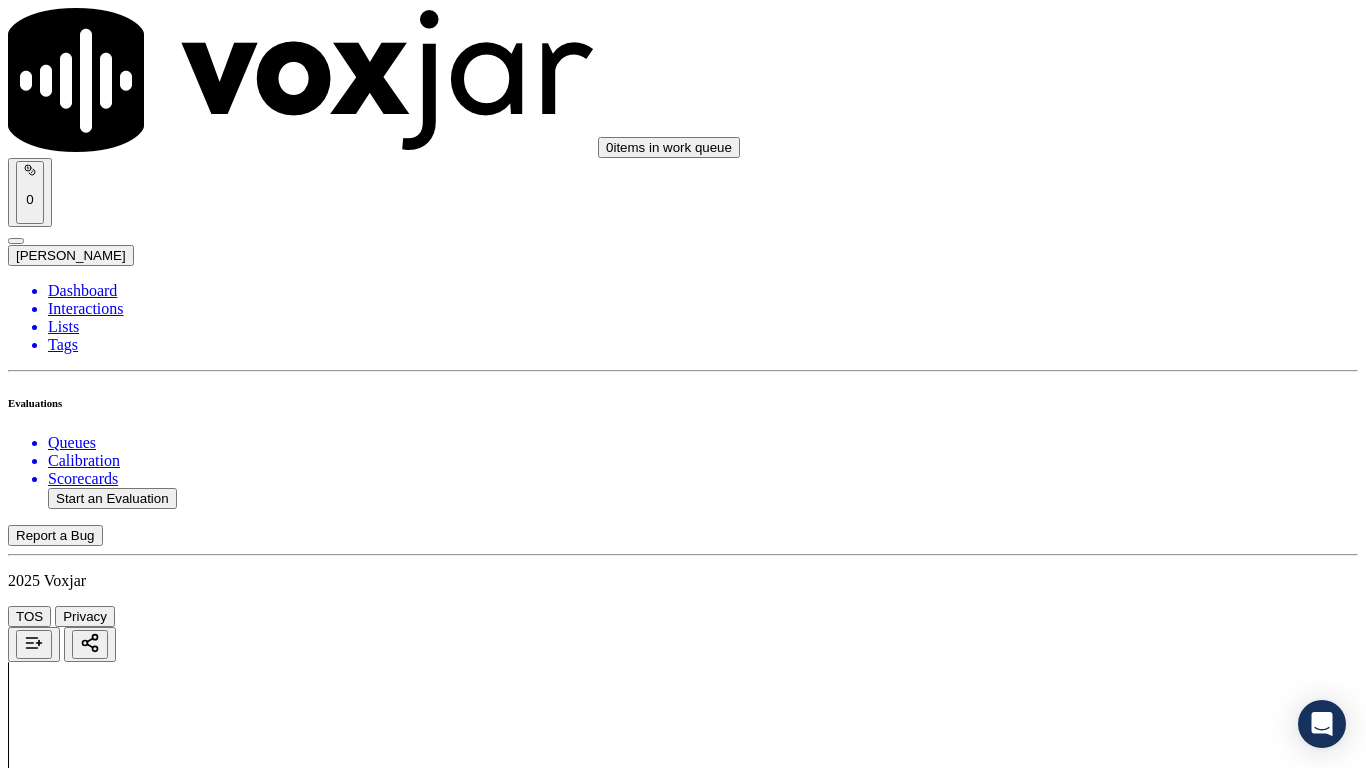drag, startPoint x: 1142, startPoint y: 654, endPoint x: 1134, endPoint y: 675, distance: 22.472204 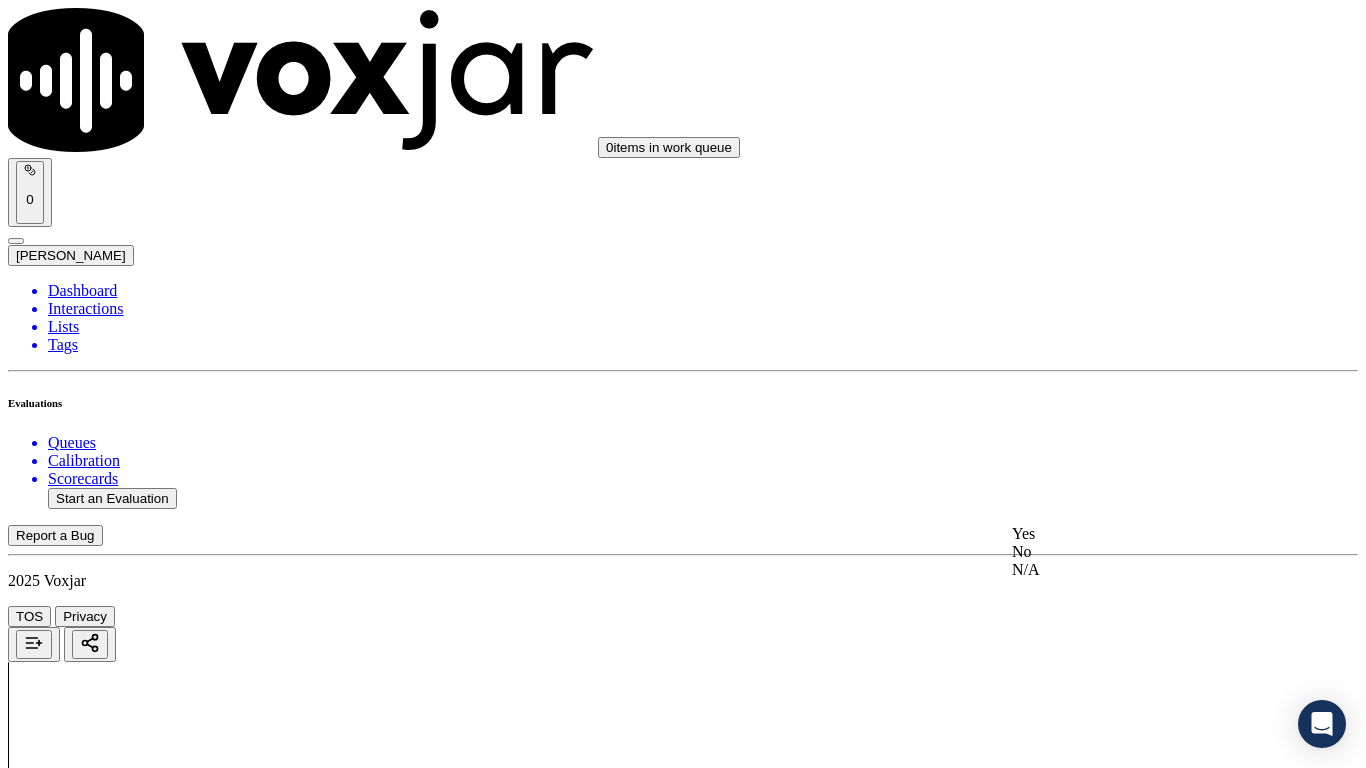 click on "Yes" at bounding box center [1139, 534] 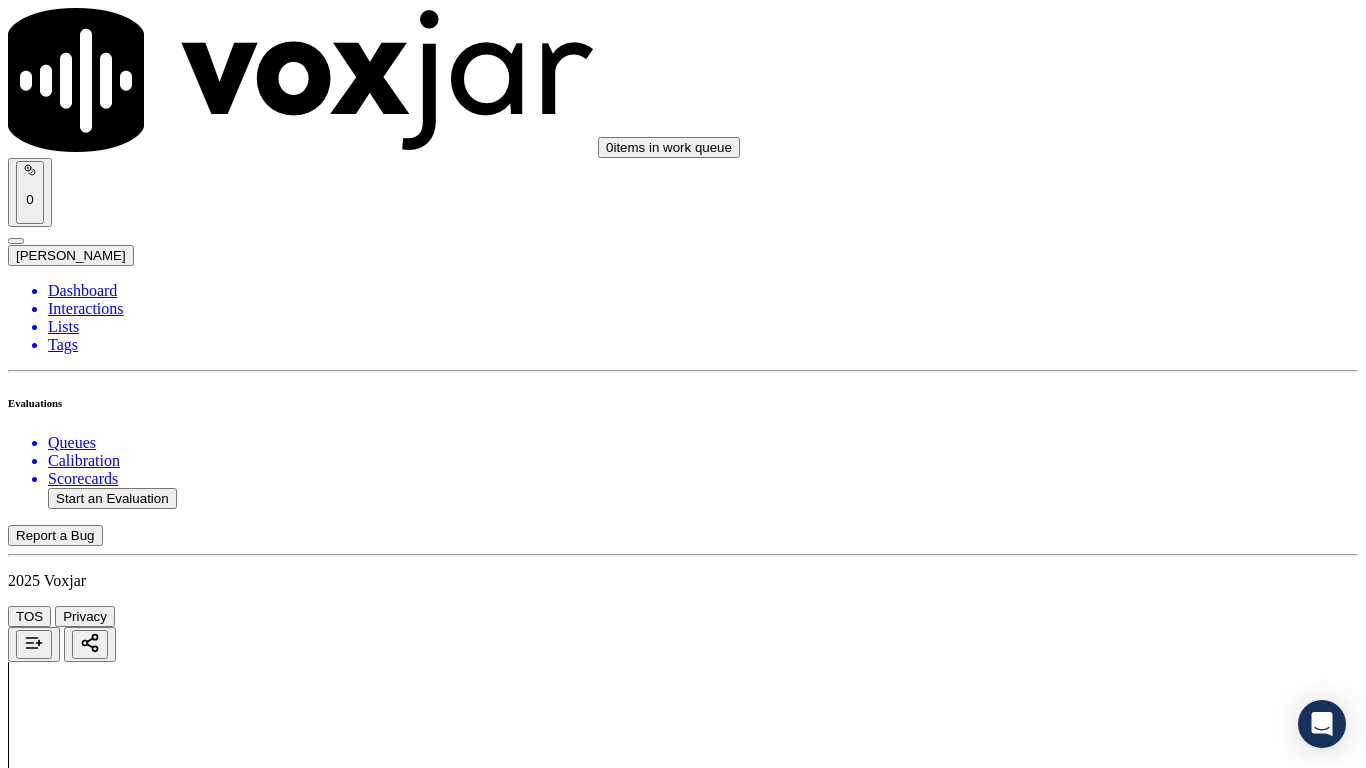 scroll, scrollTop: 2700, scrollLeft: 0, axis: vertical 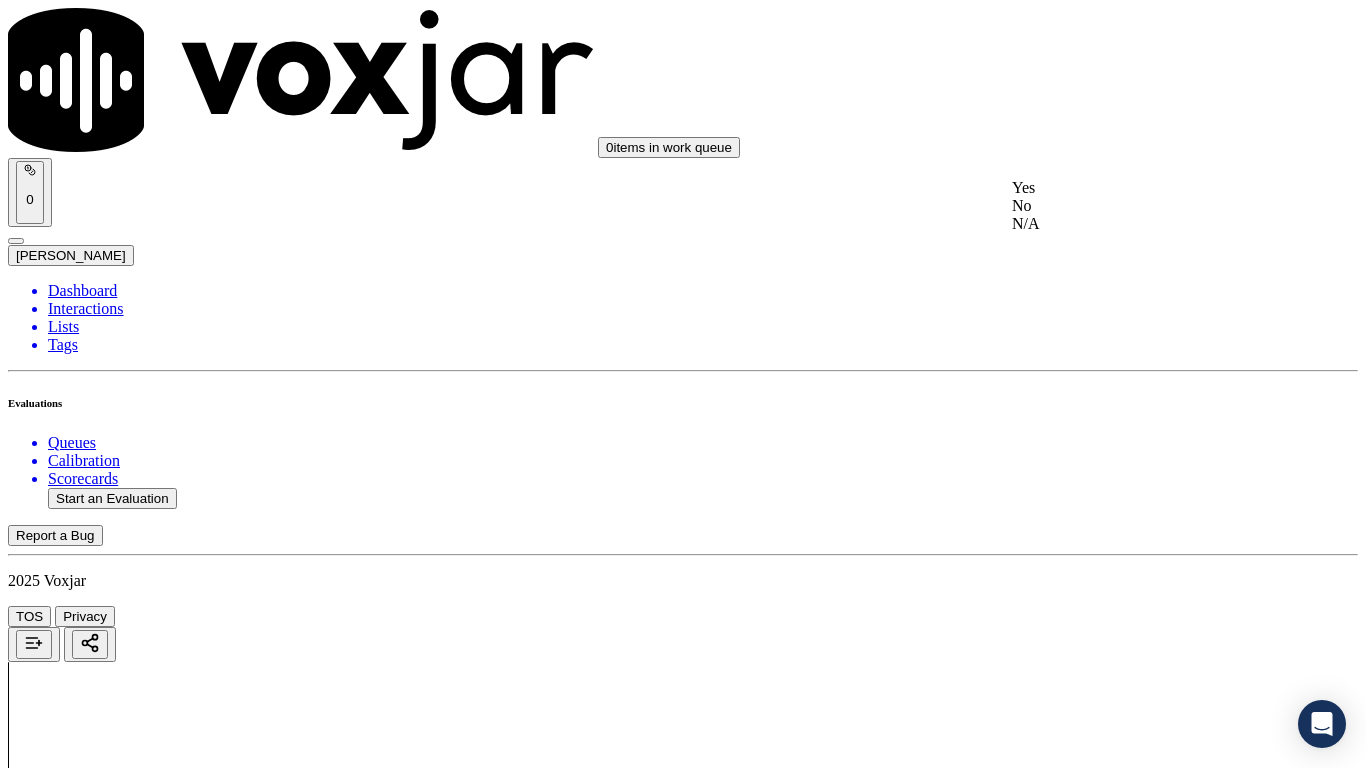 drag, startPoint x: 1136, startPoint y: 187, endPoint x: 1167, endPoint y: 368, distance: 183.63551 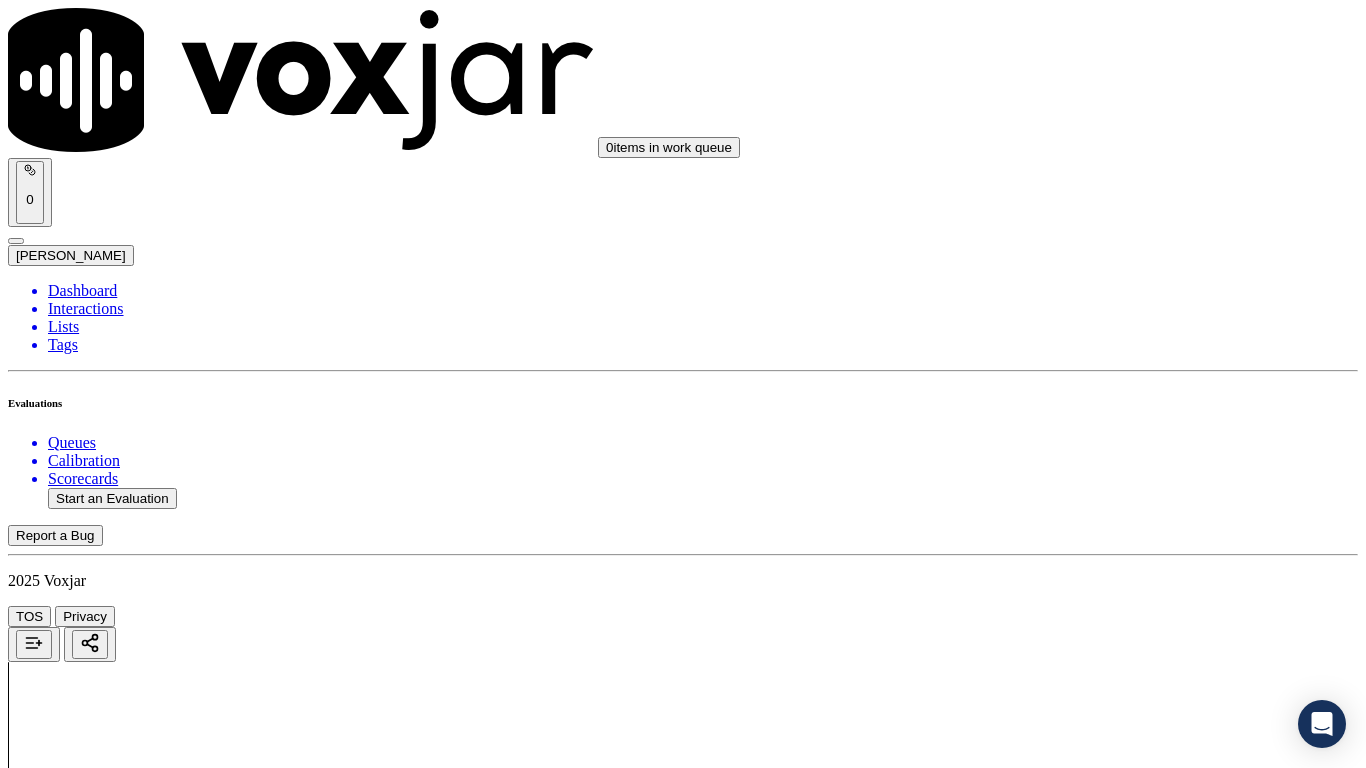 click on "Select an answer" at bounding box center [67, 4844] 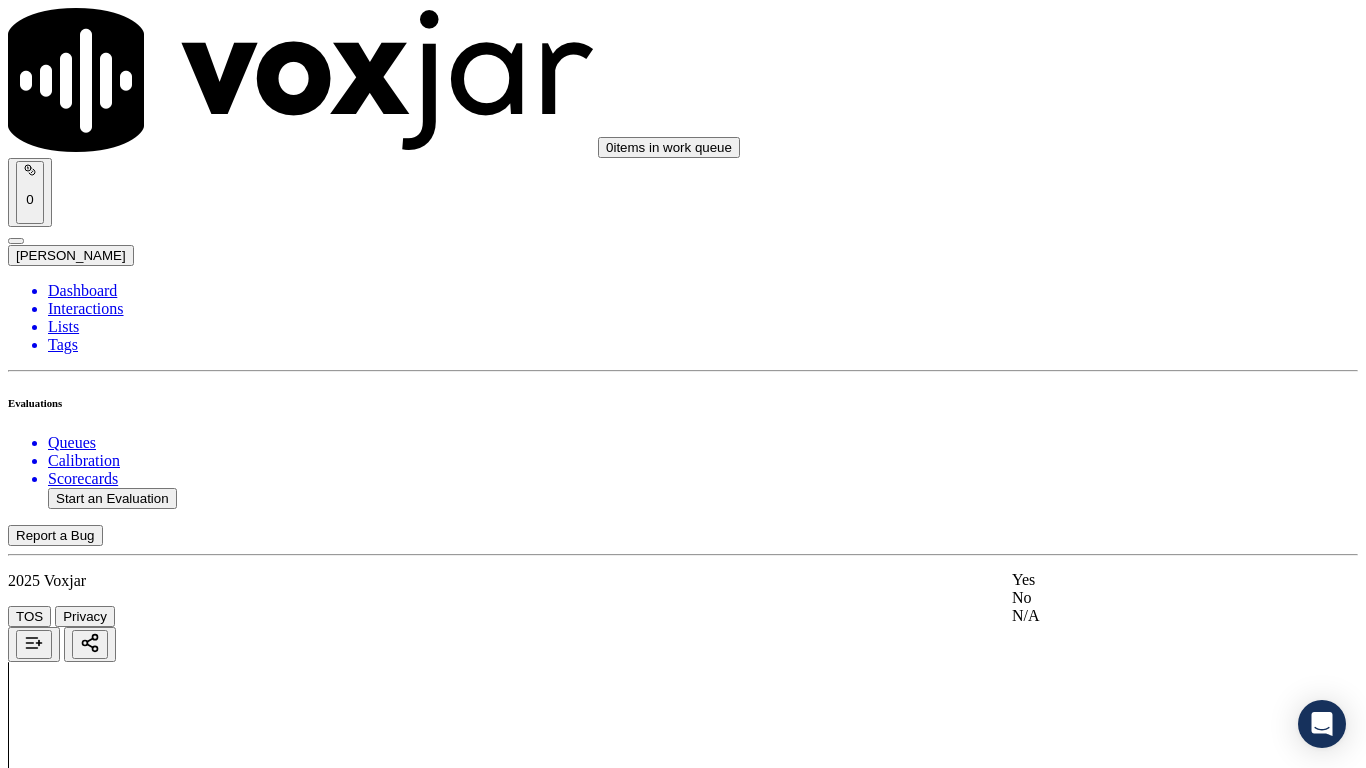 click on "Yes" at bounding box center (1139, 580) 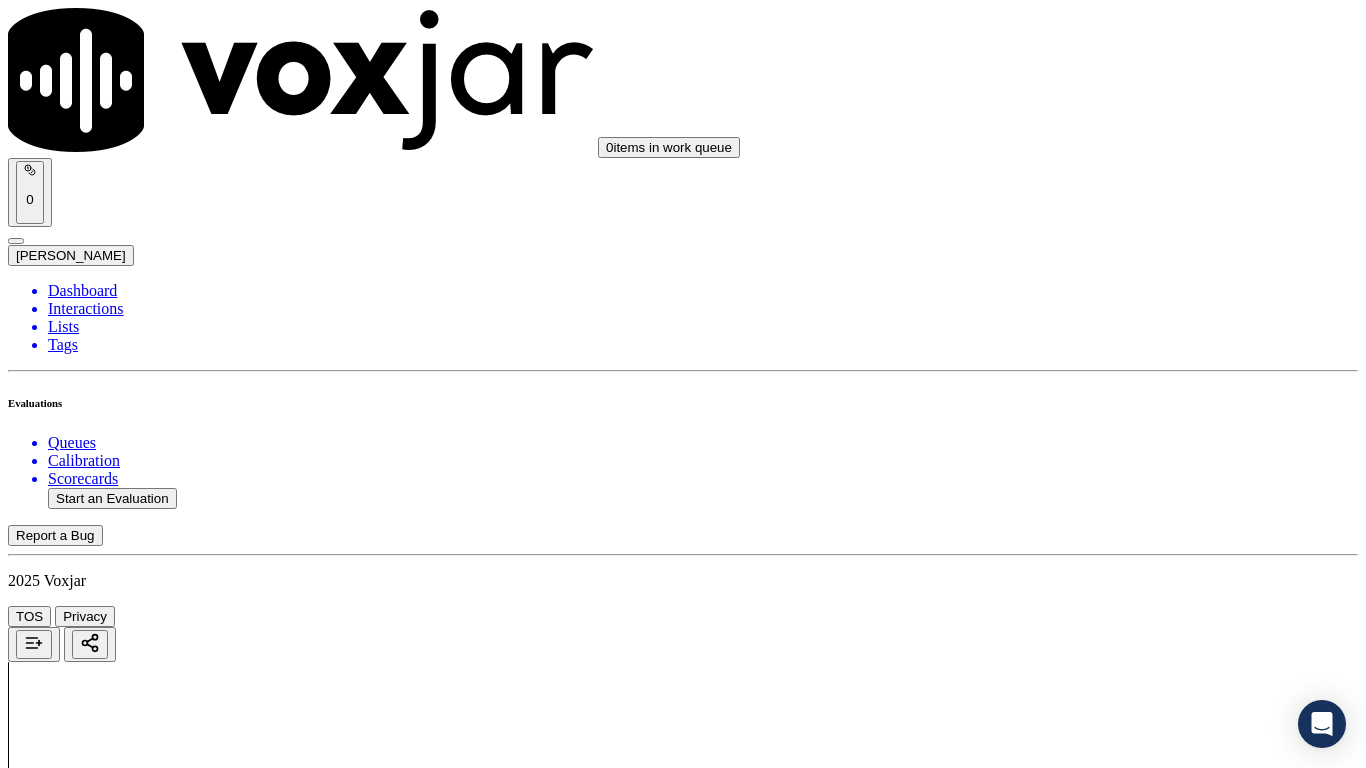 scroll, scrollTop: 3300, scrollLeft: 0, axis: vertical 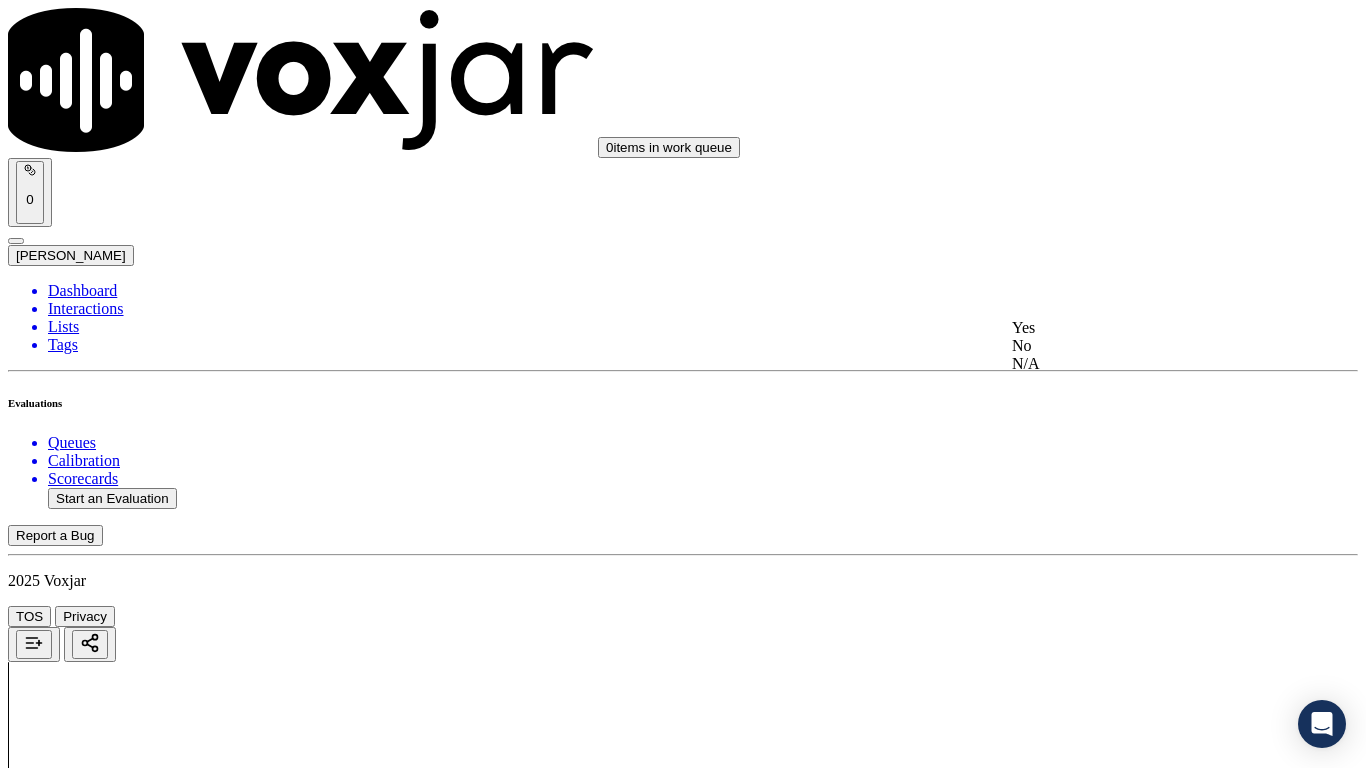 drag, startPoint x: 1098, startPoint y: 336, endPoint x: 1120, endPoint y: 497, distance: 162.49615 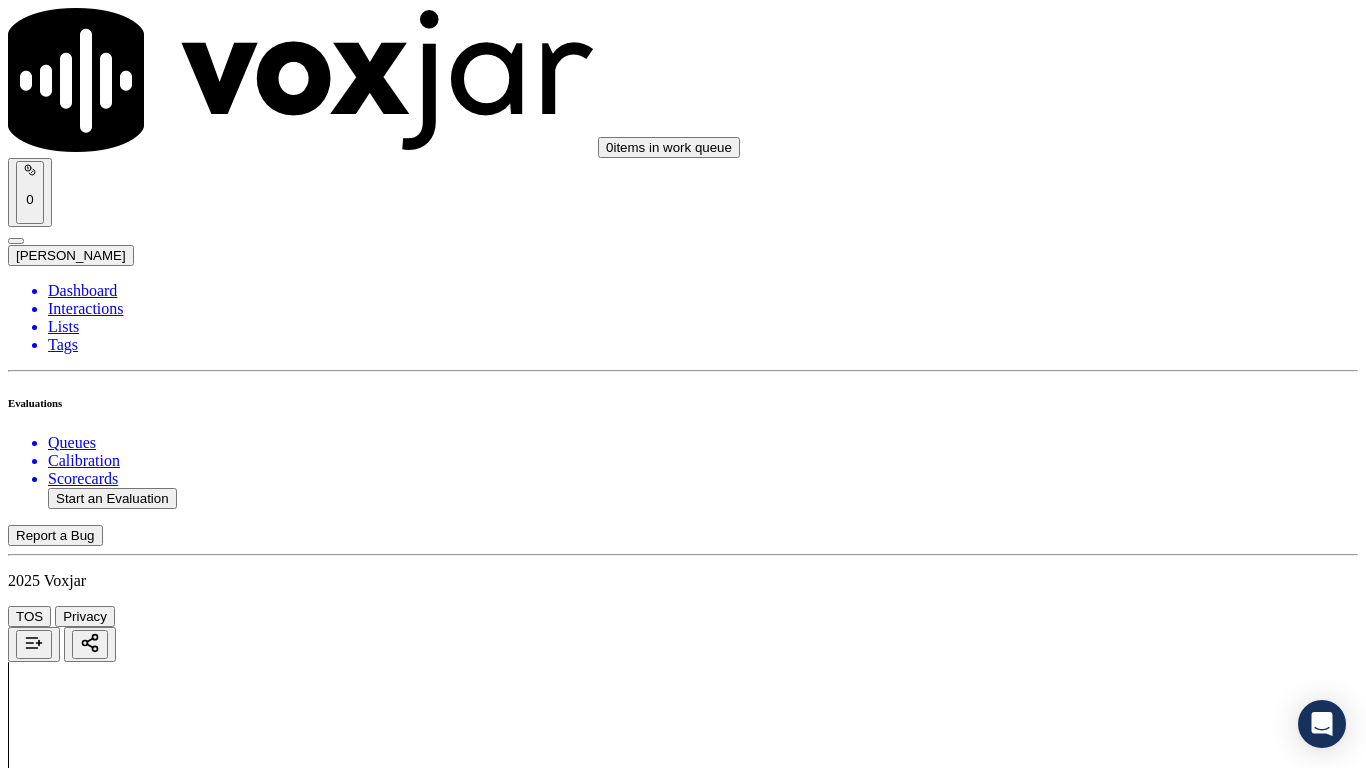 click on "Select an answer" at bounding box center [67, 5303] 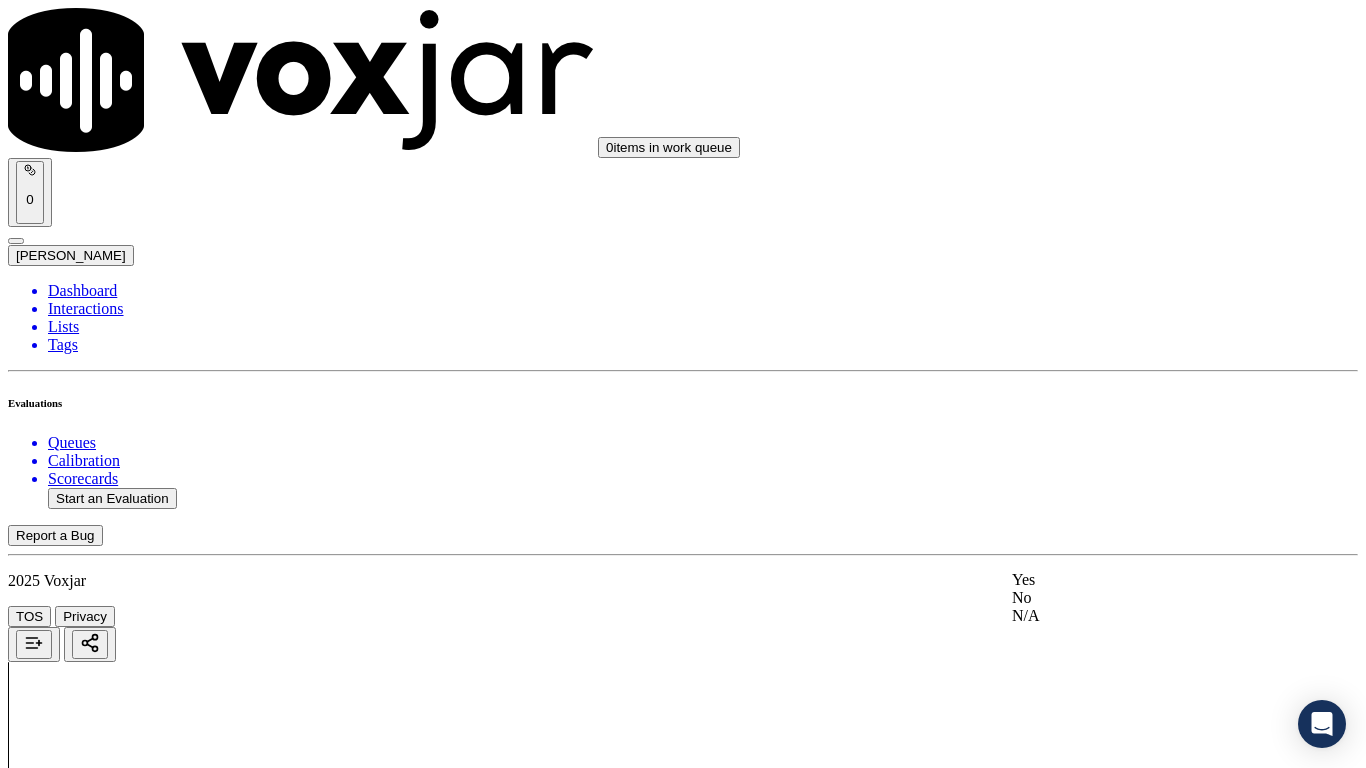 click on "Yes" at bounding box center (1139, 580) 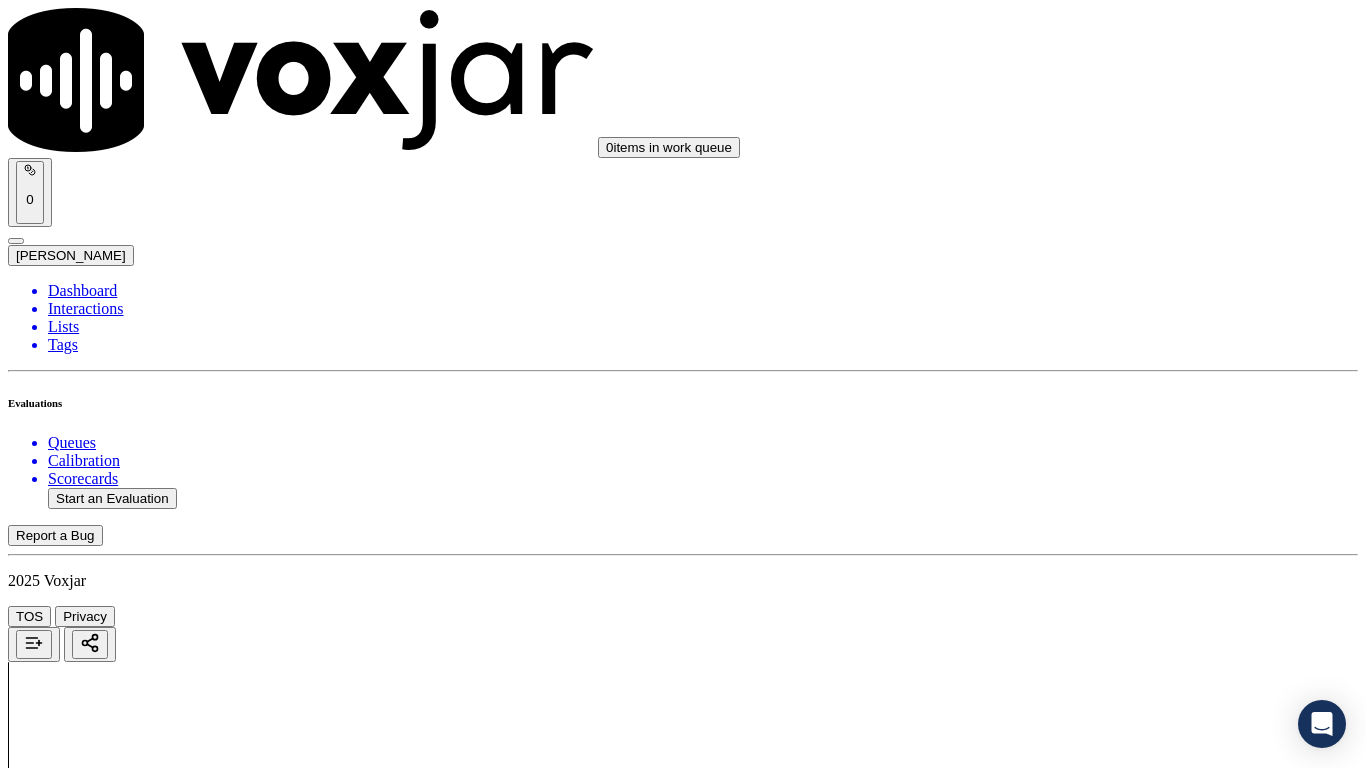 scroll, scrollTop: 4000, scrollLeft: 0, axis: vertical 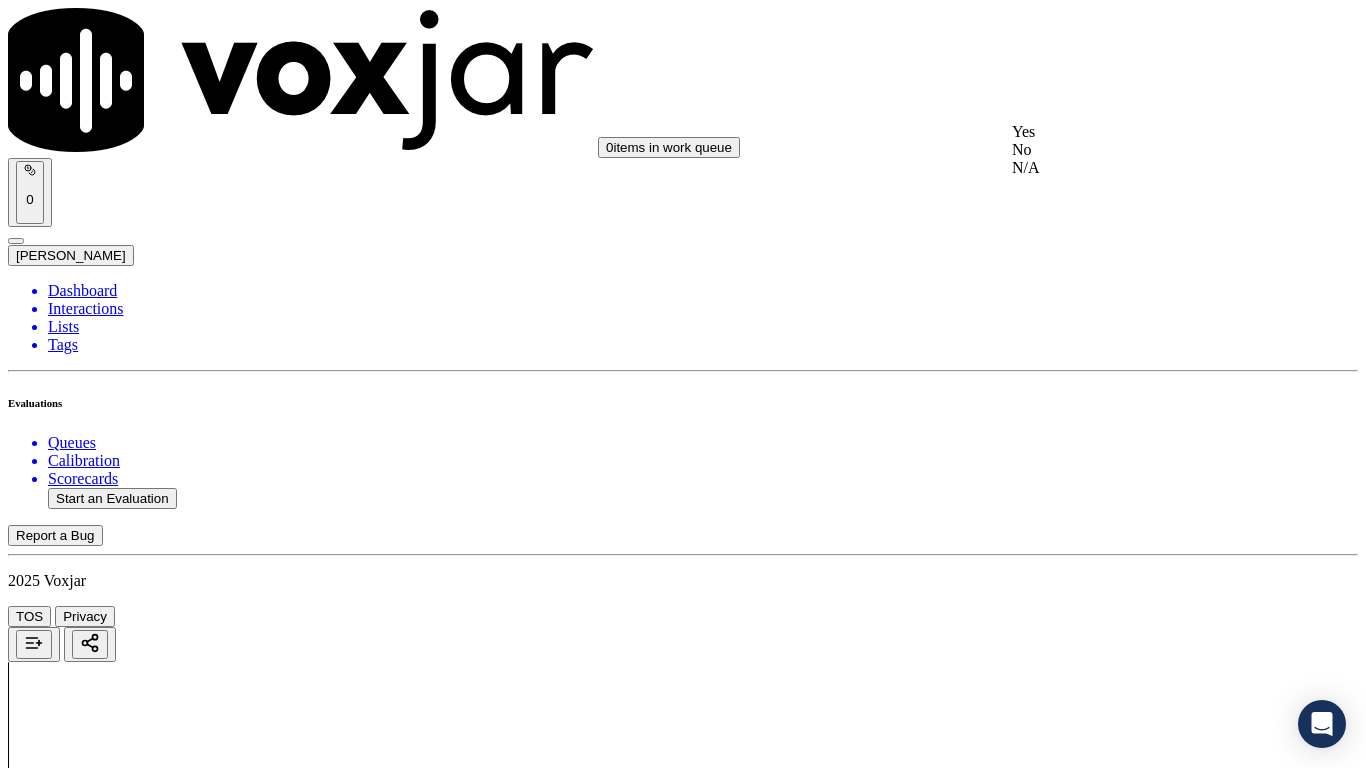 click on "Yes" at bounding box center [1139, 132] 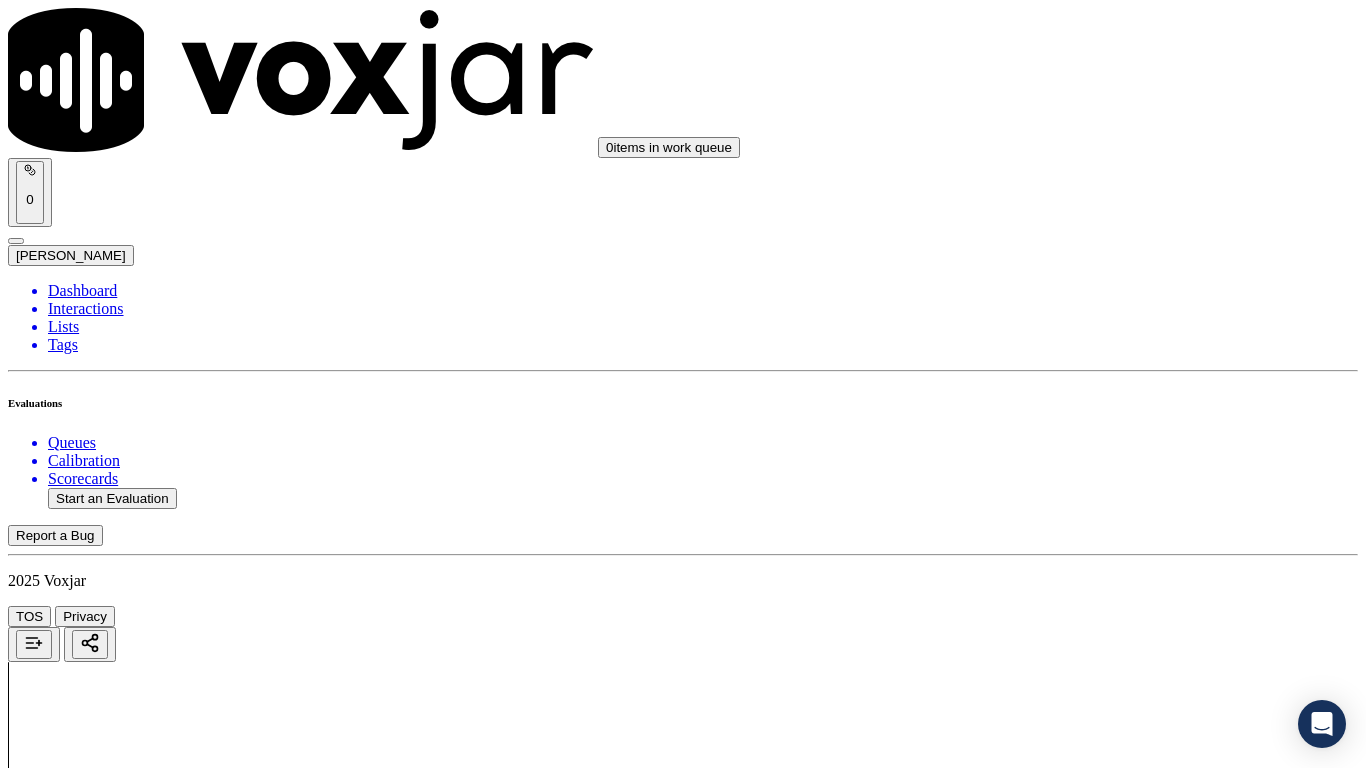 click on "Select an answer" at bounding box center [67, 5790] 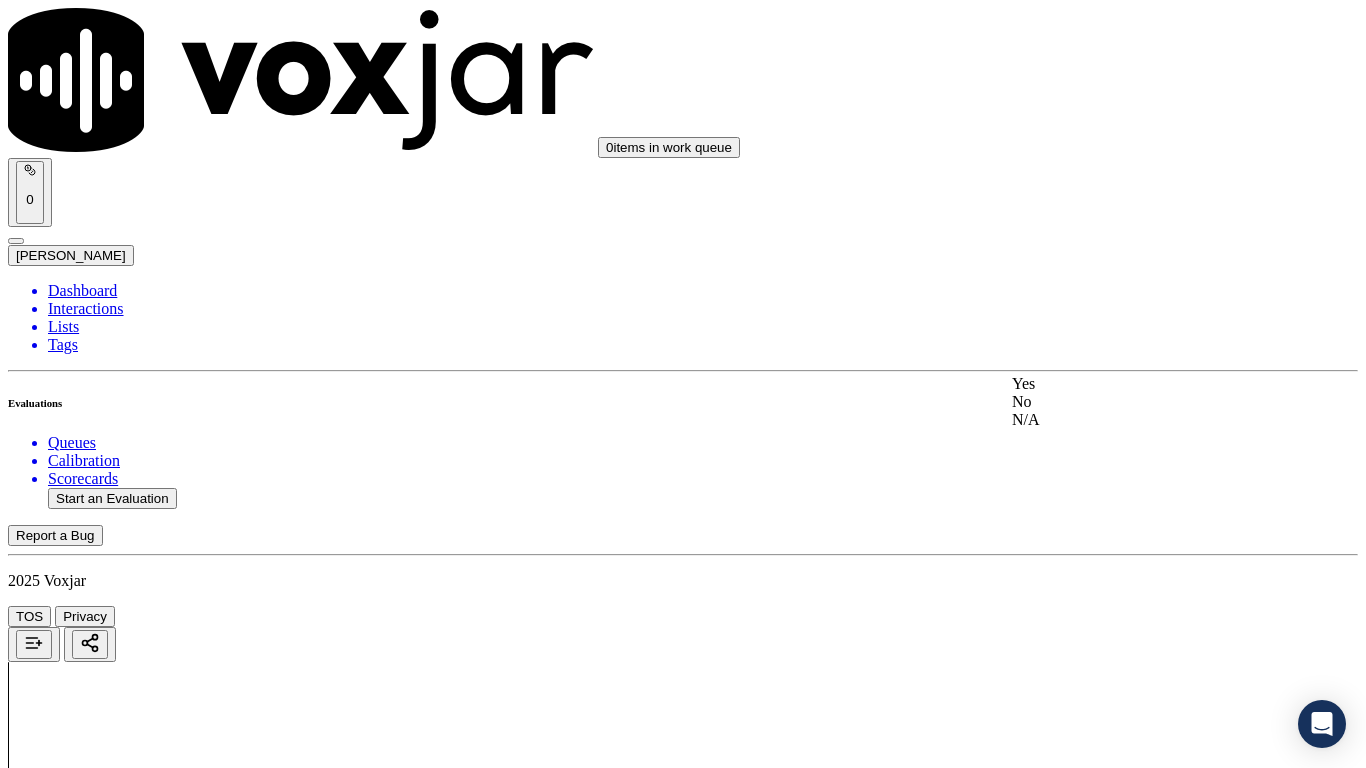click on "No" 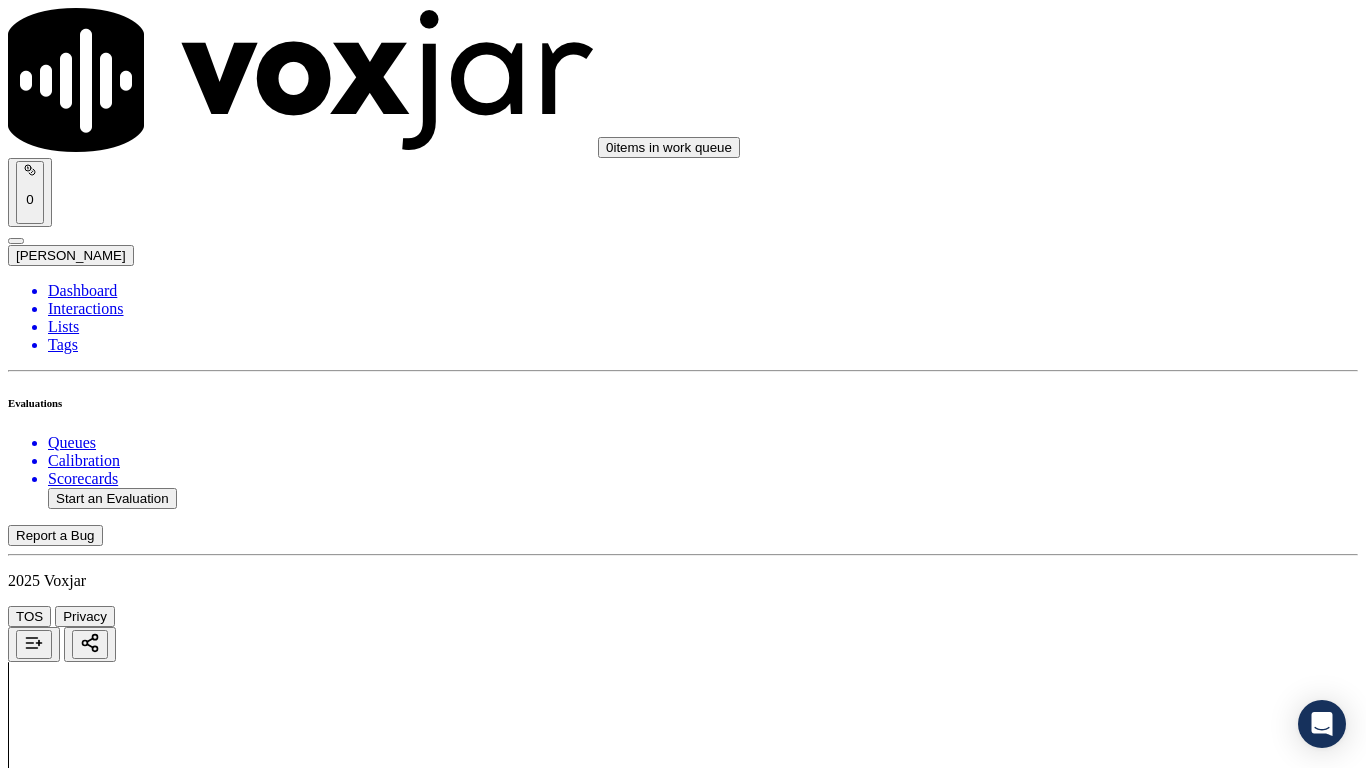 click on "No" at bounding box center [28, 5790] 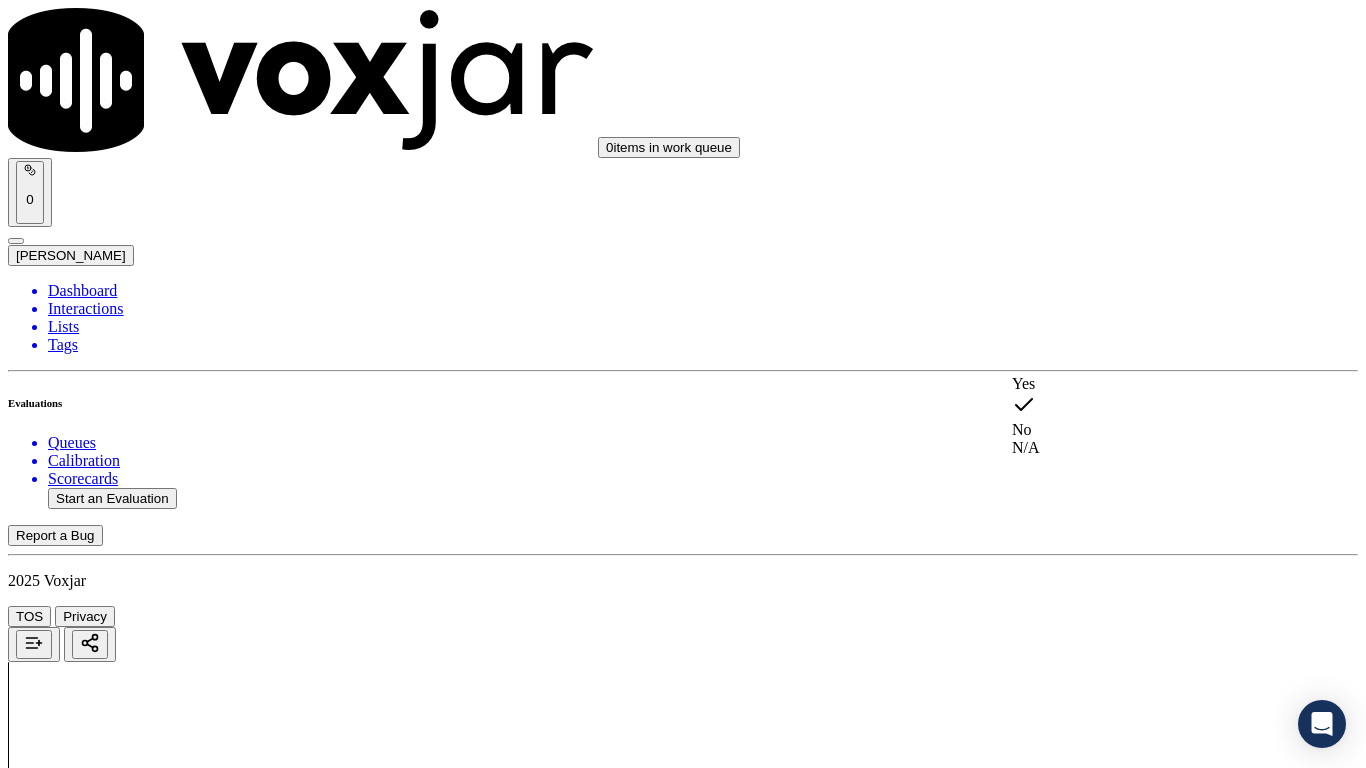 drag, startPoint x: 1087, startPoint y: 363, endPoint x: 1118, endPoint y: 429, distance: 72.91776 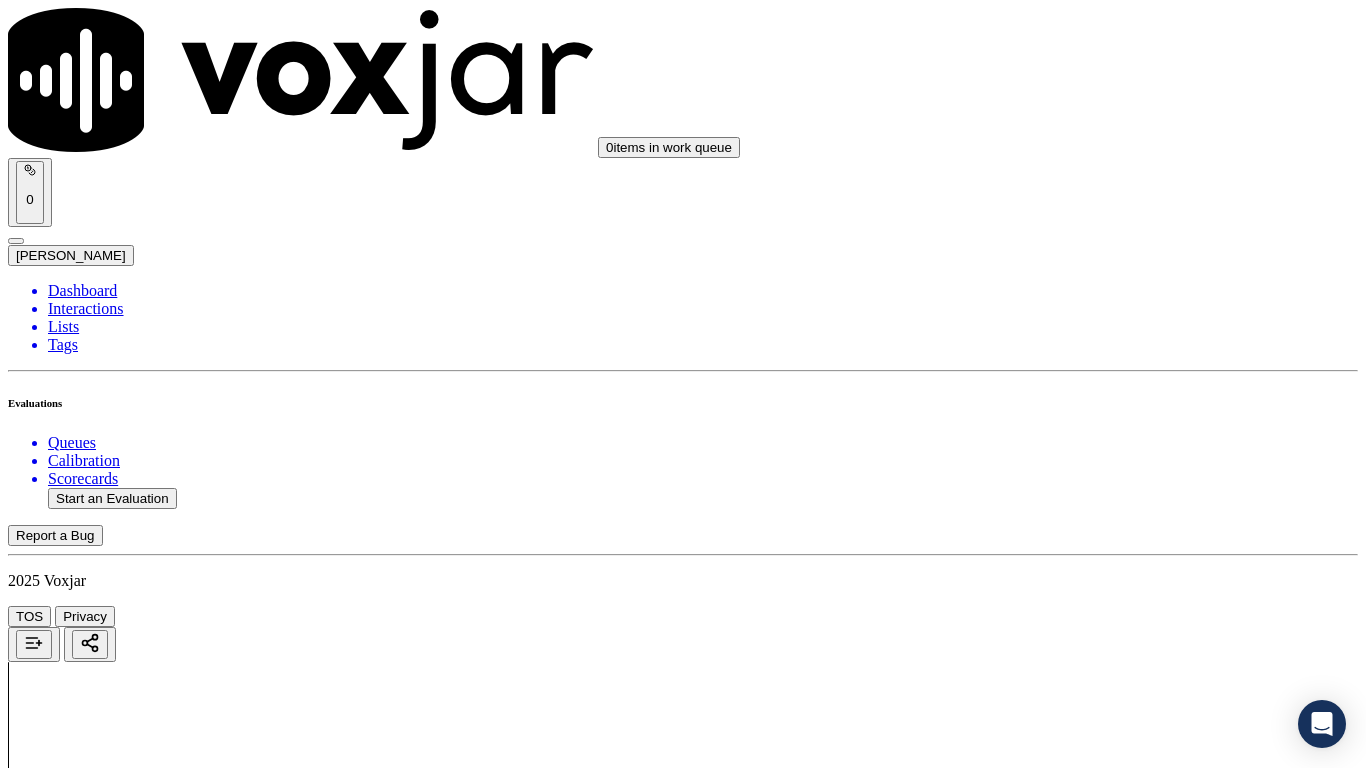 drag, startPoint x: 1119, startPoint y: 623, endPoint x: 1107, endPoint y: 640, distance: 20.808653 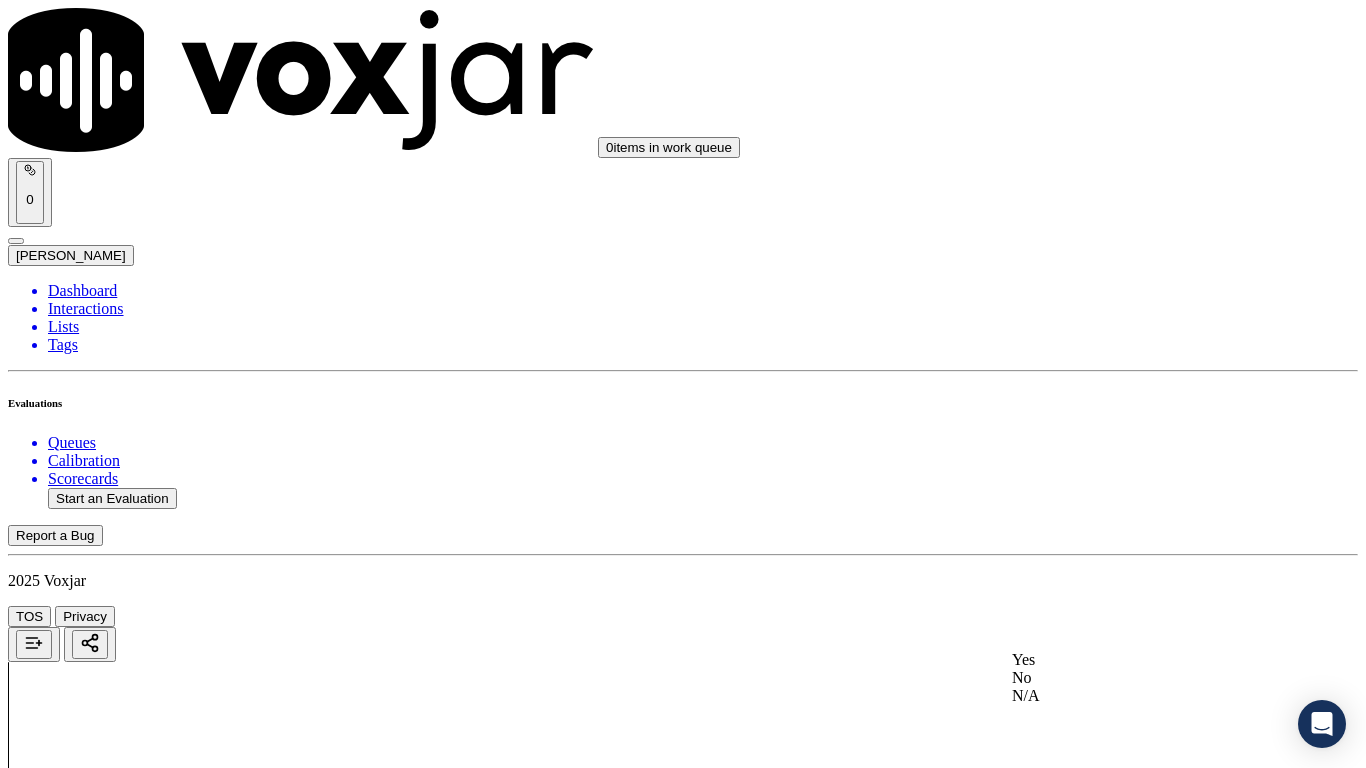 click on "Yes" at bounding box center (1139, 660) 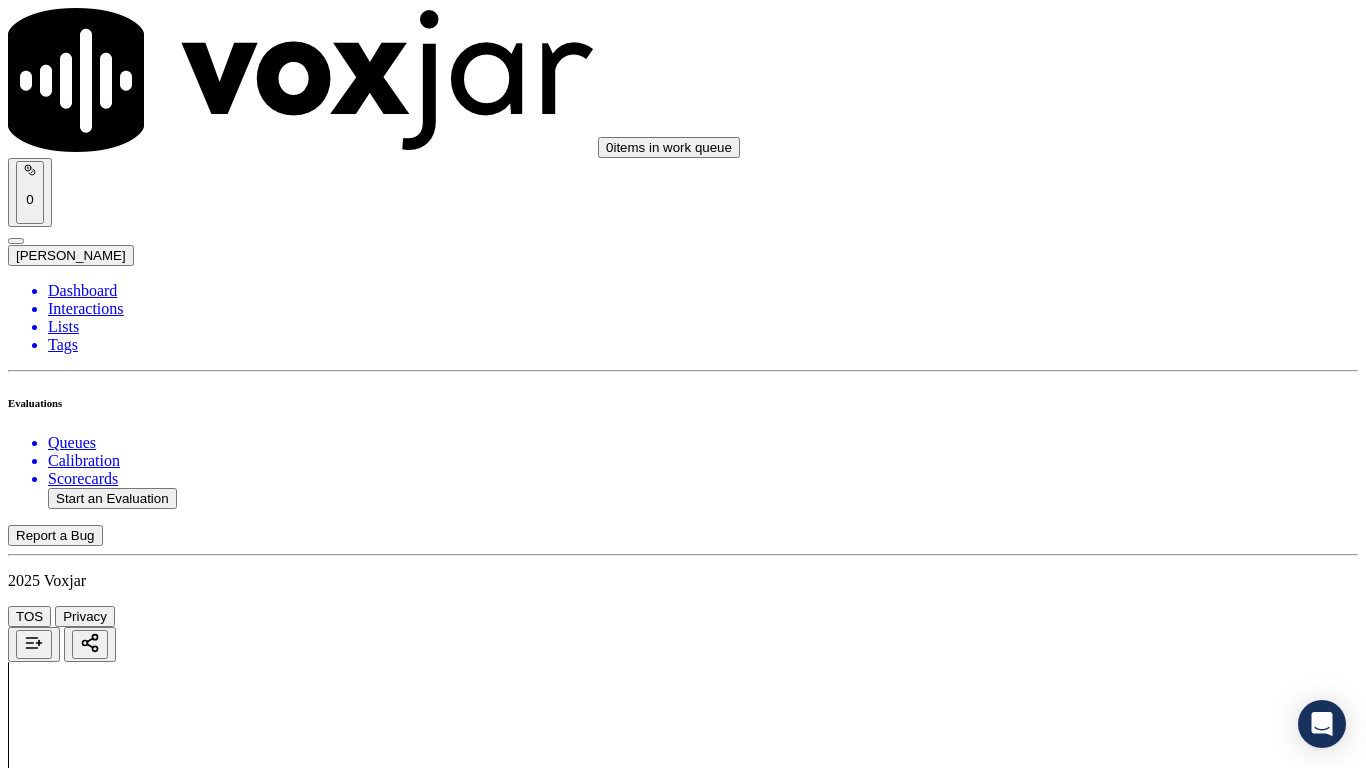 scroll, scrollTop: 4800, scrollLeft: 0, axis: vertical 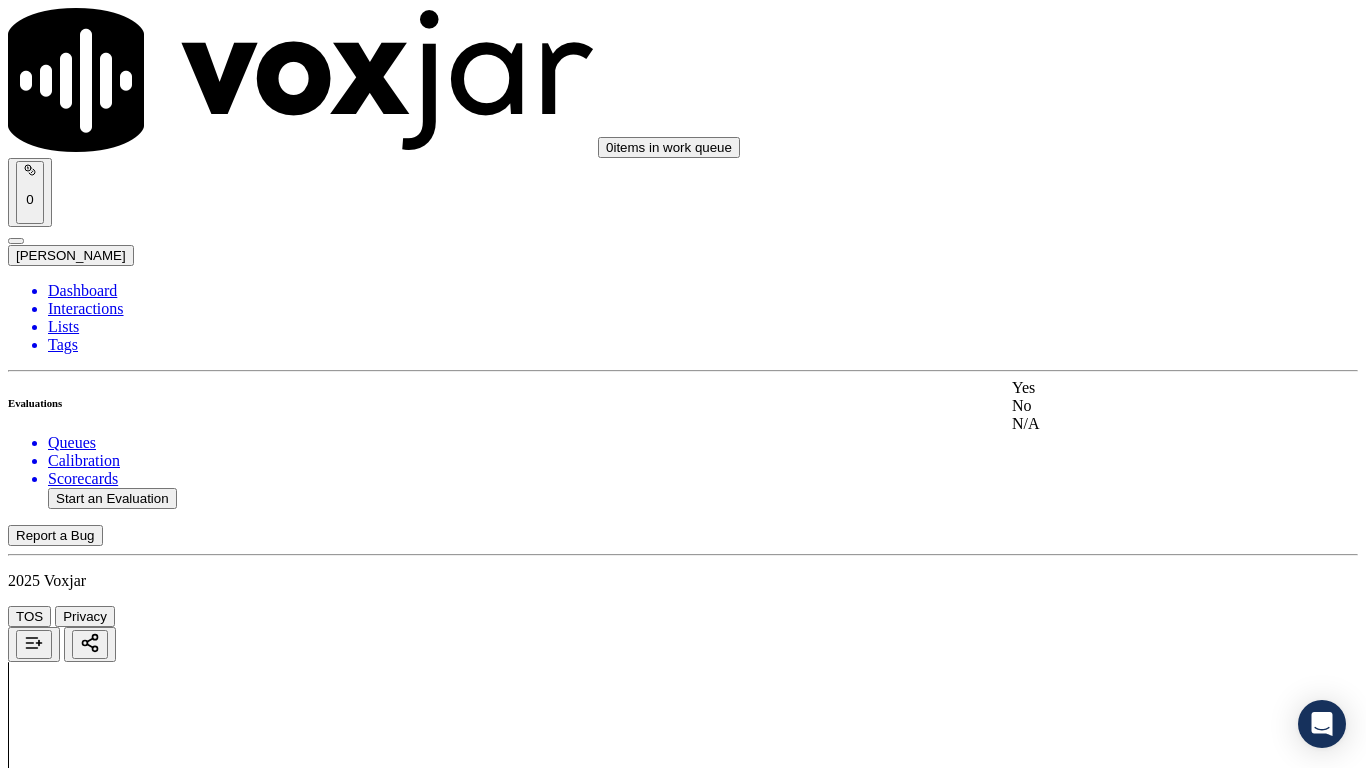 click on "Yes" at bounding box center (1139, 388) 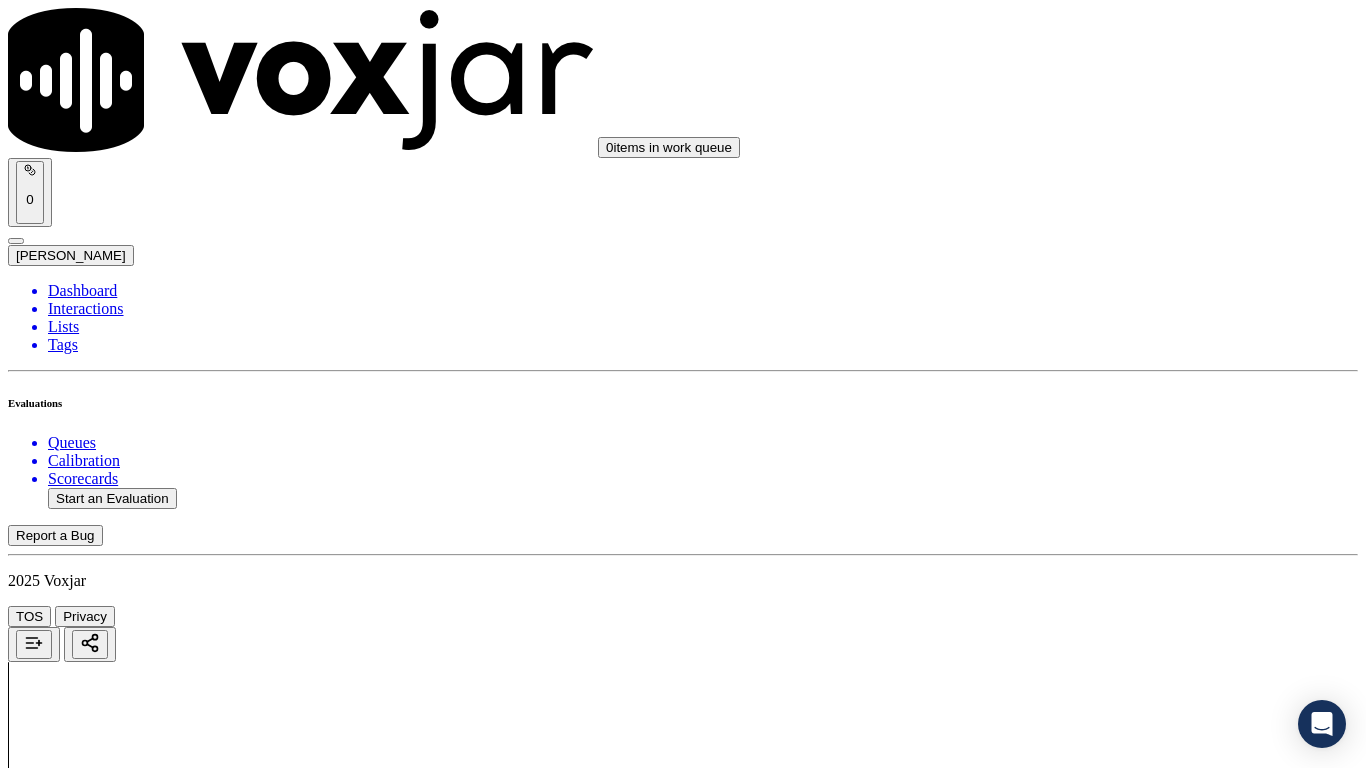click on "Select an answer" at bounding box center [67, 6249] 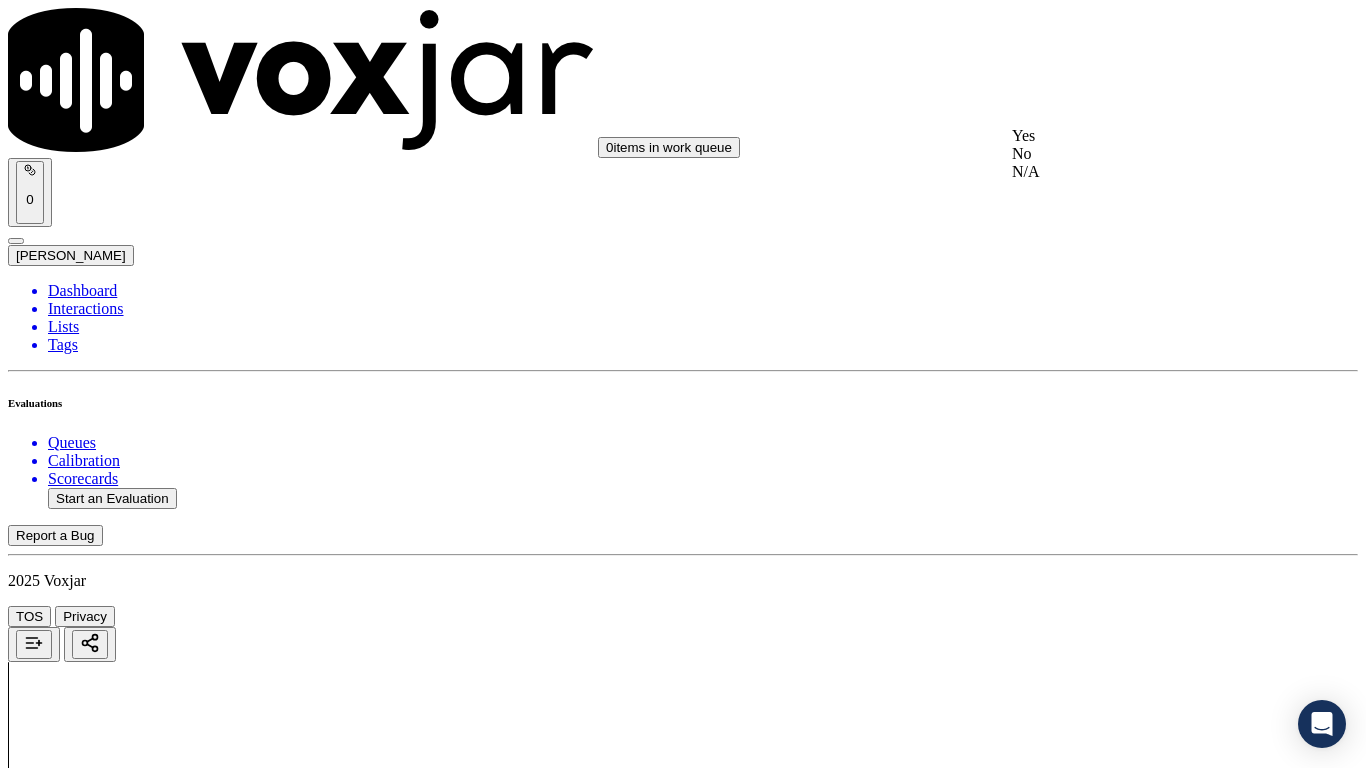 click on "Yes" at bounding box center [1139, 136] 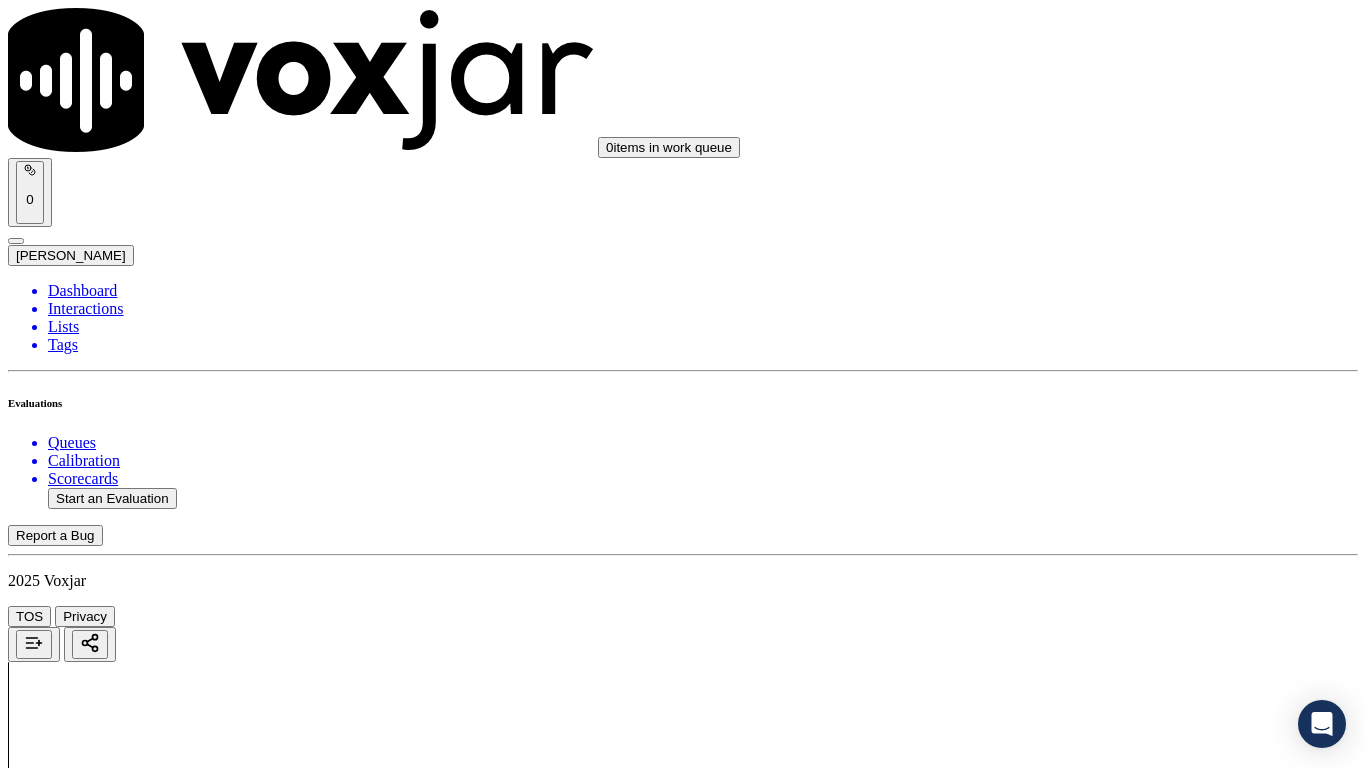 scroll, scrollTop: 5400, scrollLeft: 0, axis: vertical 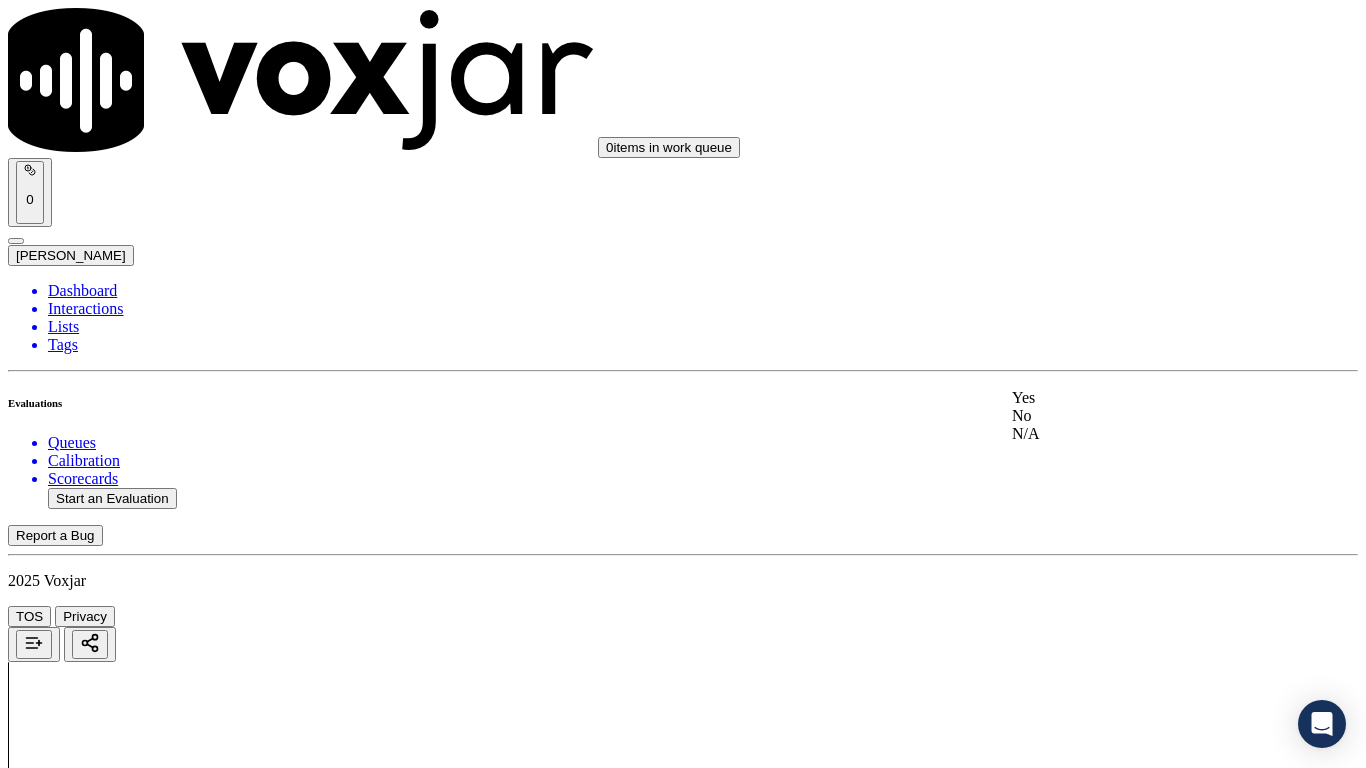 click on "Yes" at bounding box center (1139, 398) 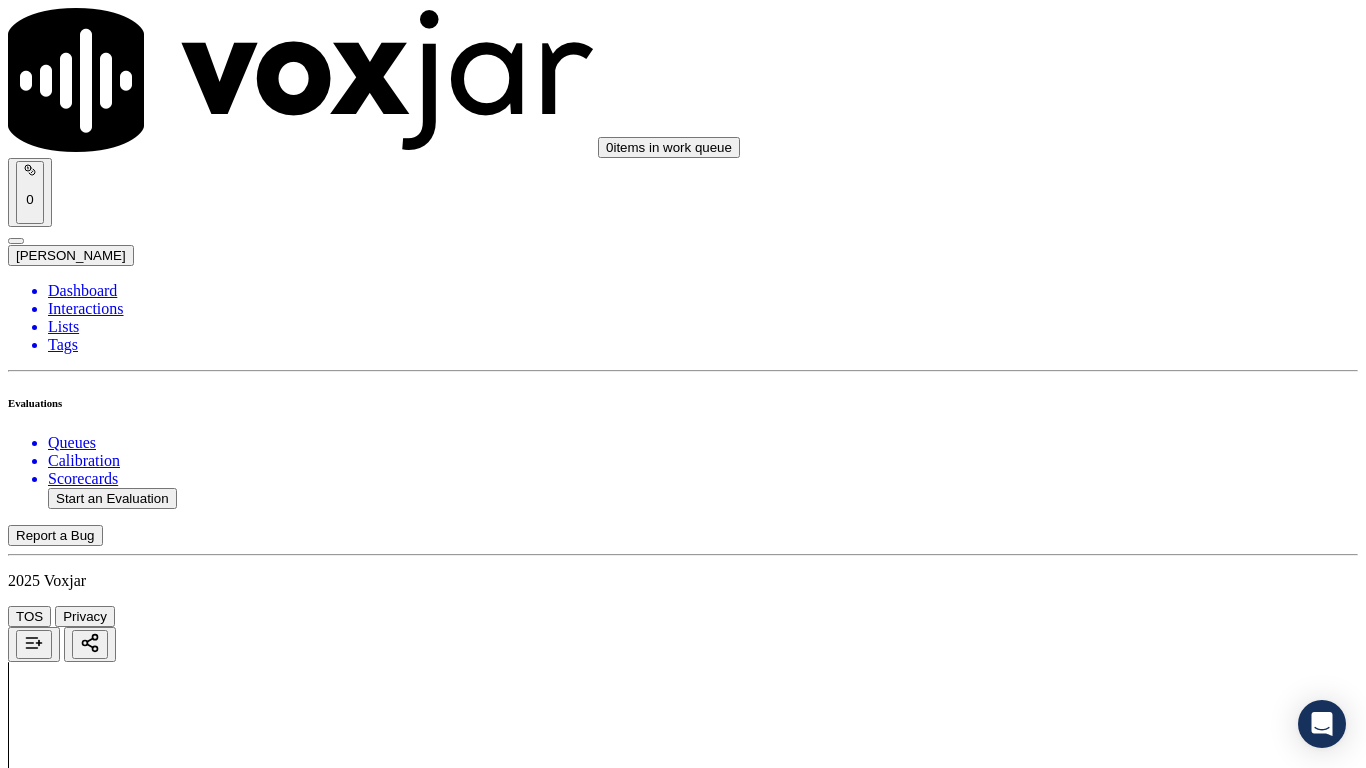 click on "Select an answer" at bounding box center (67, 6799) 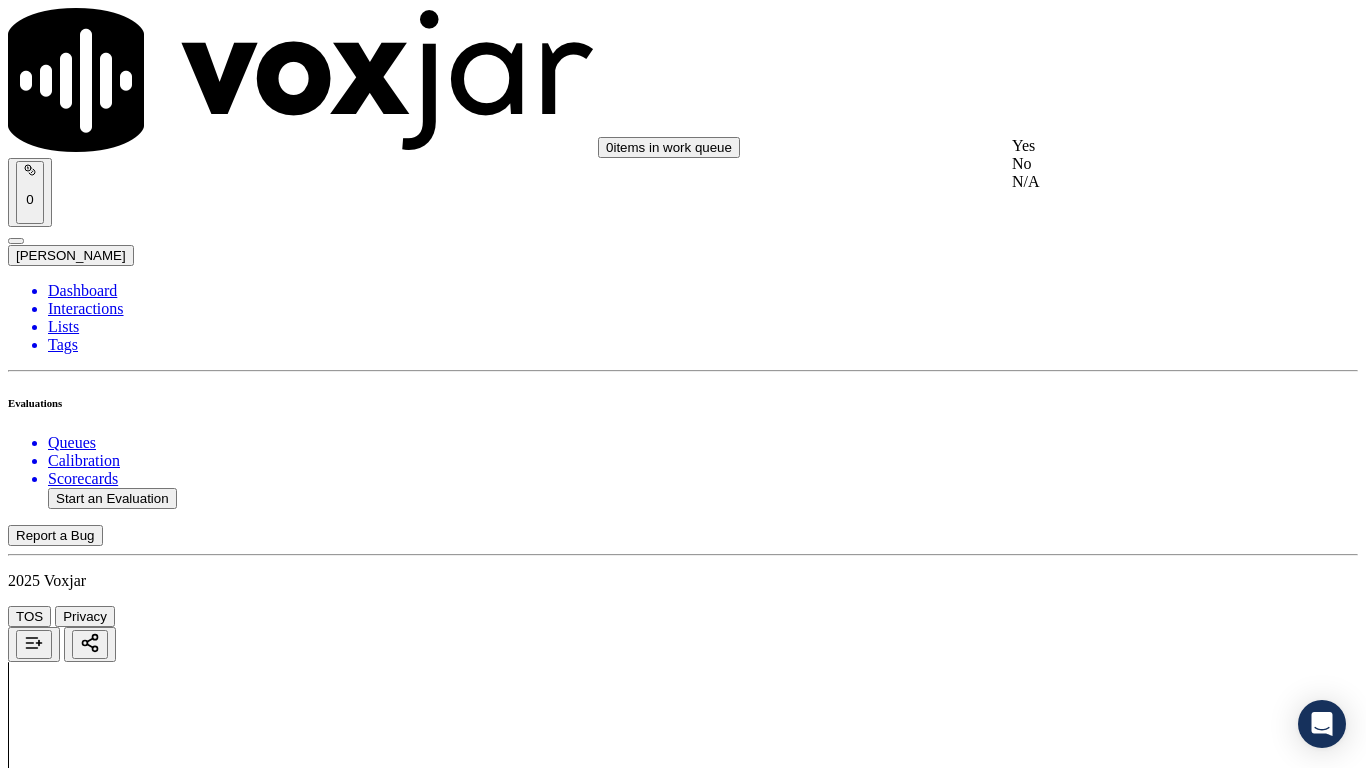 drag, startPoint x: 1099, startPoint y: 157, endPoint x: 1156, endPoint y: 349, distance: 200.2823 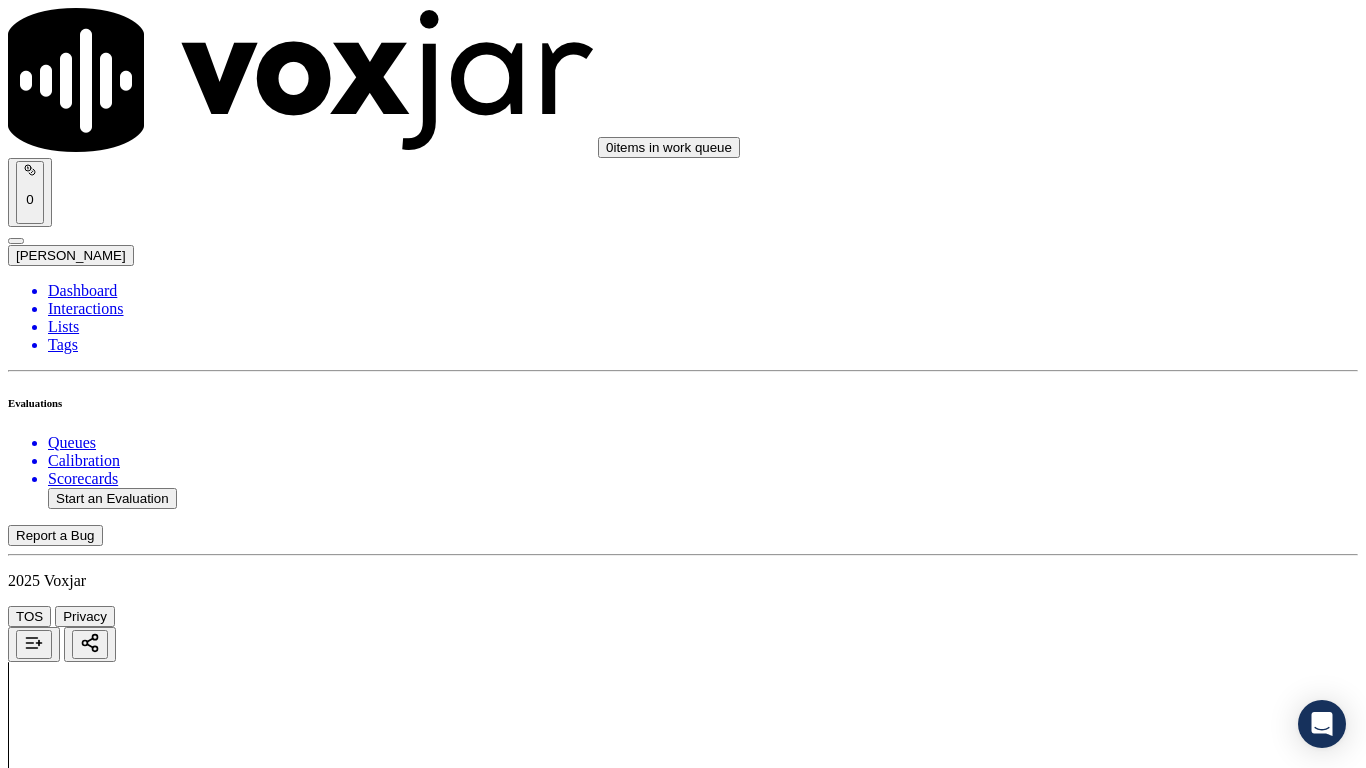 drag, startPoint x: 1119, startPoint y: 638, endPoint x: 1100, endPoint y: 661, distance: 29.832869 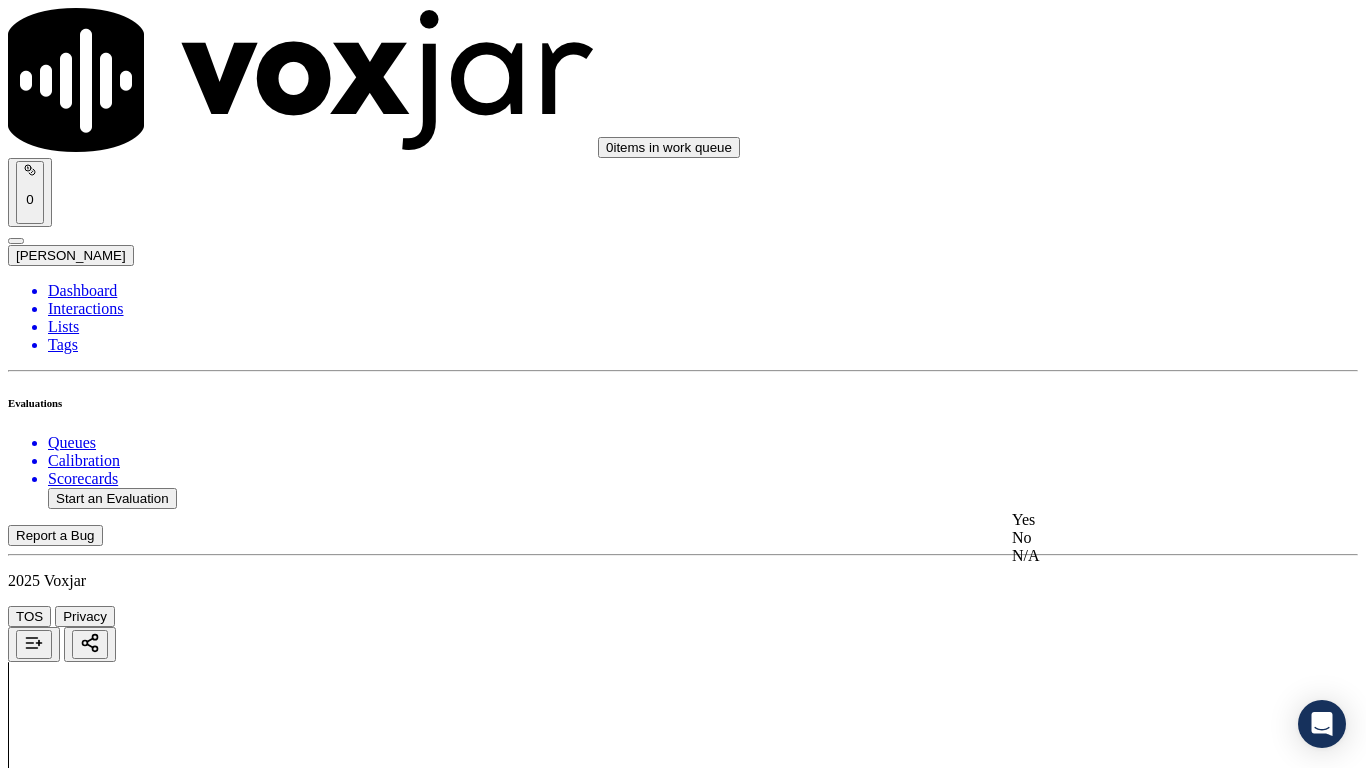 click on "Yes" at bounding box center (1139, 520) 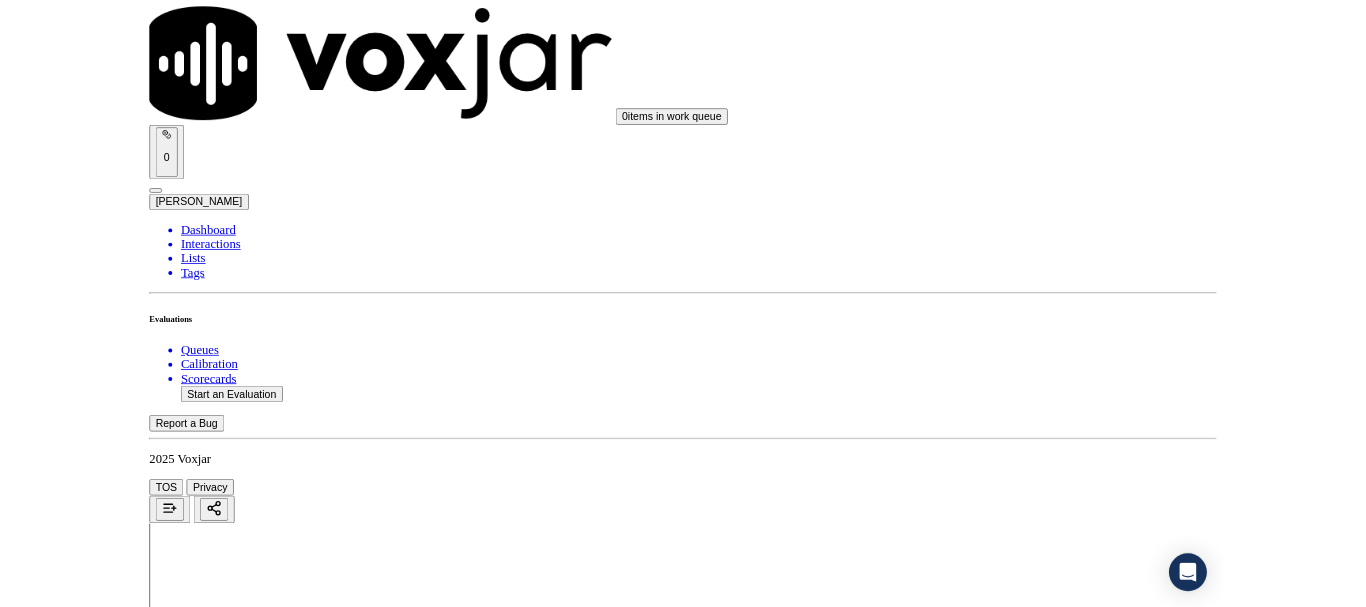scroll, scrollTop: 5533, scrollLeft: 0, axis: vertical 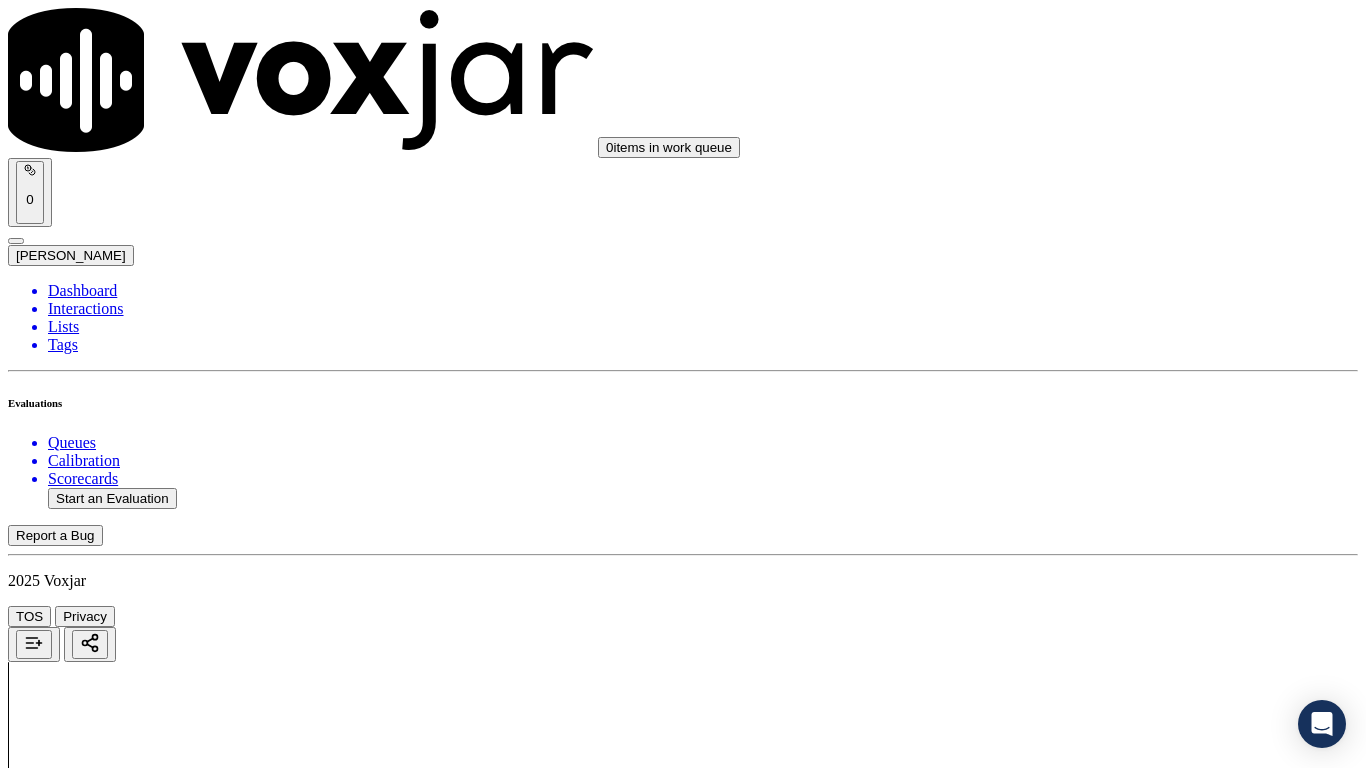 click on "Submit Scores" at bounding box center [59, 7345] 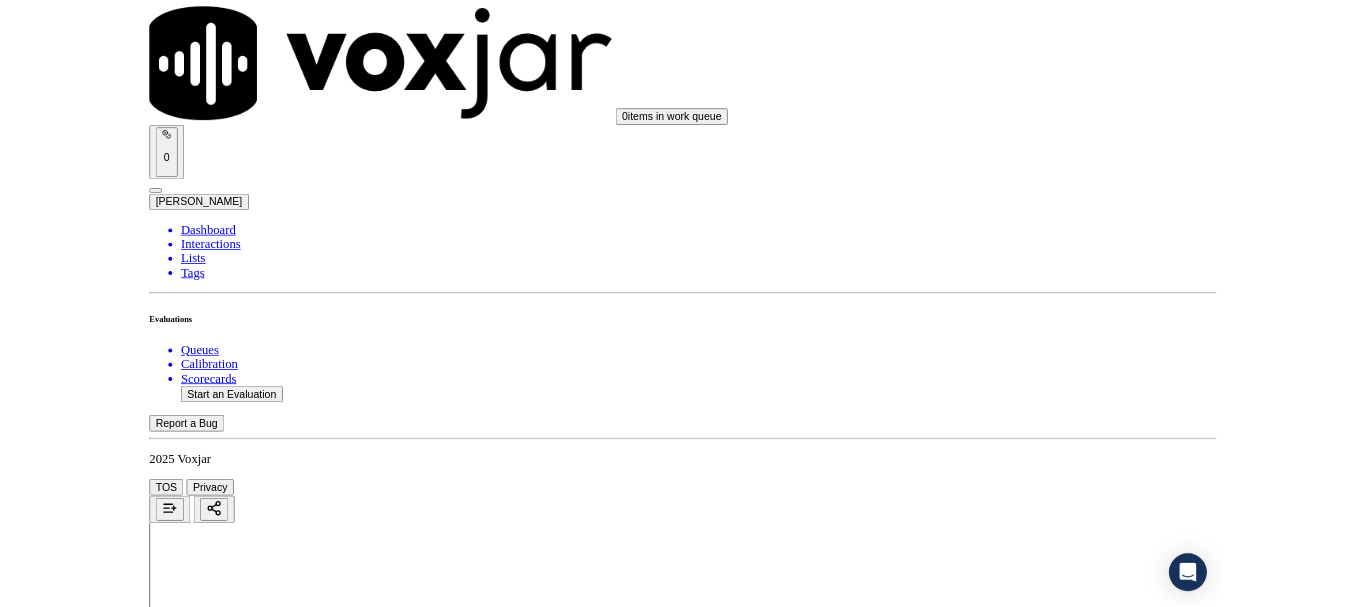 scroll, scrollTop: 300, scrollLeft: 0, axis: vertical 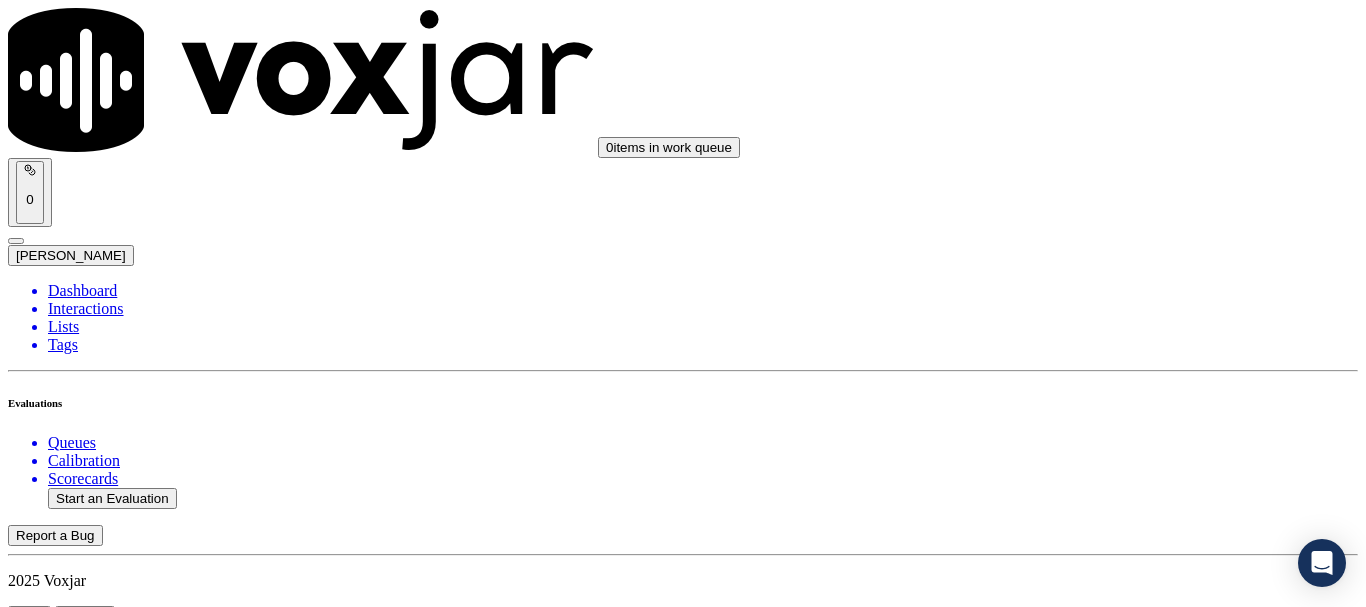 click on "Start an Evaluation" 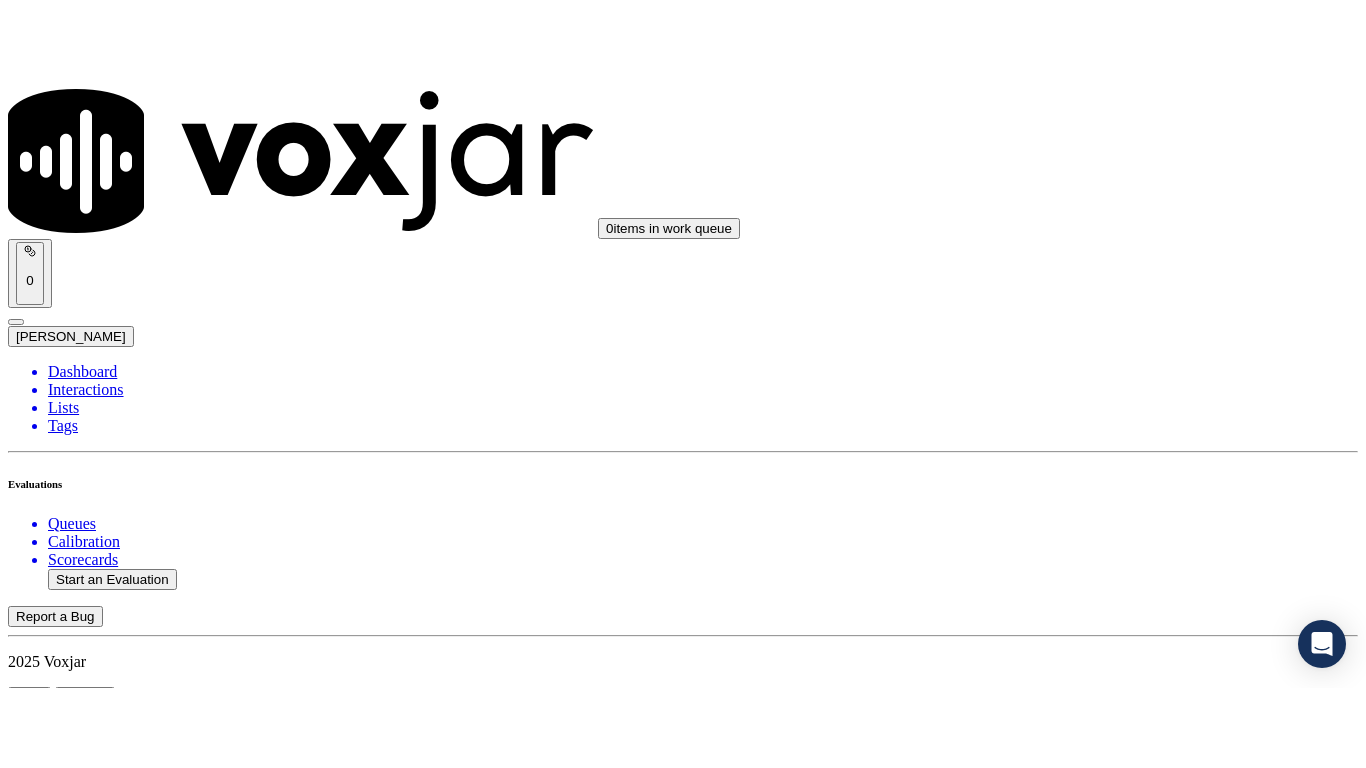 scroll, scrollTop: 175, scrollLeft: 0, axis: vertical 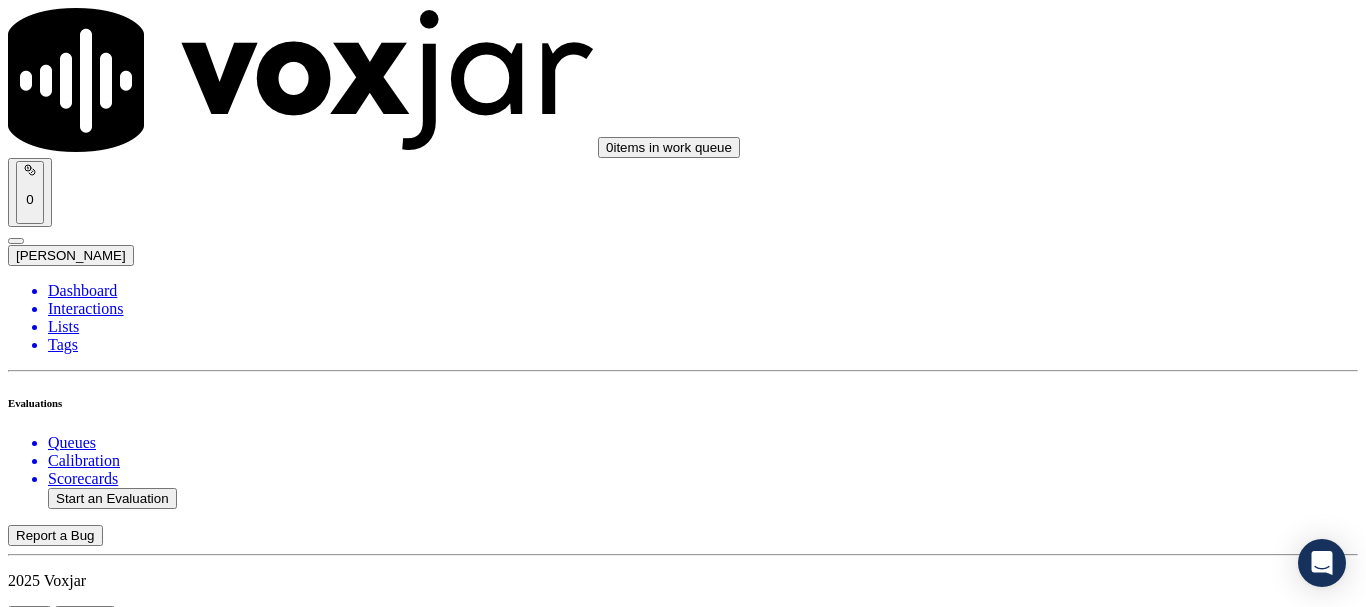 click on "Sale Interaction" 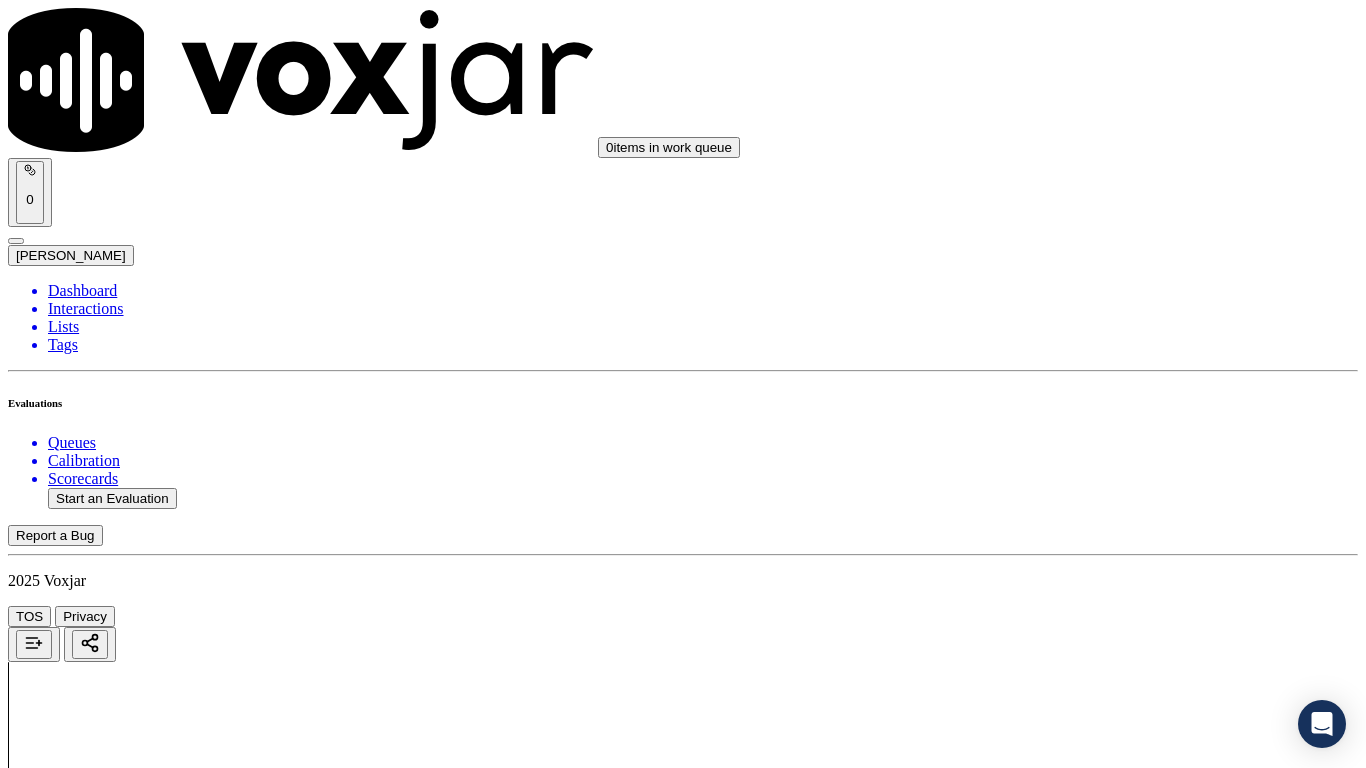 drag, startPoint x: 721, startPoint y: 706, endPoint x: 699, endPoint y: 707, distance: 22.022715 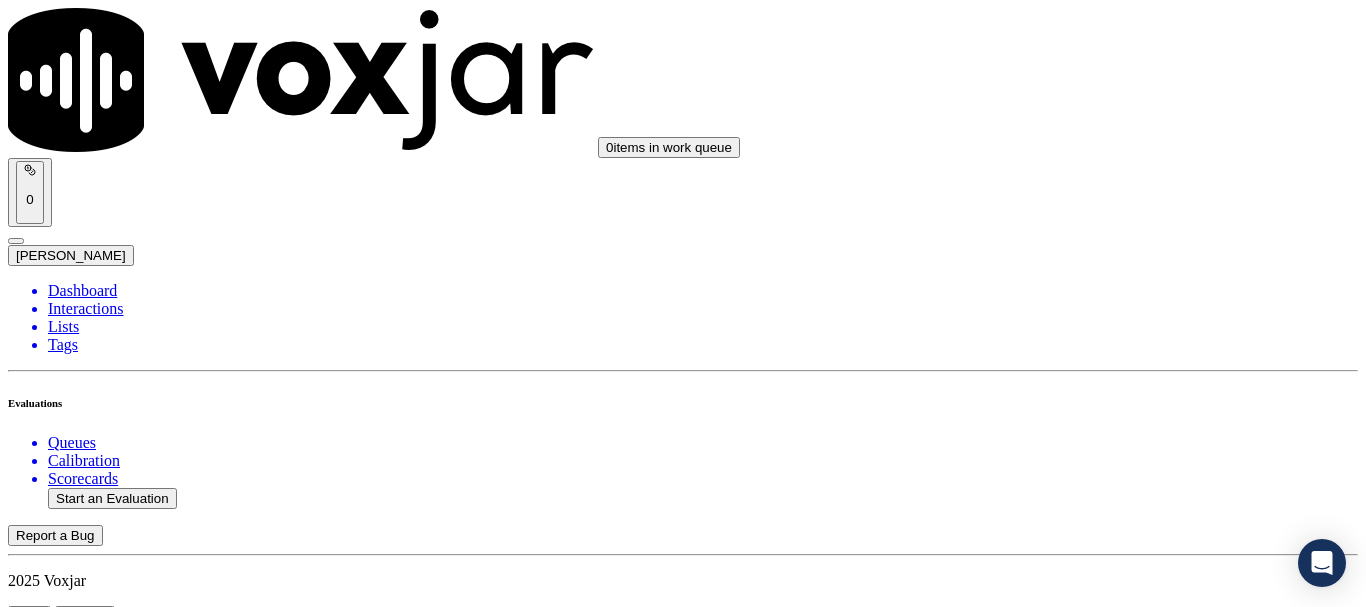 scroll, scrollTop: 300, scrollLeft: 0, axis: vertical 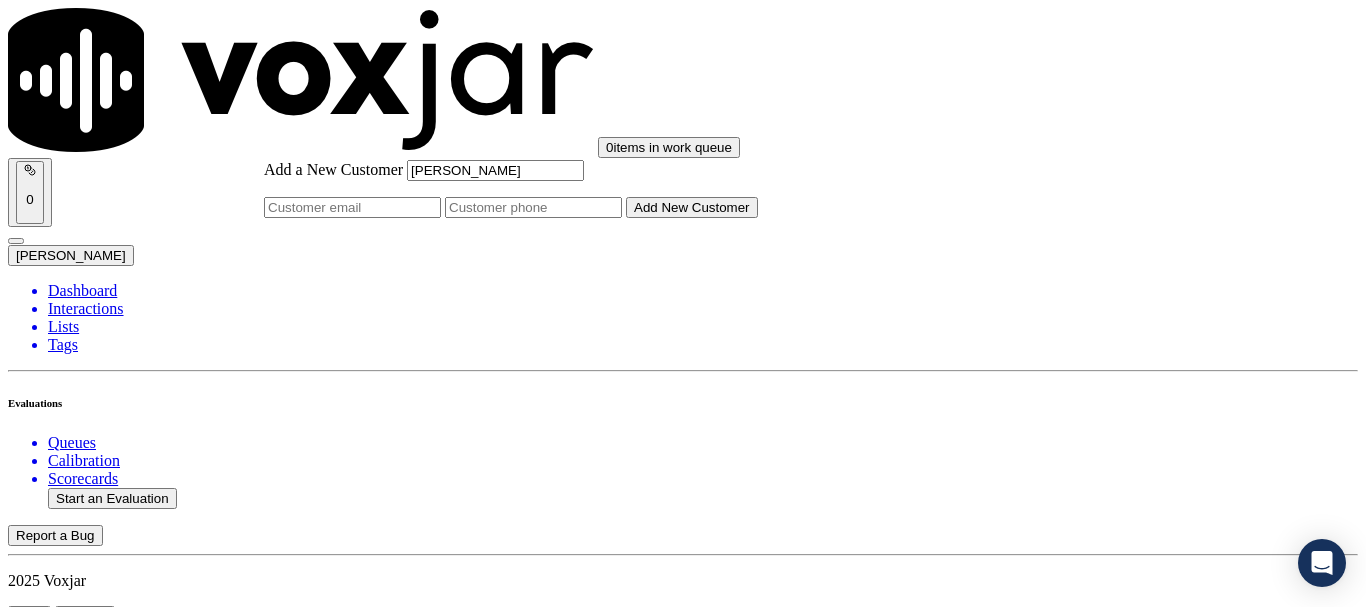 type on "[PERSON_NAME]" 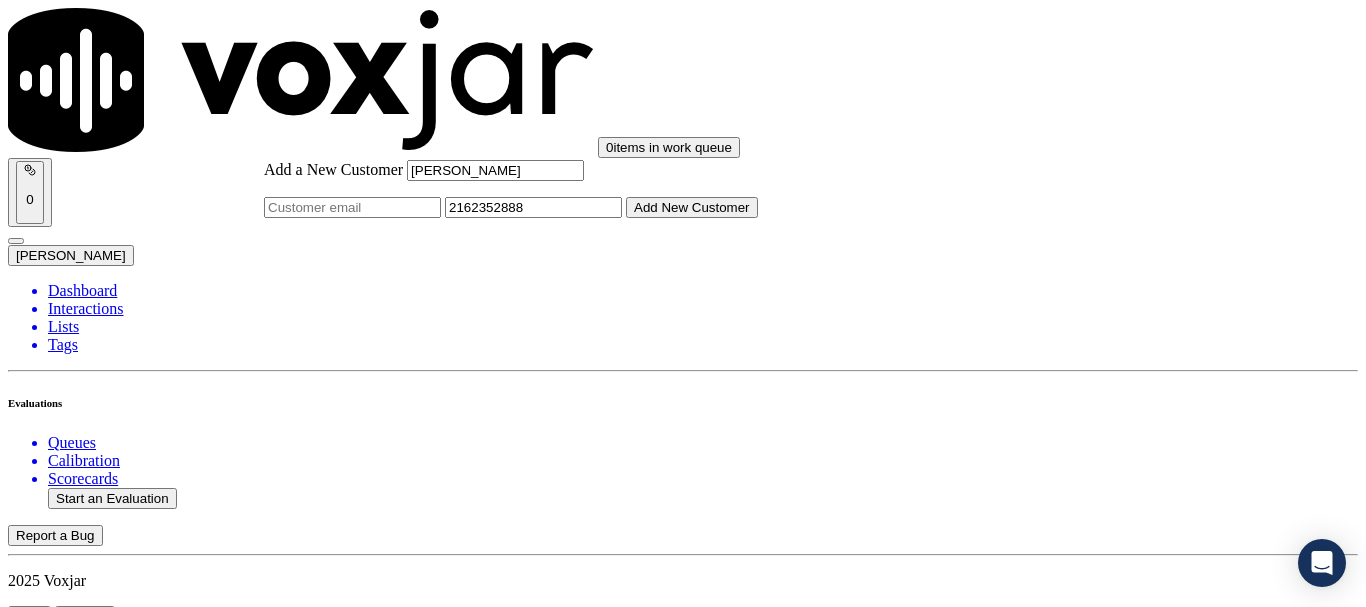 type on "2162352888" 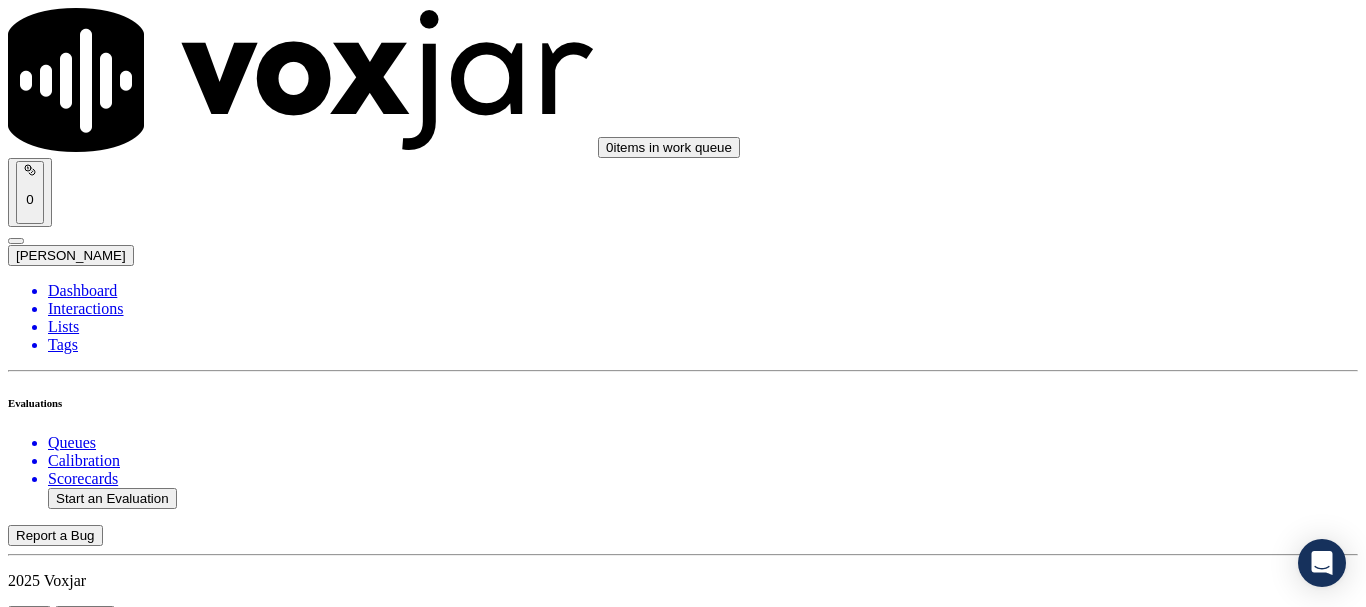 click on "[PERSON_NAME]" at bounding box center (683, 2164) 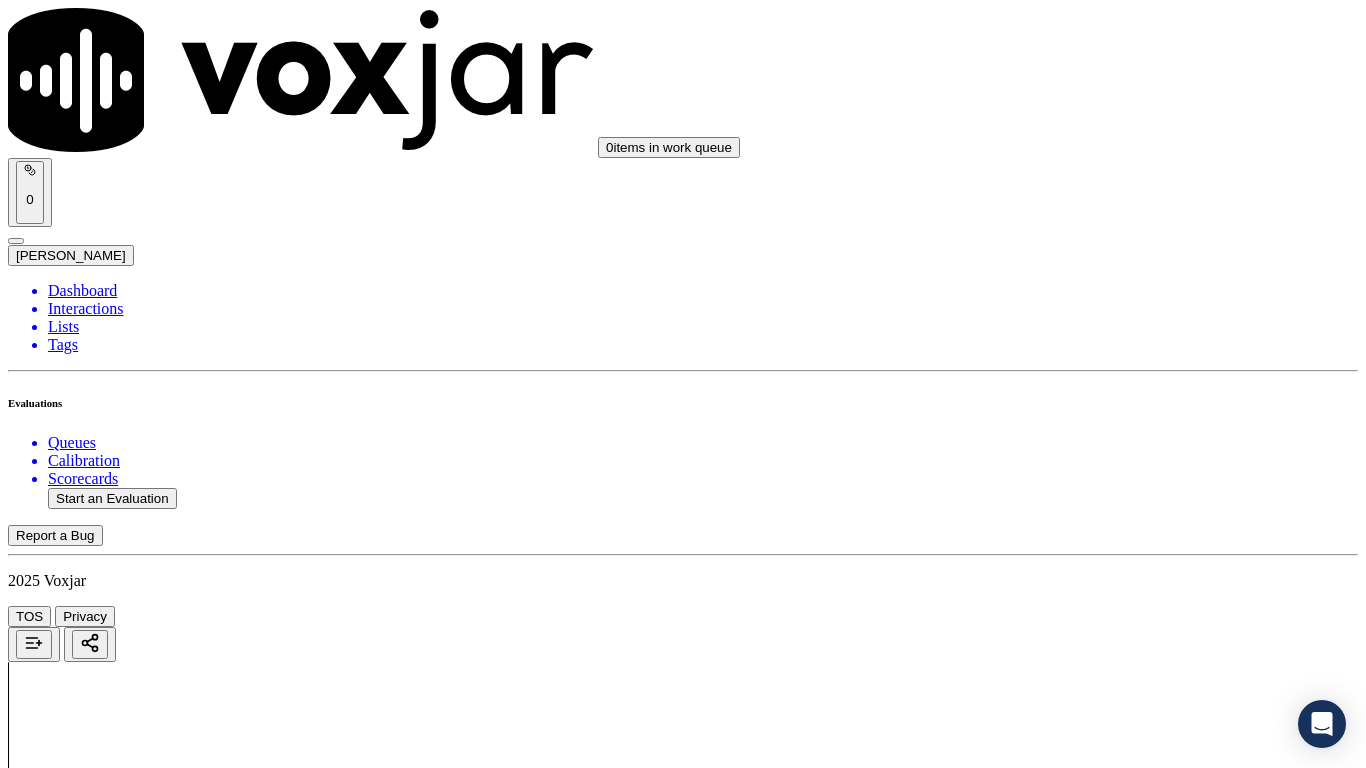click on "Supplier Universal Scorecard ([GEOGRAPHIC_DATA])   This is a brand new scorecard     GPT-4o Enabled       1,770         0" at bounding box center (683, 2475) 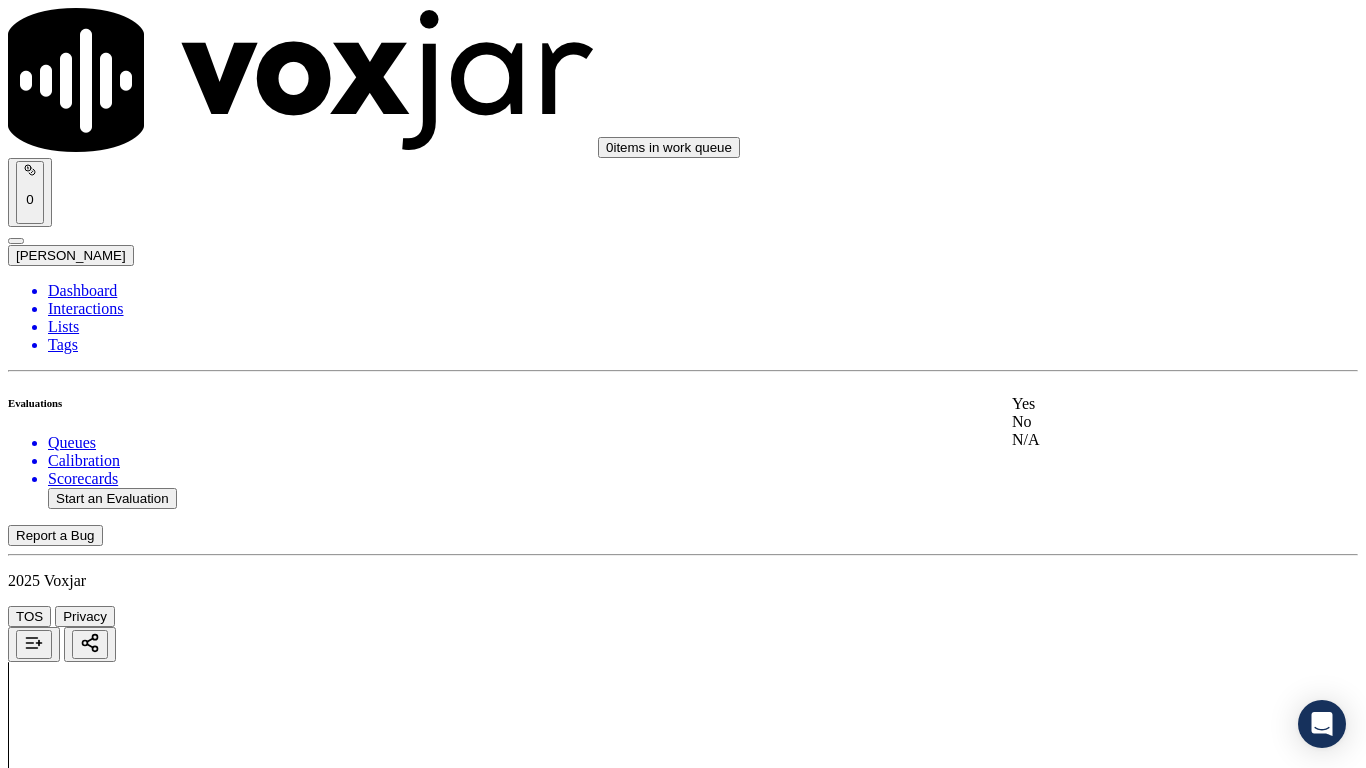 click on "Yes" at bounding box center (1139, 404) 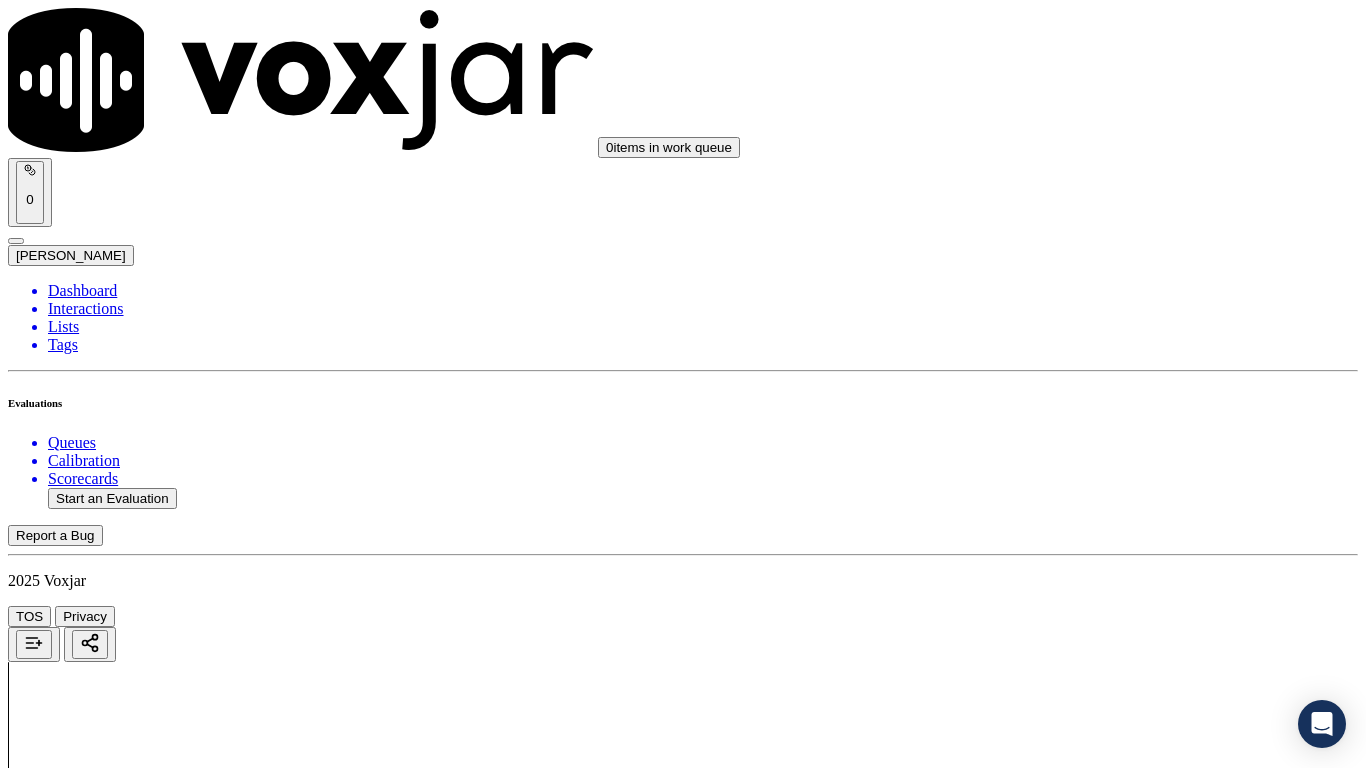 scroll, scrollTop: 600, scrollLeft: 0, axis: vertical 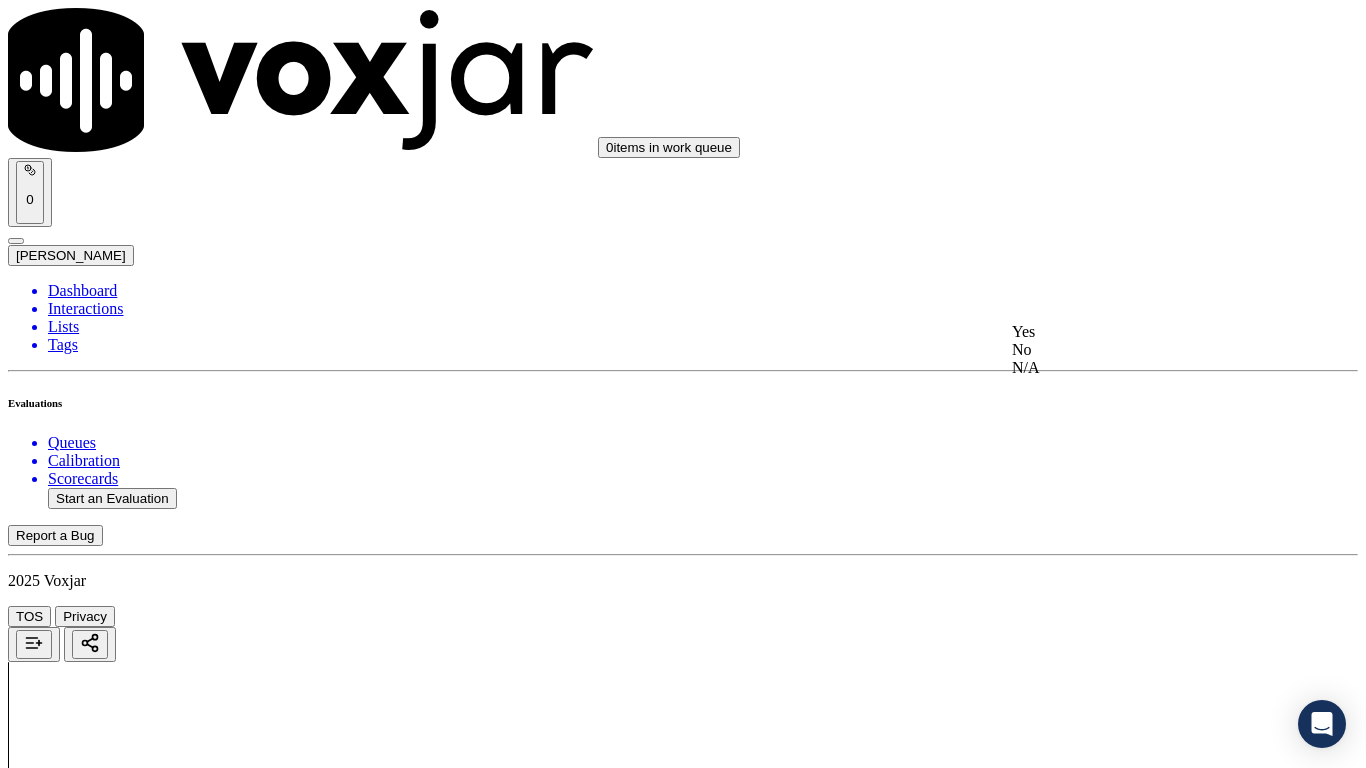 click on "Yes" at bounding box center (1139, 332) 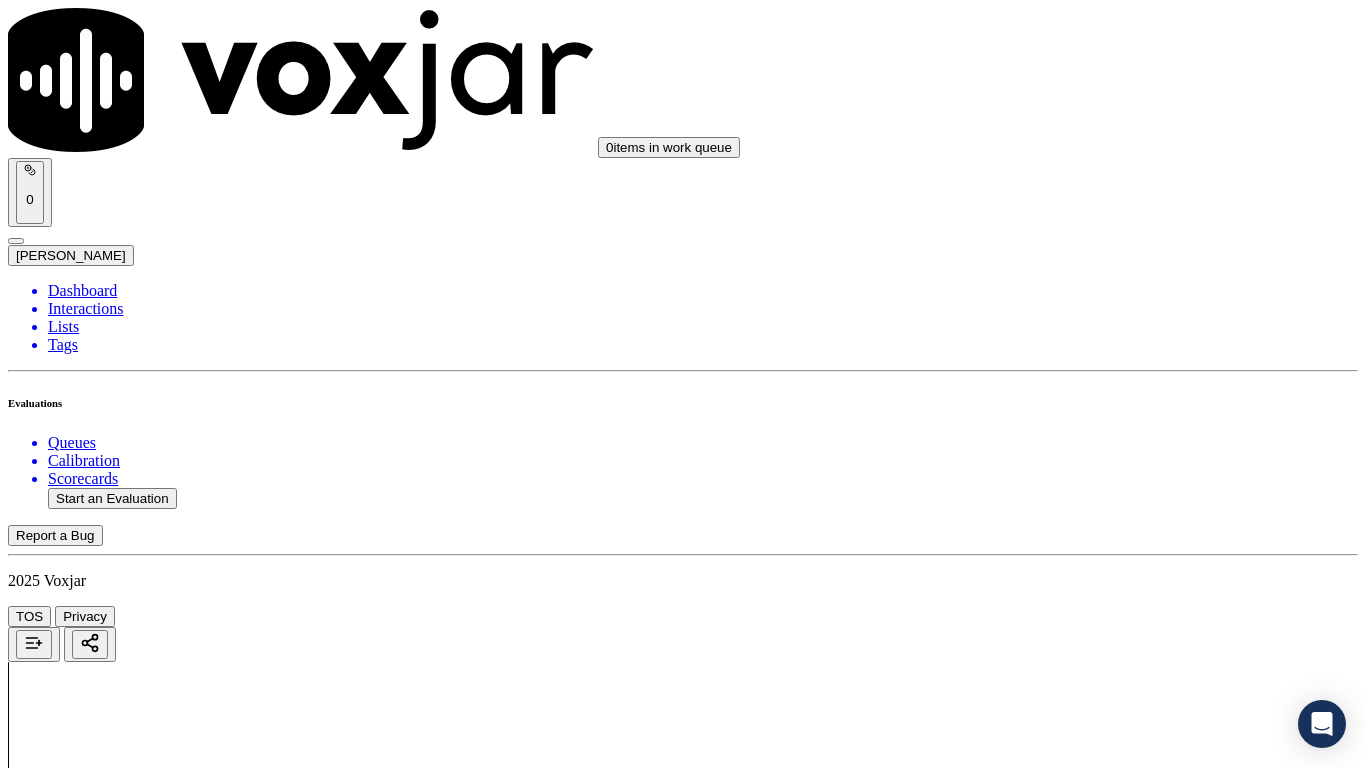 scroll, scrollTop: 400, scrollLeft: 0, axis: vertical 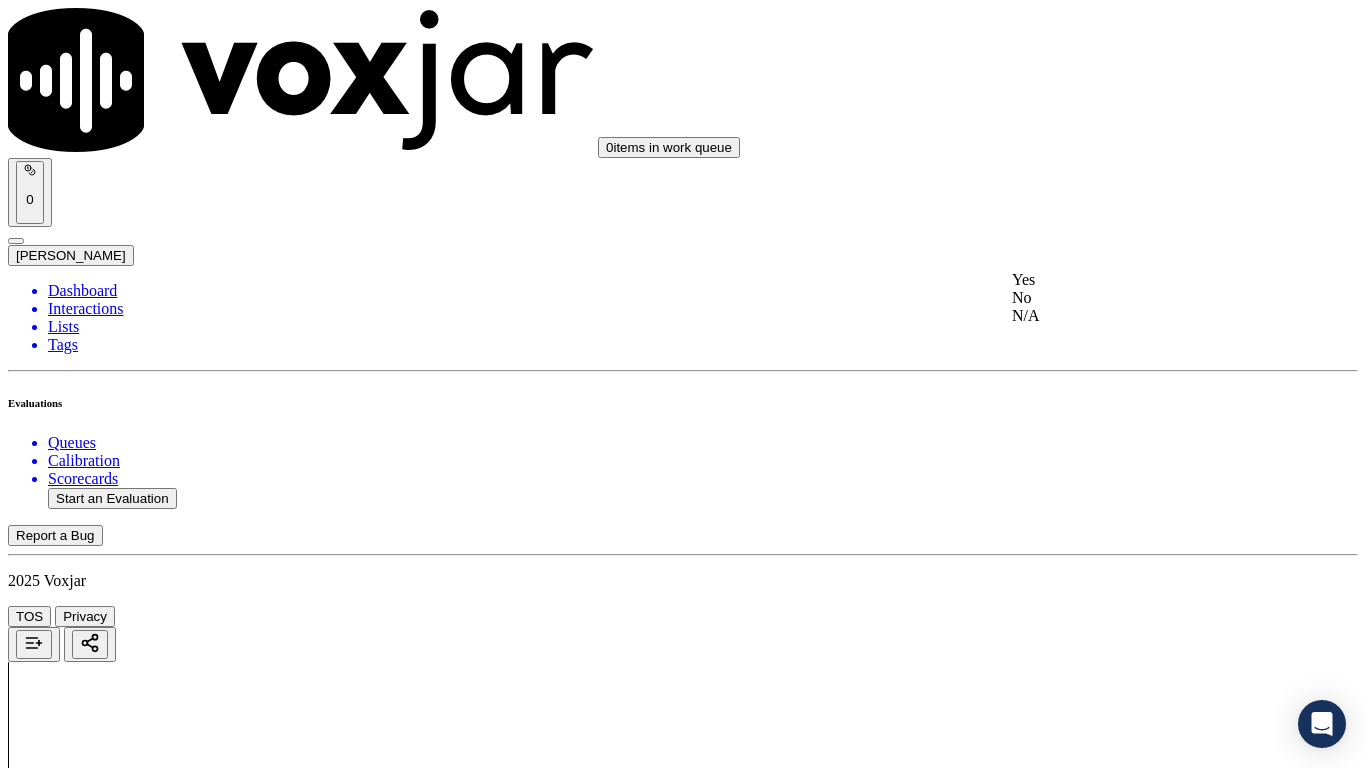 click on "Yes" at bounding box center (1139, 280) 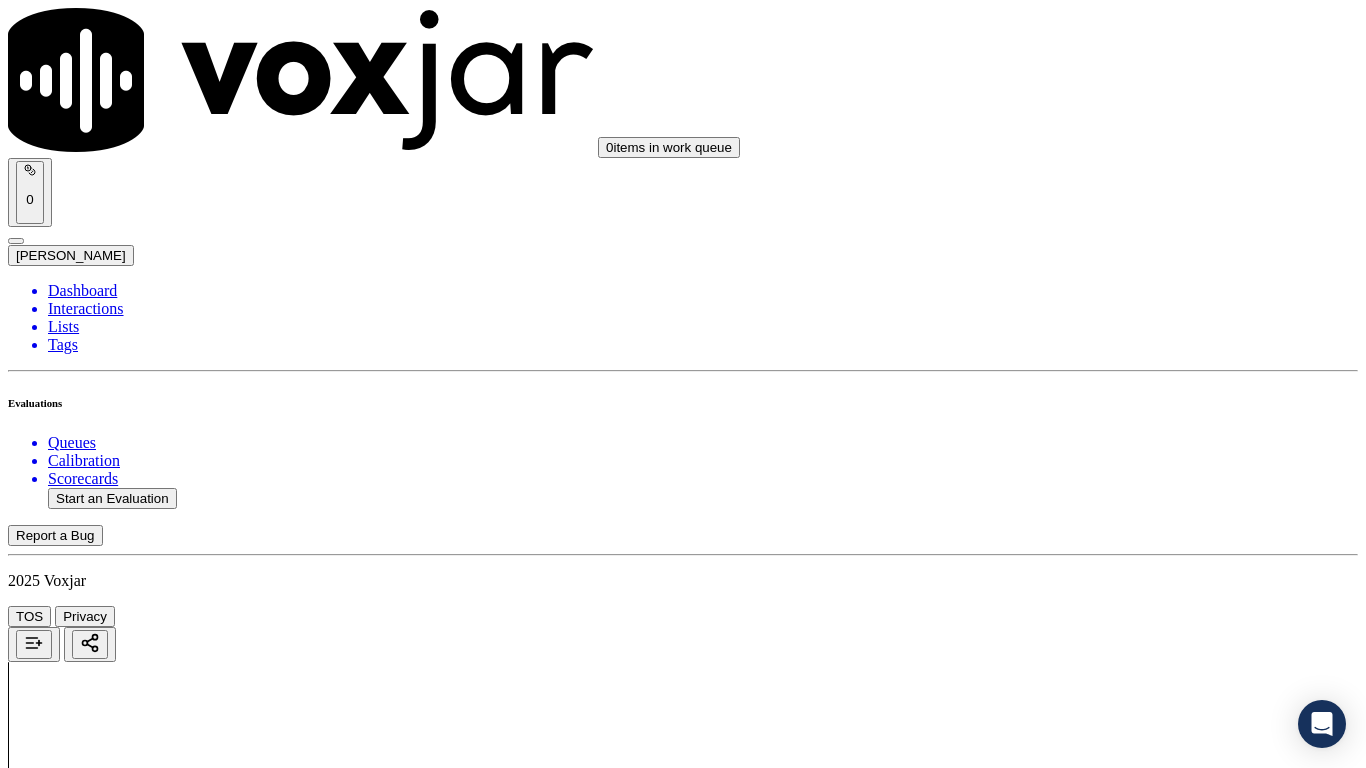 scroll, scrollTop: 900, scrollLeft: 0, axis: vertical 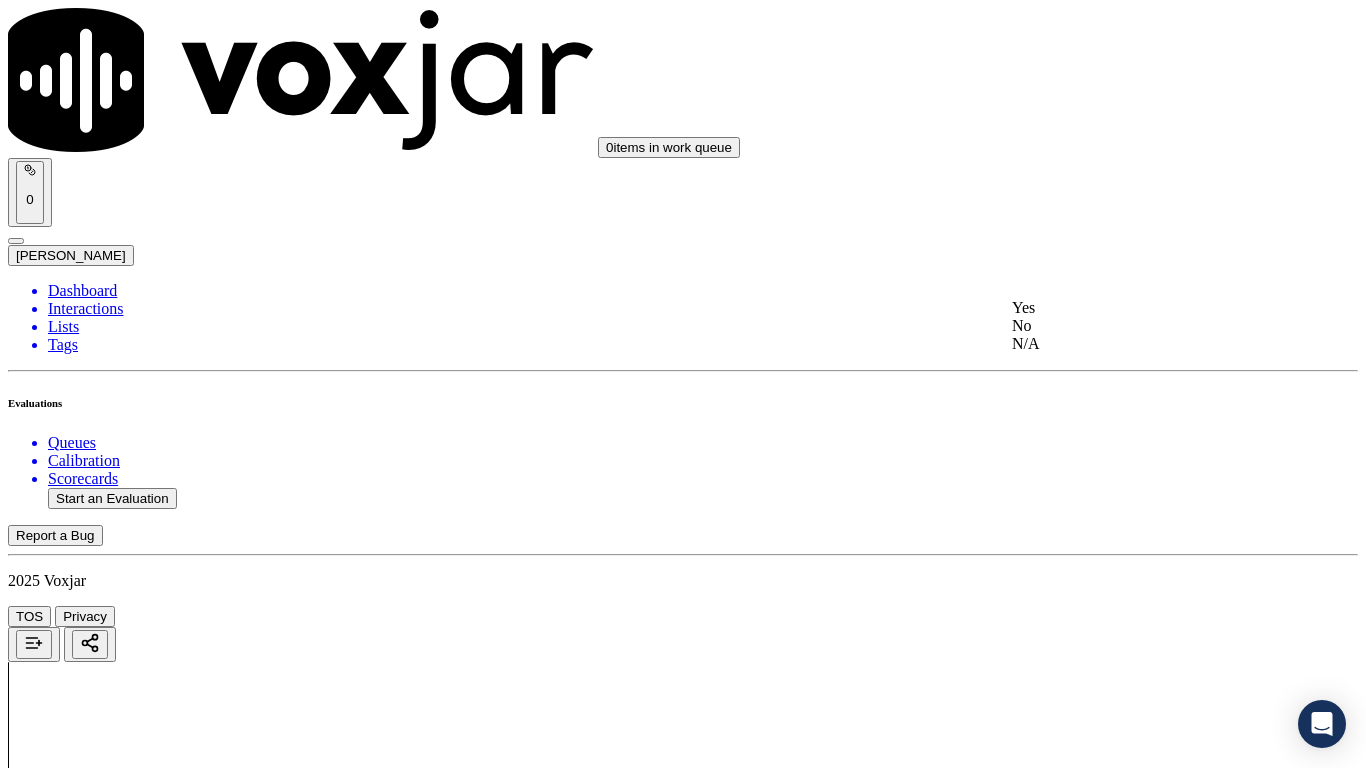 click on "N/A" 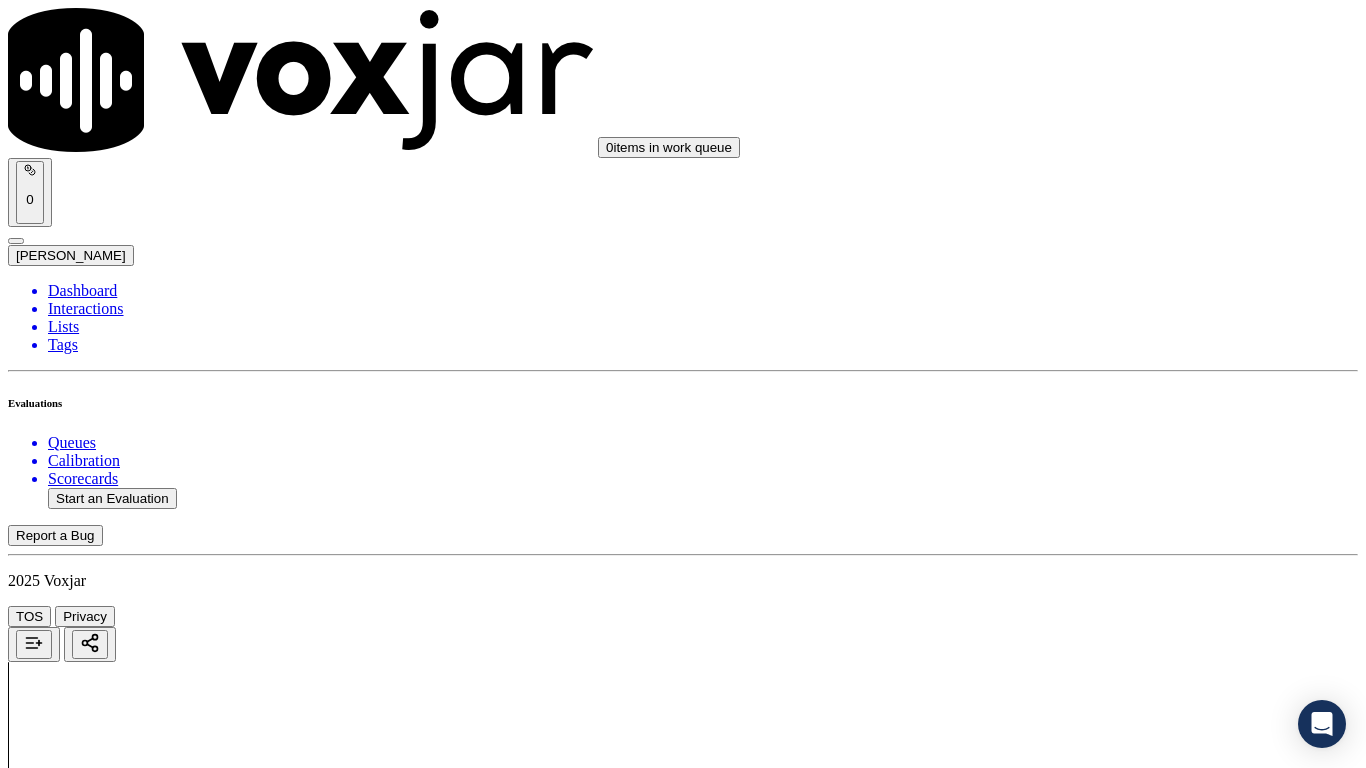 drag, startPoint x: 1157, startPoint y: 591, endPoint x: 1159, endPoint y: 601, distance: 10.198039 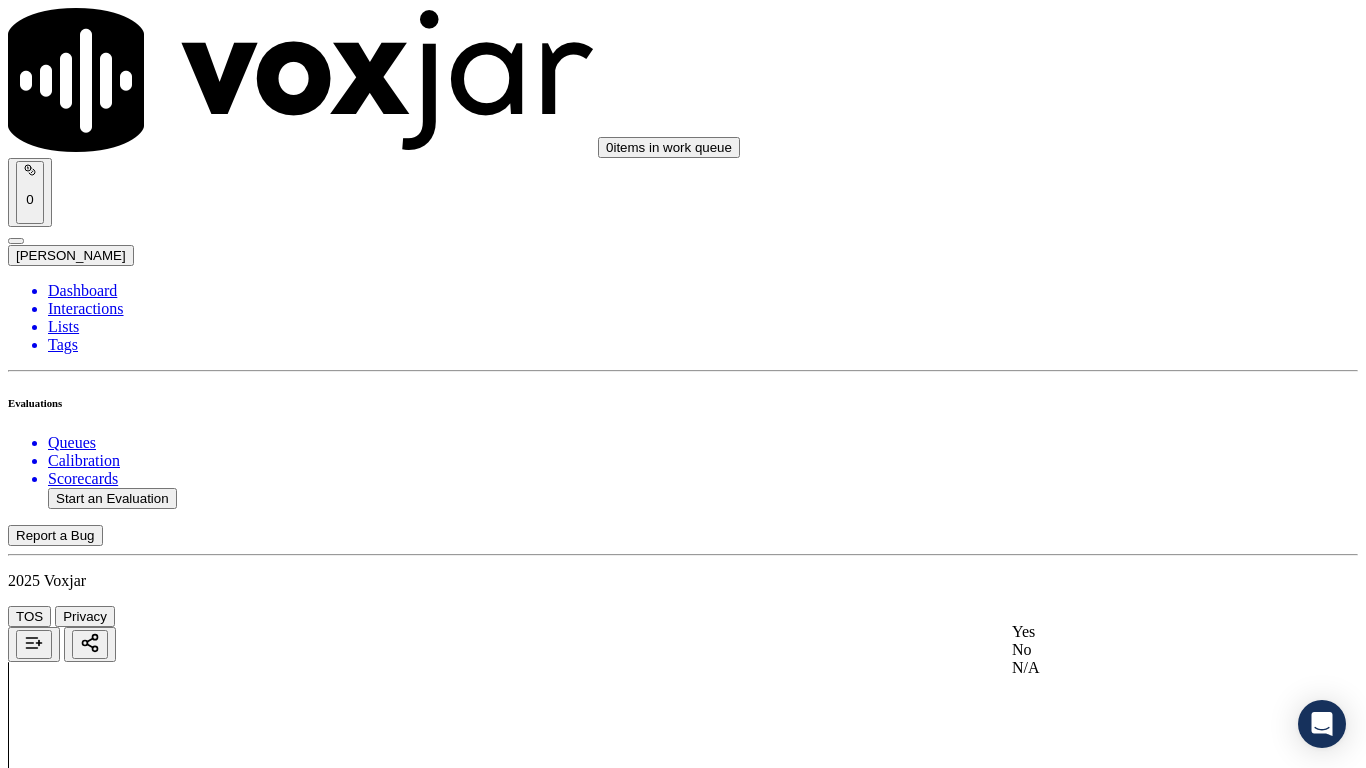click on "N/A" 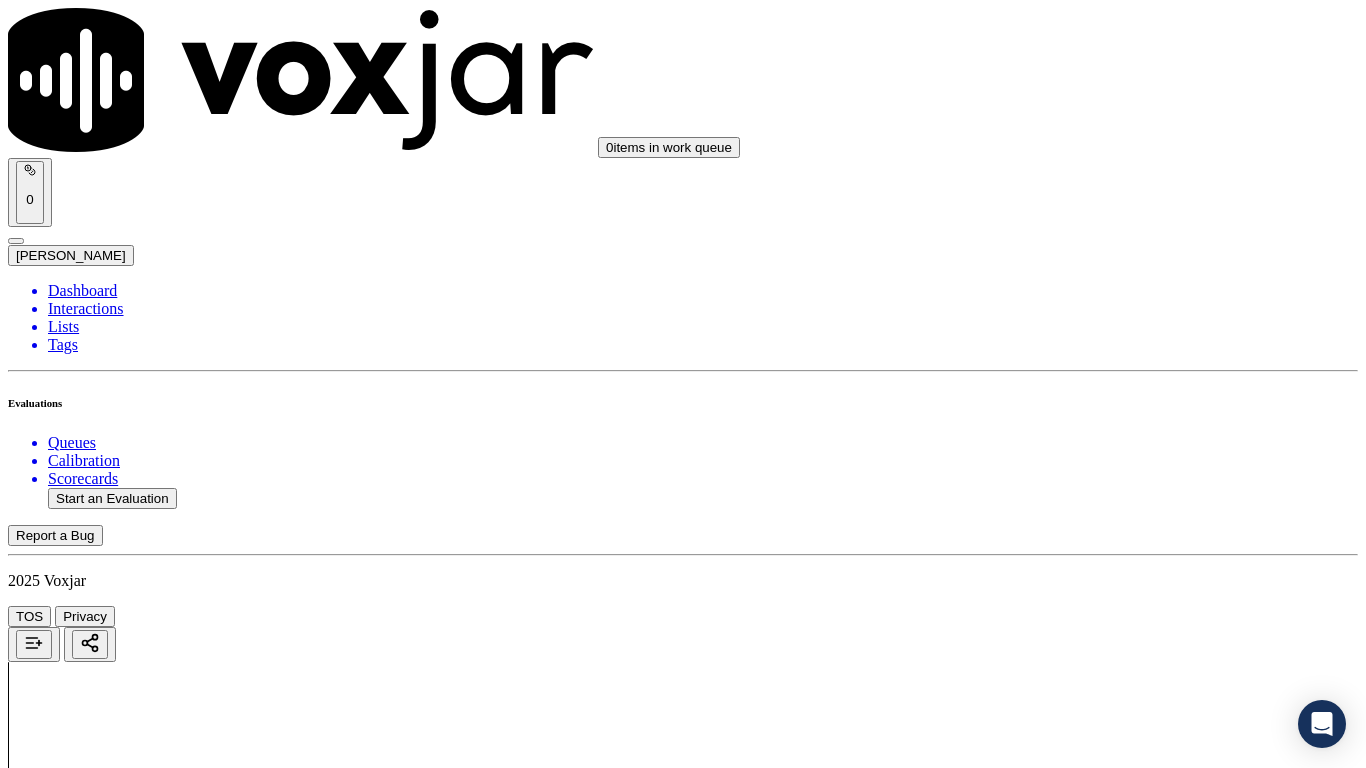 scroll, scrollTop: 1600, scrollLeft: 0, axis: vertical 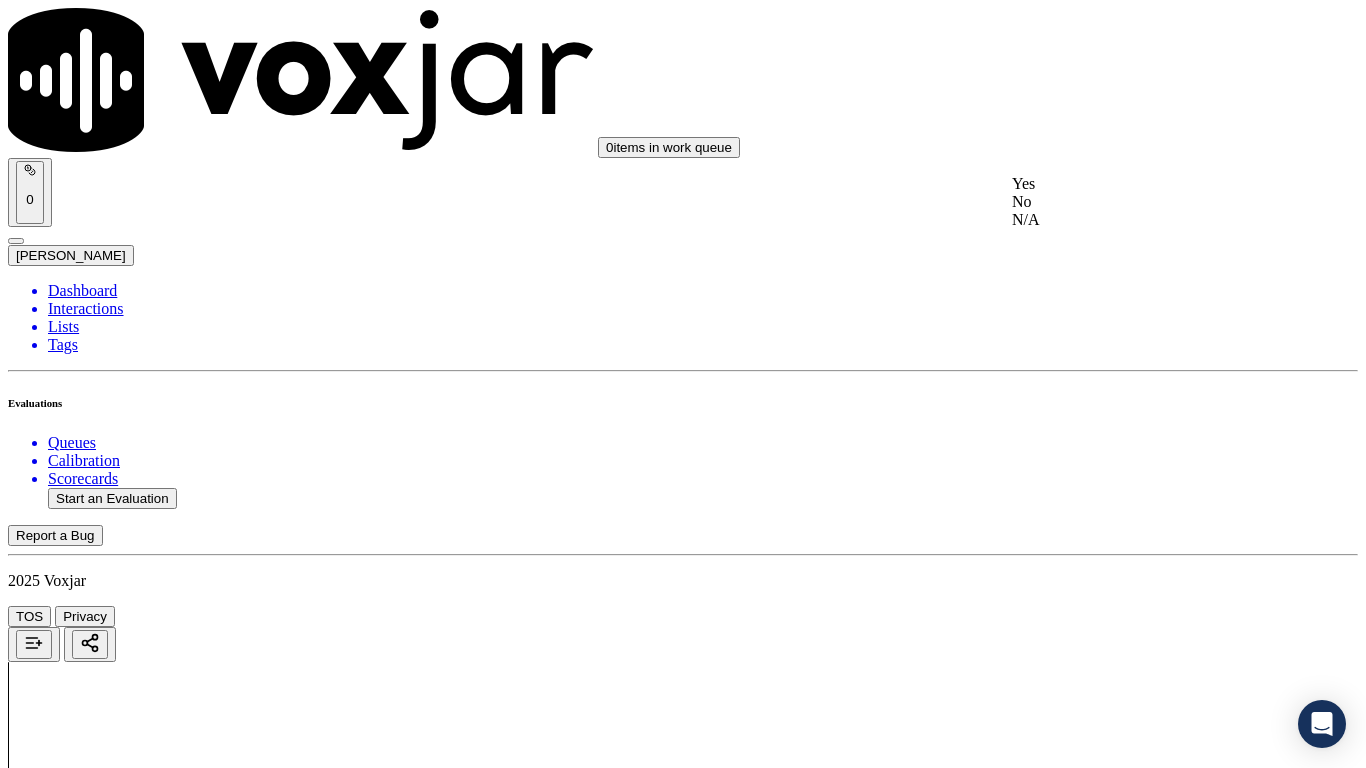 click on "Yes" at bounding box center (1139, 184) 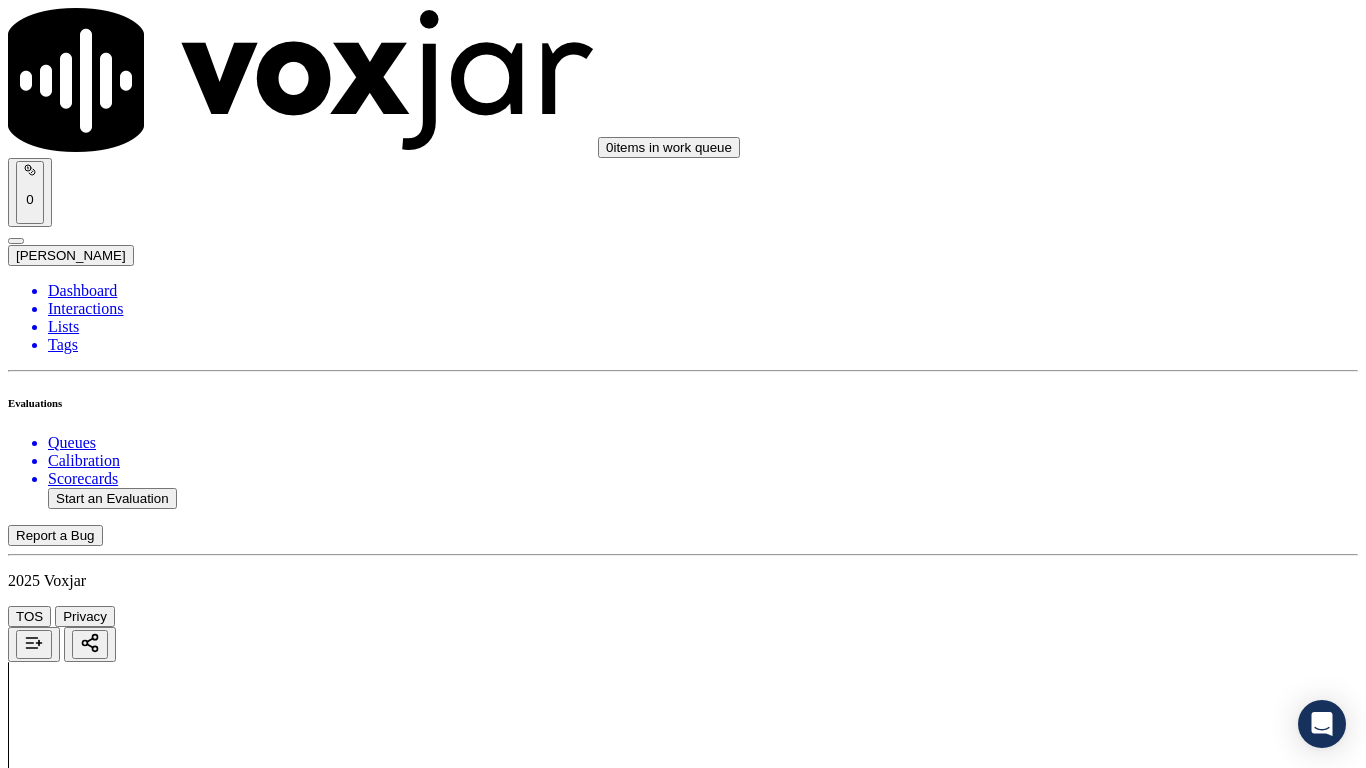 click on "Select an answer" at bounding box center [67, 3821] 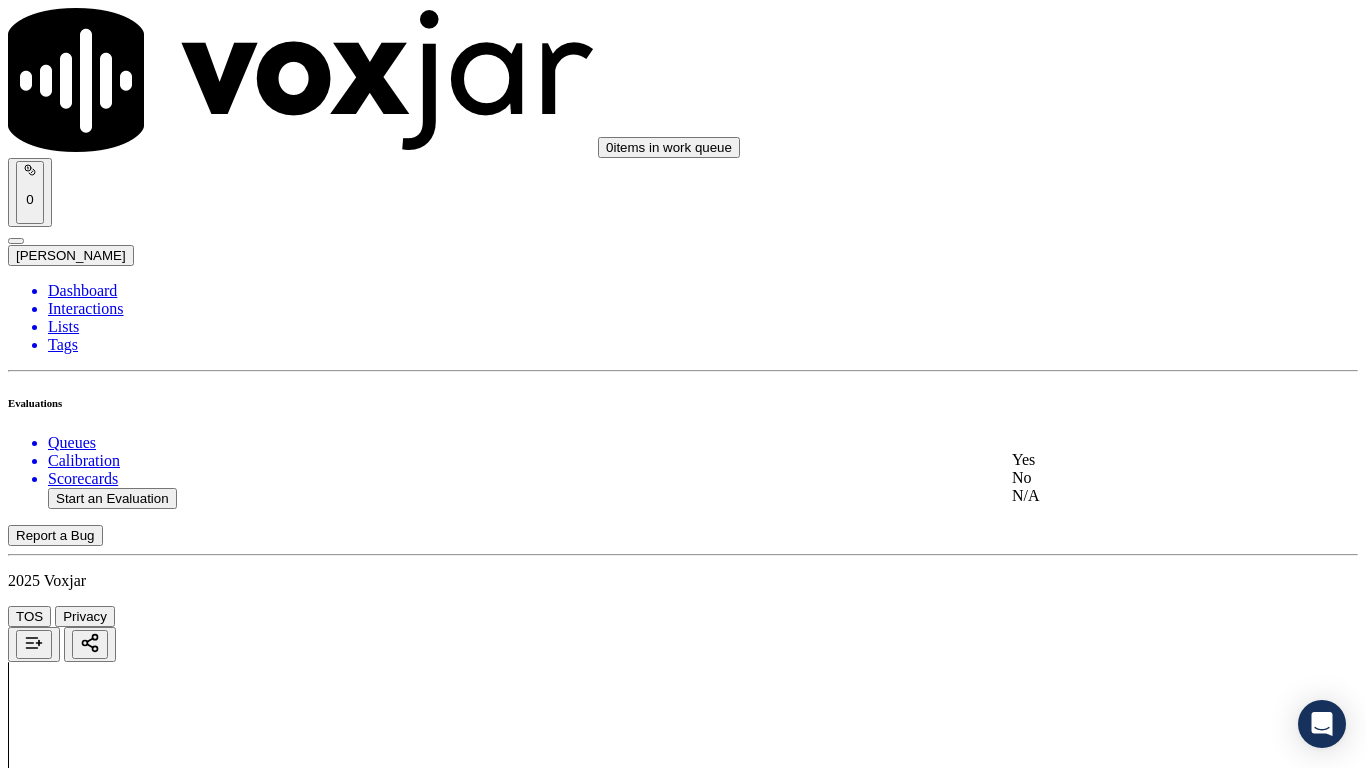 click on "Yes   No     N/A" at bounding box center [1139, 478] 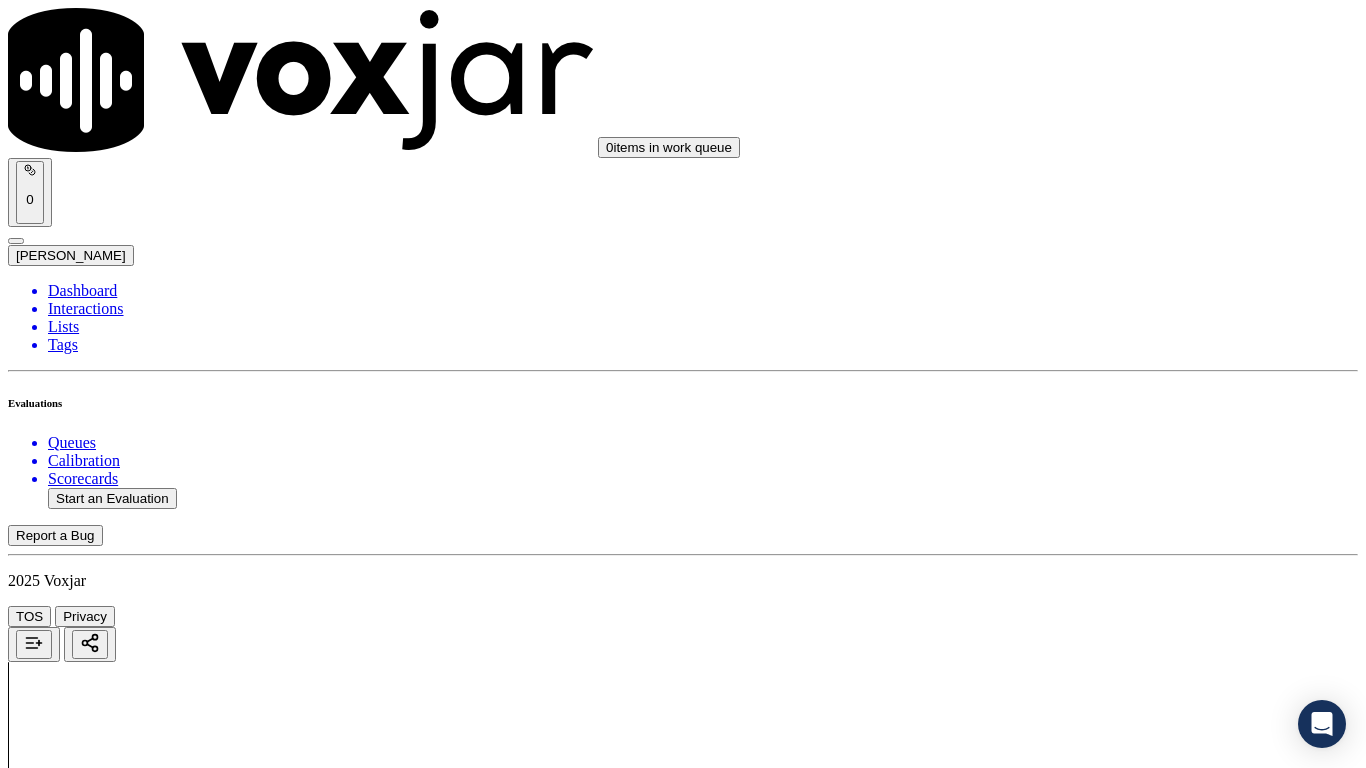 scroll, scrollTop: 2300, scrollLeft: 0, axis: vertical 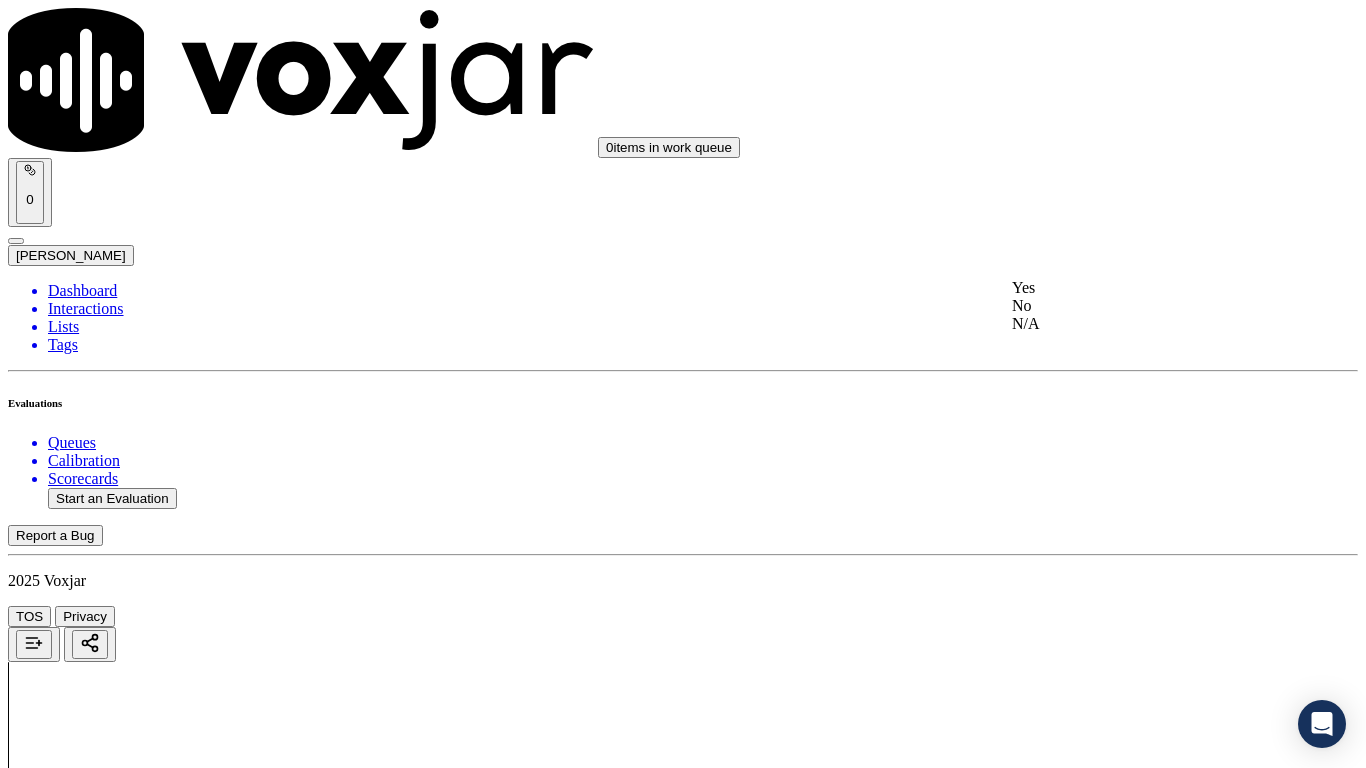 drag, startPoint x: 1136, startPoint y: 269, endPoint x: 1138, endPoint y: 305, distance: 36.05551 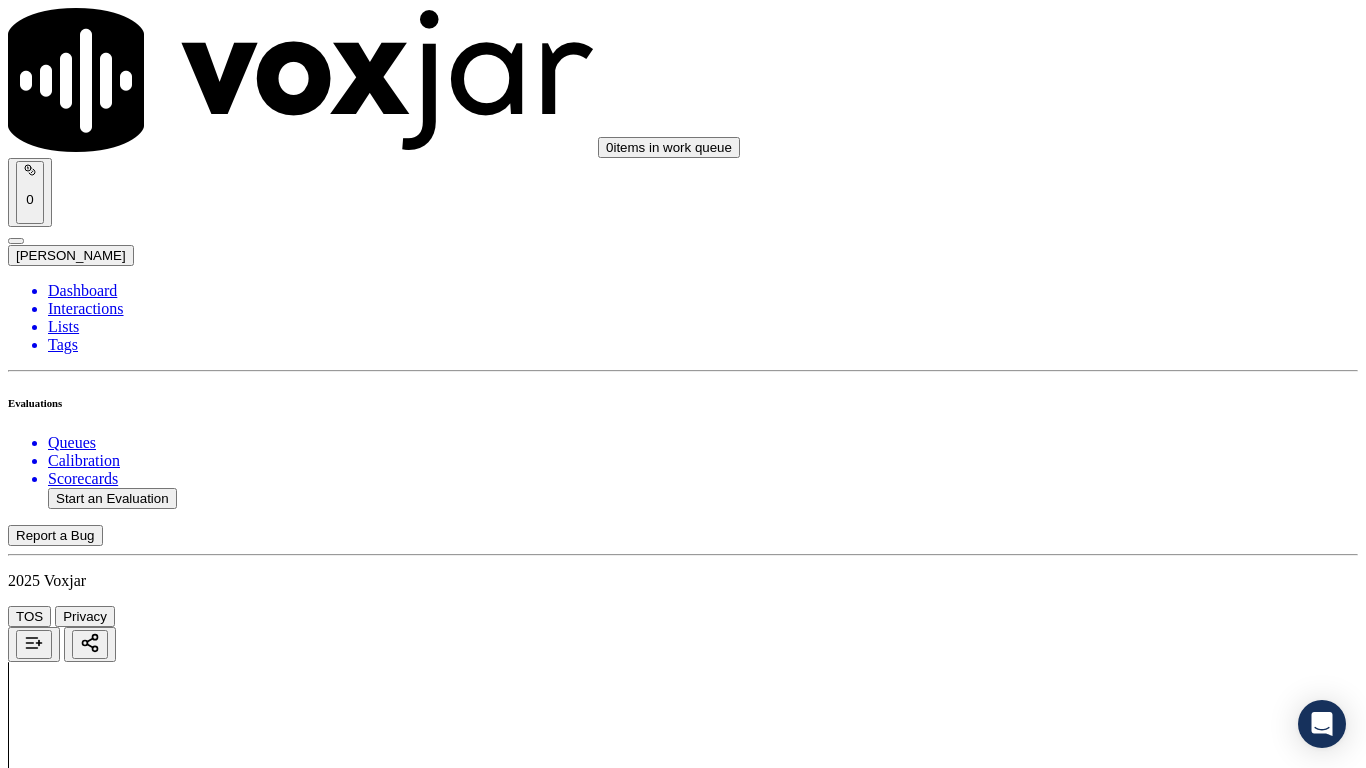 scroll, scrollTop: 2000, scrollLeft: 0, axis: vertical 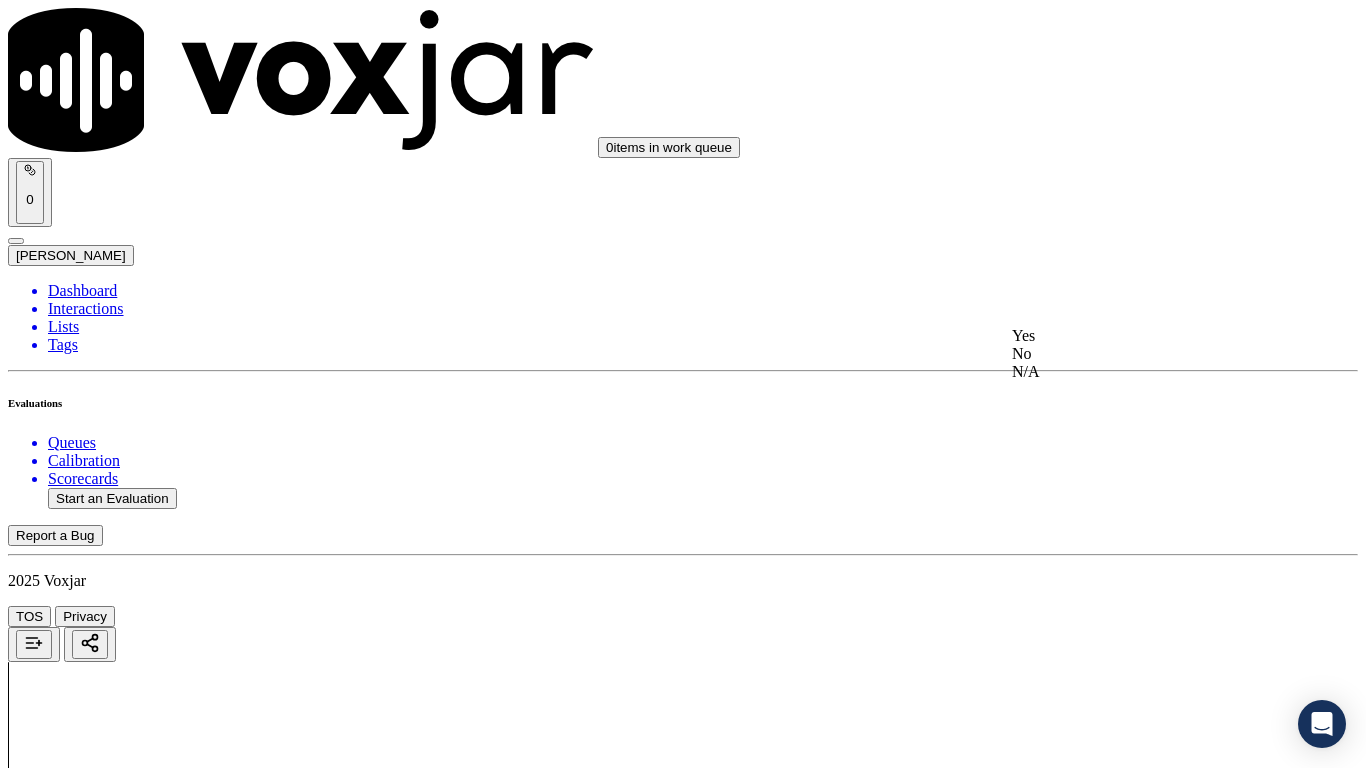 click on "Yes" at bounding box center [1139, 336] 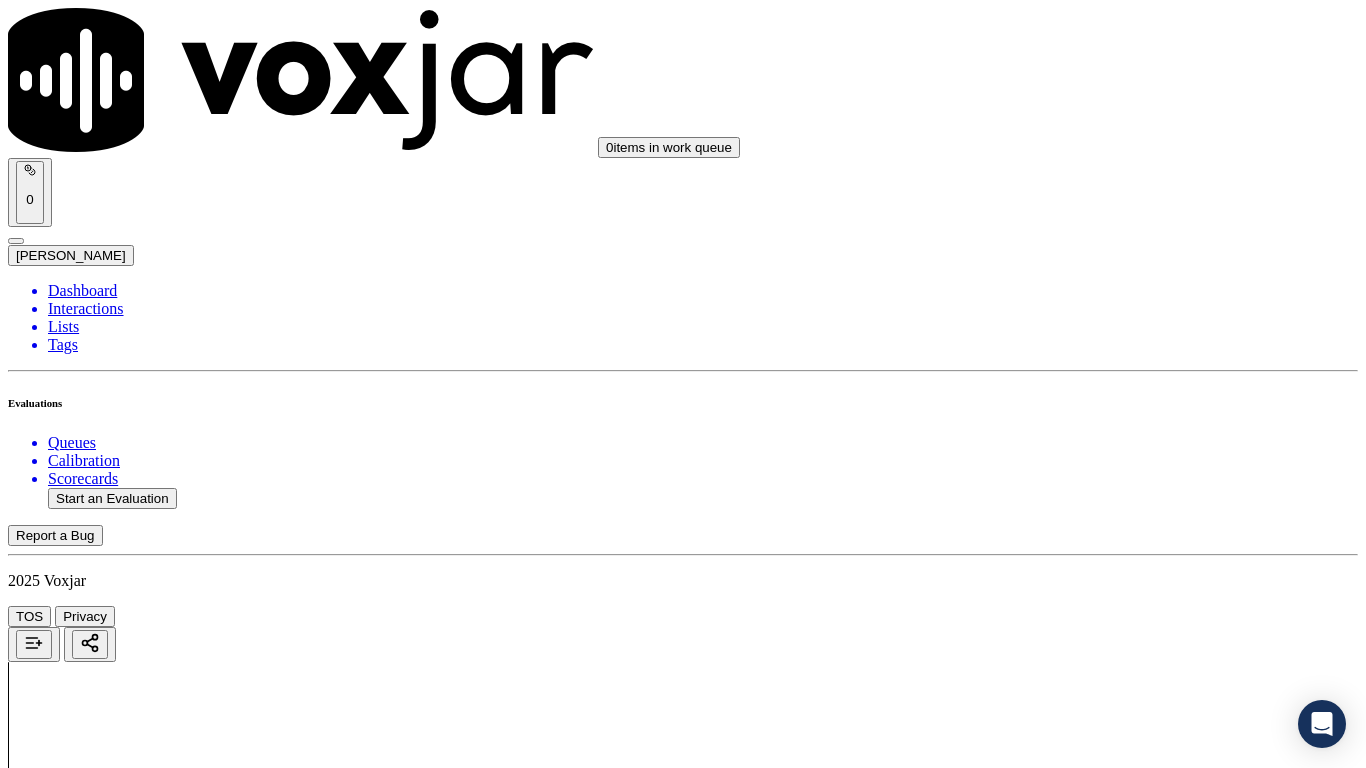 scroll, scrollTop: 2400, scrollLeft: 0, axis: vertical 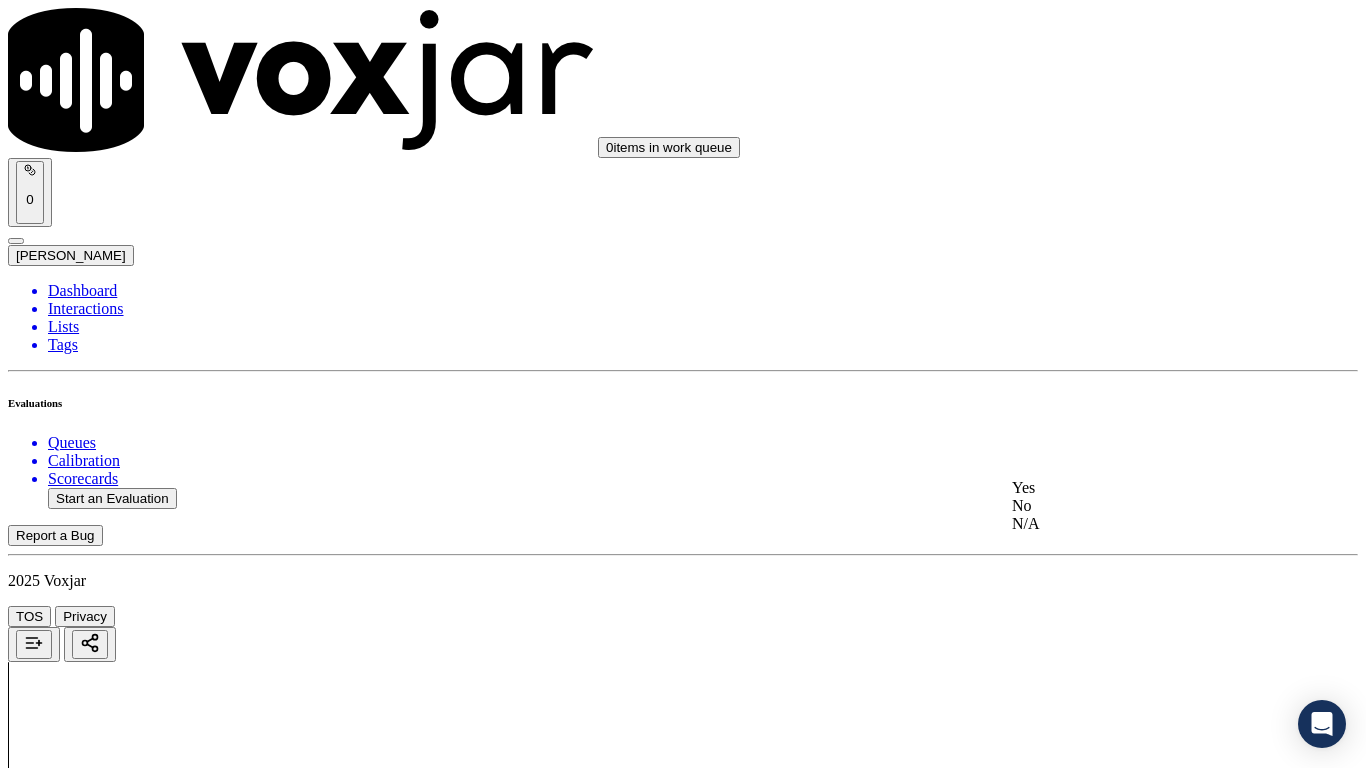 drag, startPoint x: 1133, startPoint y: 499, endPoint x: 1133, endPoint y: 559, distance: 60 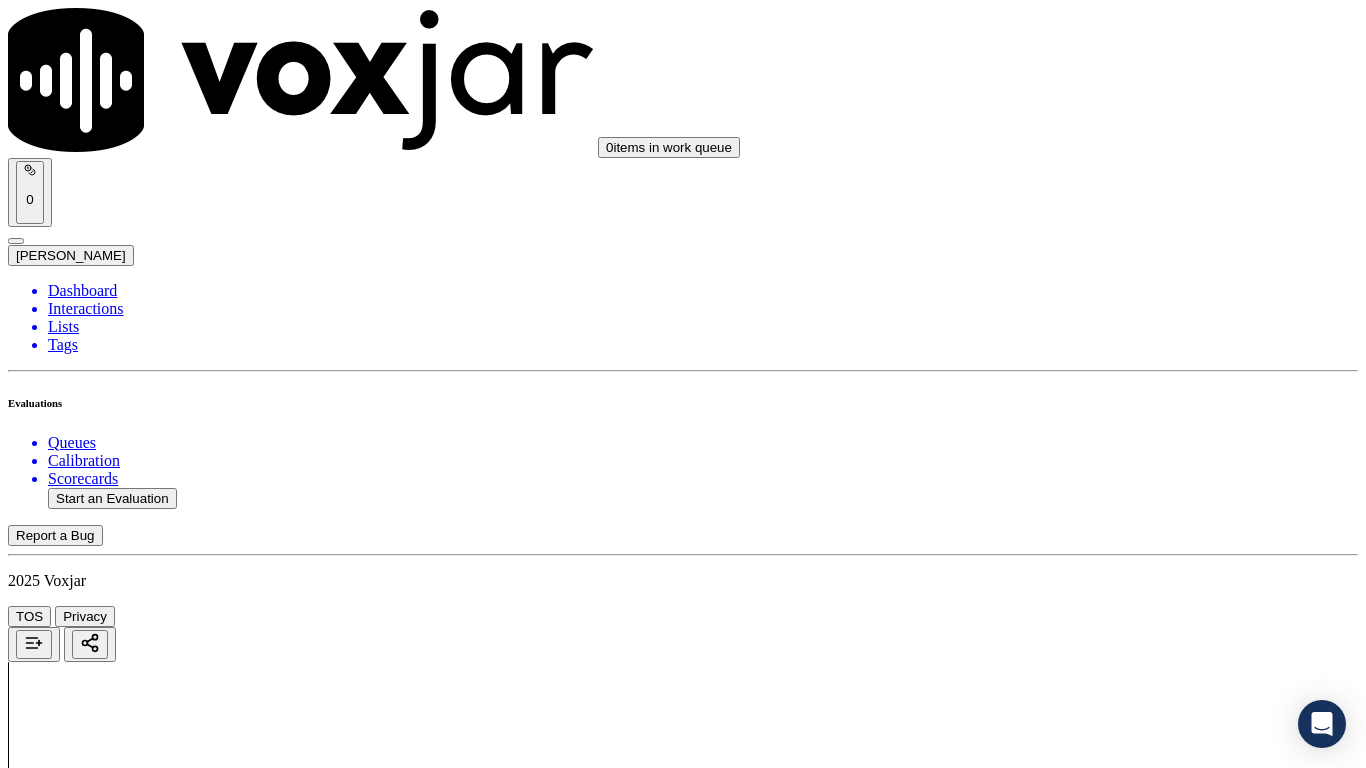 scroll, scrollTop: 3100, scrollLeft: 0, axis: vertical 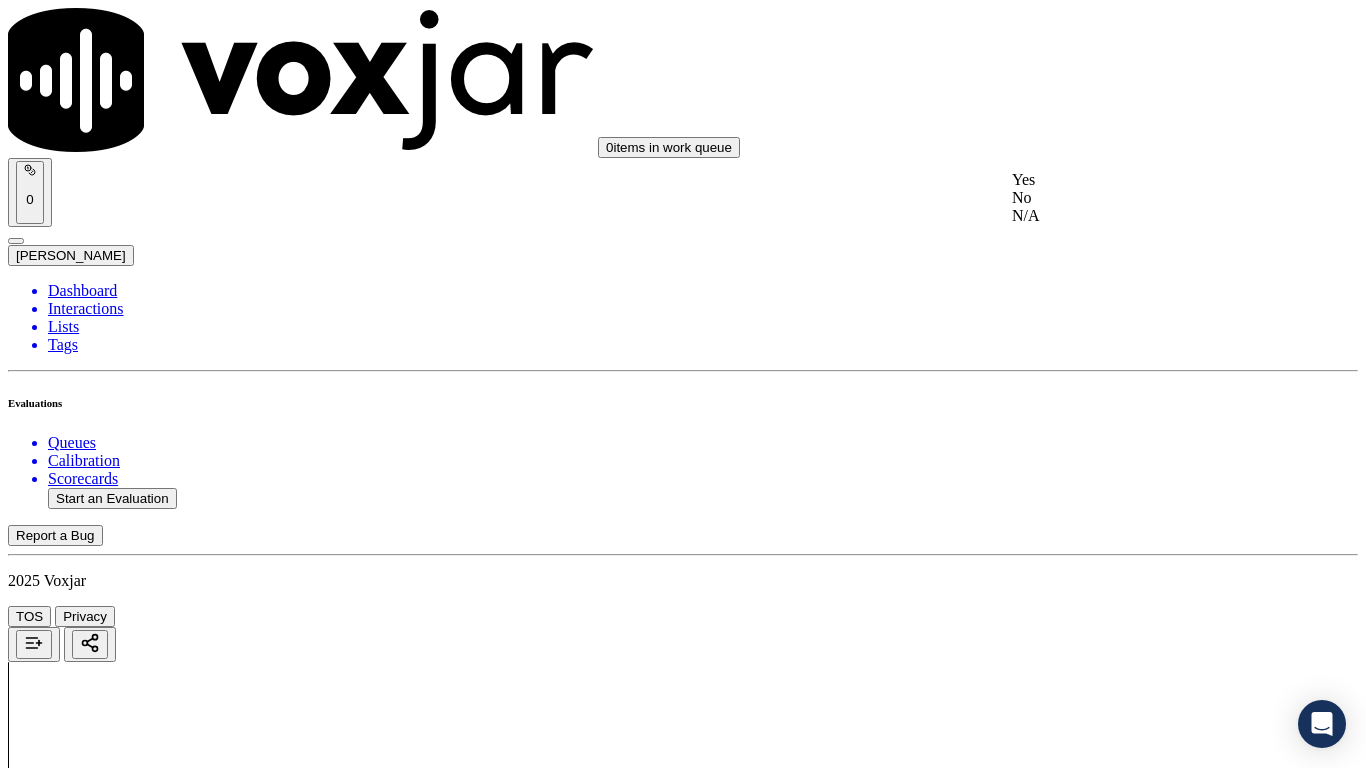 click on "Yes" at bounding box center [1139, 180] 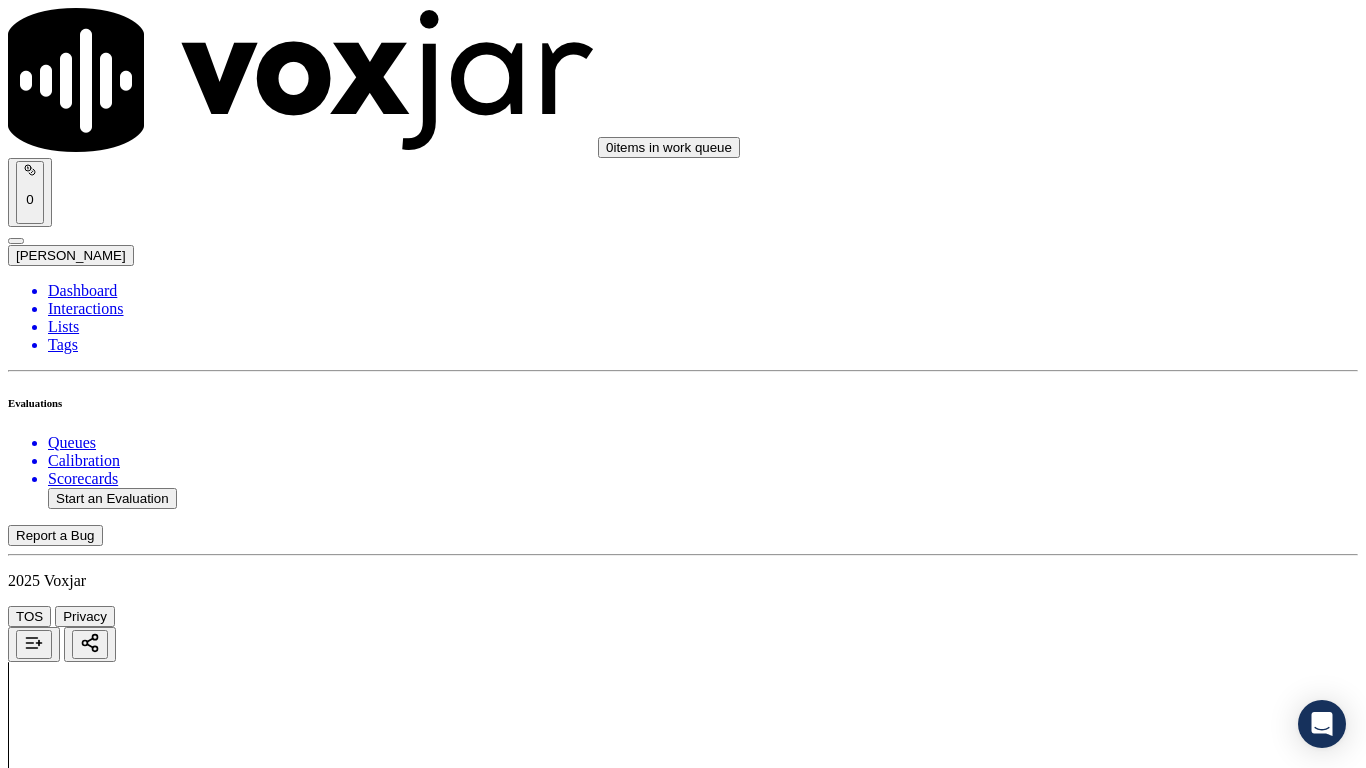 click on "Select an answer" at bounding box center [67, 5081] 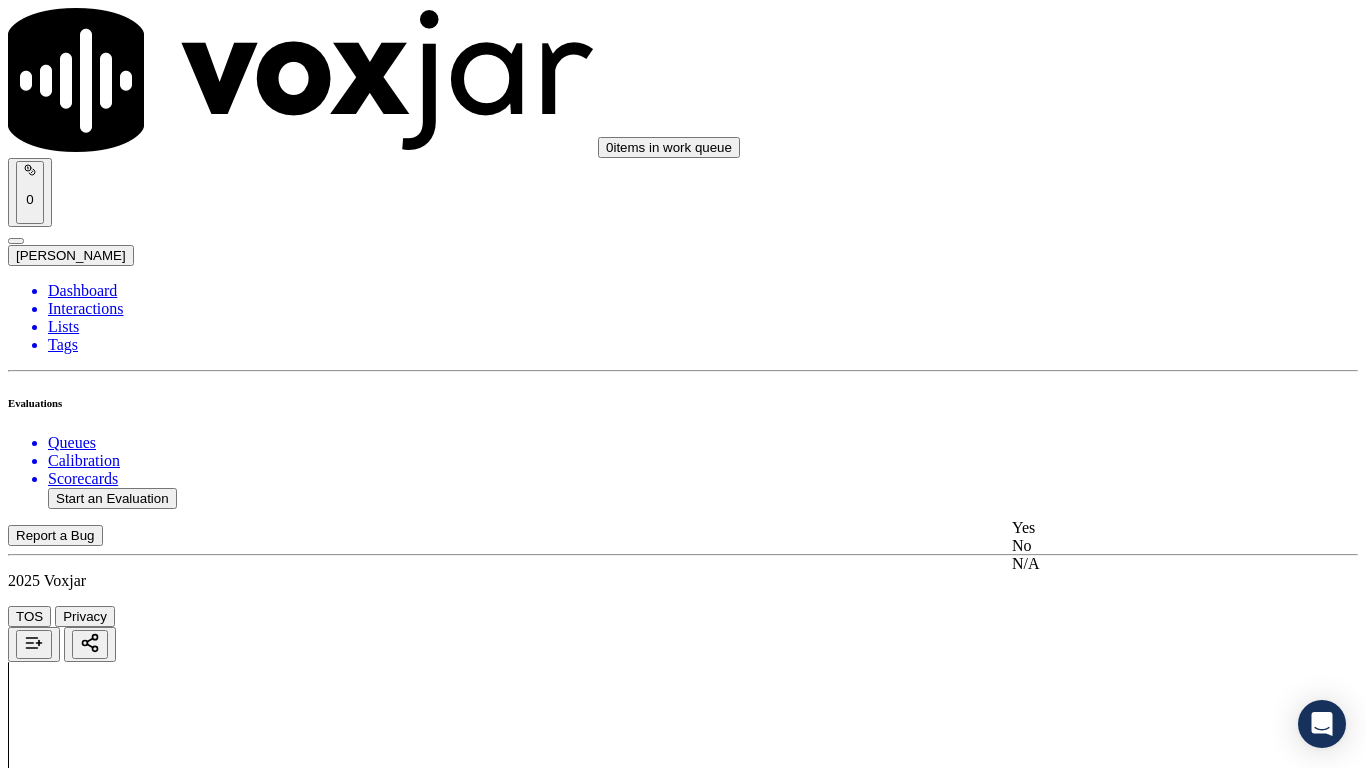 drag, startPoint x: 1147, startPoint y: 531, endPoint x: 1121, endPoint y: 582, distance: 57.245087 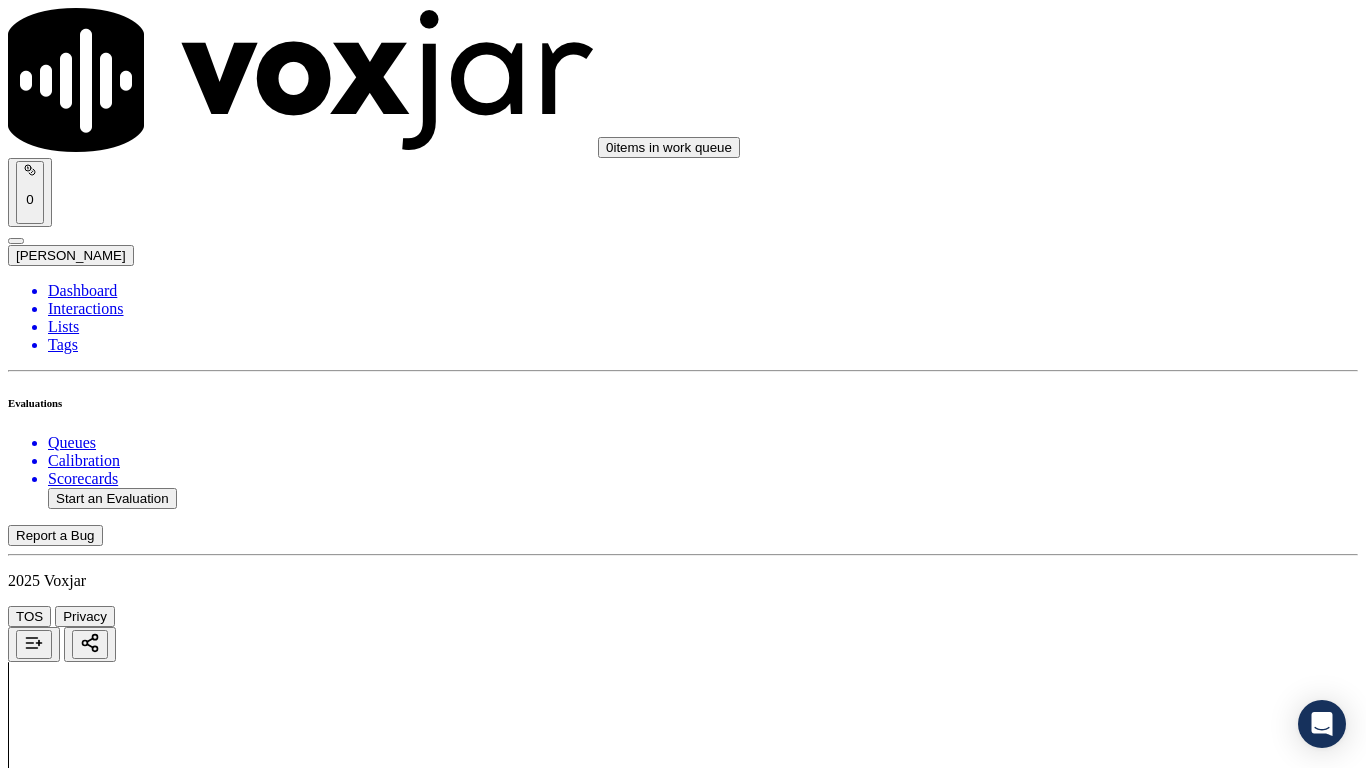 scroll, scrollTop: 3600, scrollLeft: 0, axis: vertical 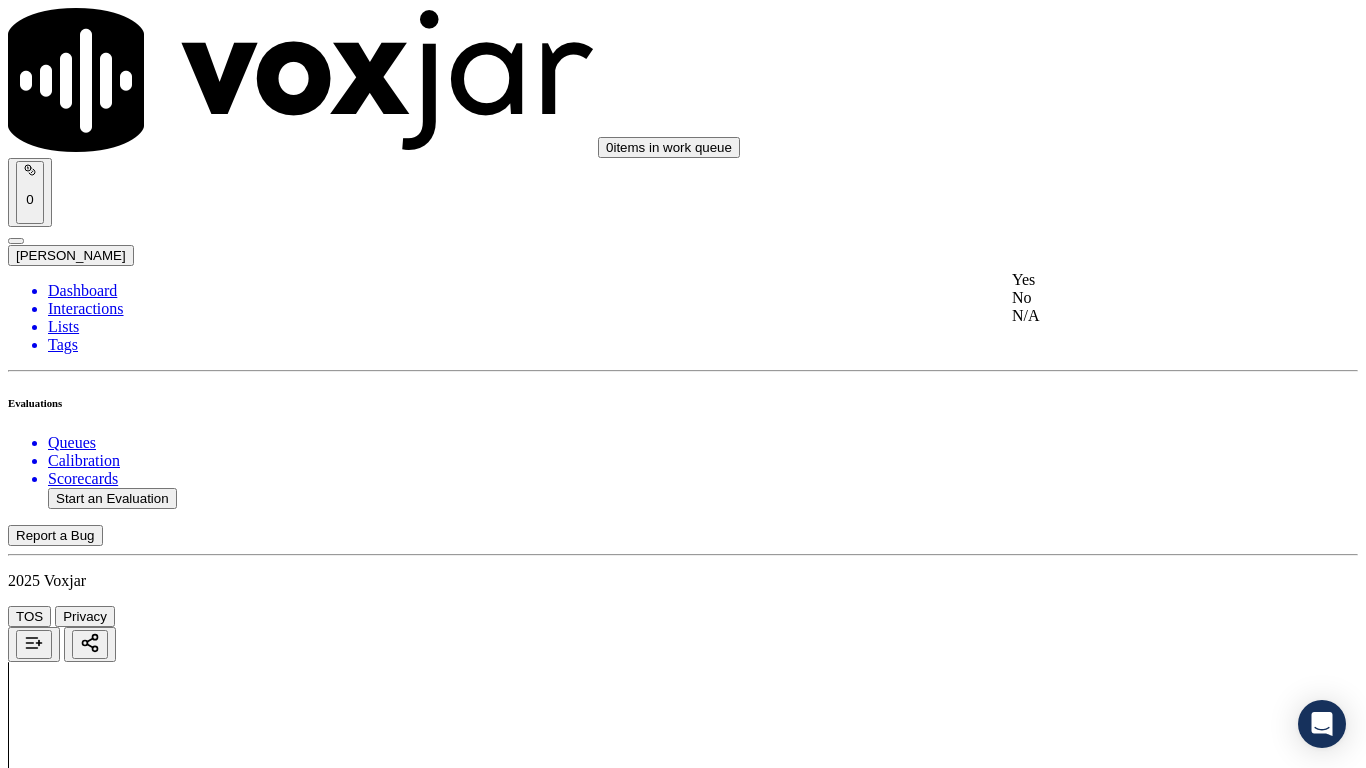 click on "Yes" at bounding box center [1139, 280] 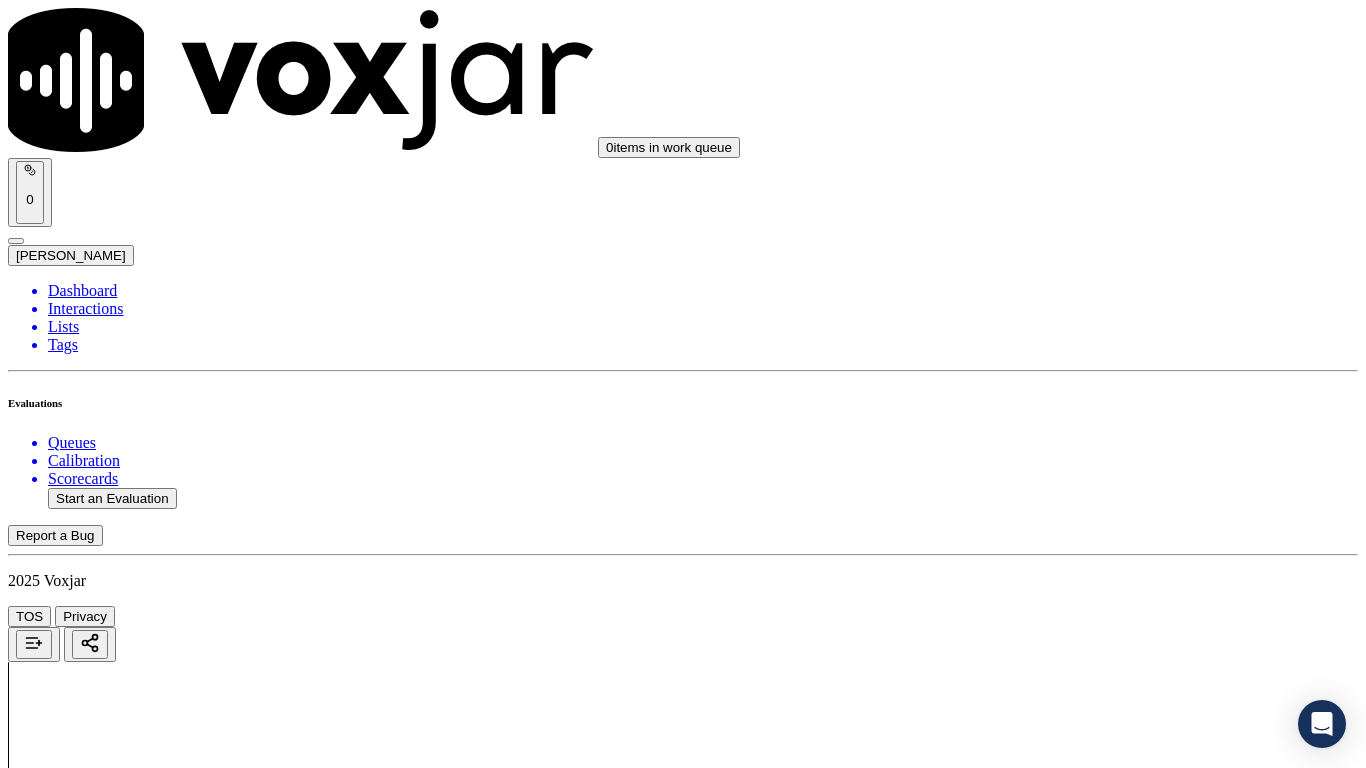 click on "Select an answer" at bounding box center [67, 5540] 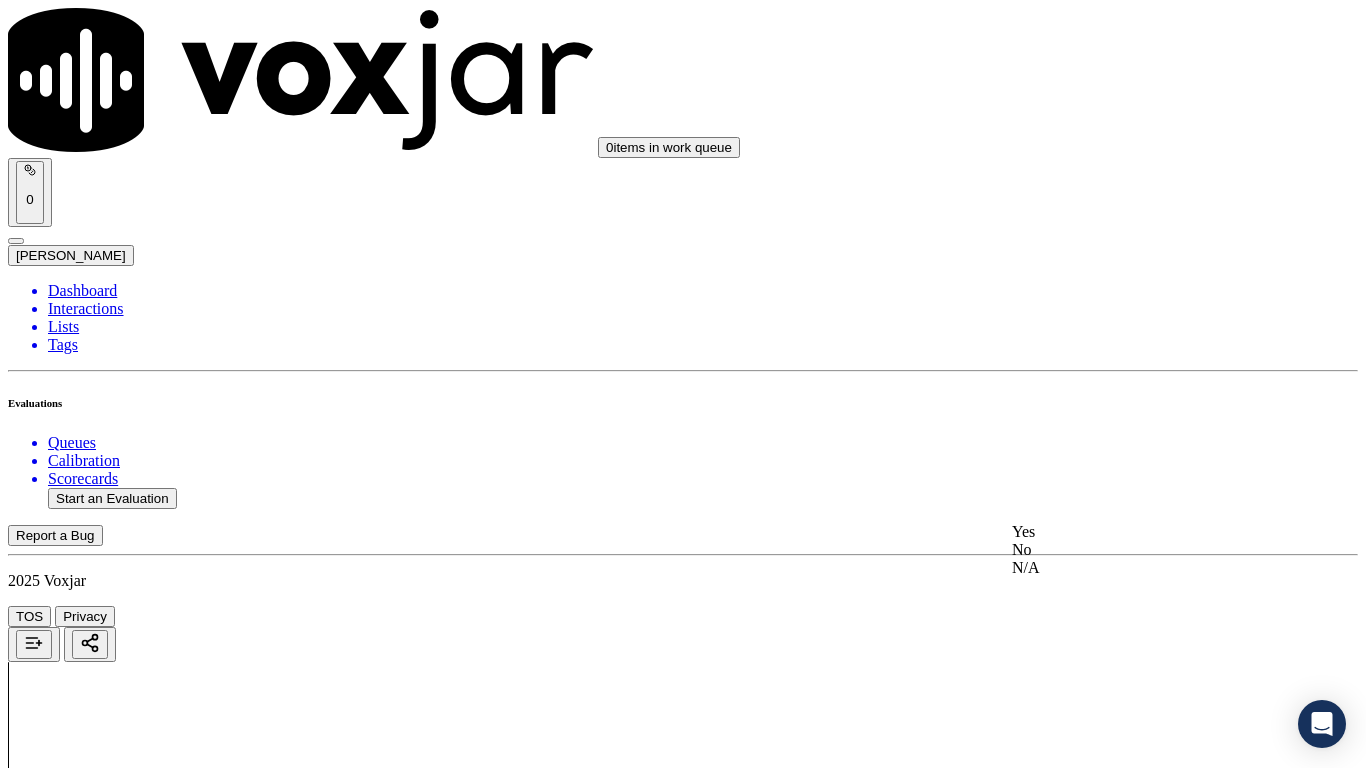 click on "Yes" at bounding box center [1139, 532] 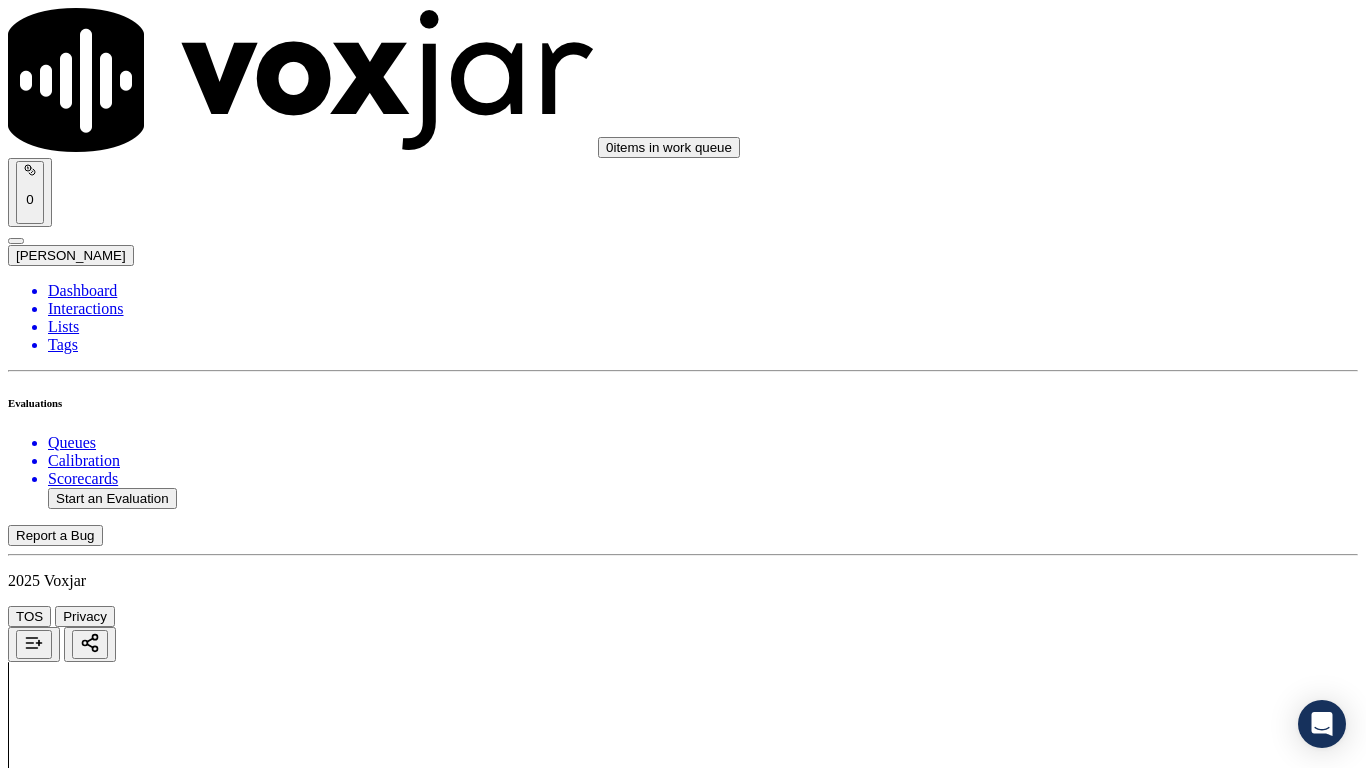 scroll, scrollTop: 4300, scrollLeft: 0, axis: vertical 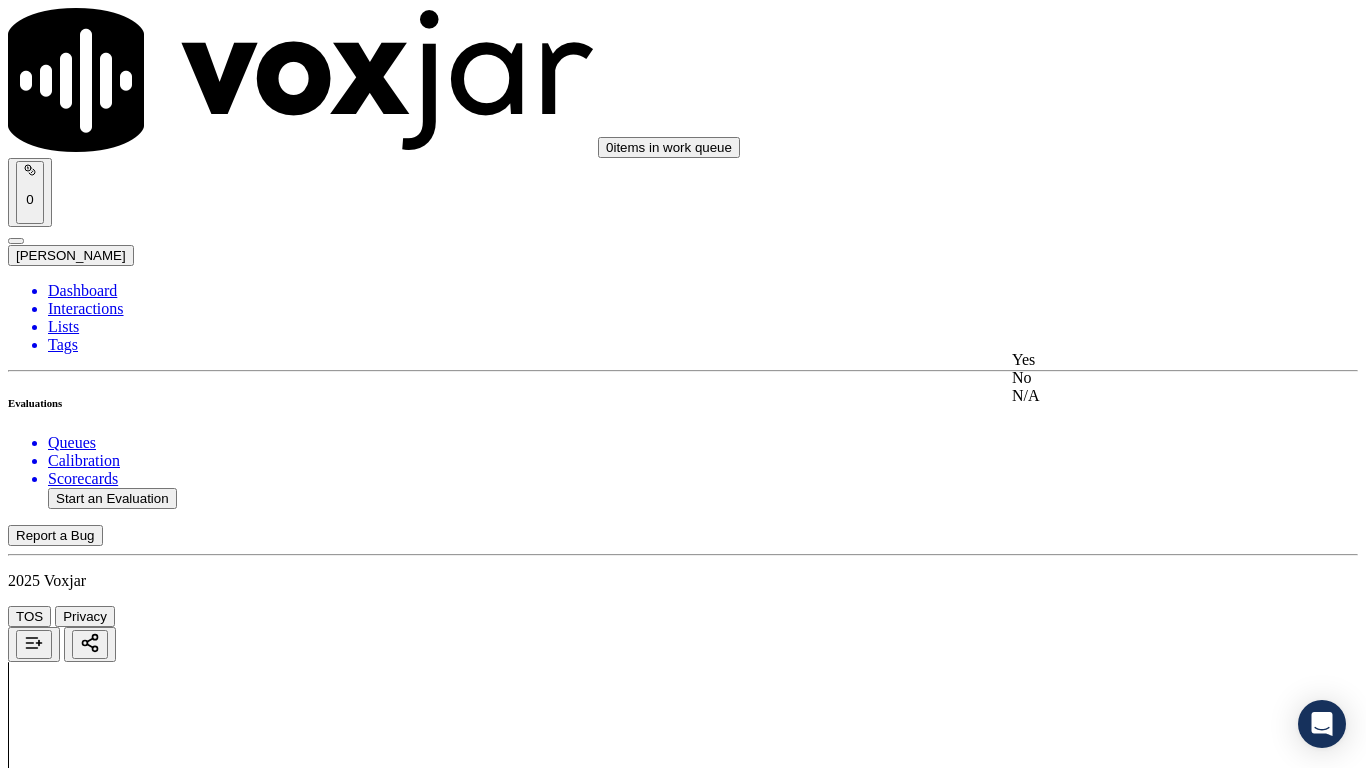click on "Yes" at bounding box center (1139, 360) 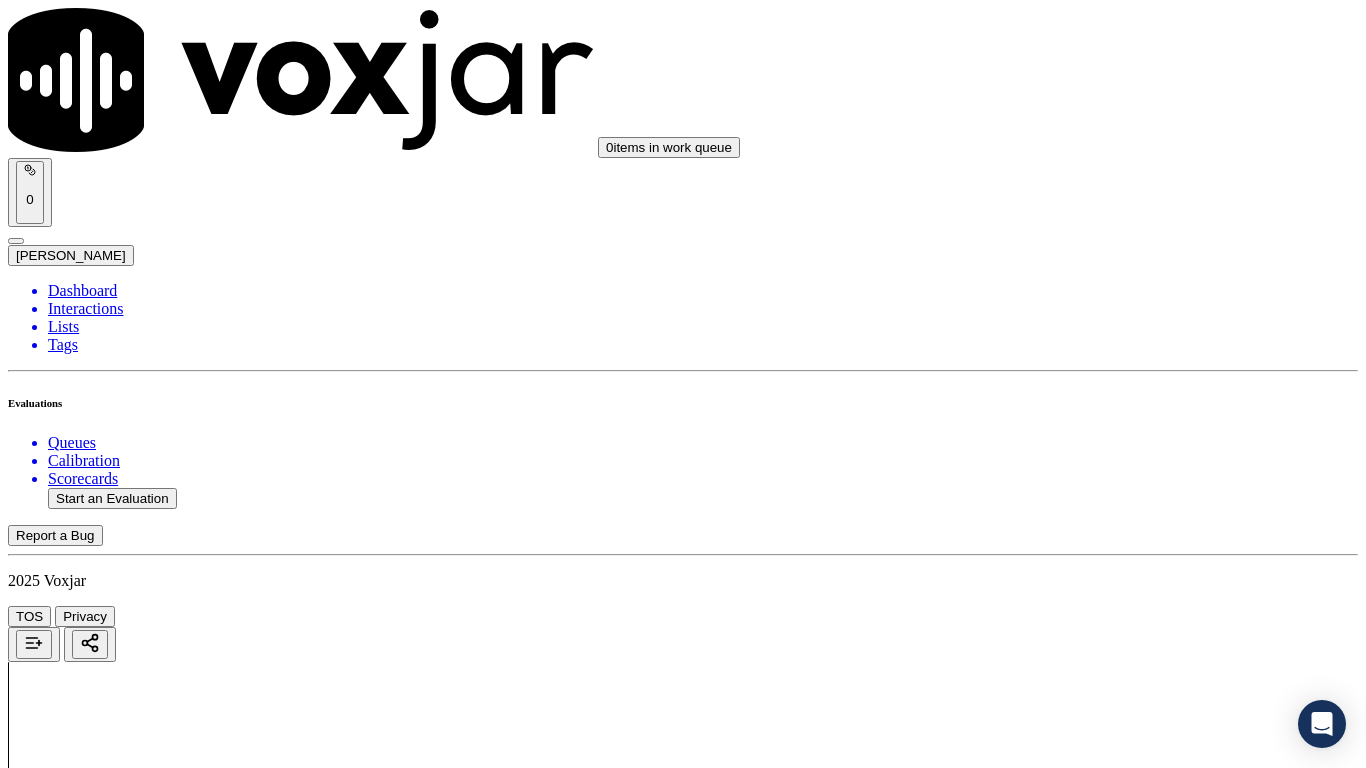 scroll, scrollTop: 4700, scrollLeft: 0, axis: vertical 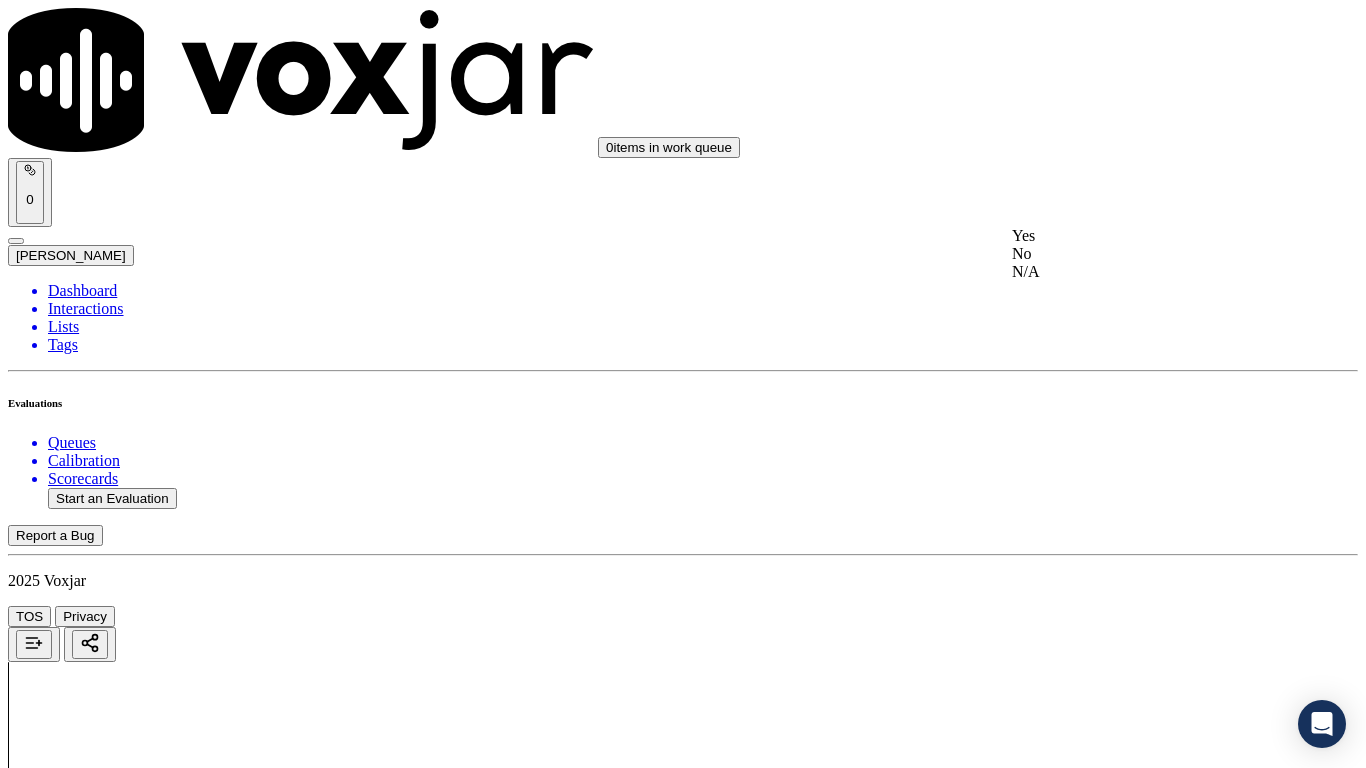click on "Yes" at bounding box center (1139, 236) 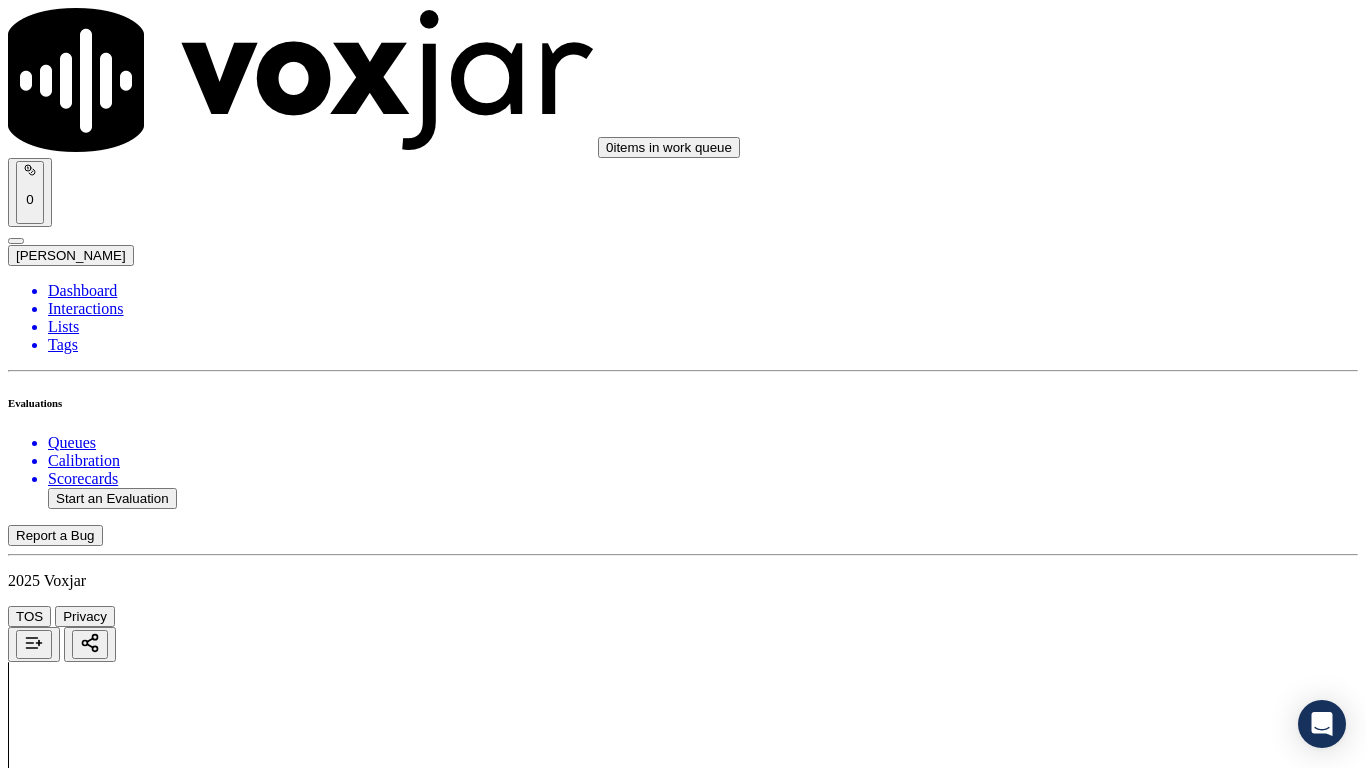 click on "Select an answer" at bounding box center [67, 6499] 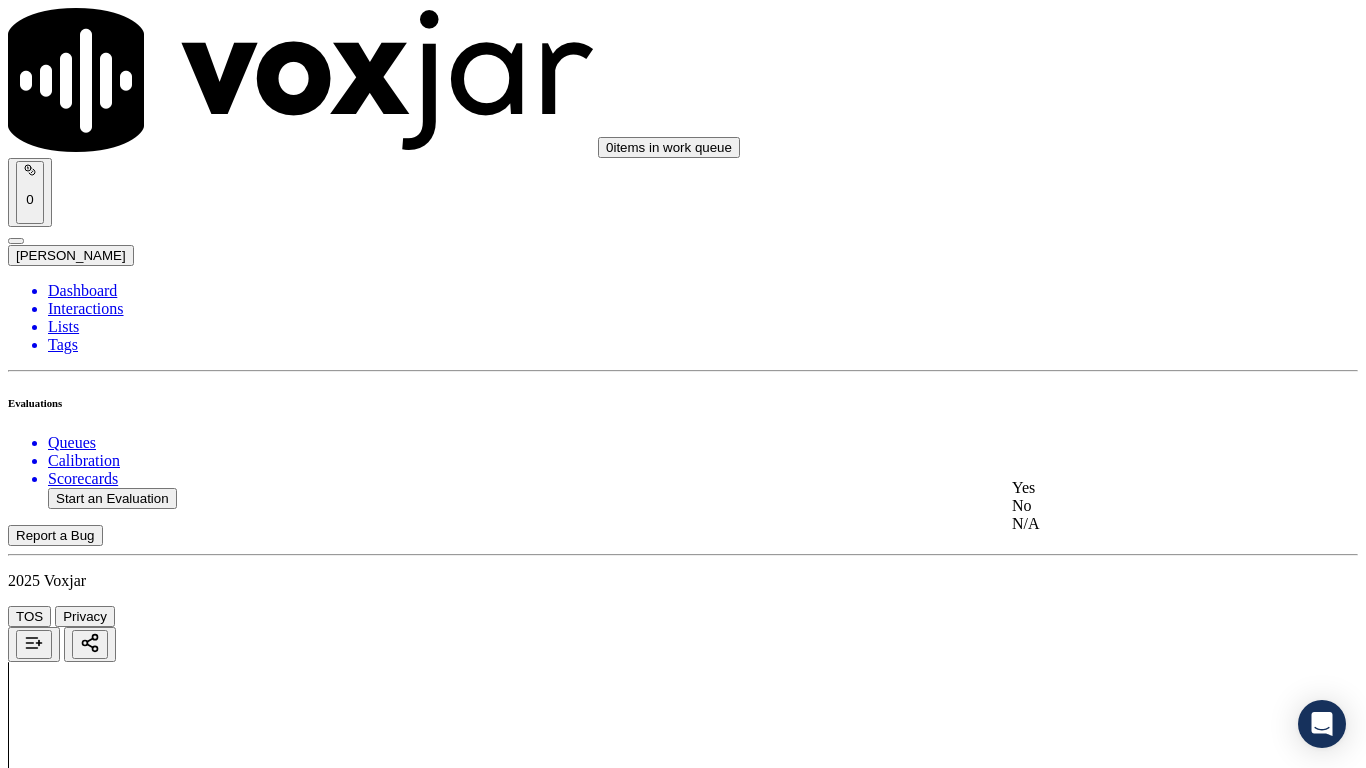 click on "Yes" at bounding box center [1139, 488] 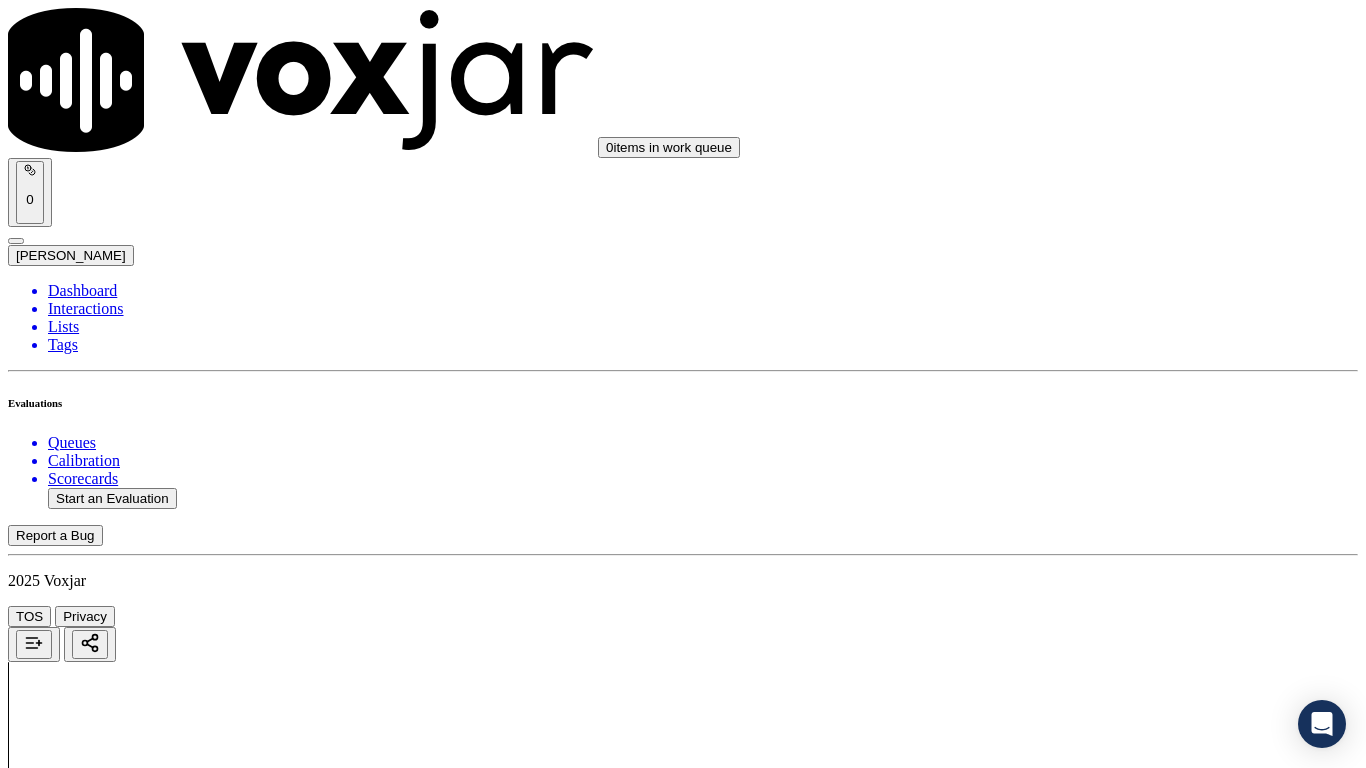 scroll, scrollTop: 5300, scrollLeft: 0, axis: vertical 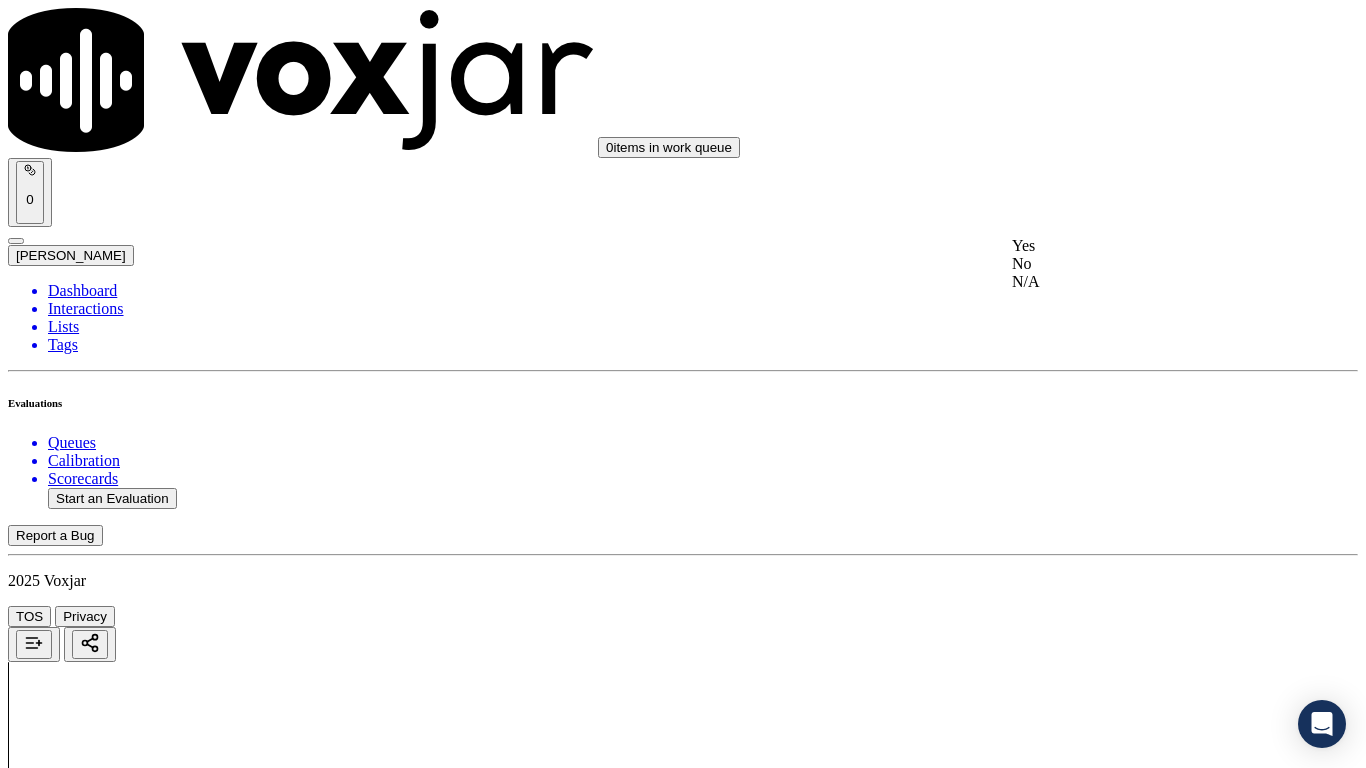 click on "Yes" at bounding box center (1139, 246) 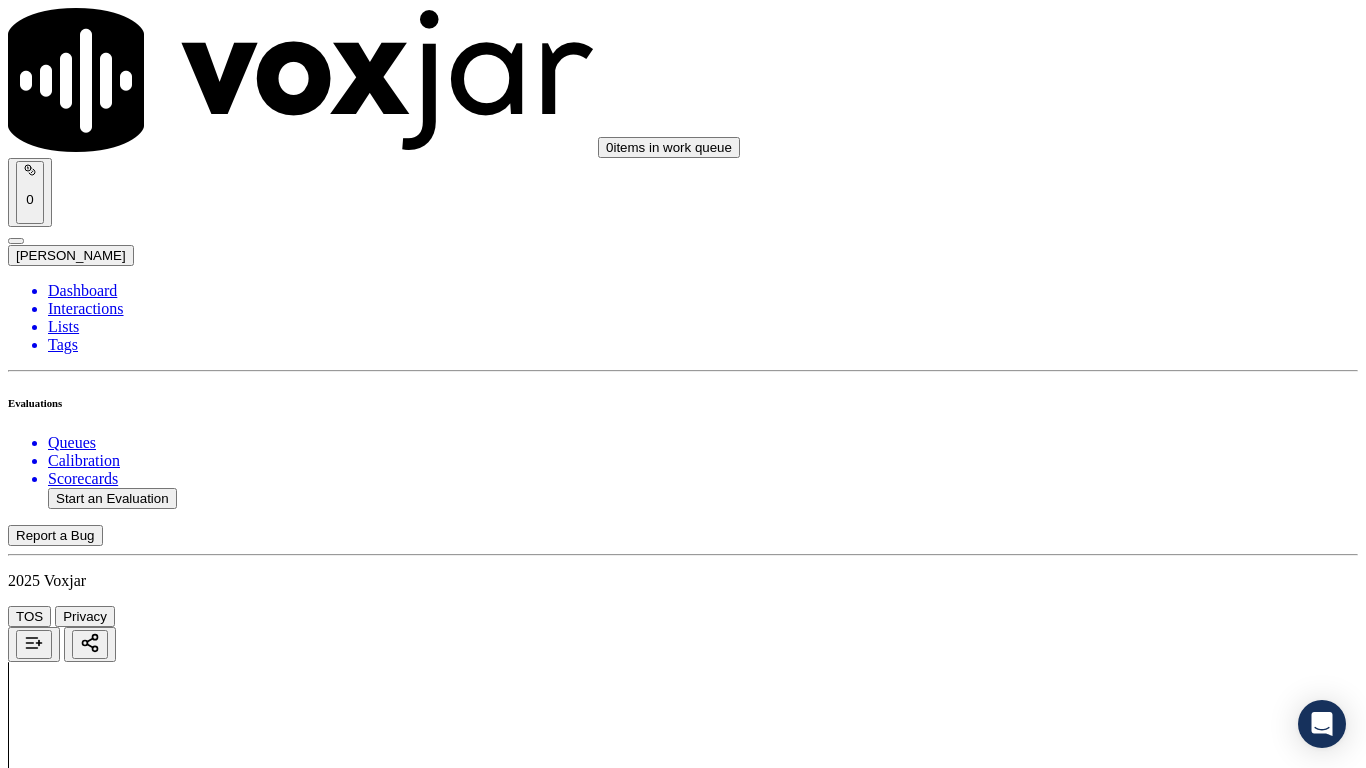 click on "Select an answer" at bounding box center (67, 7036) 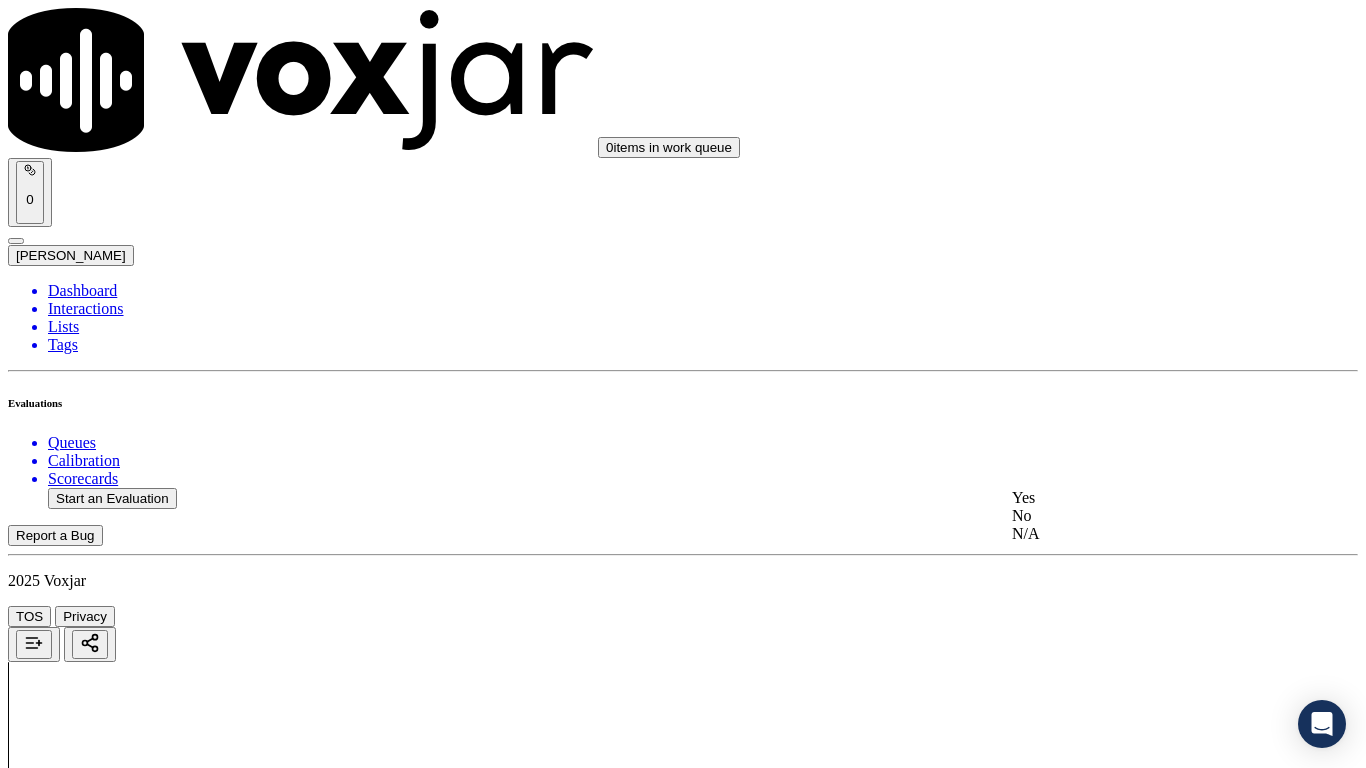 click on "No" 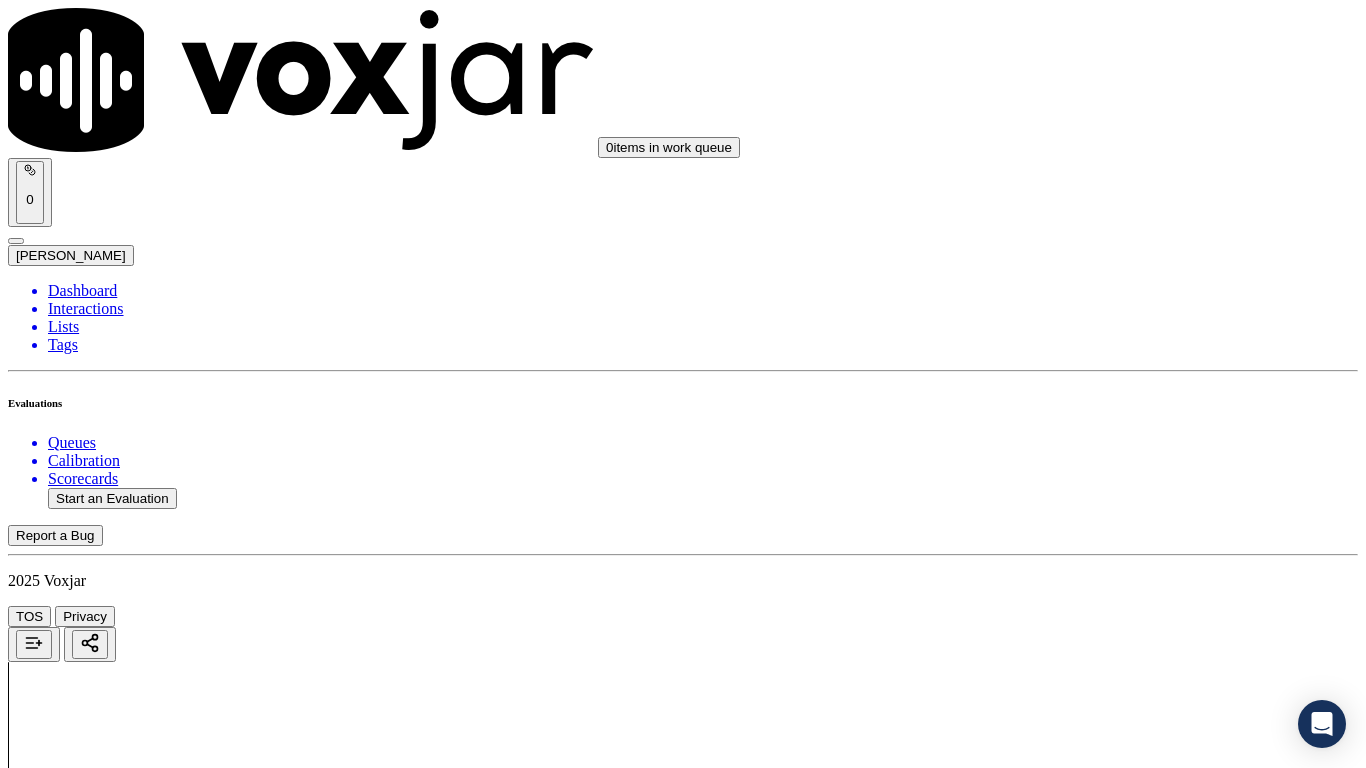 click on "No" at bounding box center [28, 7050] 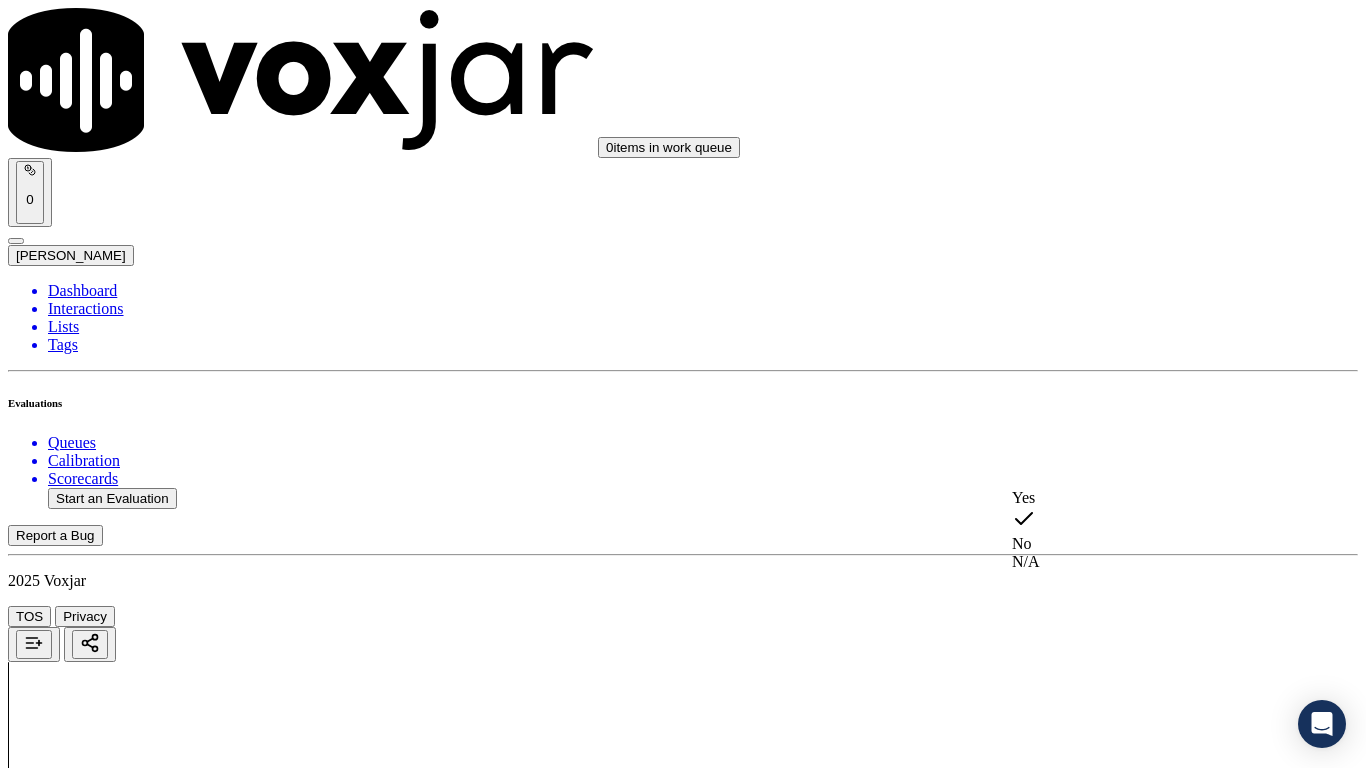 click on "Yes" at bounding box center [1139, 498] 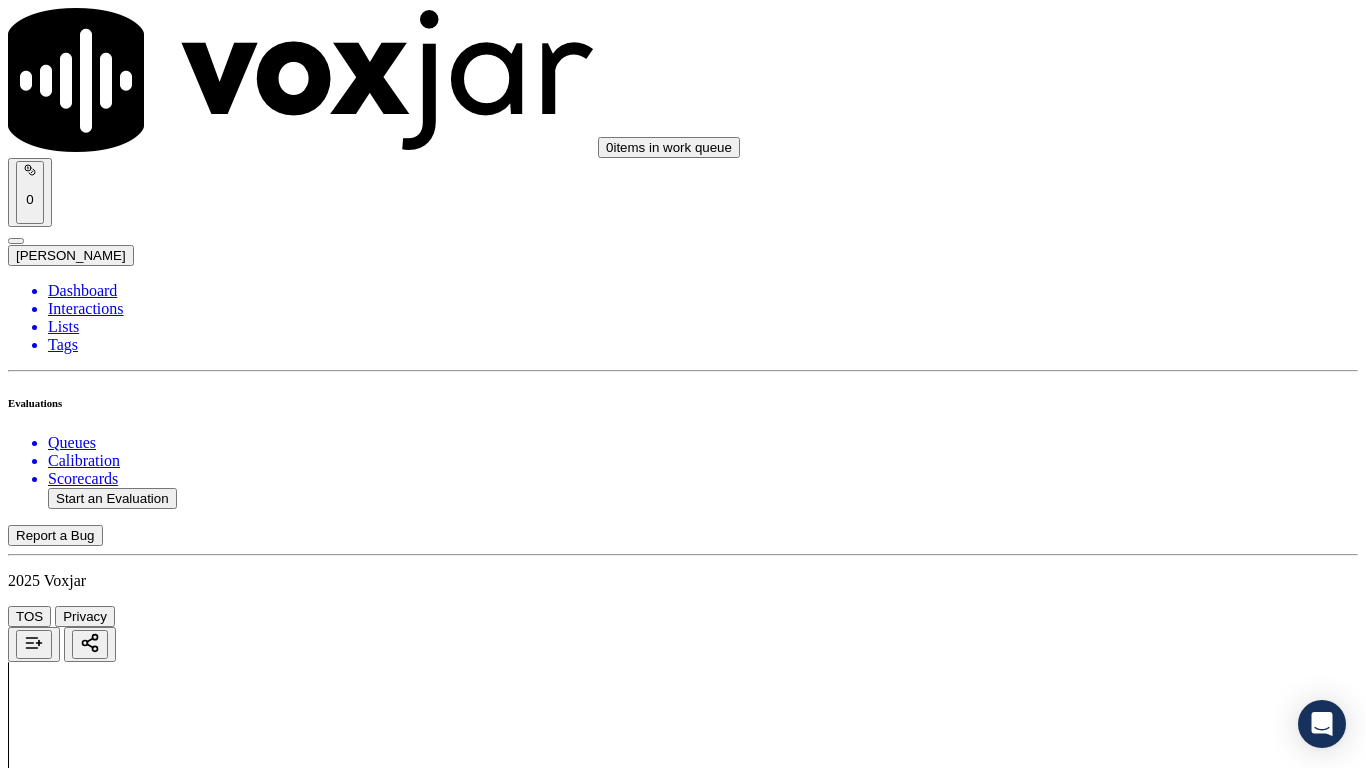 scroll, scrollTop: 5533, scrollLeft: 0, axis: vertical 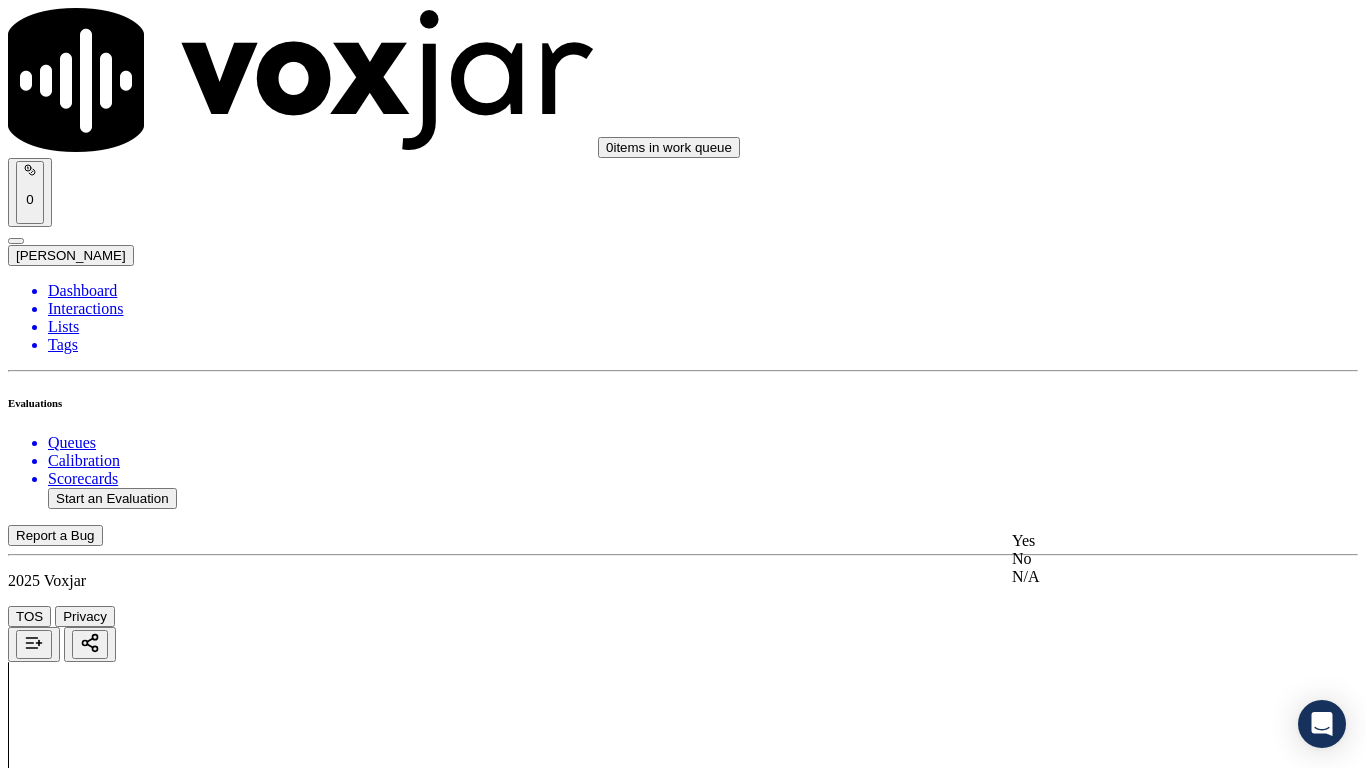 click on "Yes" at bounding box center (1139, 541) 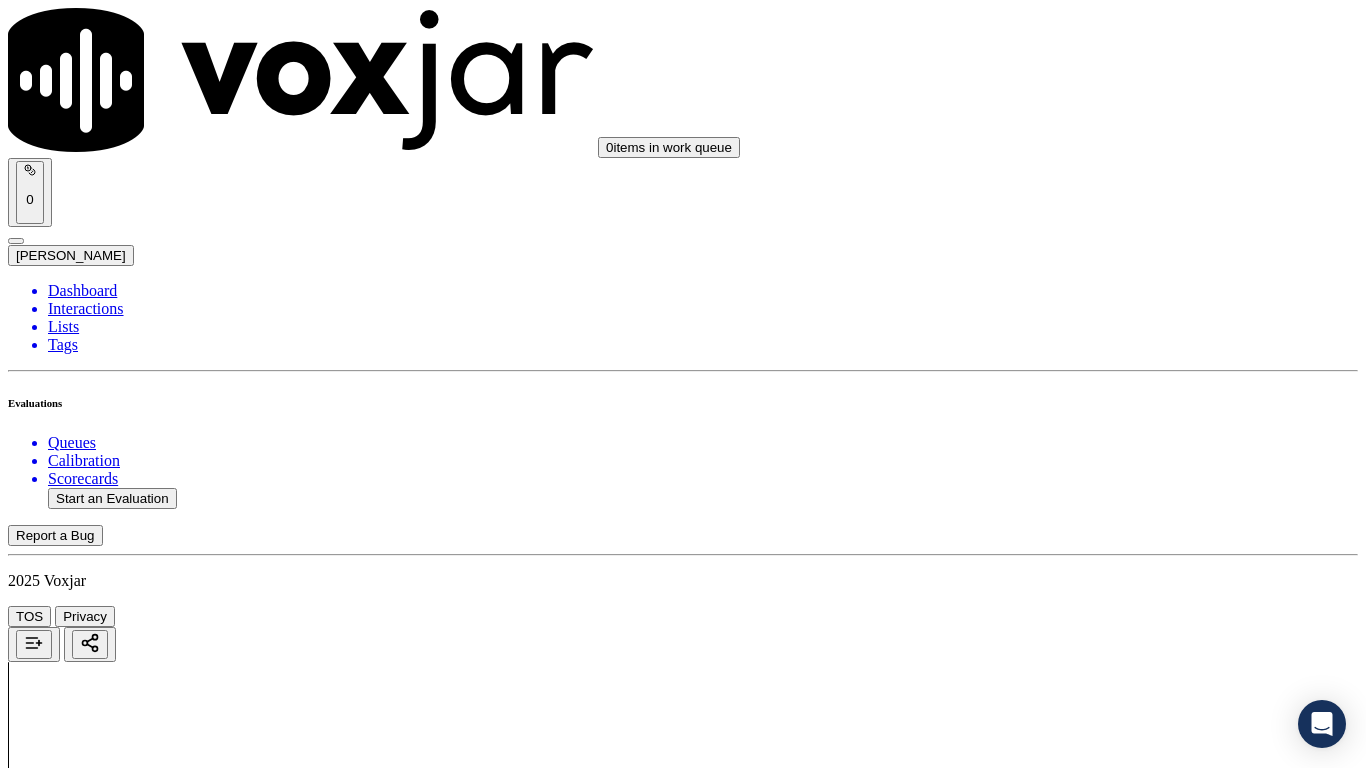 click on "Submit Scores" at bounding box center (59, 7345) 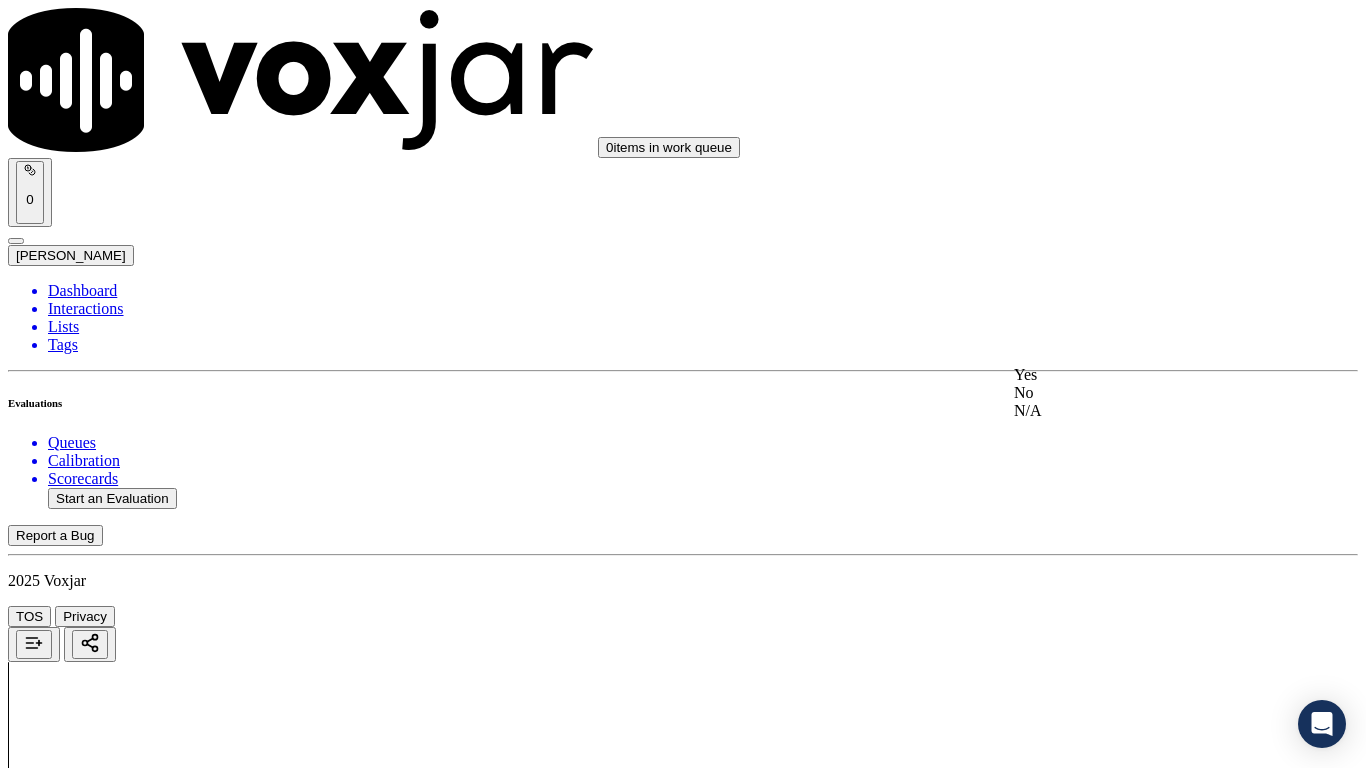 click on "Yes" at bounding box center [1139, 375] 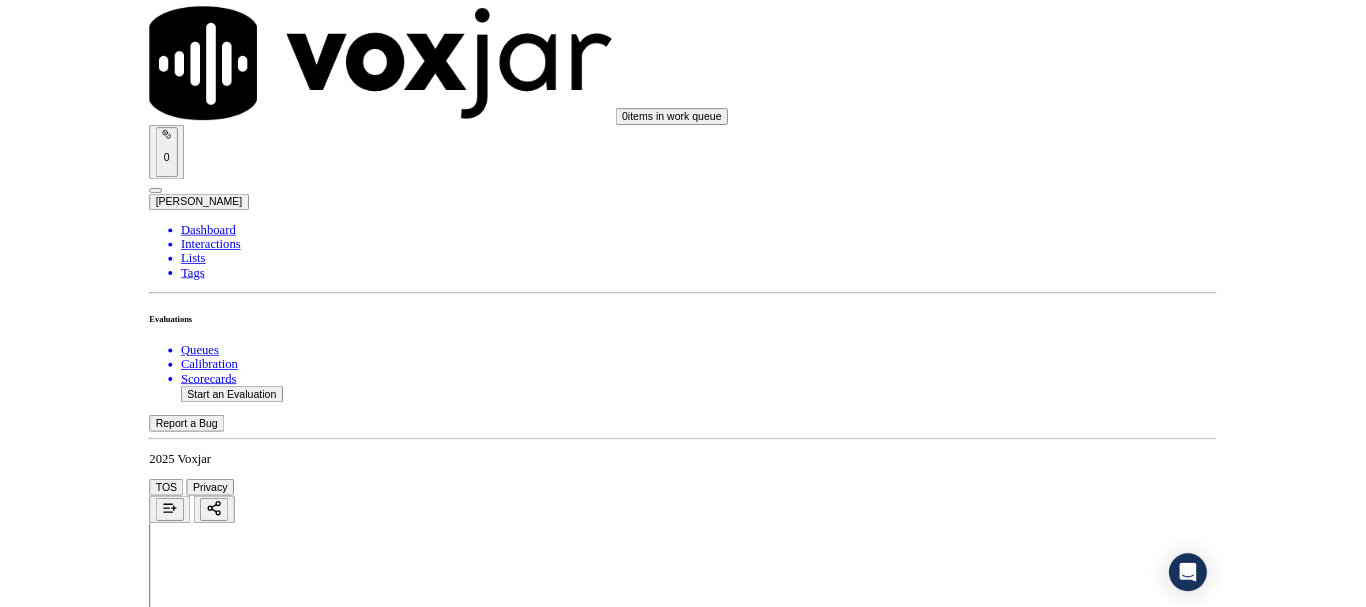 scroll, scrollTop: 5533, scrollLeft: 0, axis: vertical 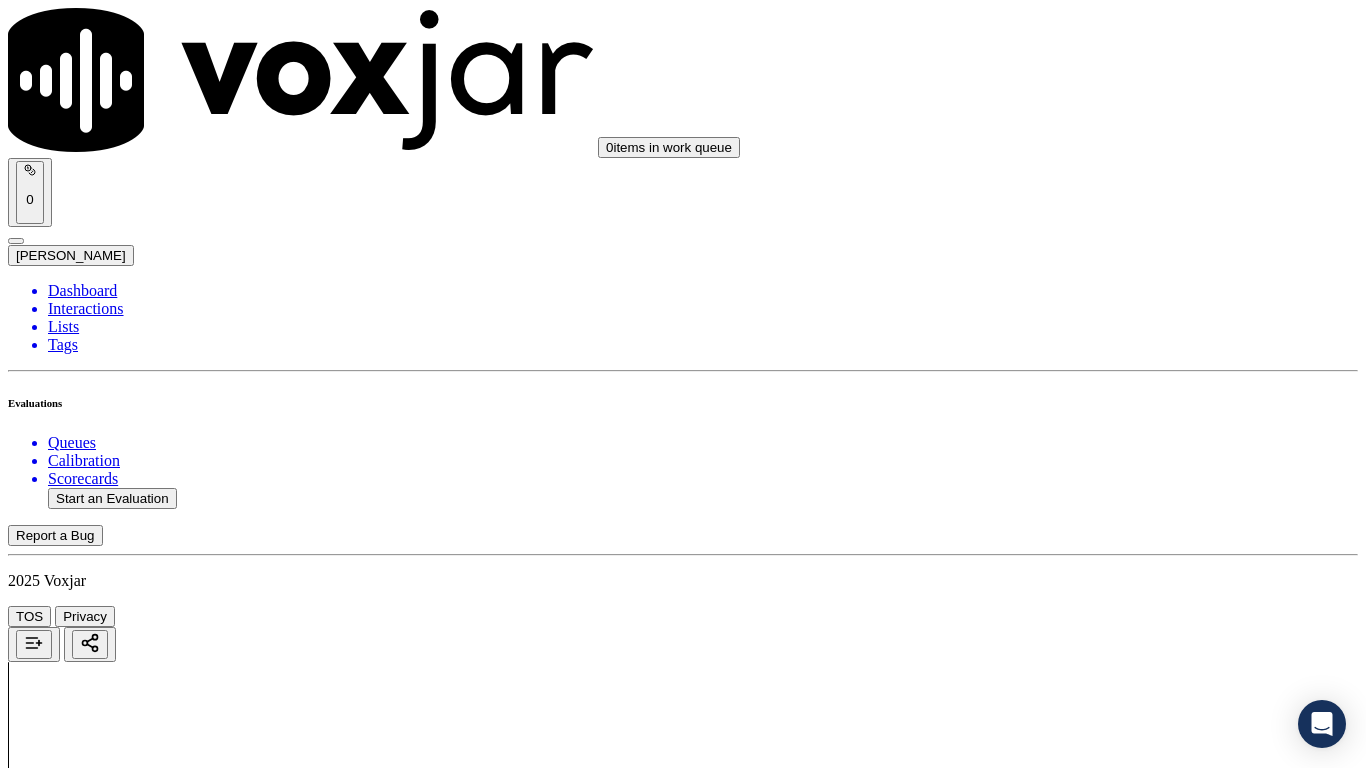 click on "Call Flow   This is a new section   40  pts                 4 / 4  pts     1 .   Did the agent properly branded the call (AGENT NAME/CTS)
Yes          Add Note                           4 / 4  pts     2 .   Did the agent advise that the call is recorded for quality and training purposes?
Yes          Add Note                           4 / 4  pts     3 .   Did the agent acknowledge the reason for the call?
Yes          Add Note                           -- / 0  pts     4 .   In an emergency, not transferring the customer to the utility is an automatic failure   N/A          Add Note                           -- / 4  pts     5 .   Resolves Utility Bill/Payment/Payment Arrangement/Customer Care  before assisting with additional options for the  energy supply.   N/A          Add Note                           3 / 3  pts     6 .   Did the agent confirm the name of the person on the phone?
Yes          Add Note                           4 / 4  pts     7 .     Yes          Add Note" at bounding box center [683, 4726] 